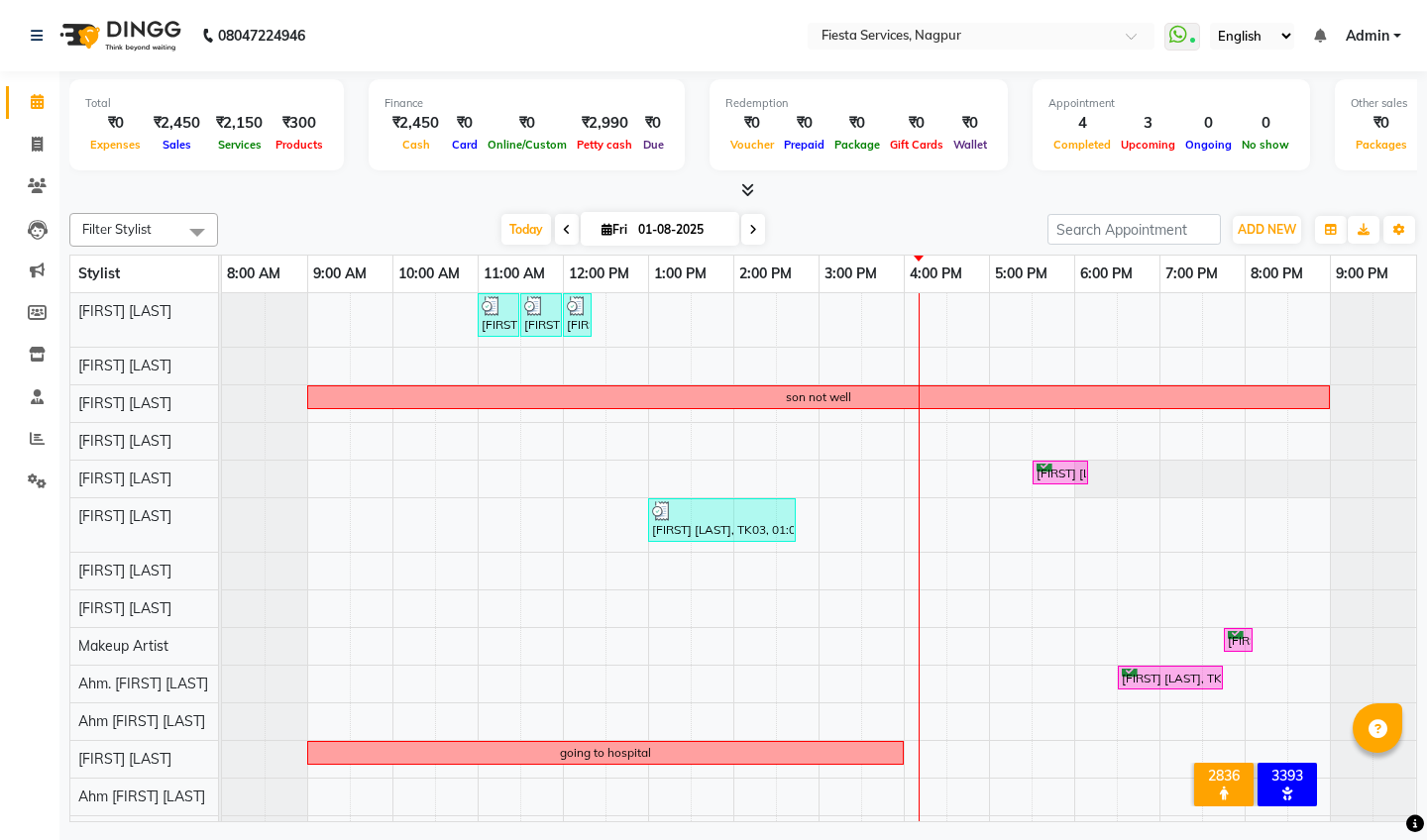 scroll, scrollTop: 0, scrollLeft: 0, axis: both 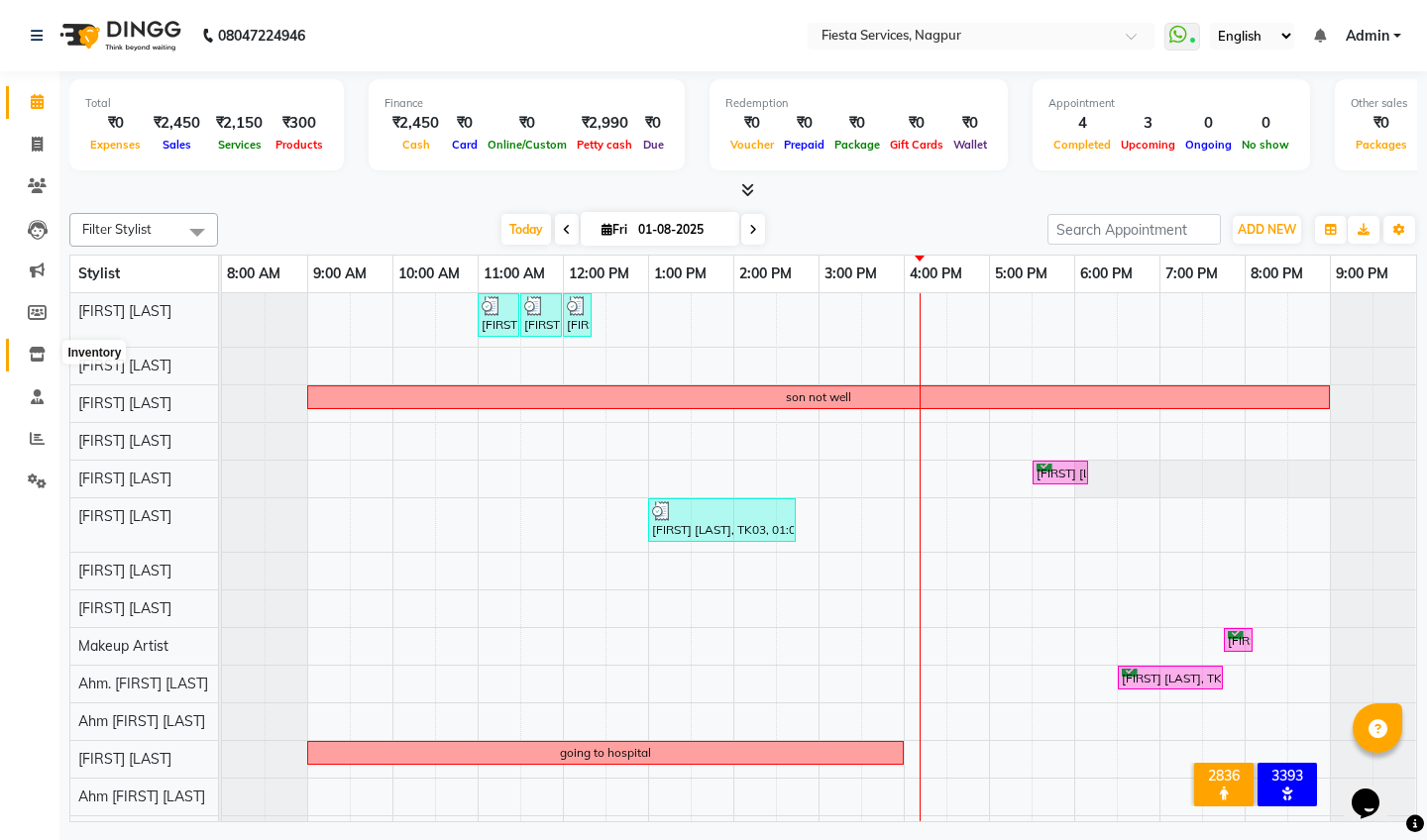 click 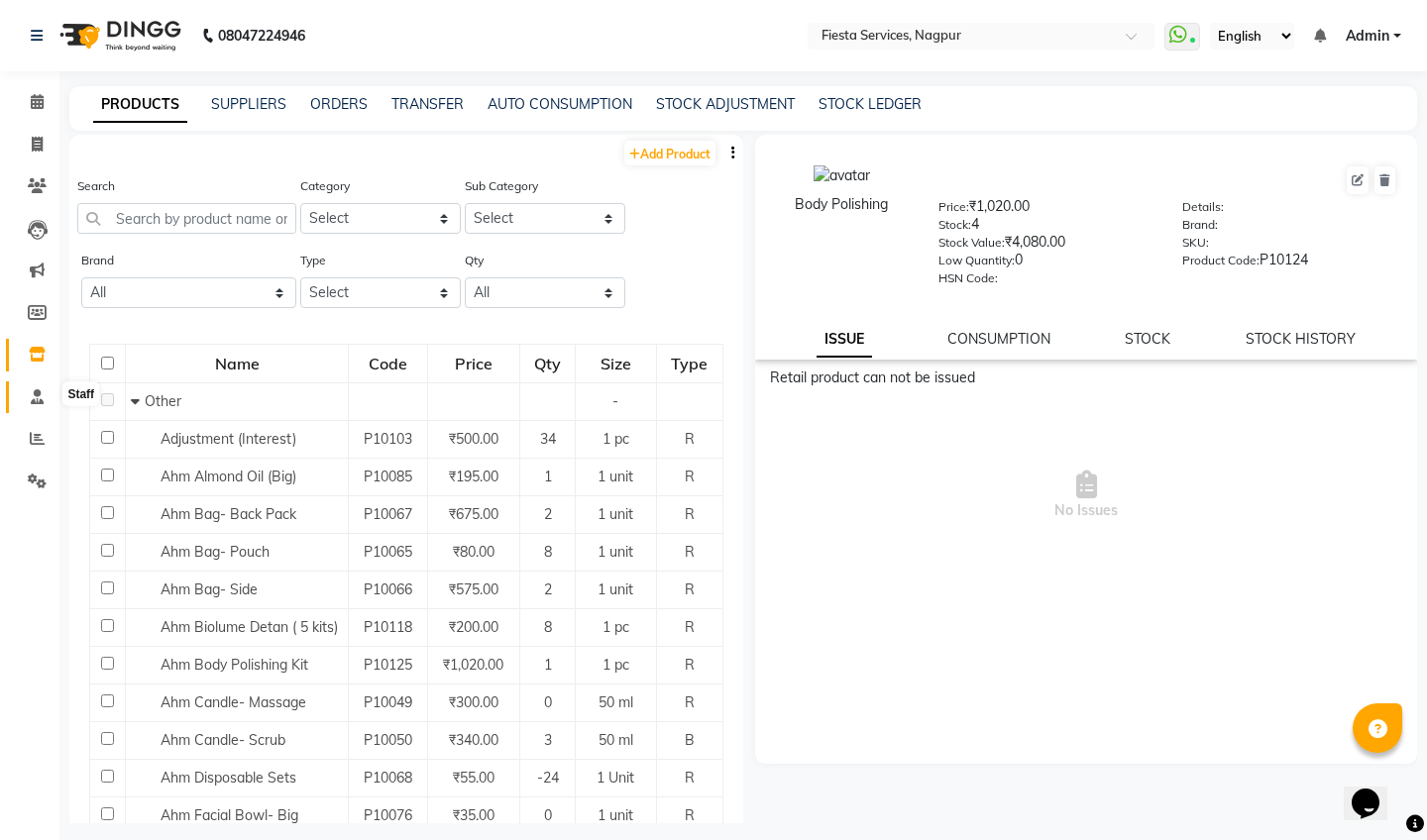 click 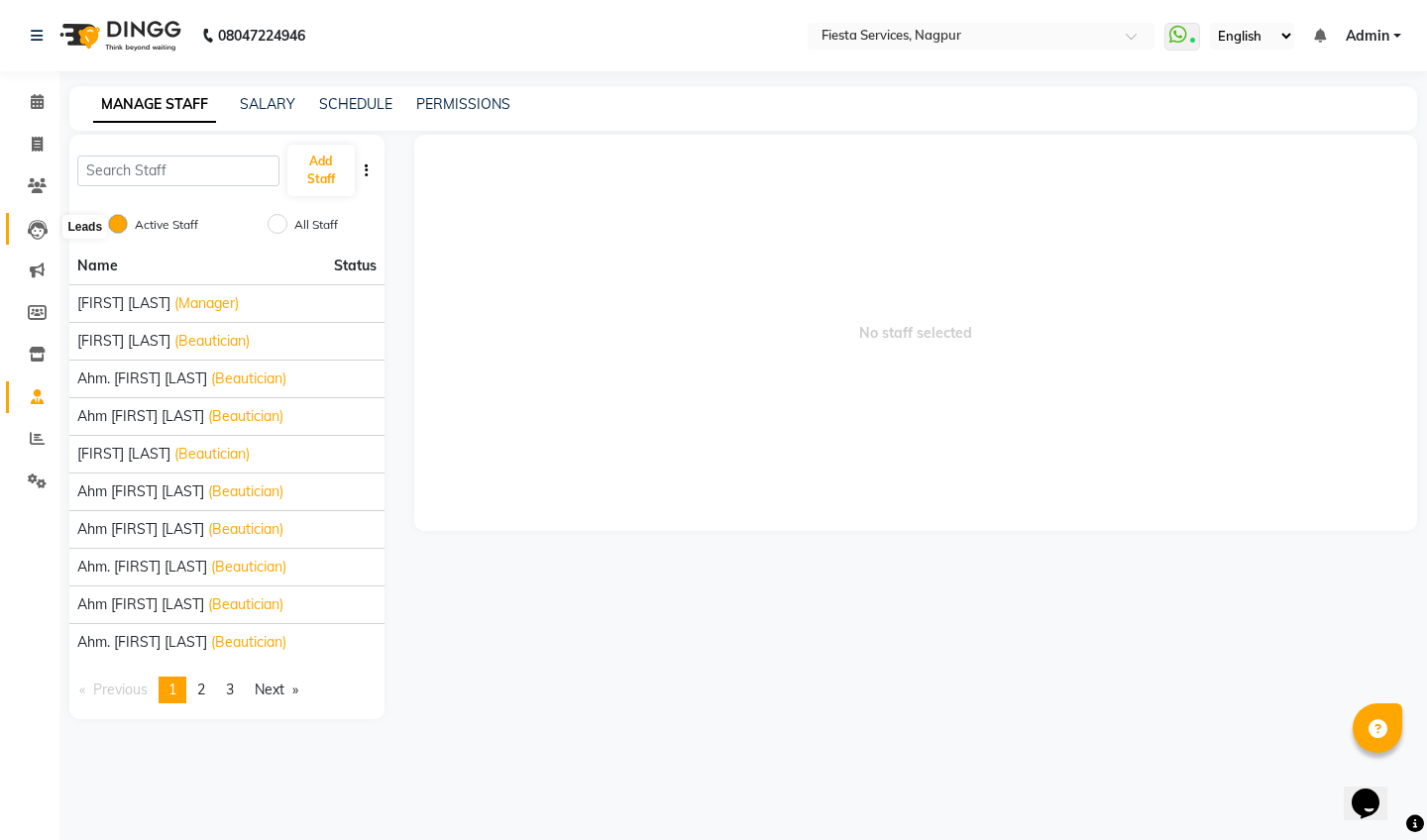 click 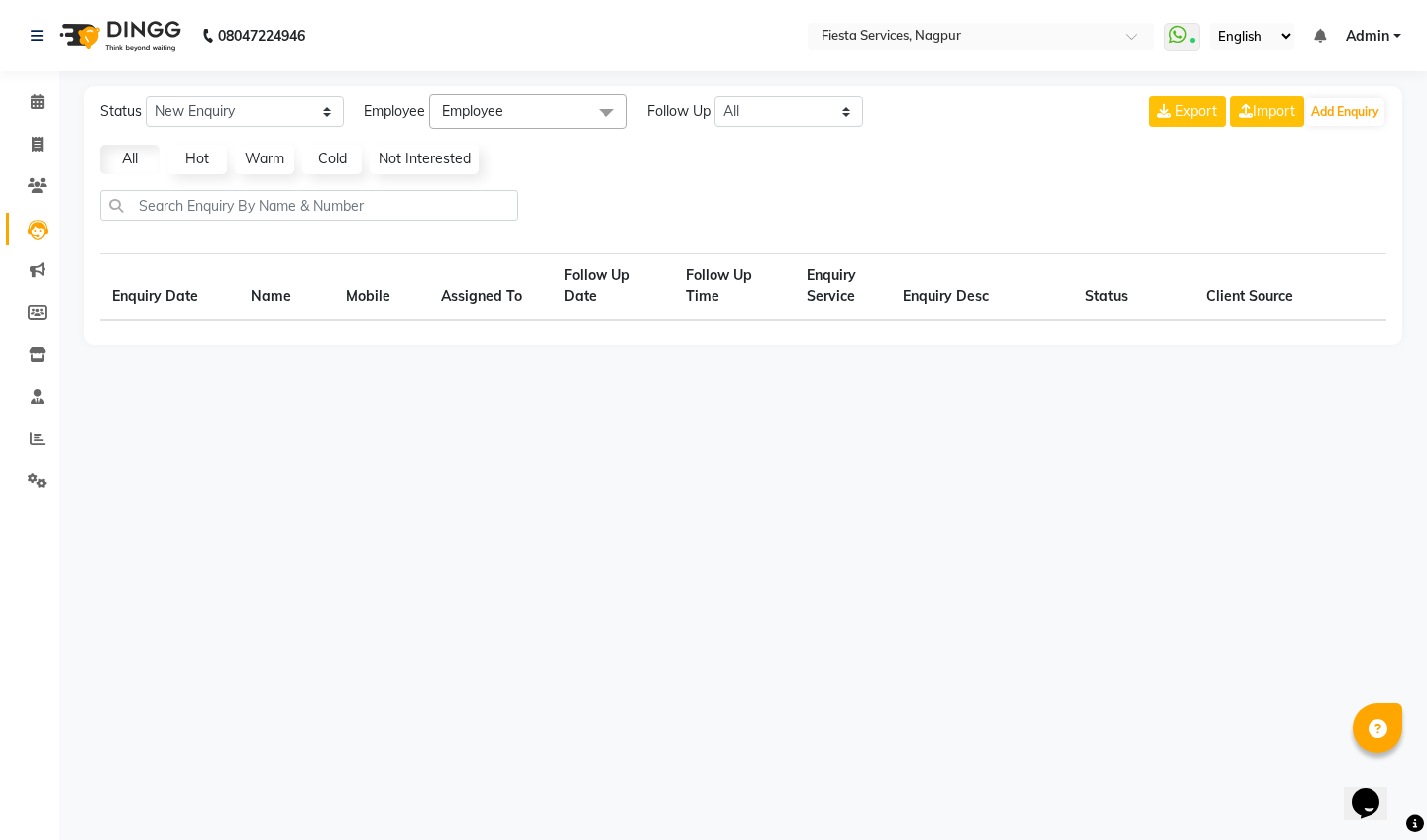 select on "10" 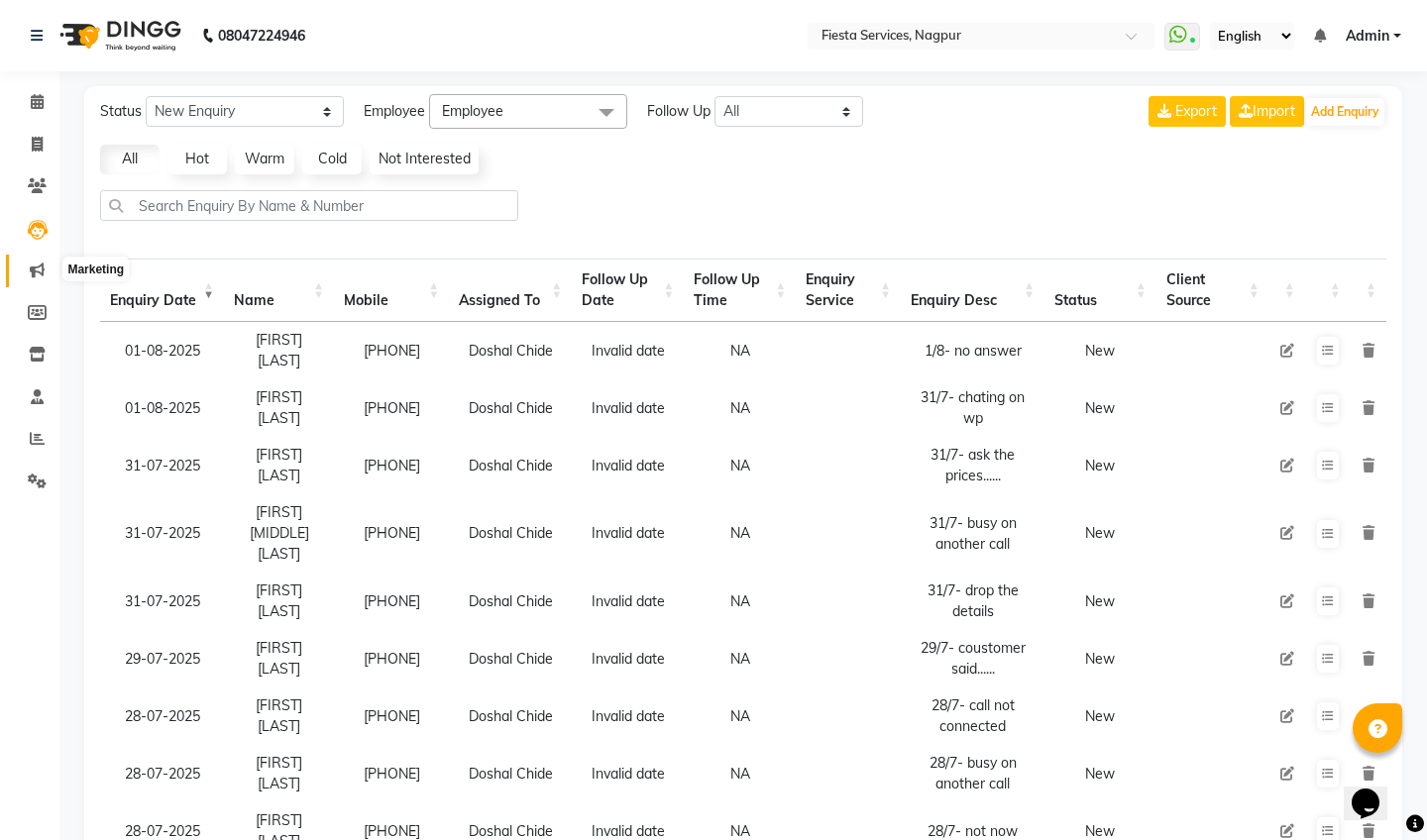 click 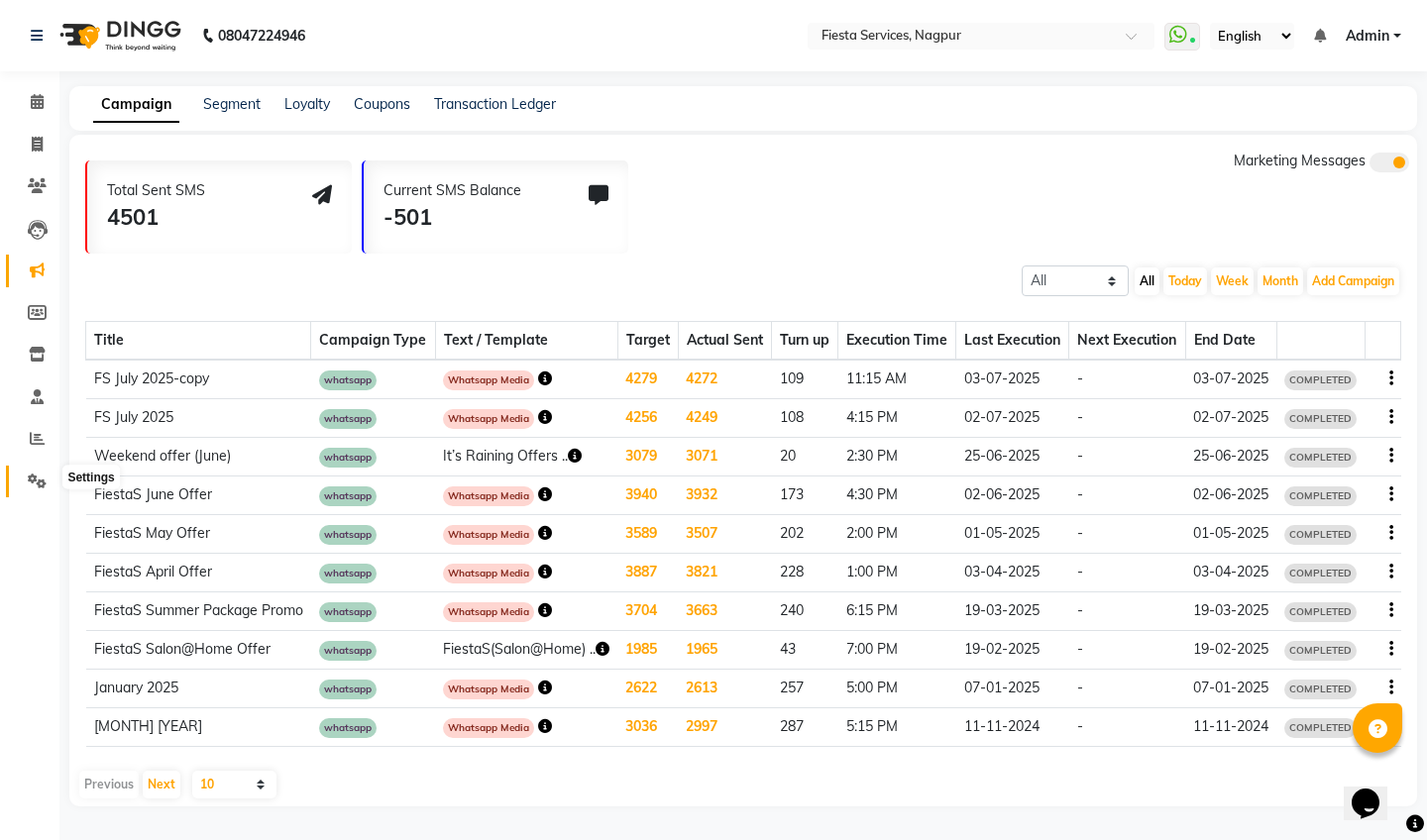 click 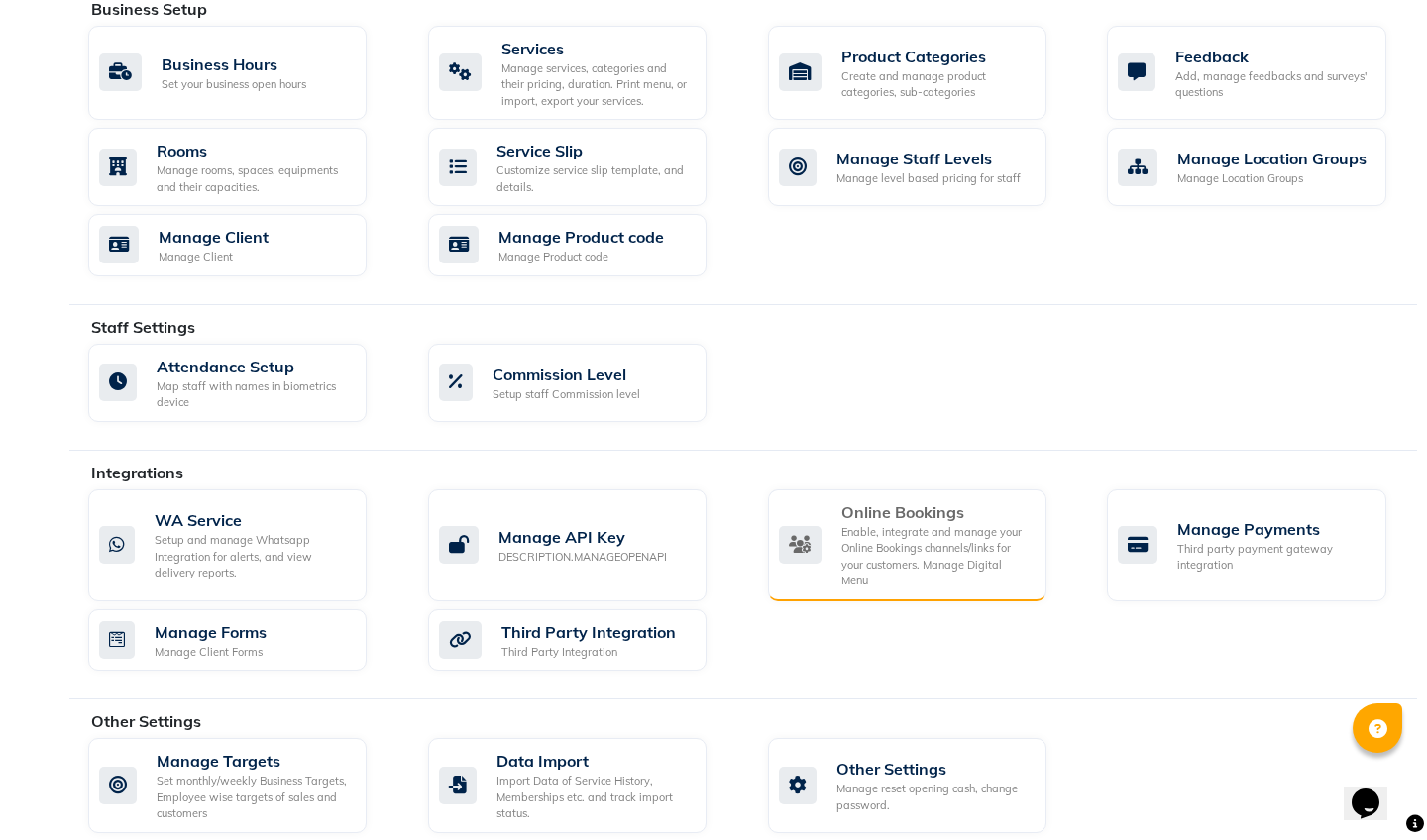 scroll, scrollTop: 785, scrollLeft: 0, axis: vertical 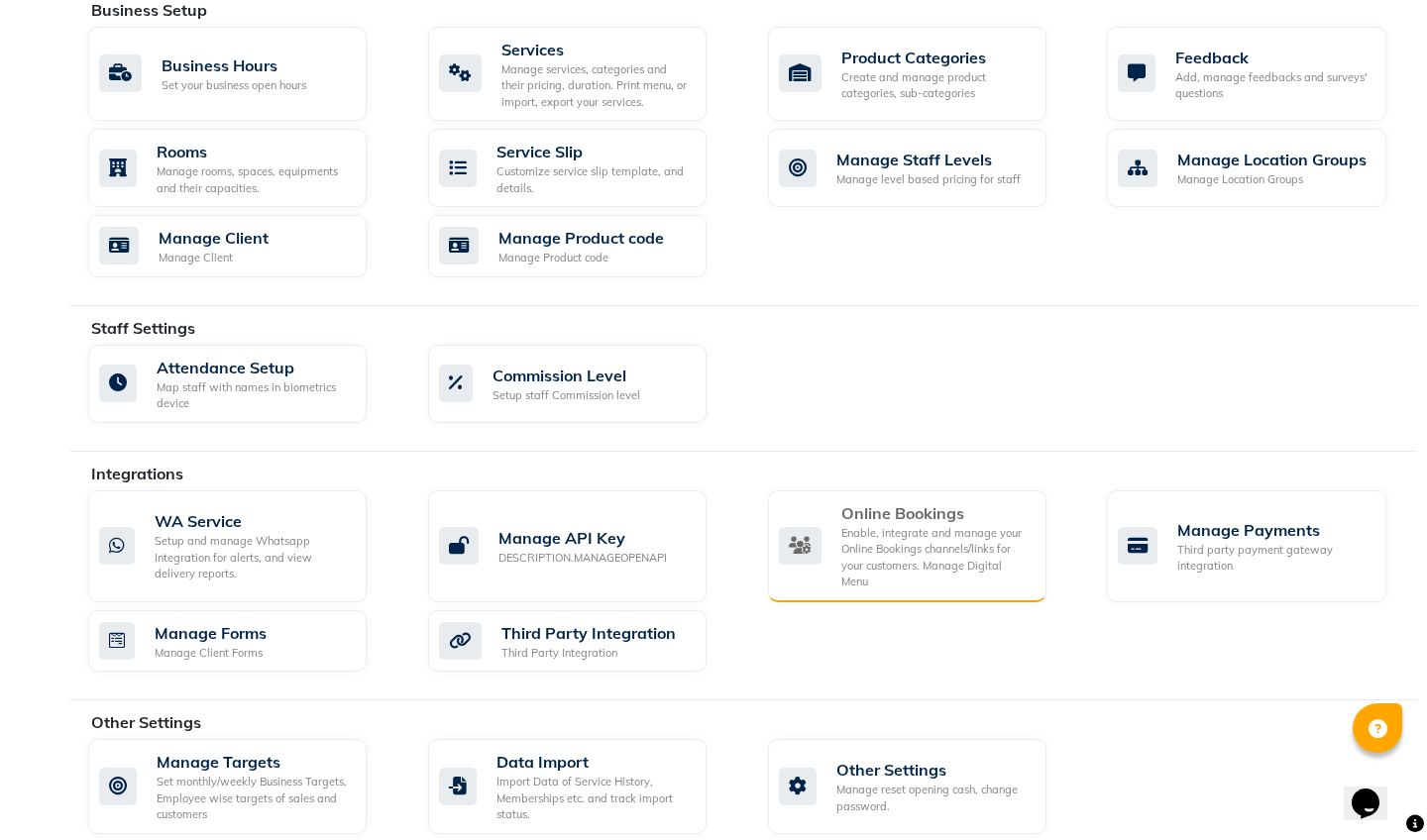 click on "Online Bookings" 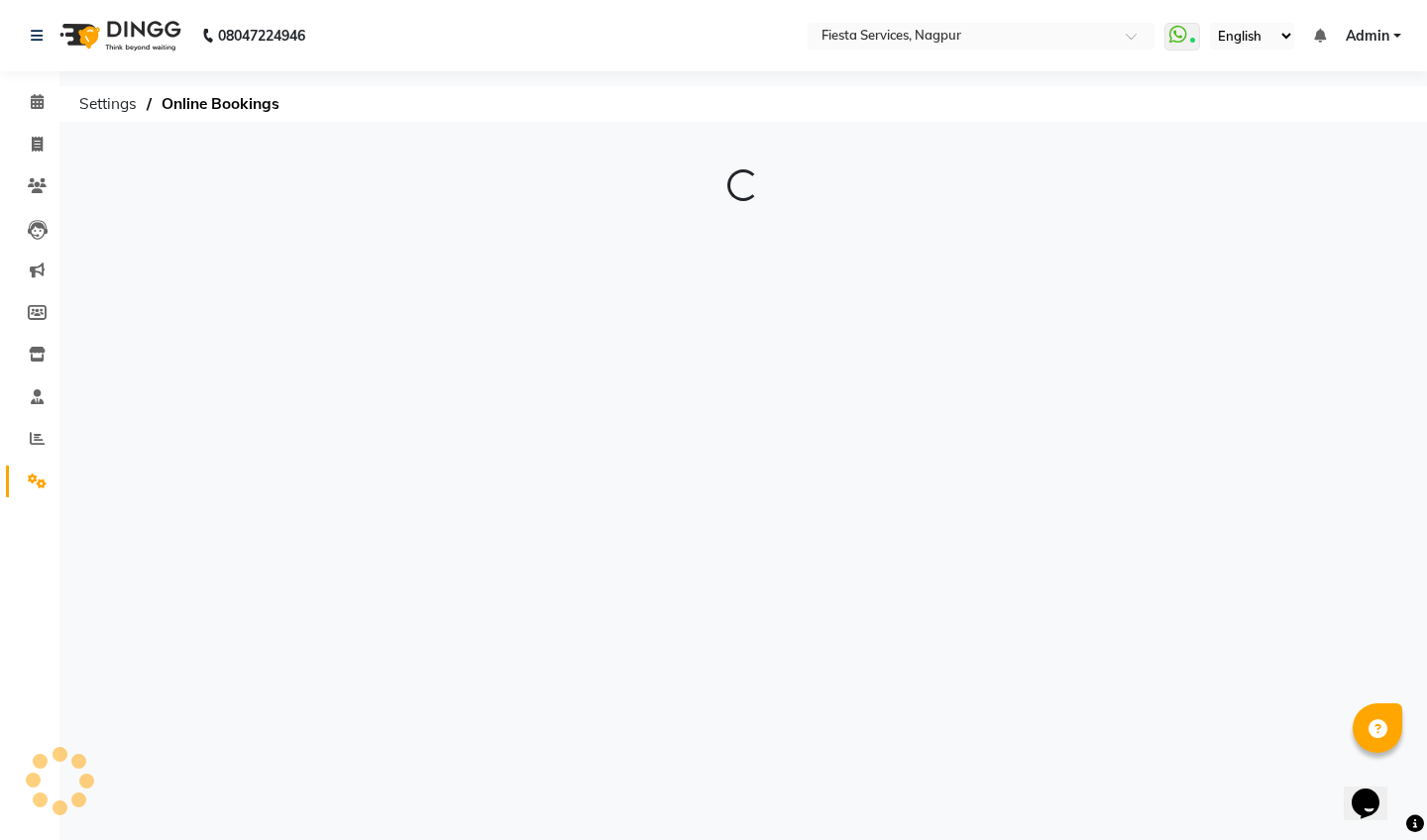 scroll, scrollTop: 0, scrollLeft: 0, axis: both 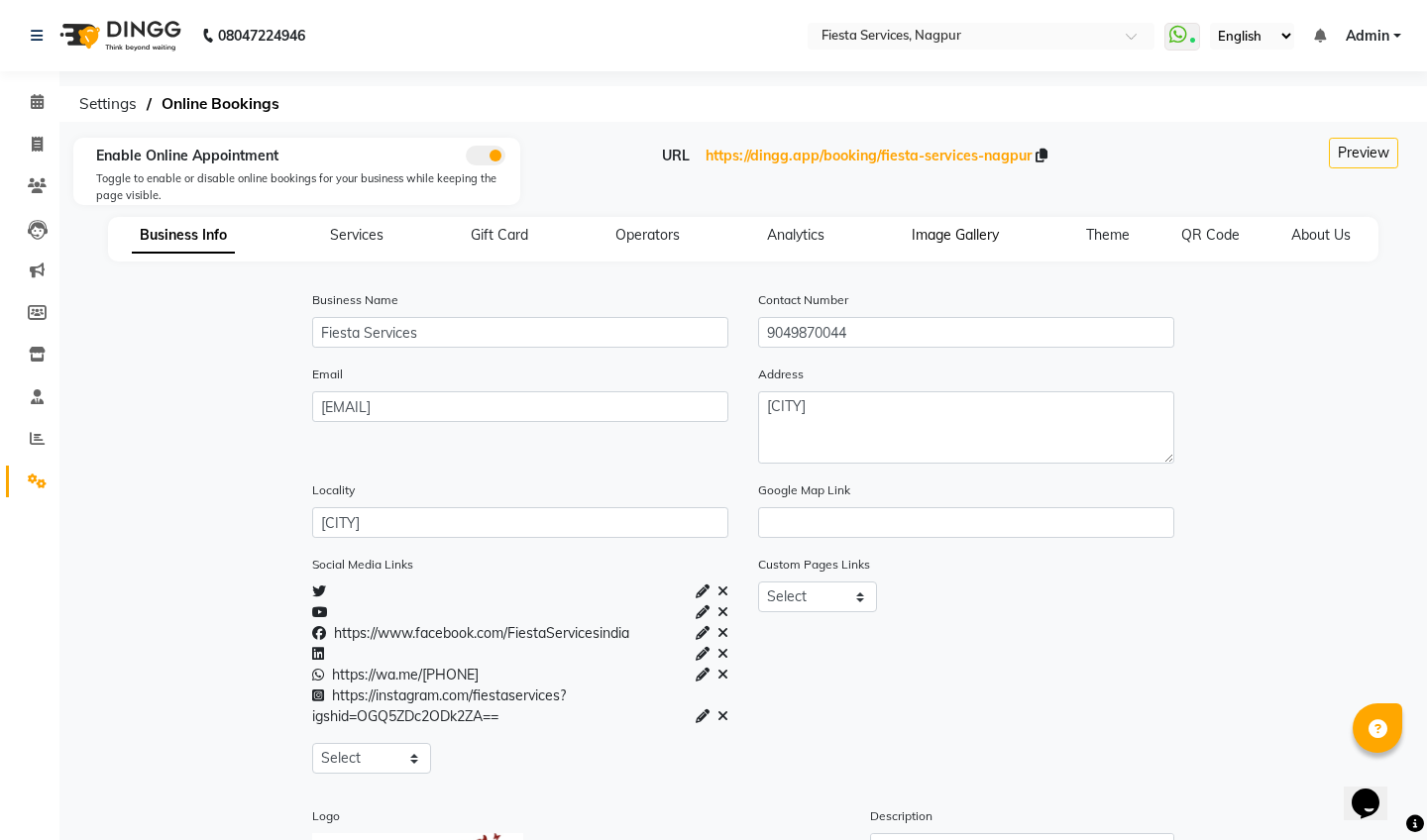 click on "Image Gallery" 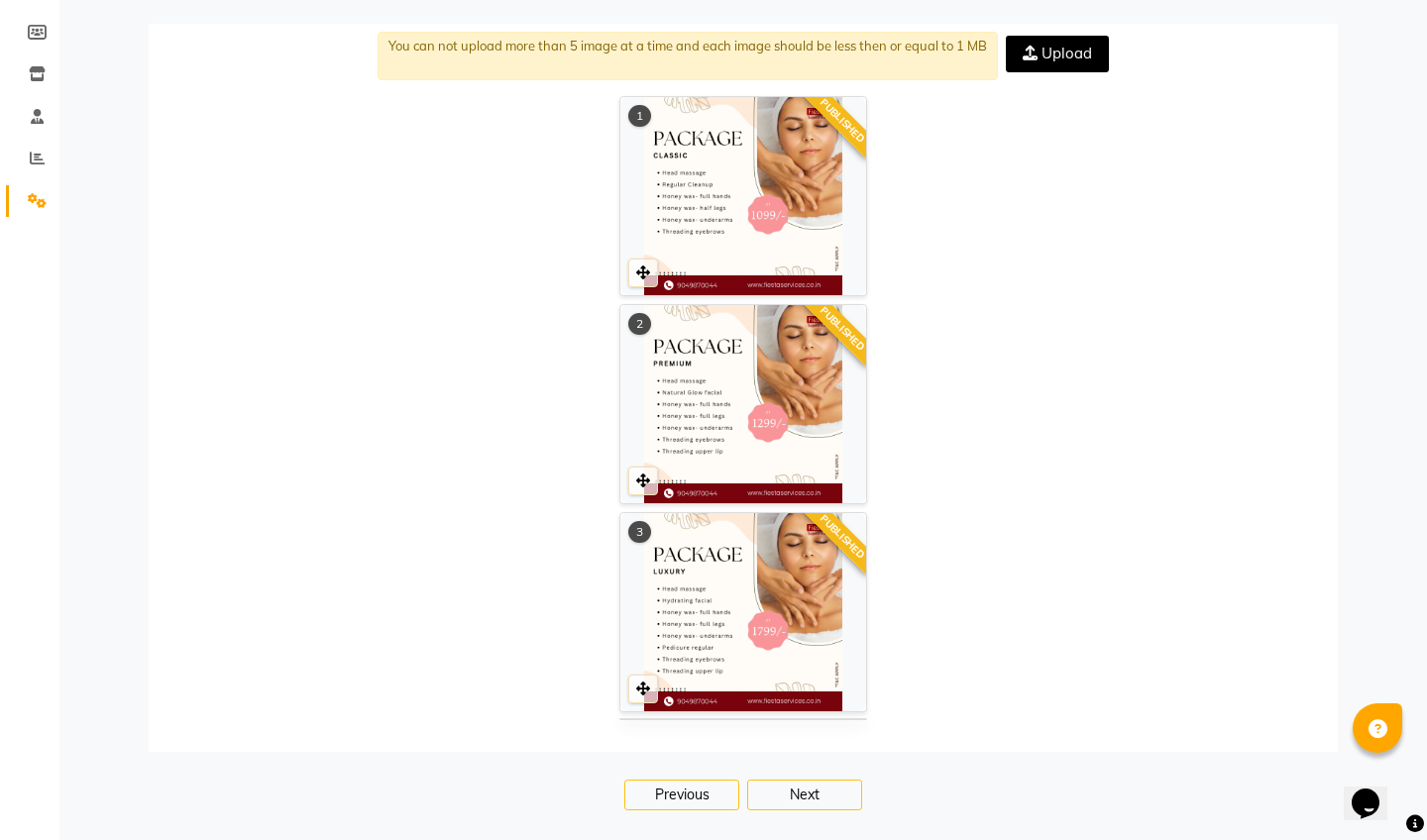 scroll, scrollTop: 476, scrollLeft: 0, axis: vertical 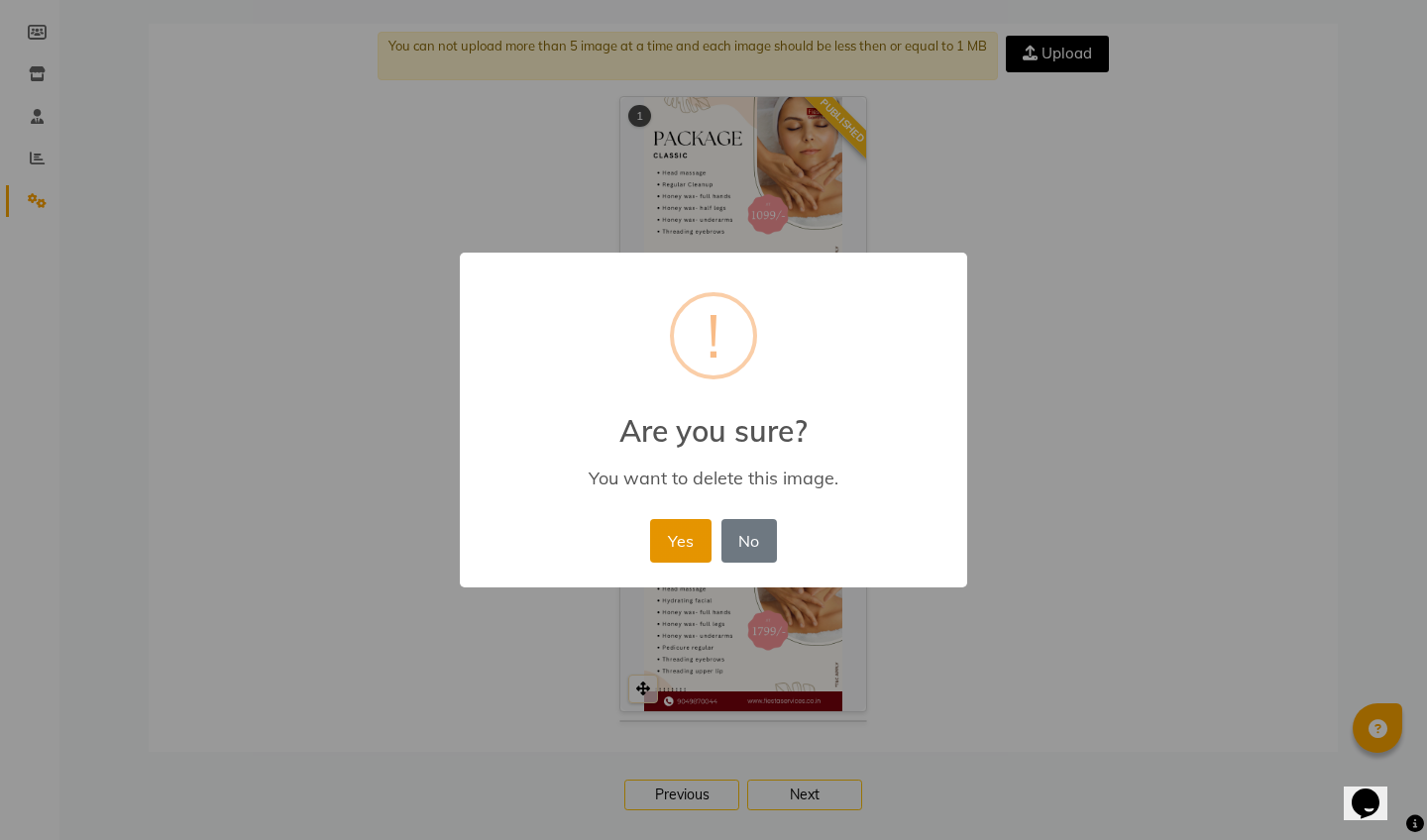 click on "Yes" at bounding box center (680, 541) 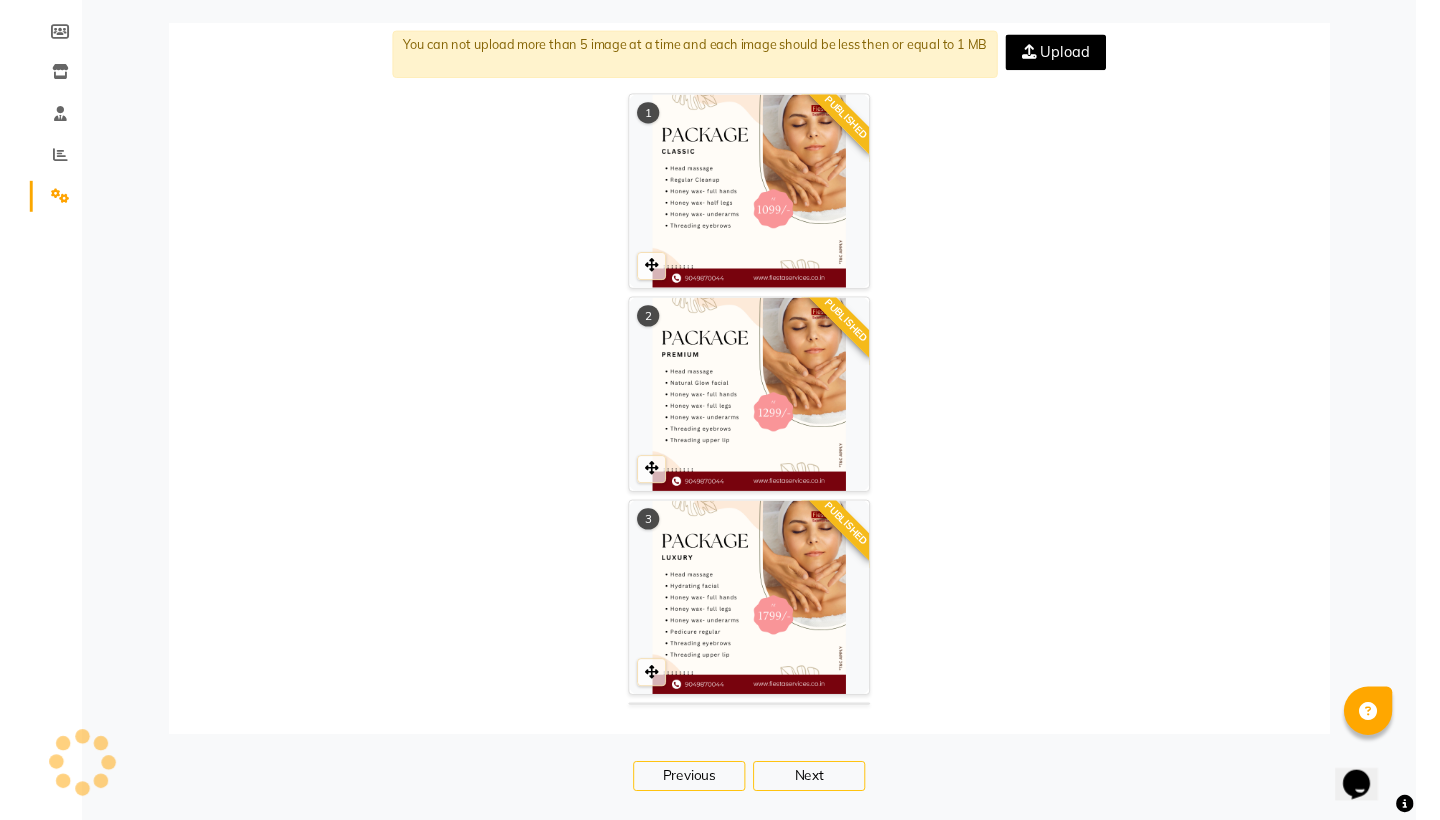scroll, scrollTop: 0, scrollLeft: 0, axis: both 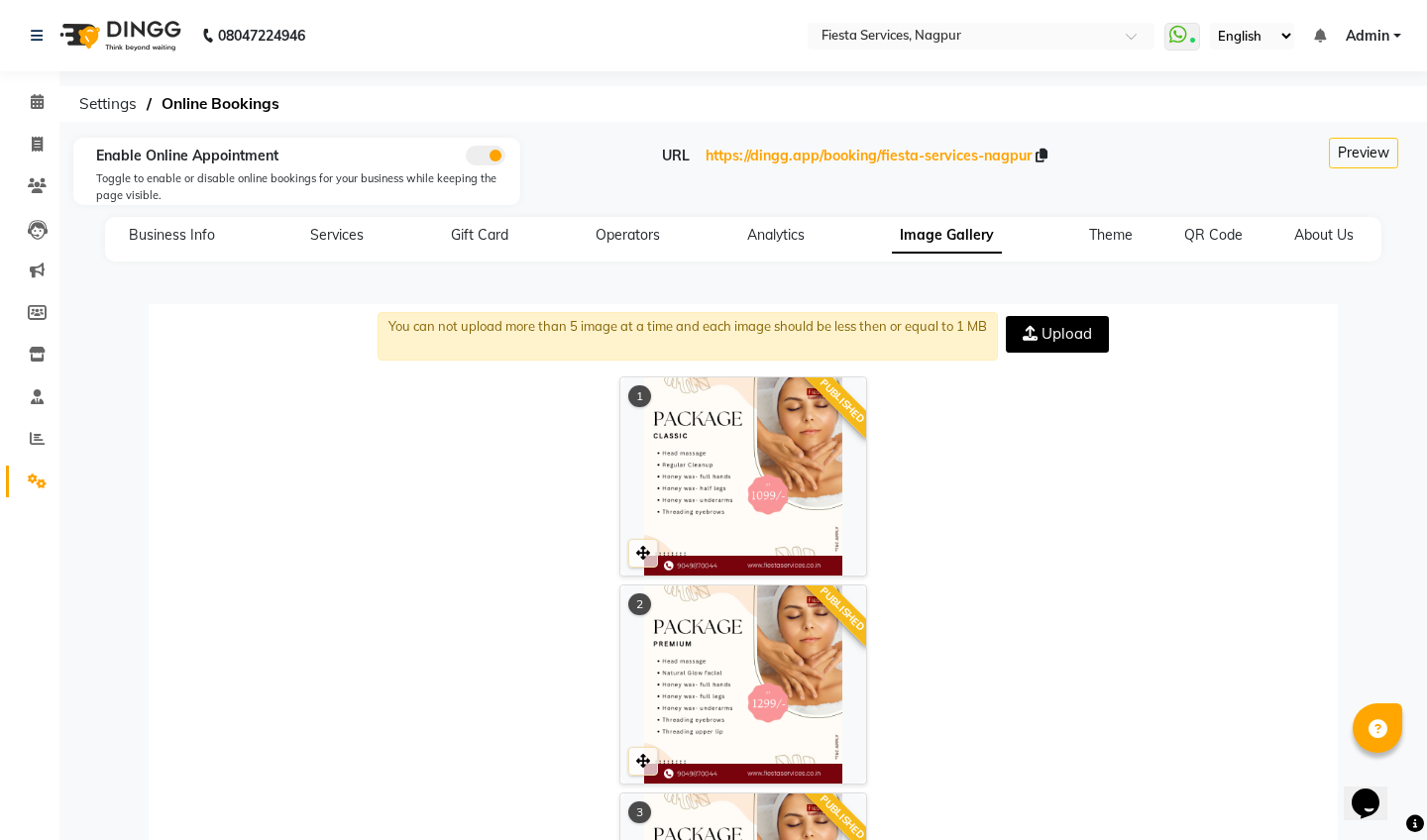 click on "Upload" 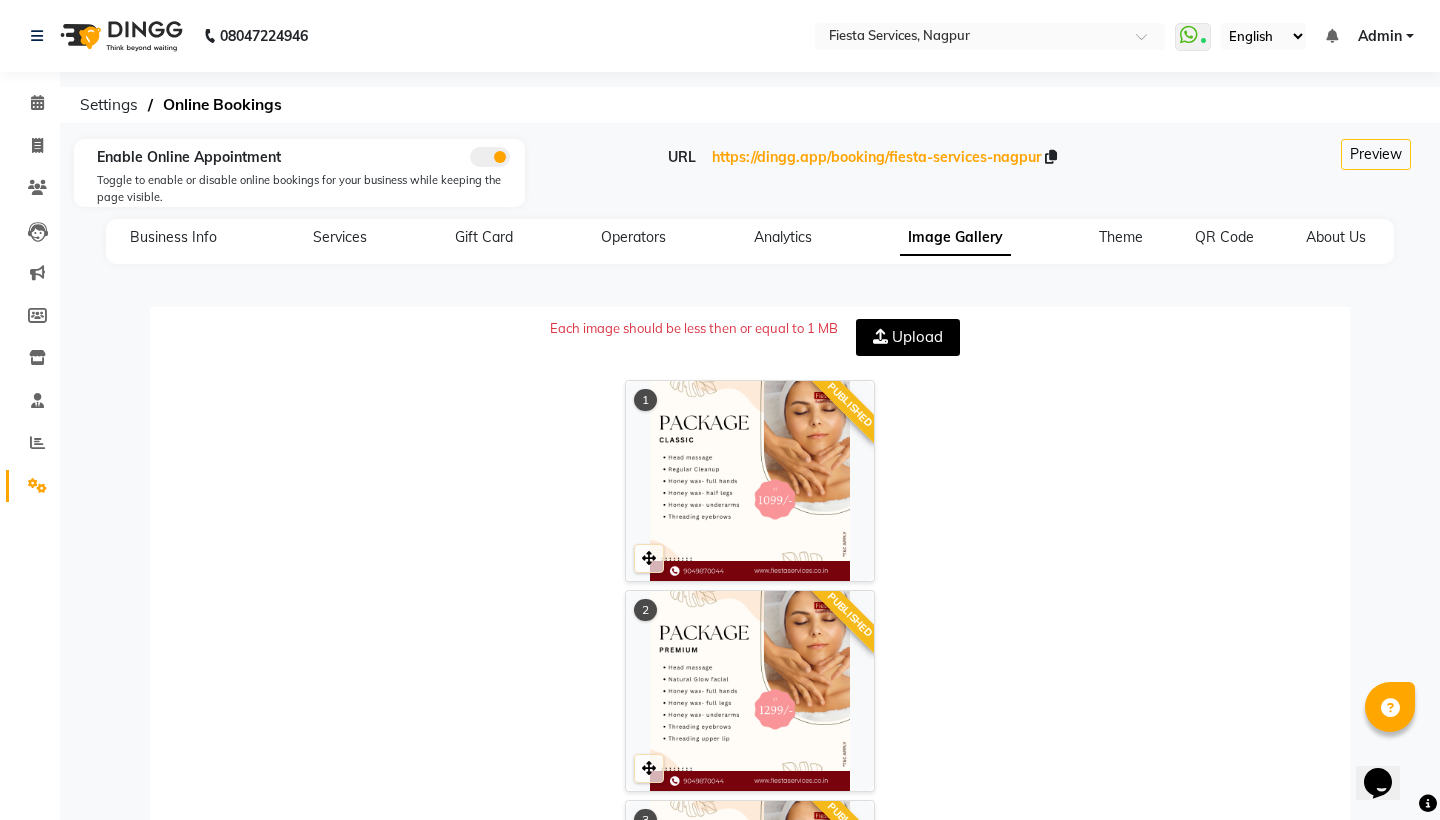 click on "Upload" 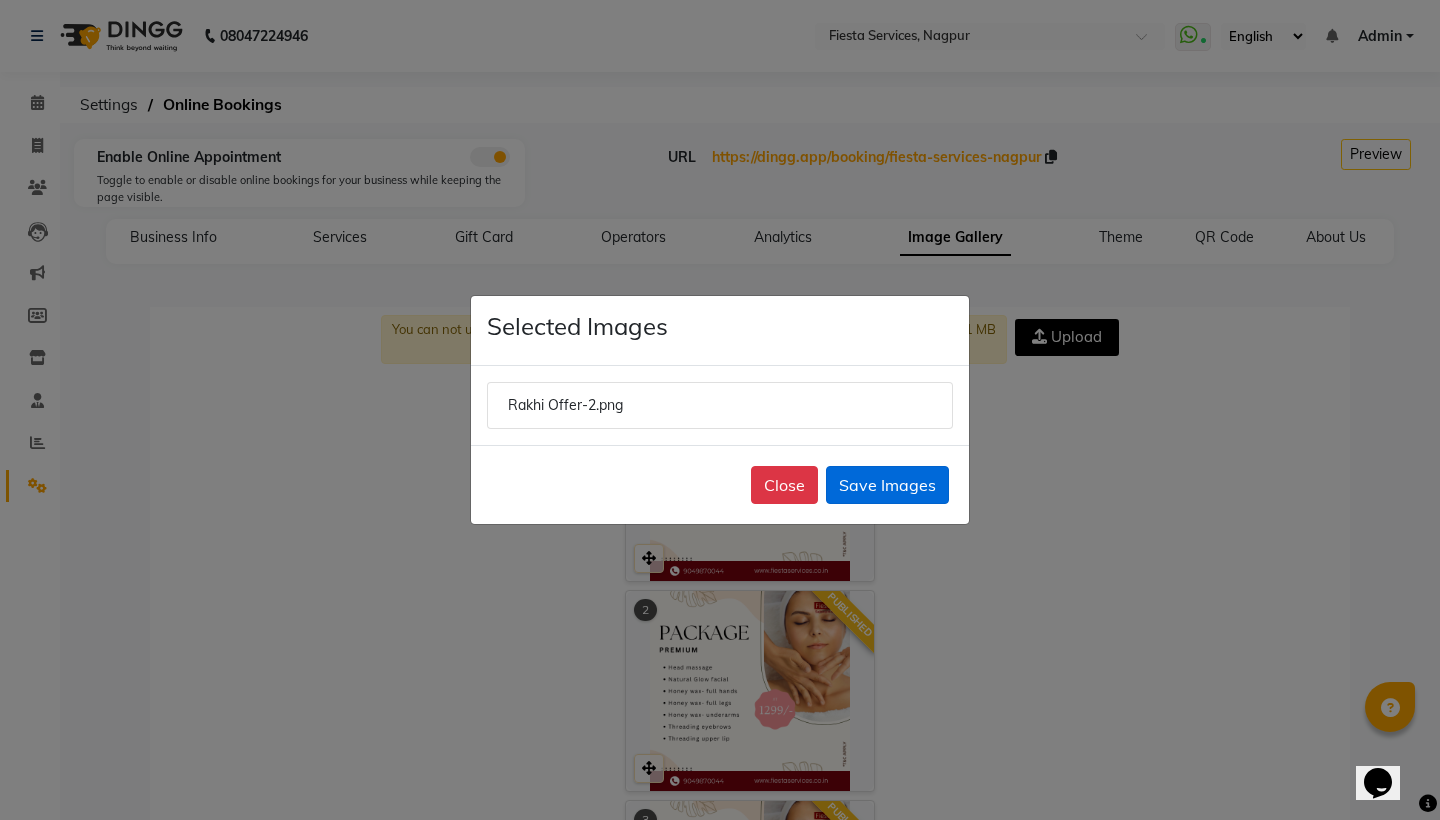 click on "Save Images" 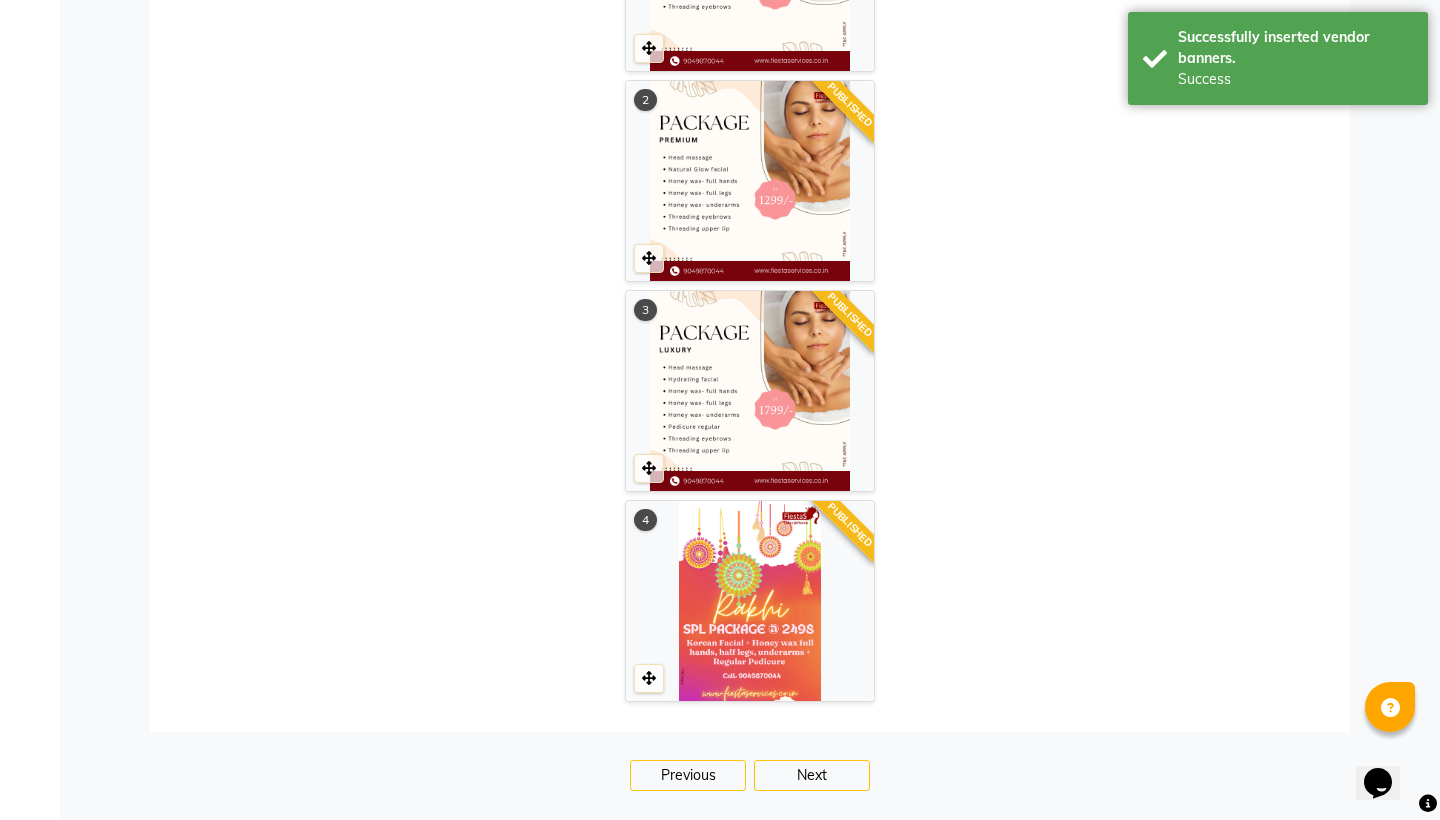scroll, scrollTop: 509, scrollLeft: 0, axis: vertical 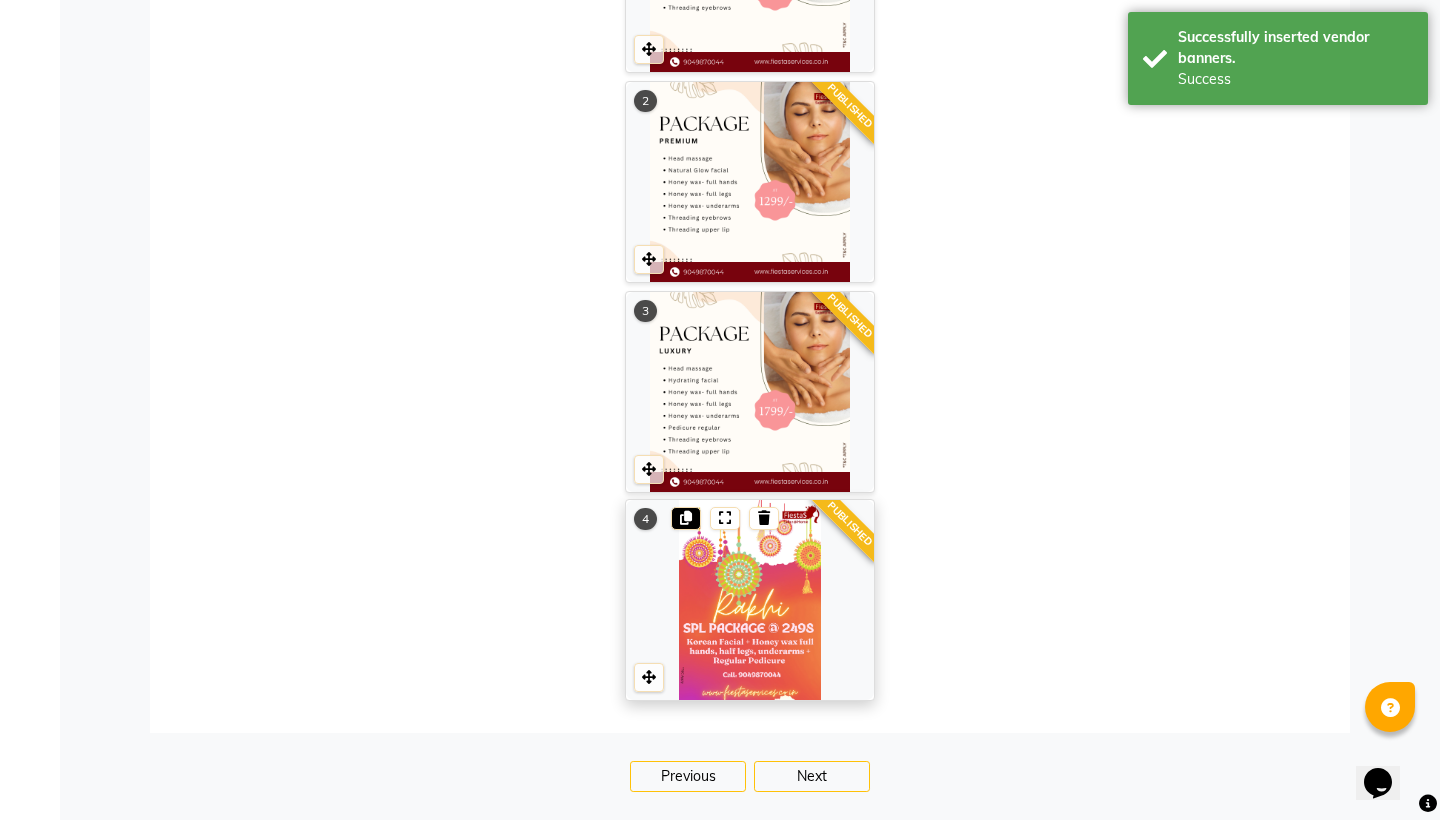 click at bounding box center (686, 518) 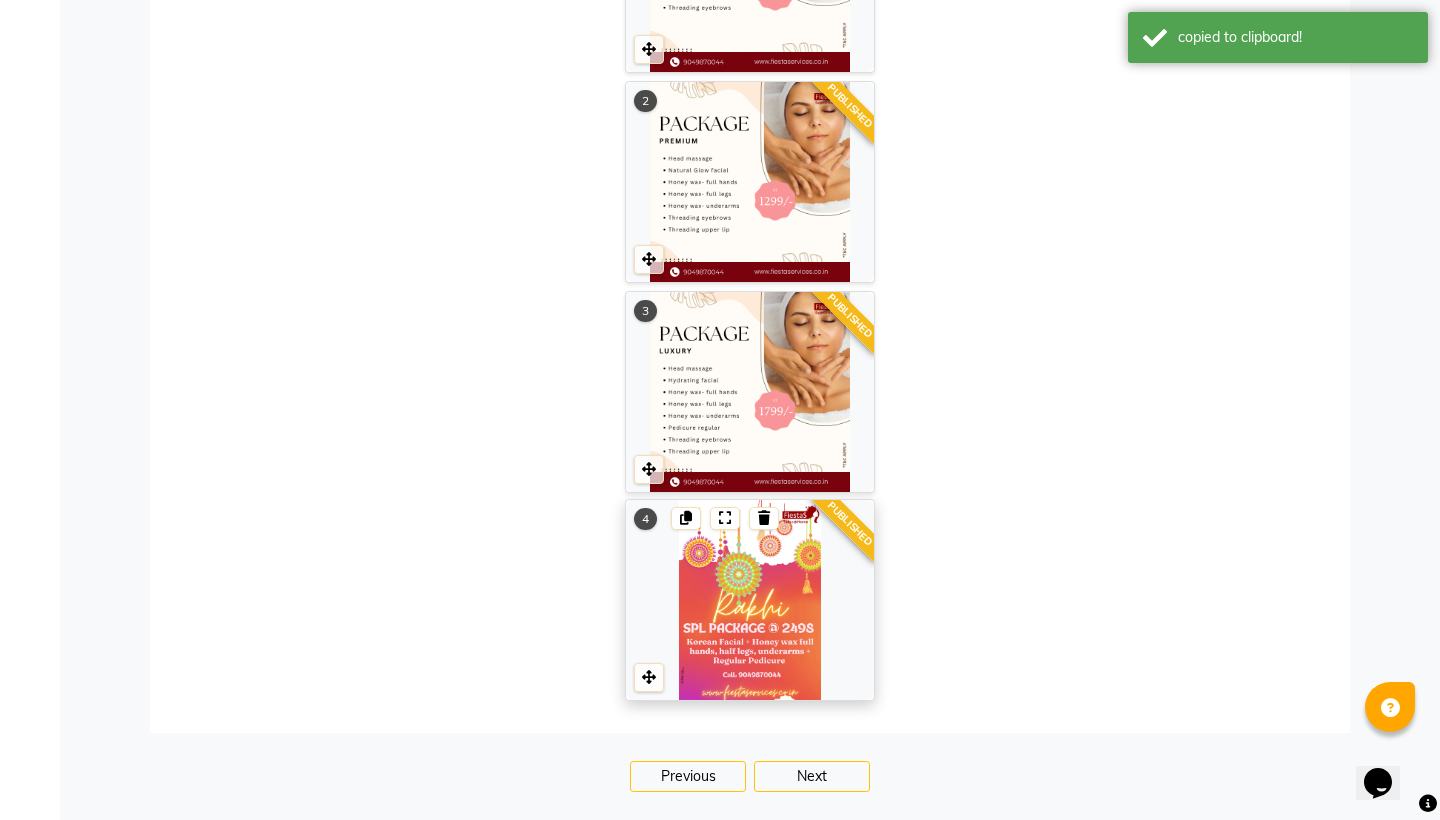 click at bounding box center [750, 600] 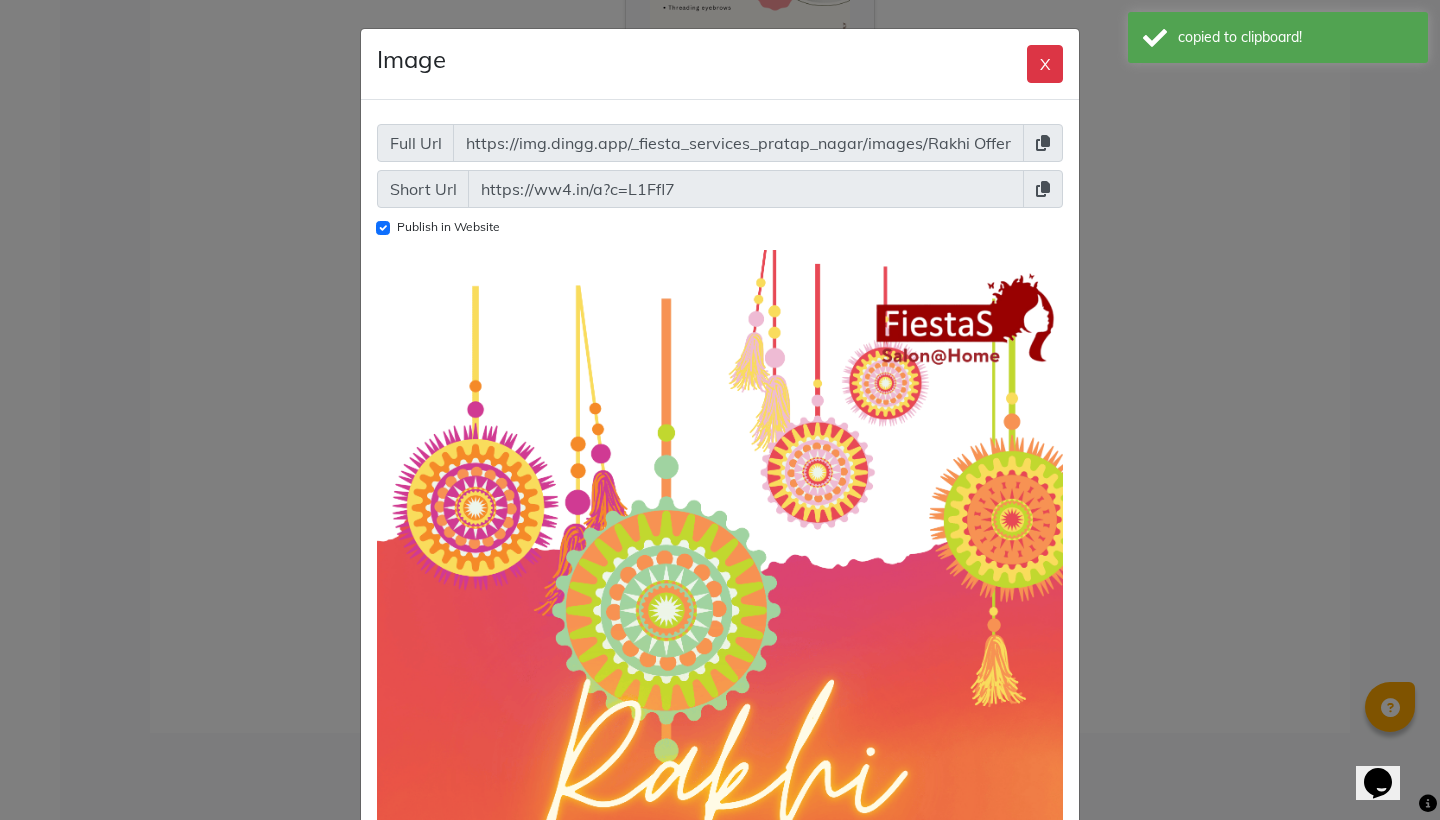 click 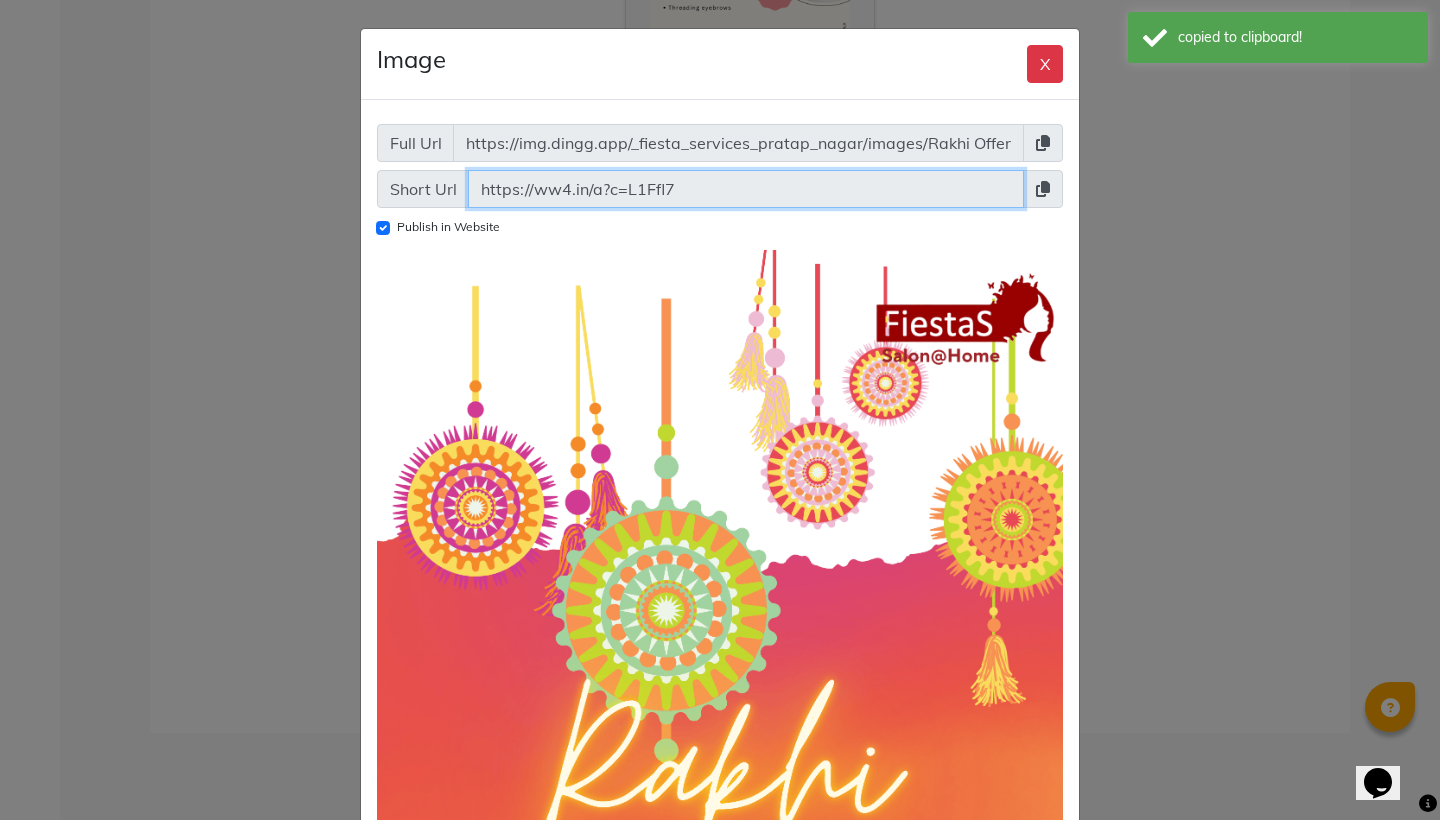 click on "https://ww4.in/a?c=L1Ffl7" 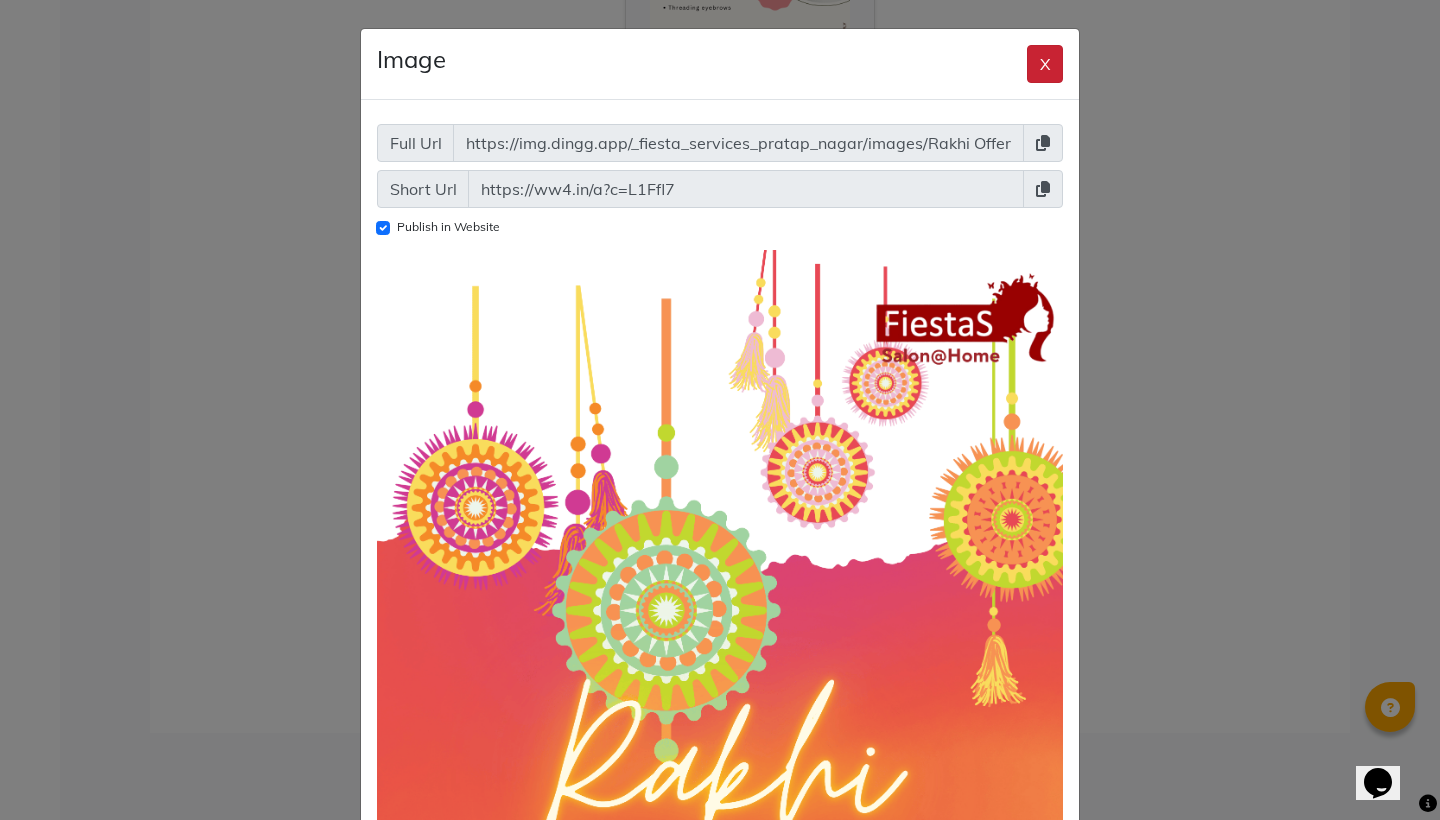 click on "X" 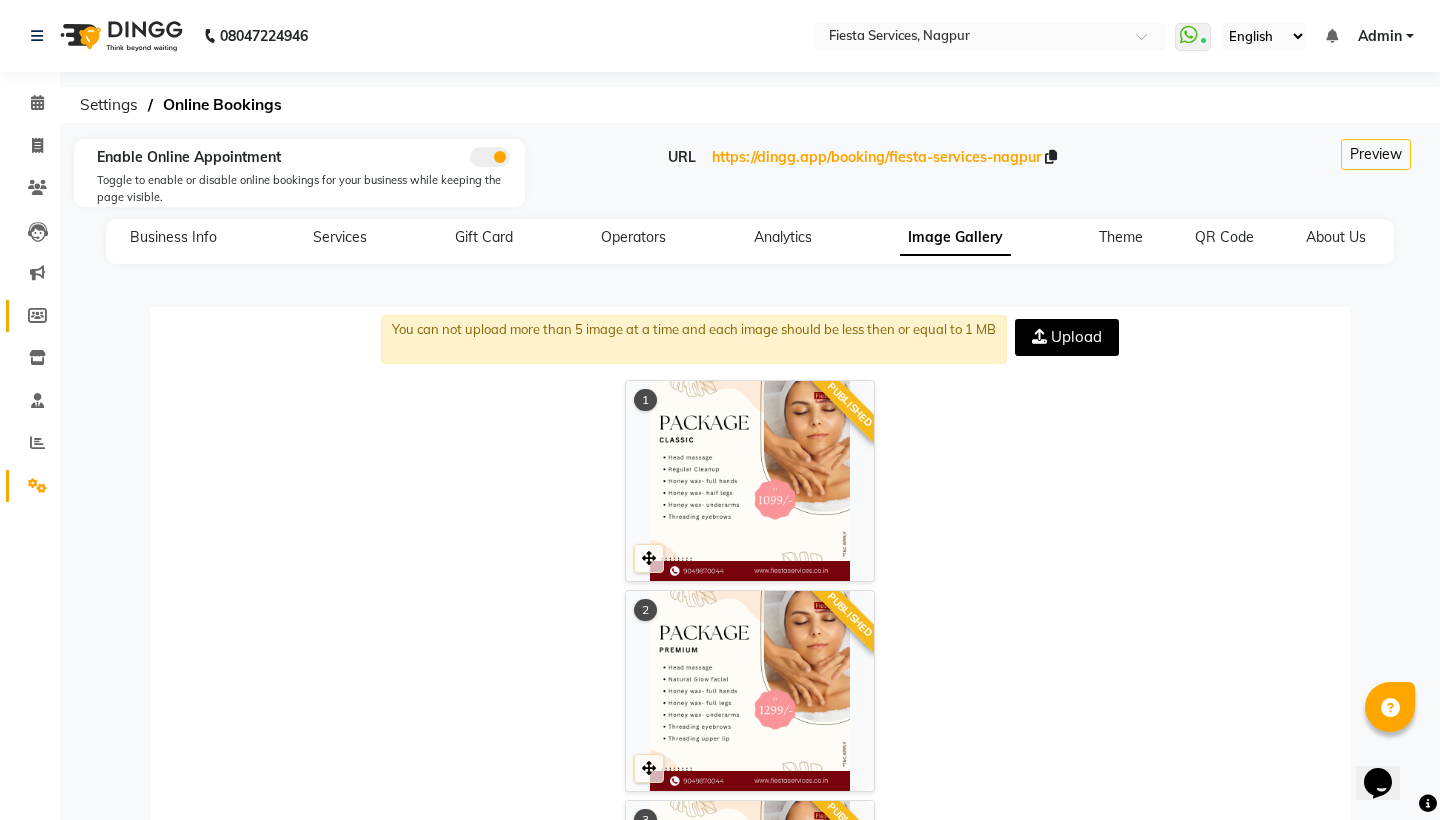 scroll, scrollTop: 0, scrollLeft: 0, axis: both 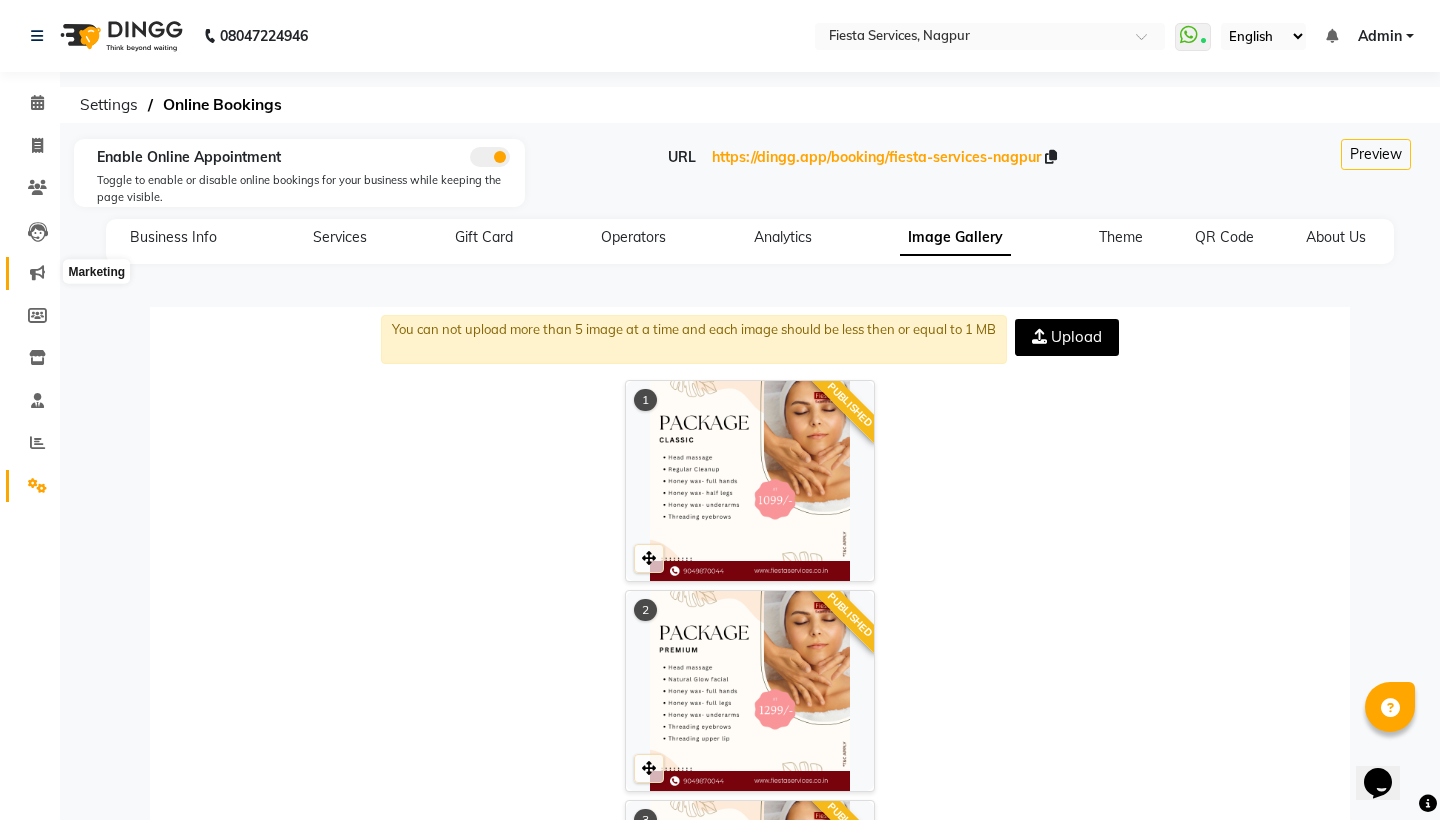 click 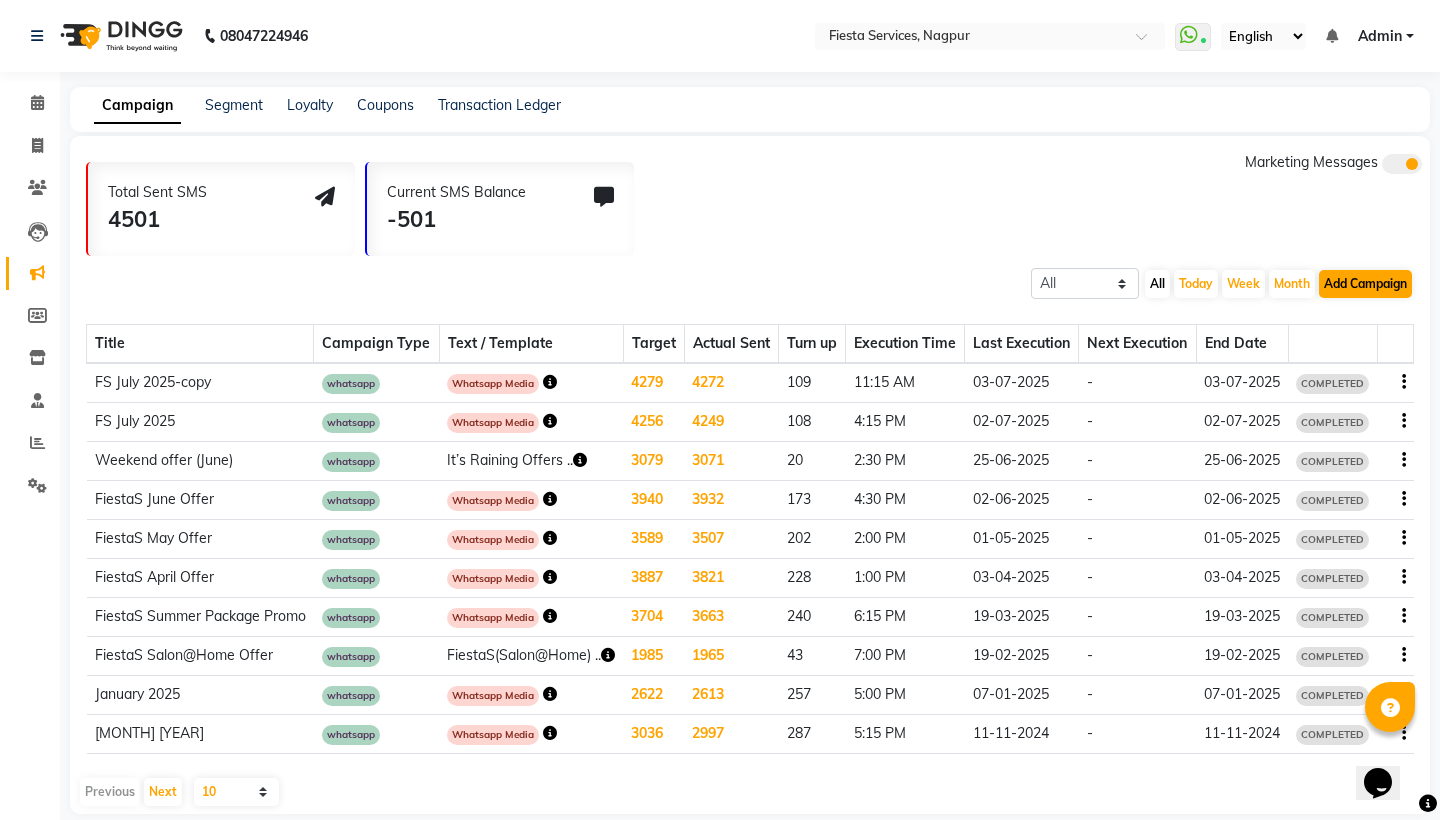 click on "Add Campaign" at bounding box center [1365, 284] 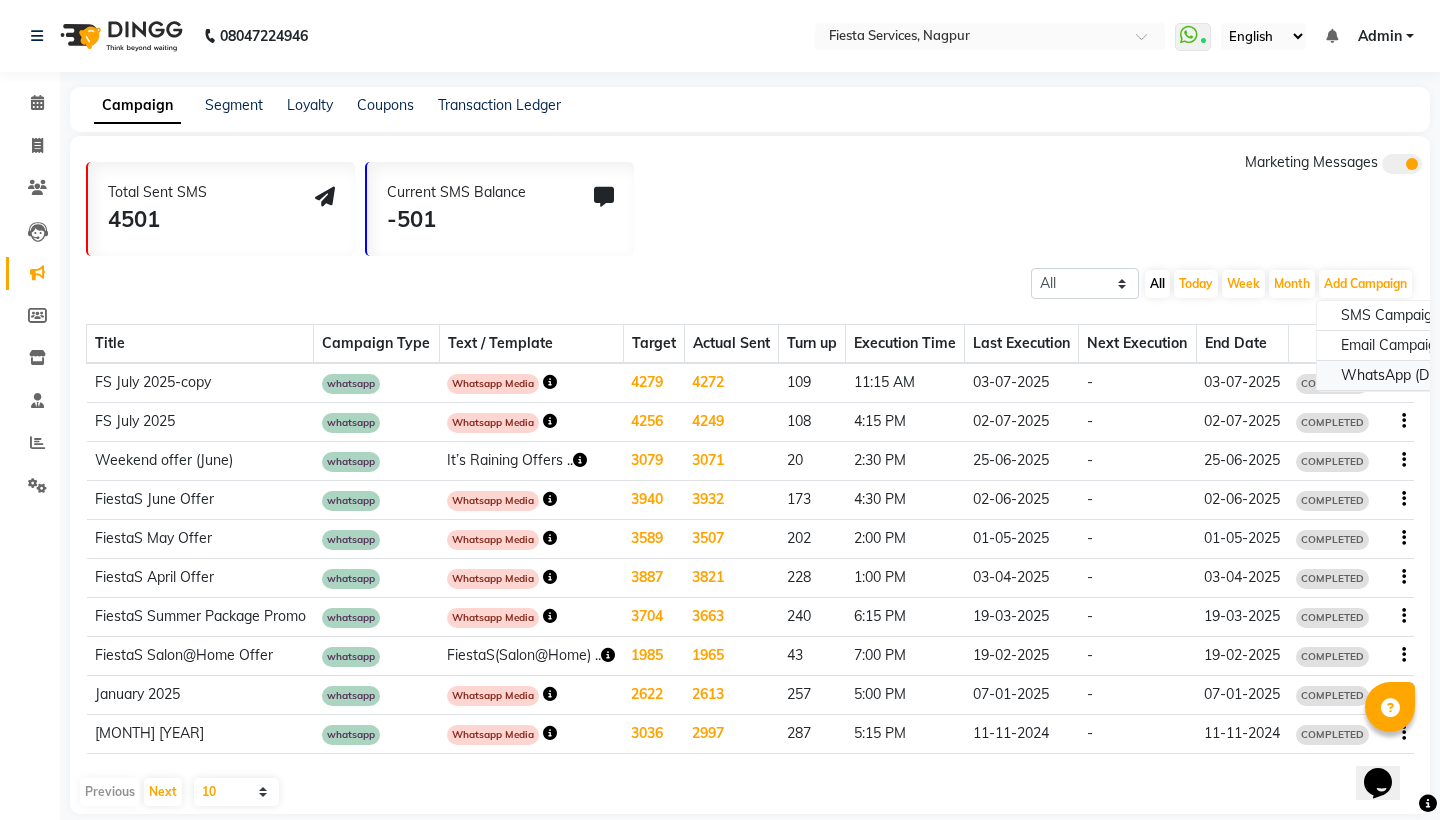 click on "WhatsApp (Direct)" 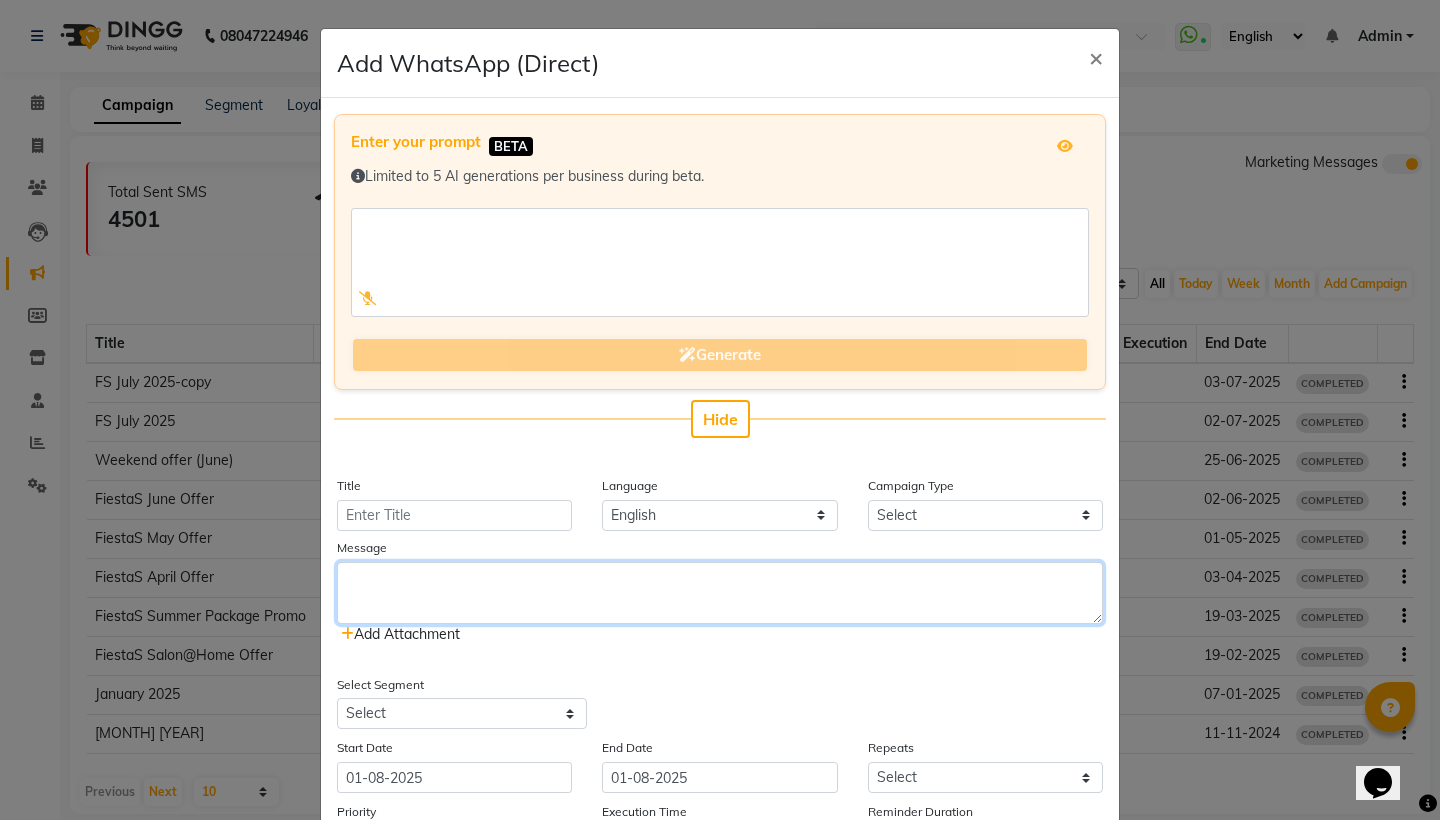 click at bounding box center (720, 593) 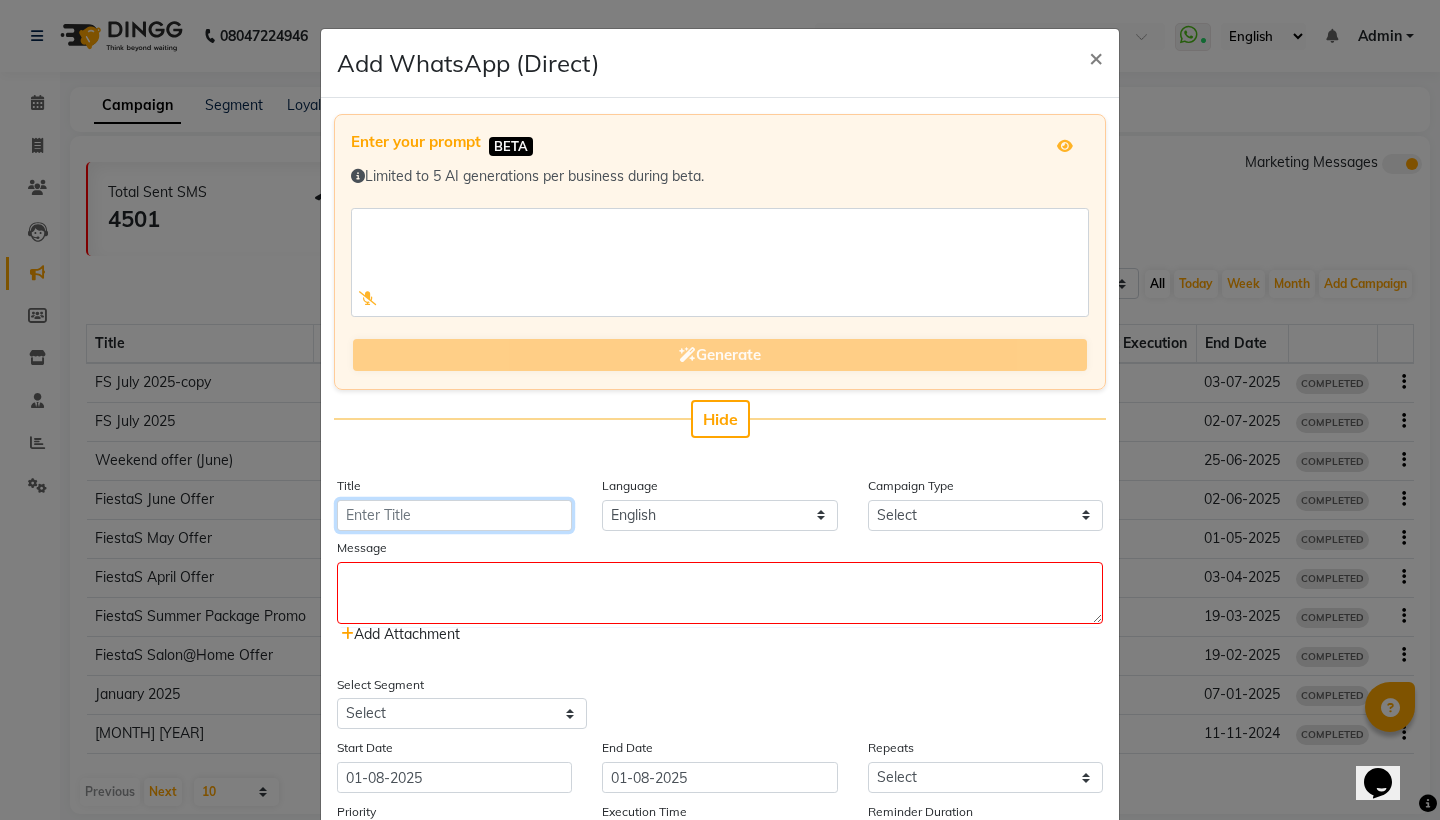 click on "Title" at bounding box center (454, 515) 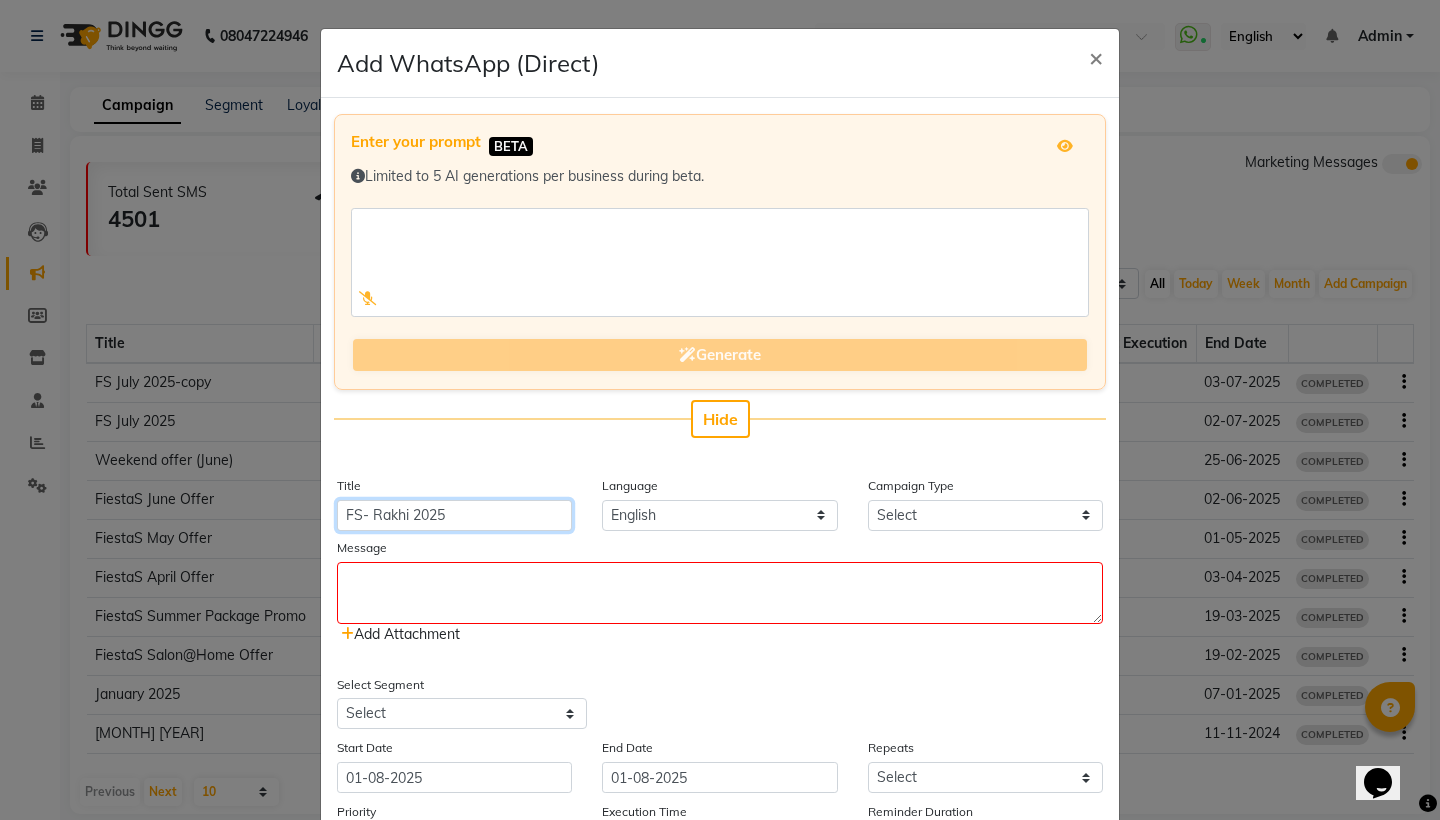 type on "FS- Rakhi 2025" 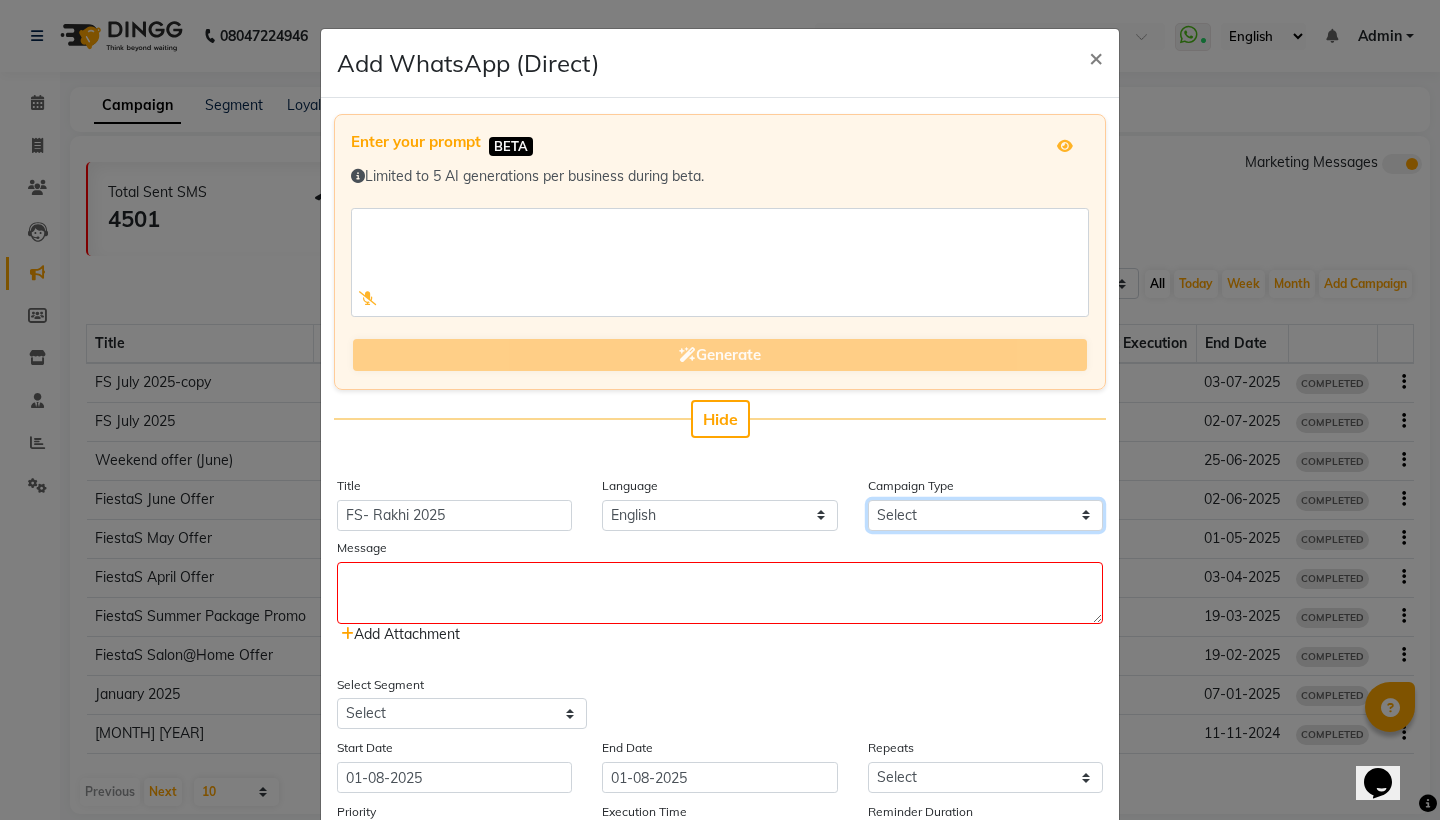 select on "3" 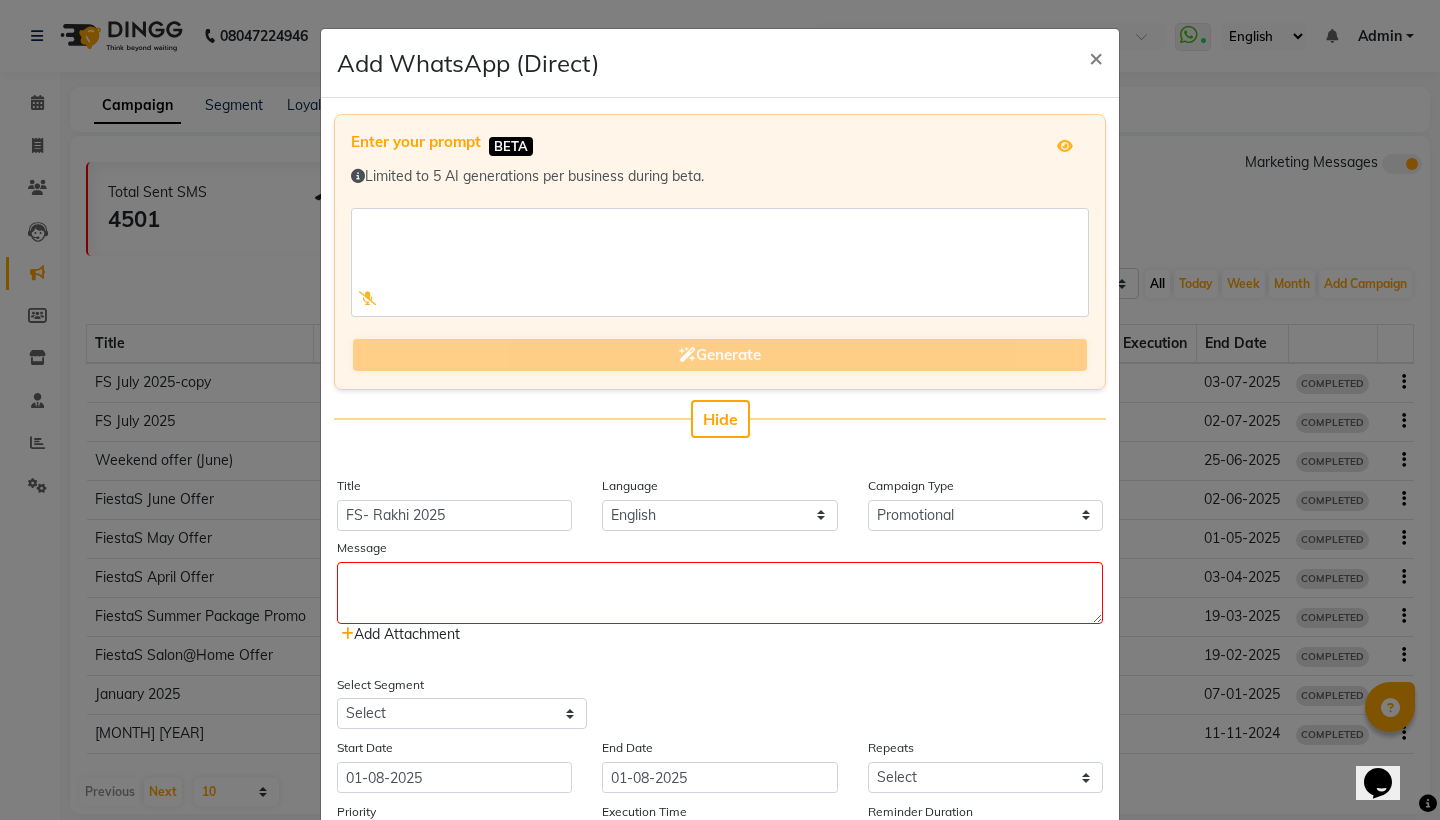 click on "Add Attachment" 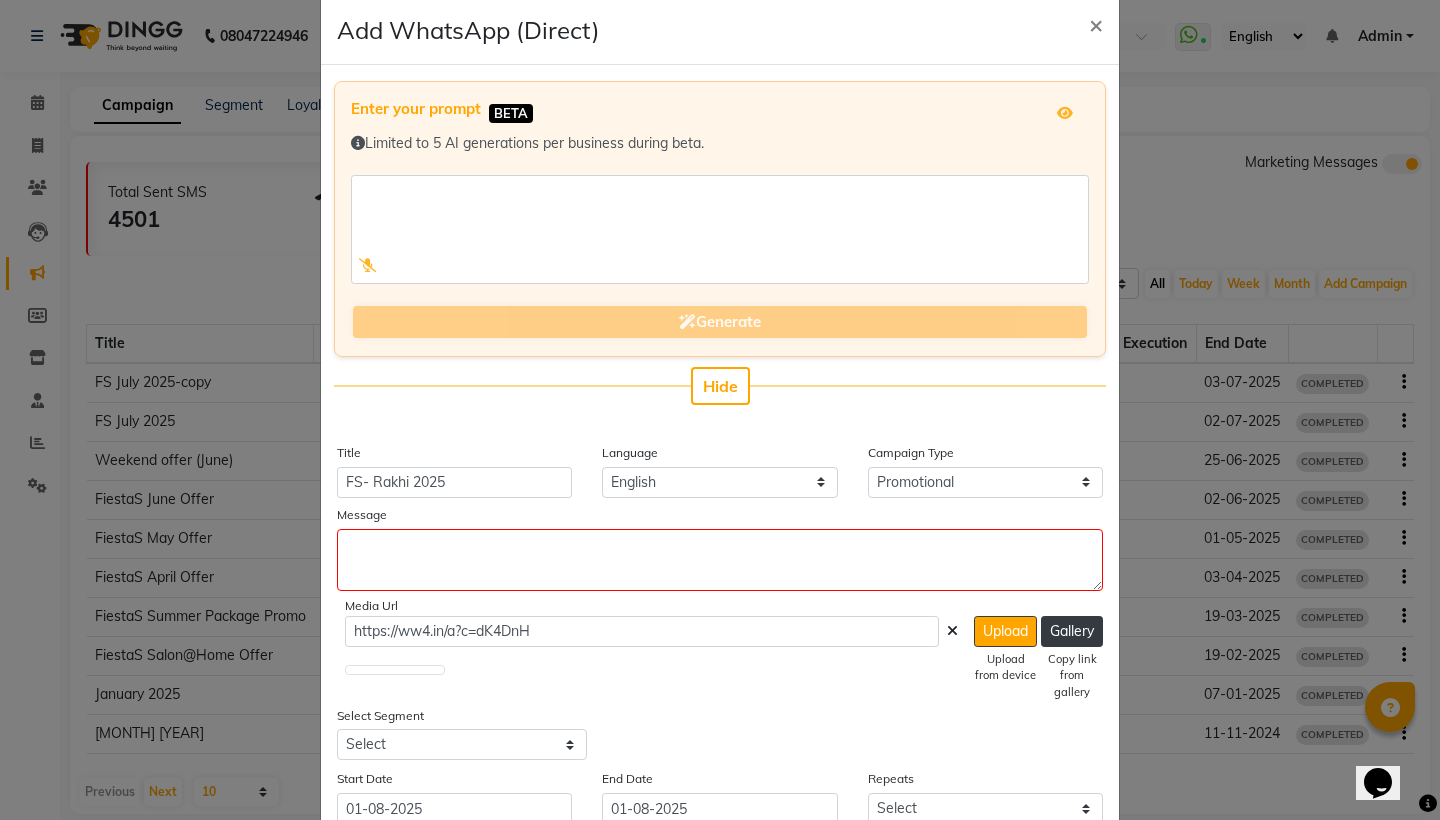 scroll, scrollTop: 55, scrollLeft: 0, axis: vertical 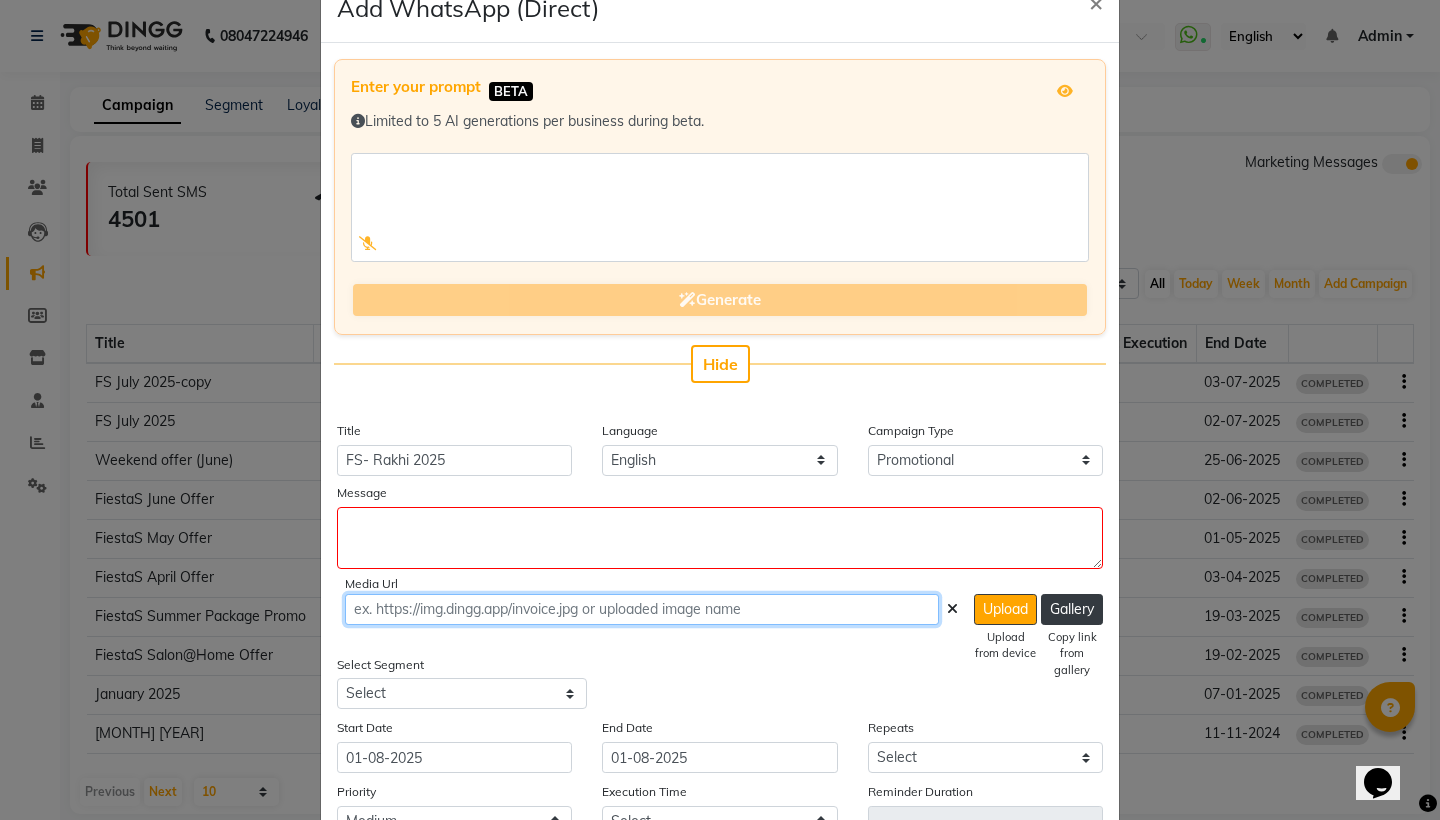 paste on "https://ww4.in/a?c=L1Ffl7" 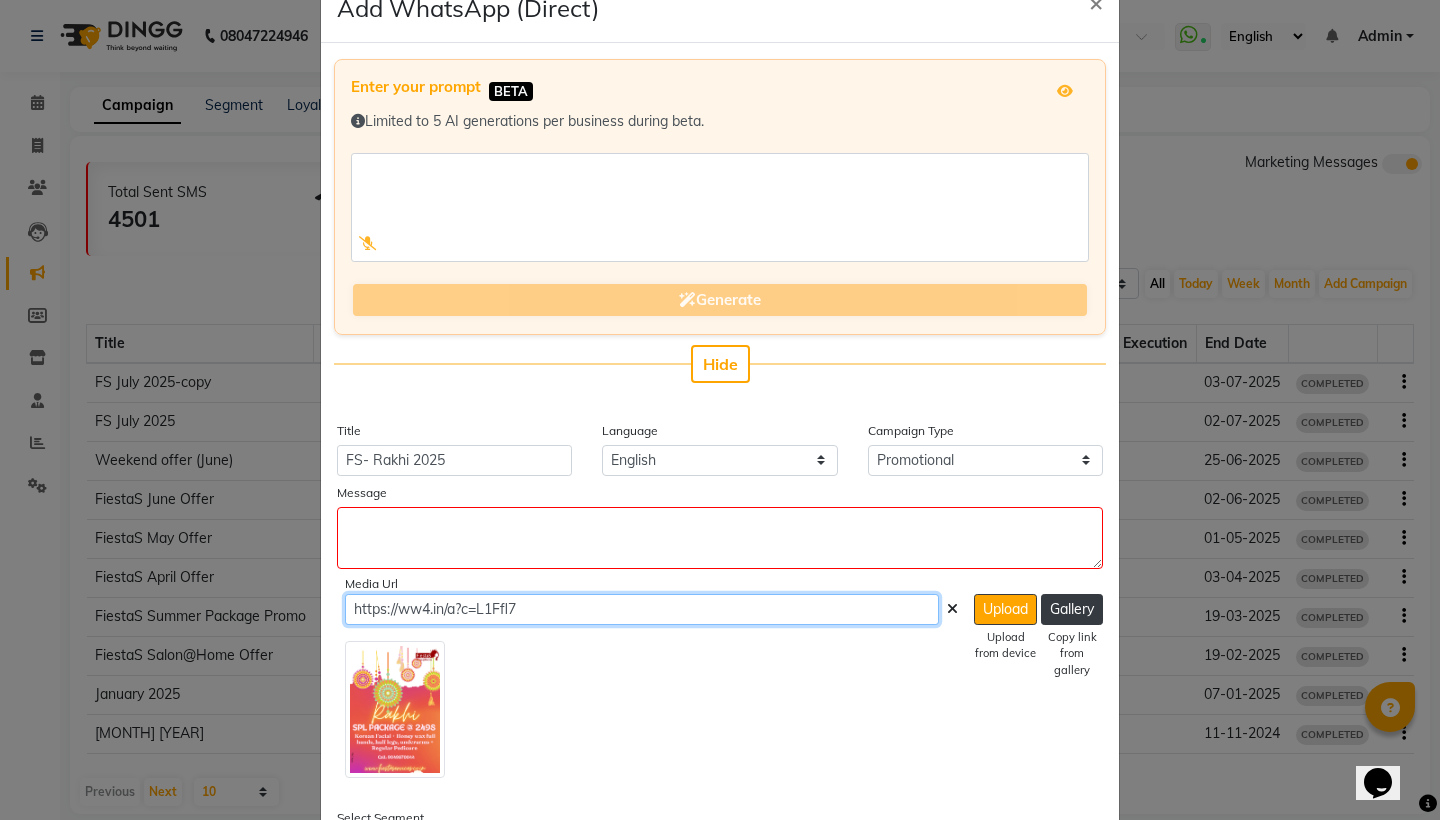 type on "https://ww4.in/a?c=L1Ffl7" 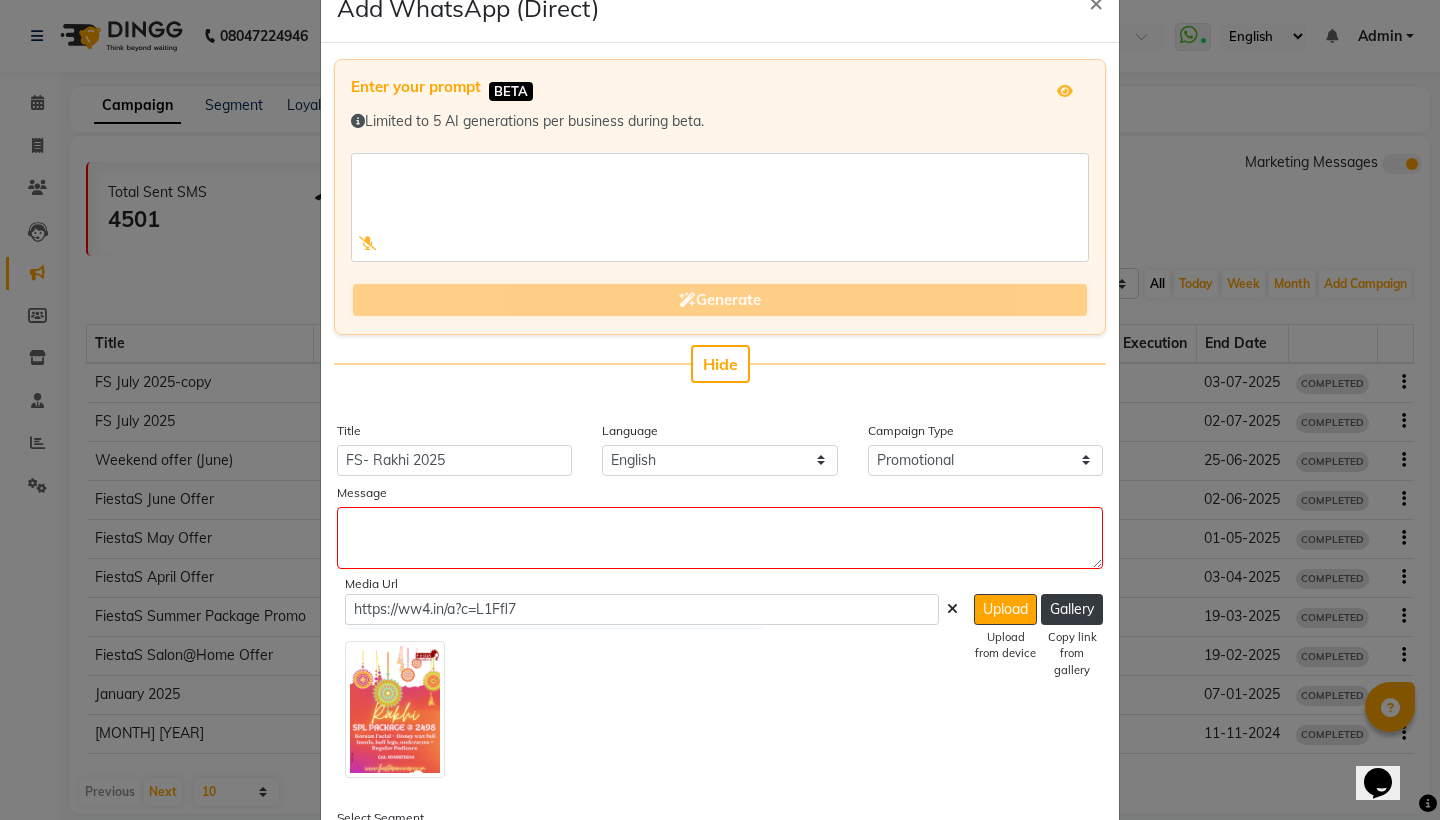 click 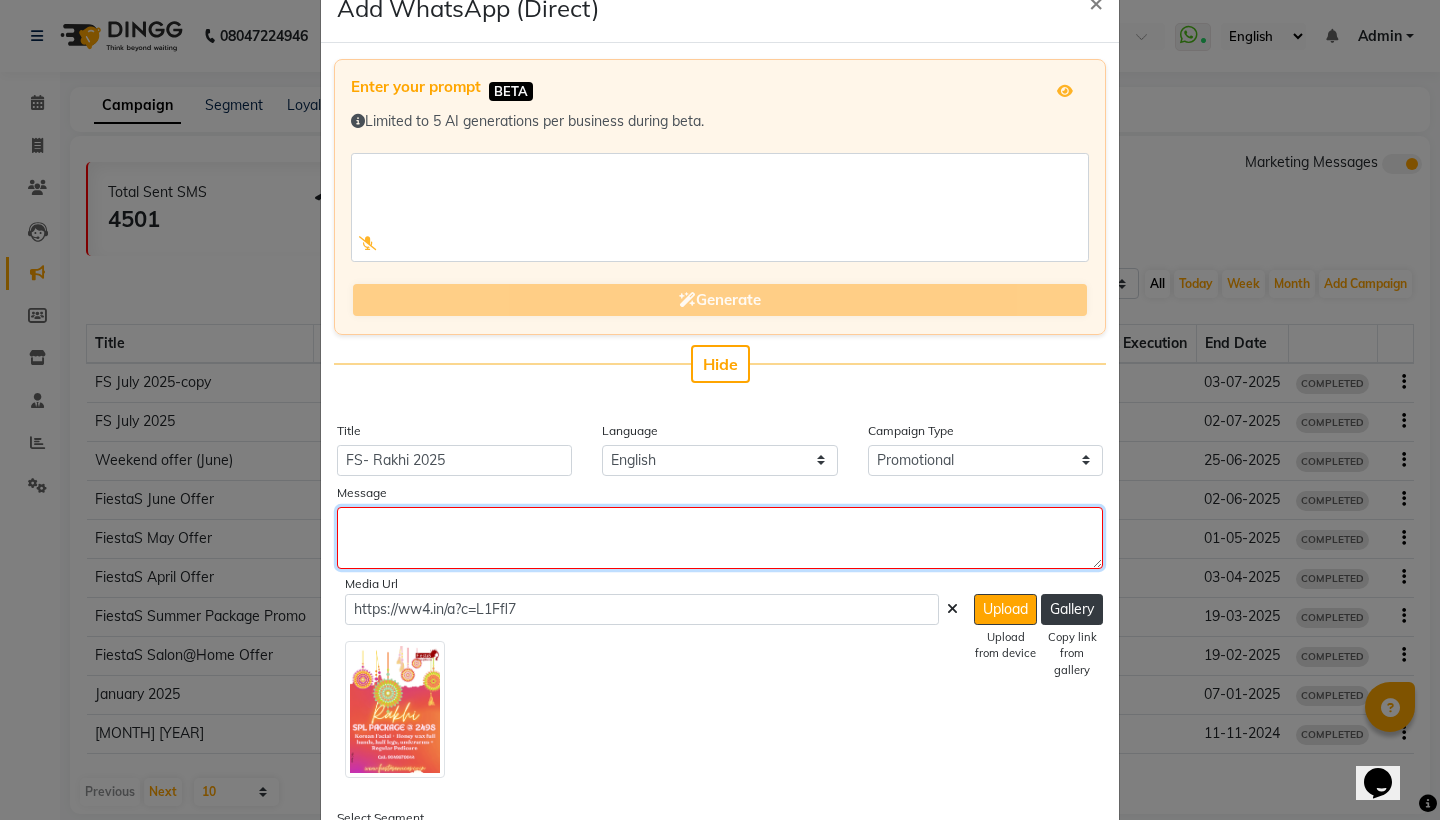 click at bounding box center (720, 538) 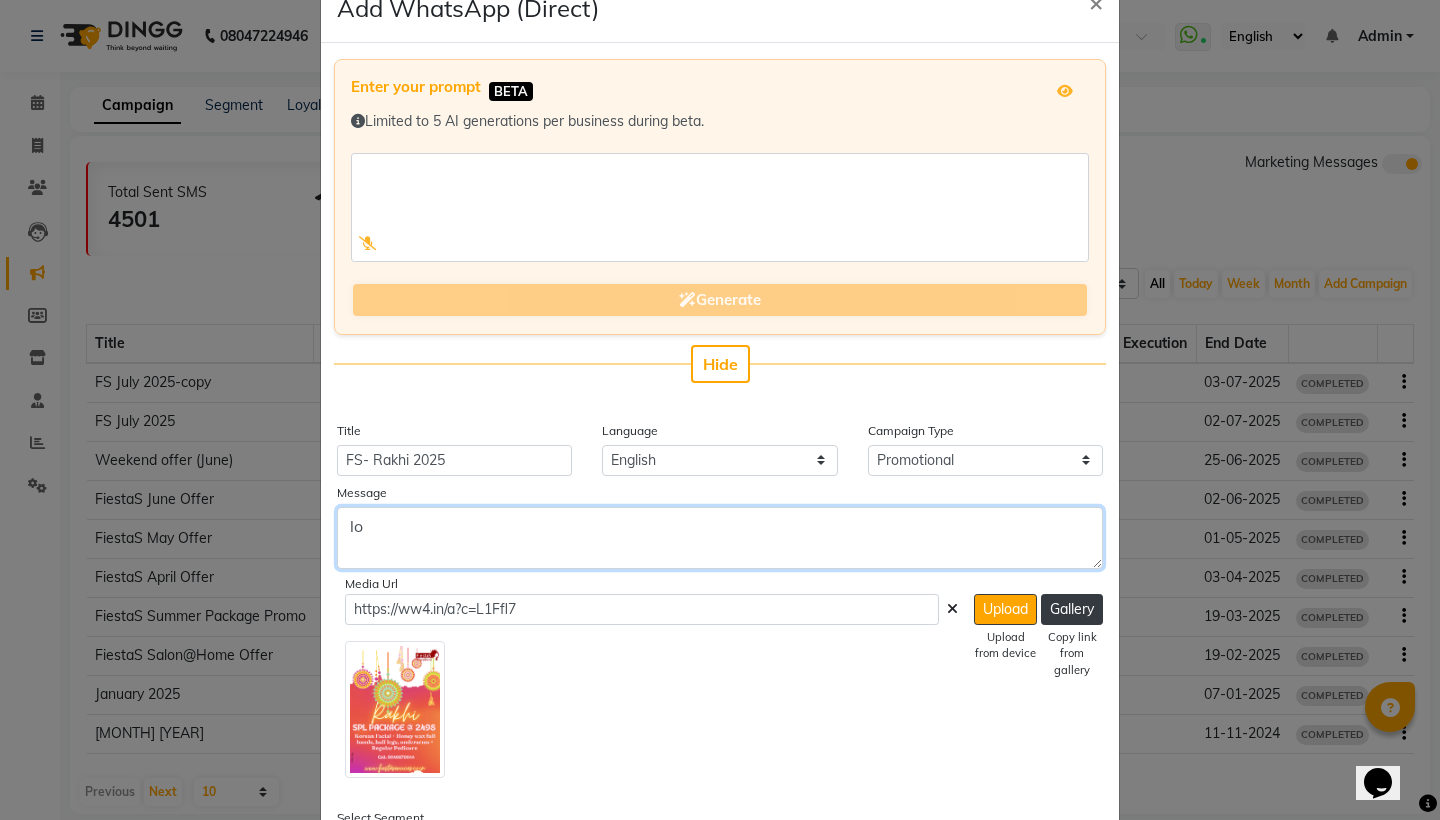 type on "l" 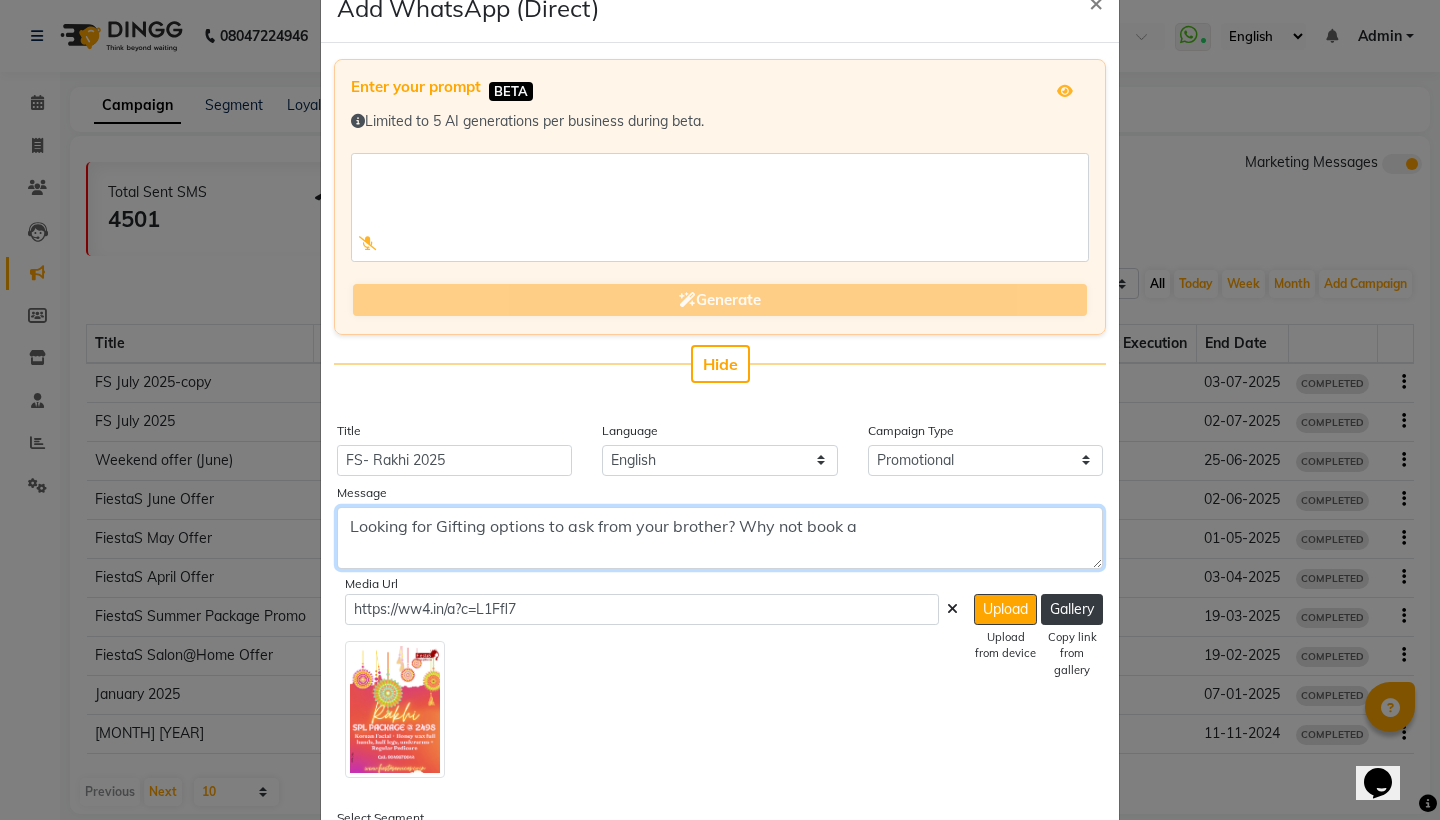 click on "Looking for Gifting options to ask from your brother? Why not book a" at bounding box center [720, 538] 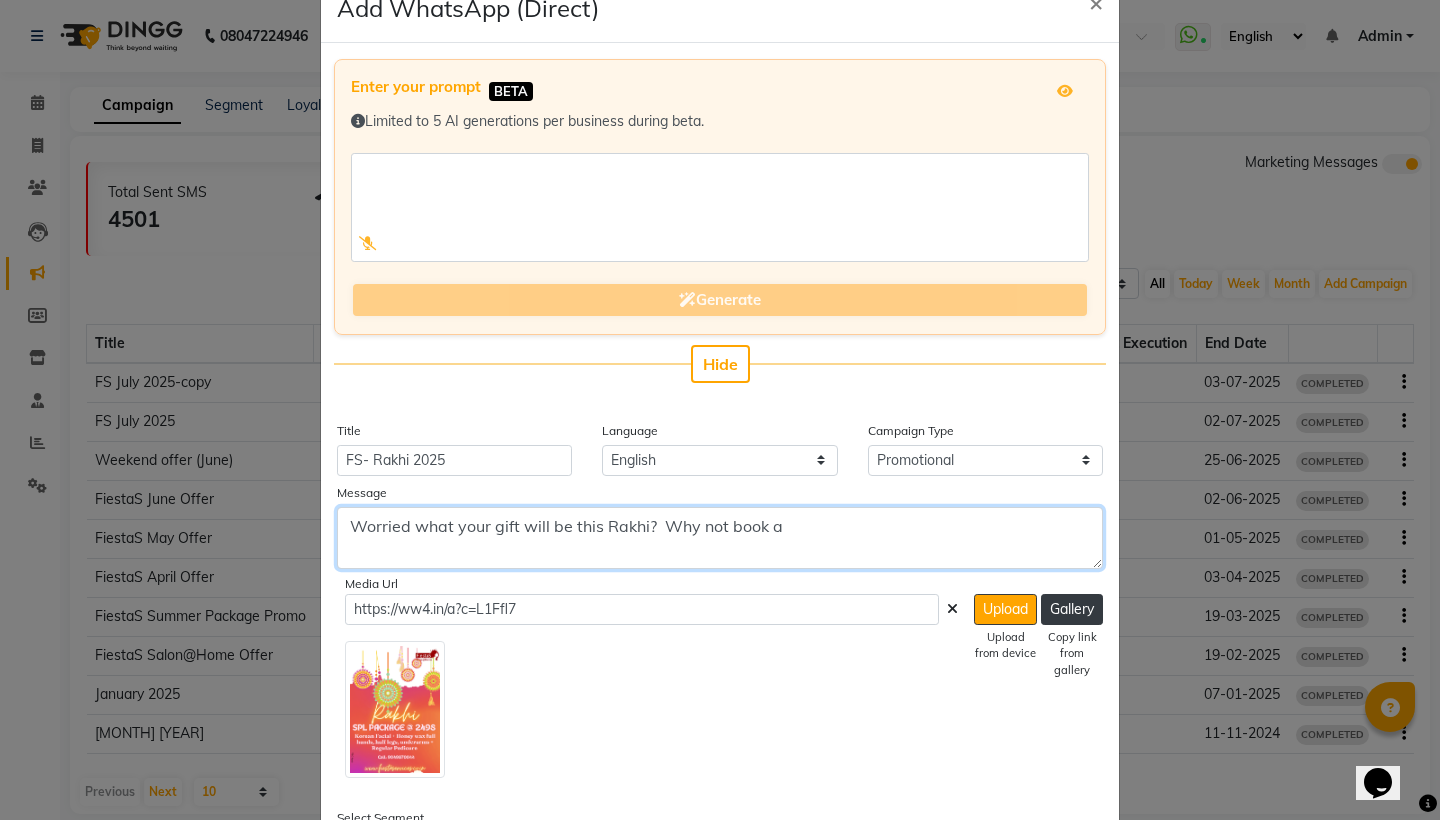 click on "Worried what your gift will be this Rakhi?  Why not book a" at bounding box center [720, 538] 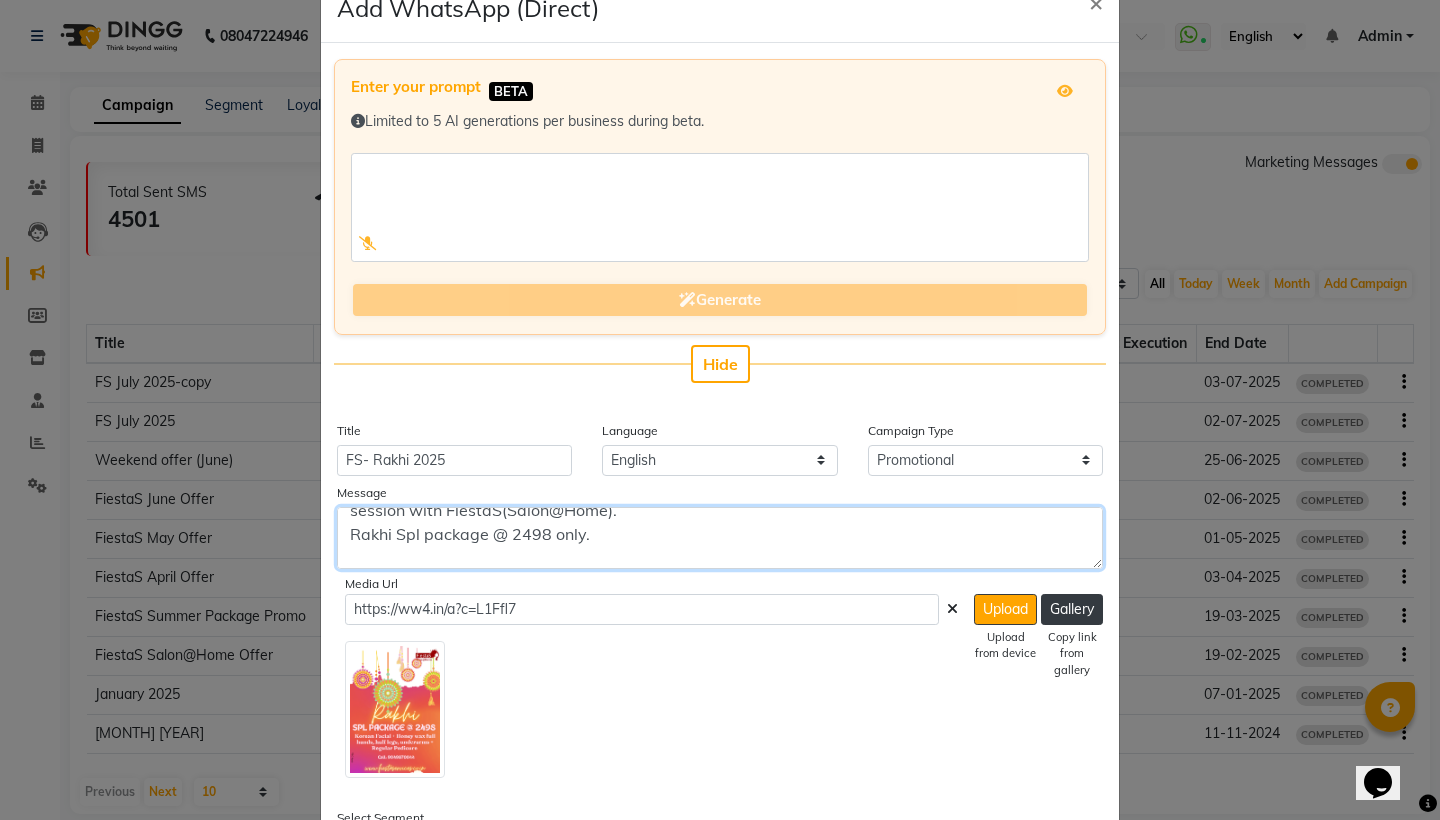 scroll, scrollTop: 64, scrollLeft: 0, axis: vertical 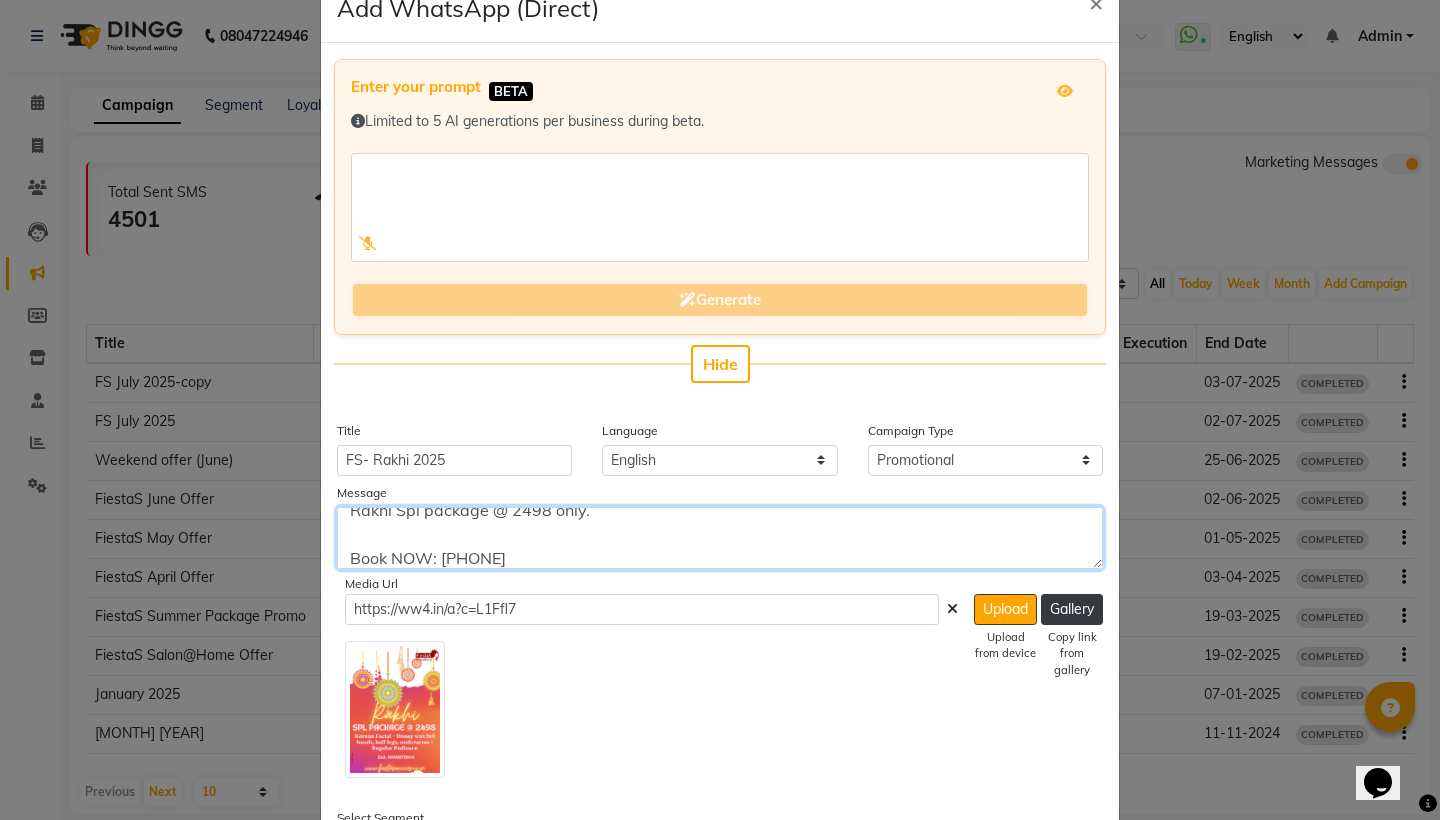click on "Worried what your gift will be this Rakhi?  Why not ask you brother to book amazing pamper session with FiestaS(Salon@Home).
Rakhi Spl package @ 2498 only.
Book NOW: [PHONE]" at bounding box center (720, 538) 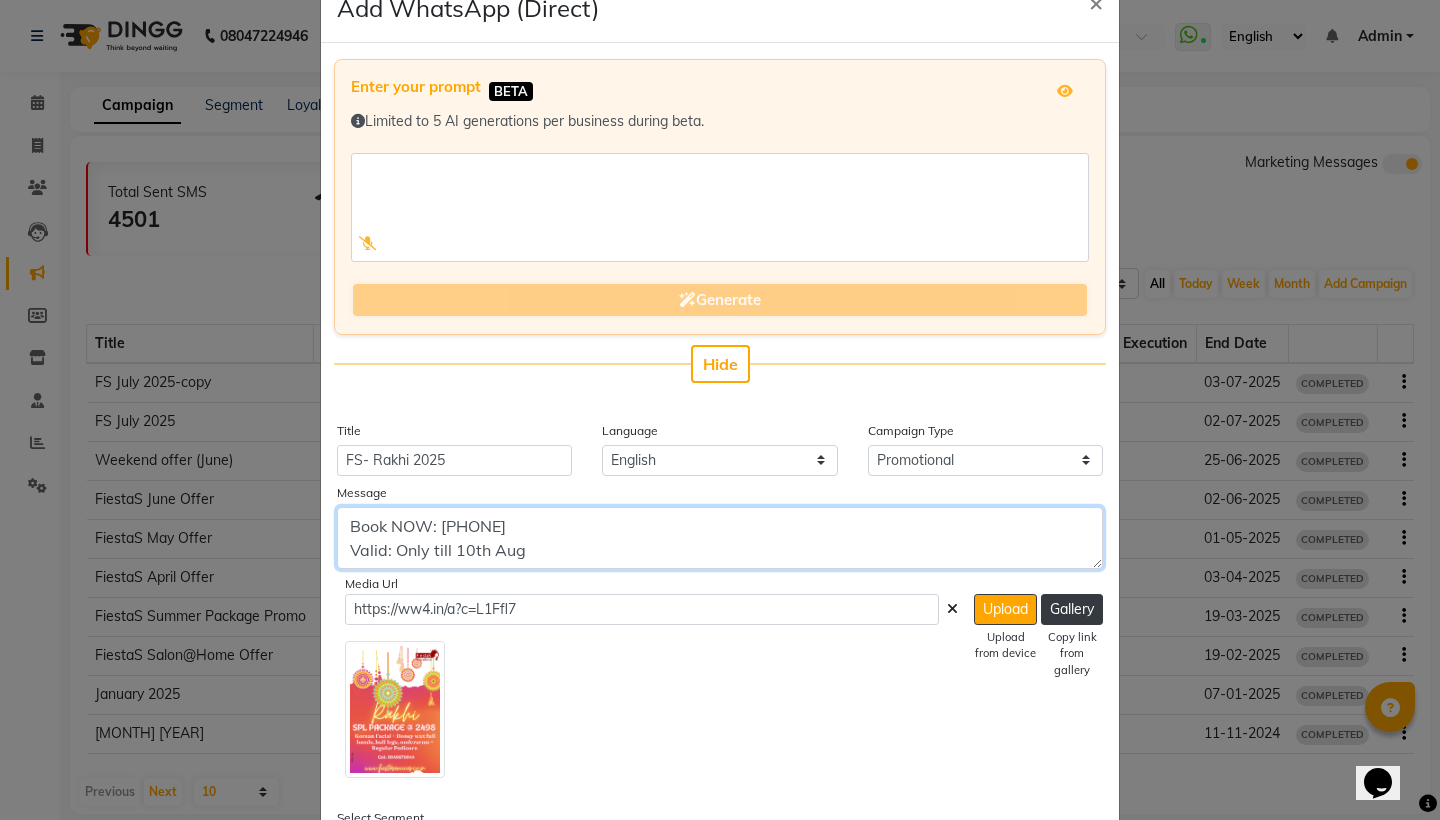 scroll, scrollTop: 0, scrollLeft: 0, axis: both 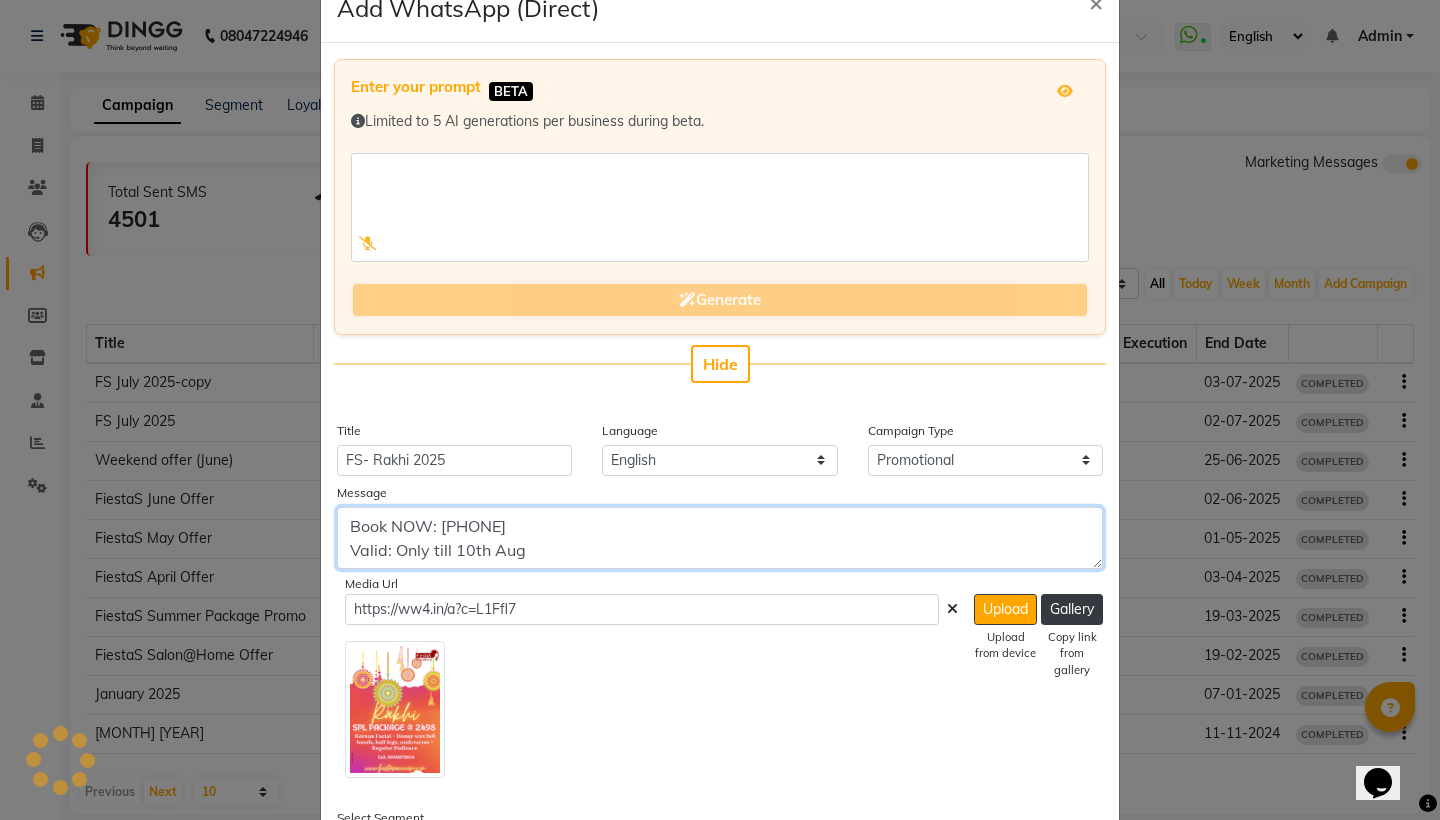 click on "Book NOW: [PHONE]
Valid: Only till 10th Aug" at bounding box center [720, 538] 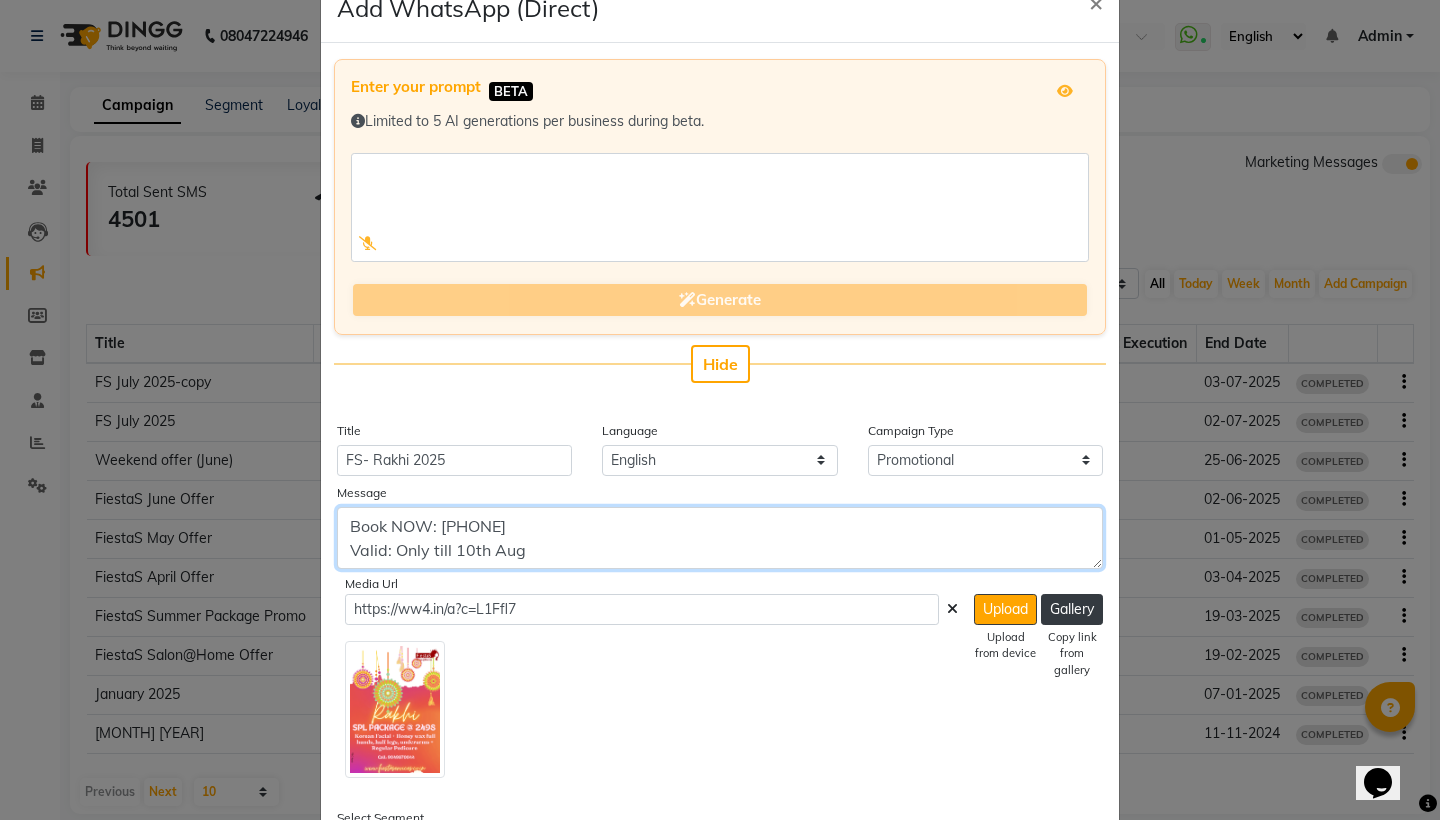 scroll, scrollTop: 7, scrollLeft: 0, axis: vertical 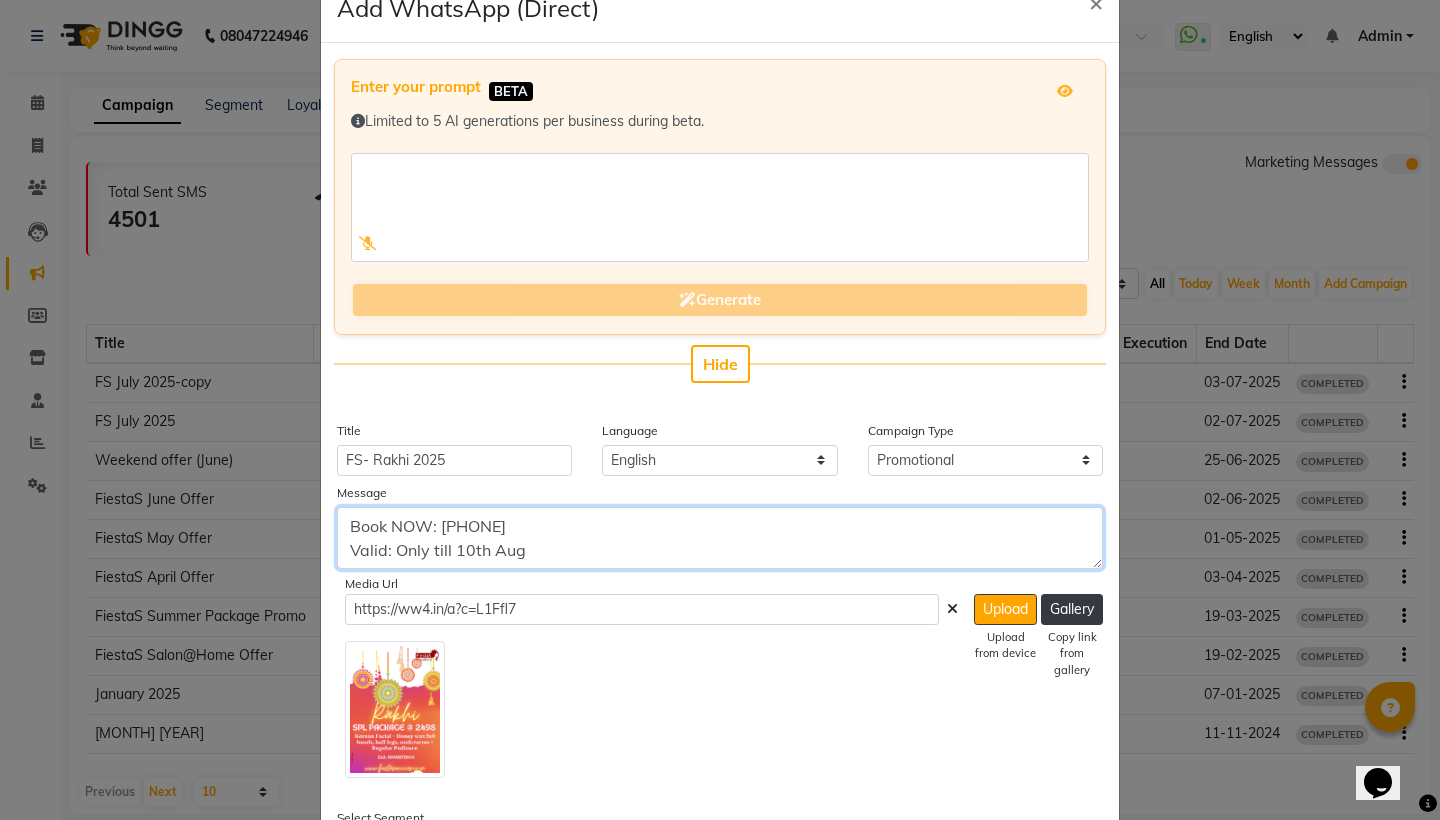 click on "Book NOW: [PHONE]
Valid: Only till 10th Aug" at bounding box center [720, 538] 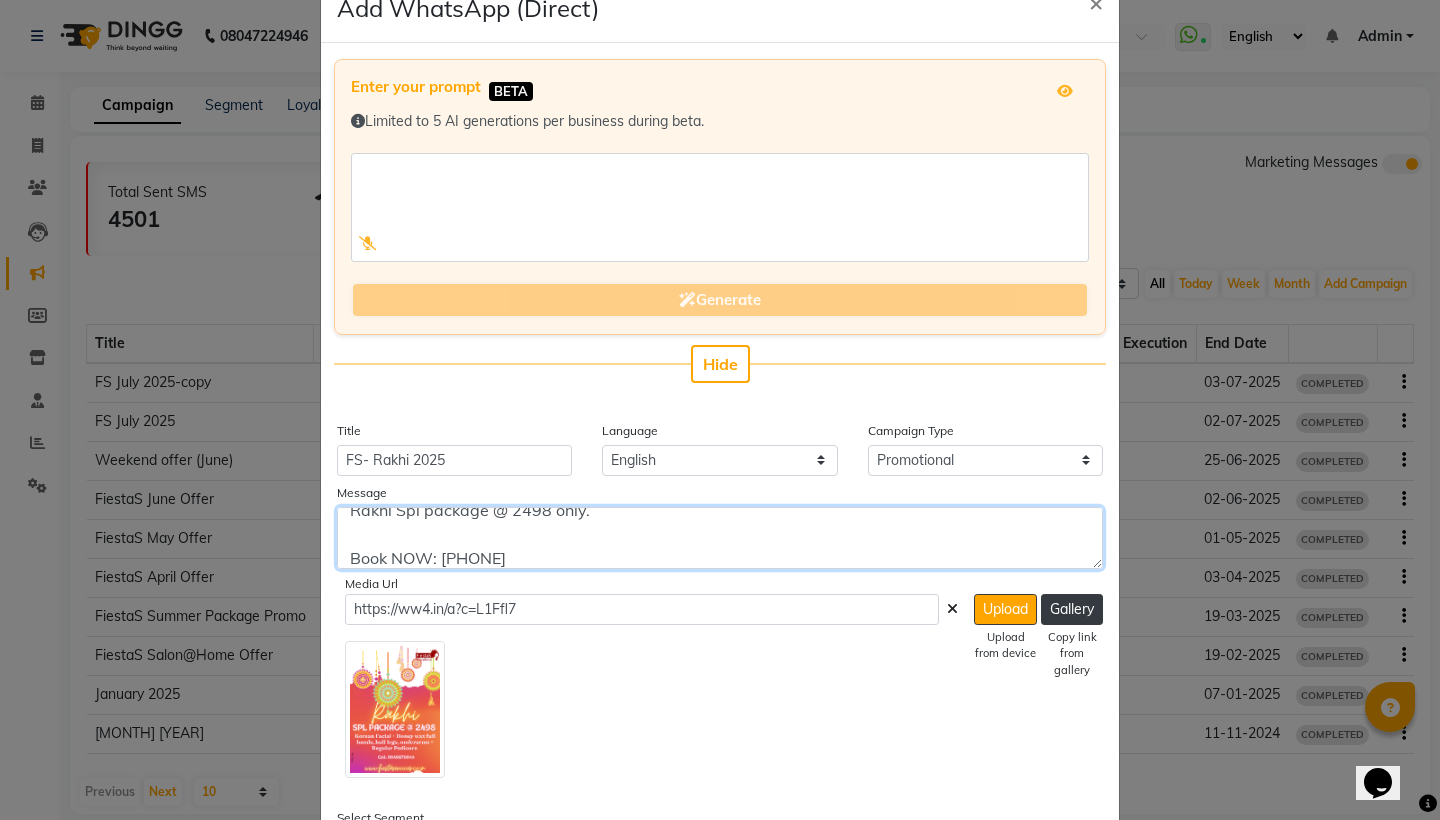 scroll, scrollTop: 88, scrollLeft: 0, axis: vertical 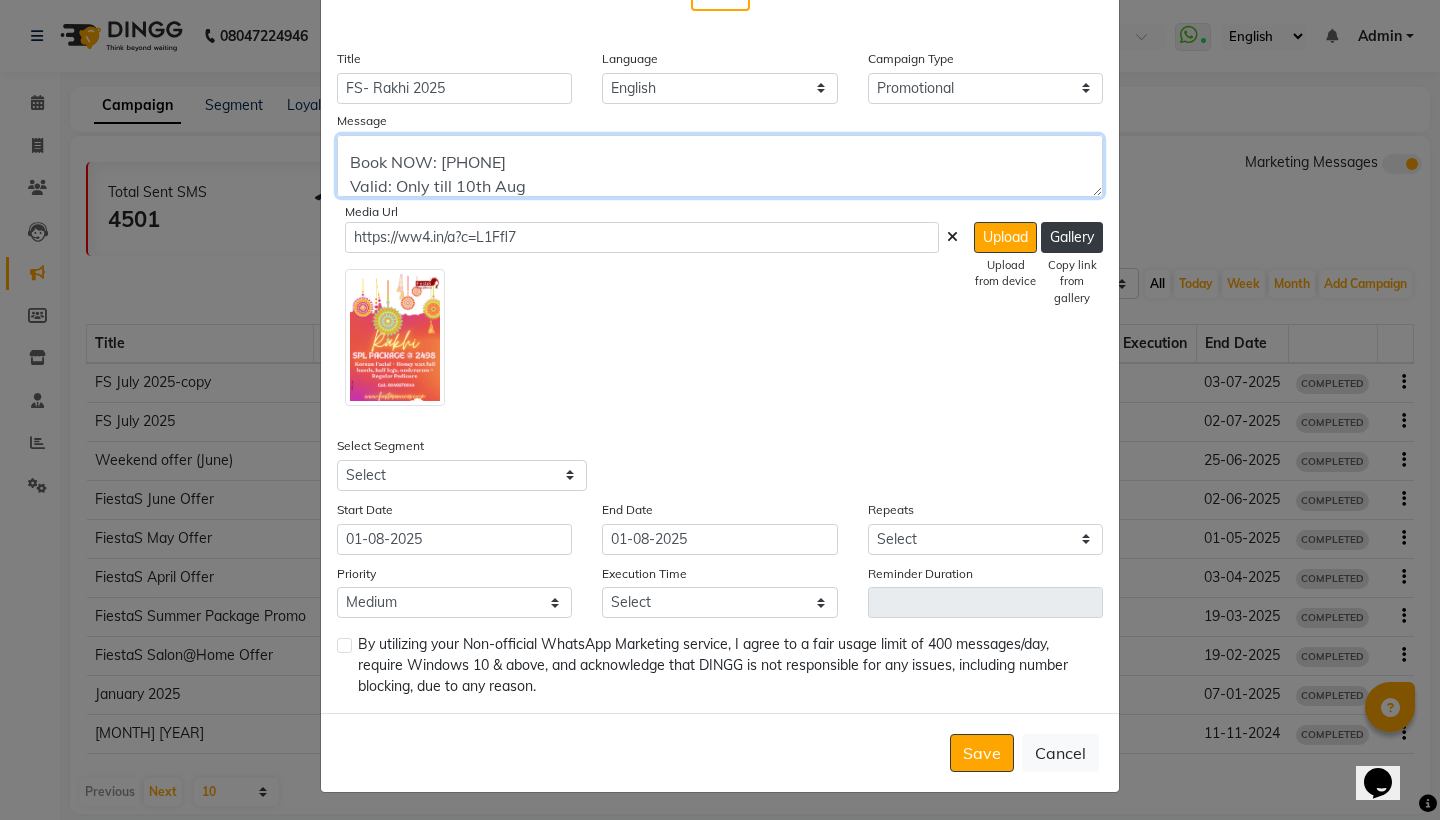 type on "Worried what your gift will be this Rakhi?  Why not ask your brother to book amazing pamper session with FiestaS(Salon@Home).
Rakhi Spl package @ 2498 only.
Book NOW: [PHONE]
Valid: Only till 10th Aug" 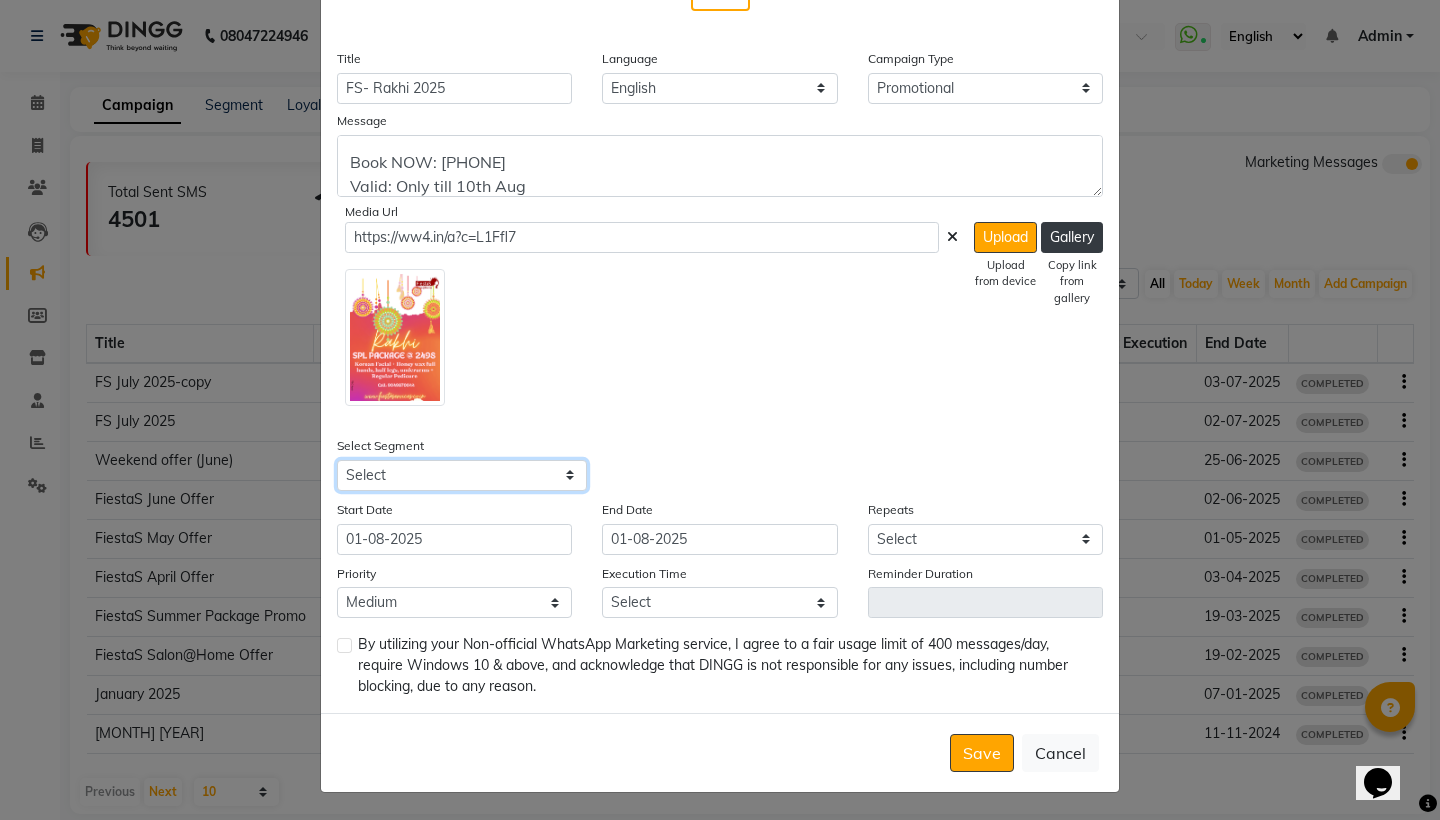 click on "Select All Customers All Male Customer All Female Customer All Members All Customers Visited in last 30 days All Customers Visited in last 60 days but not in last 30 days Inactive/Lost Customers High Ticket Customers Low Ticket Customers Frequent Customers Regular Customers New Customers All Customers with Valid Birthdays All Customers with Valid Anniversary All Customer Visited in 2020 New Customer Visit before 90 Days FS_NEW Customers" at bounding box center (462, 475) 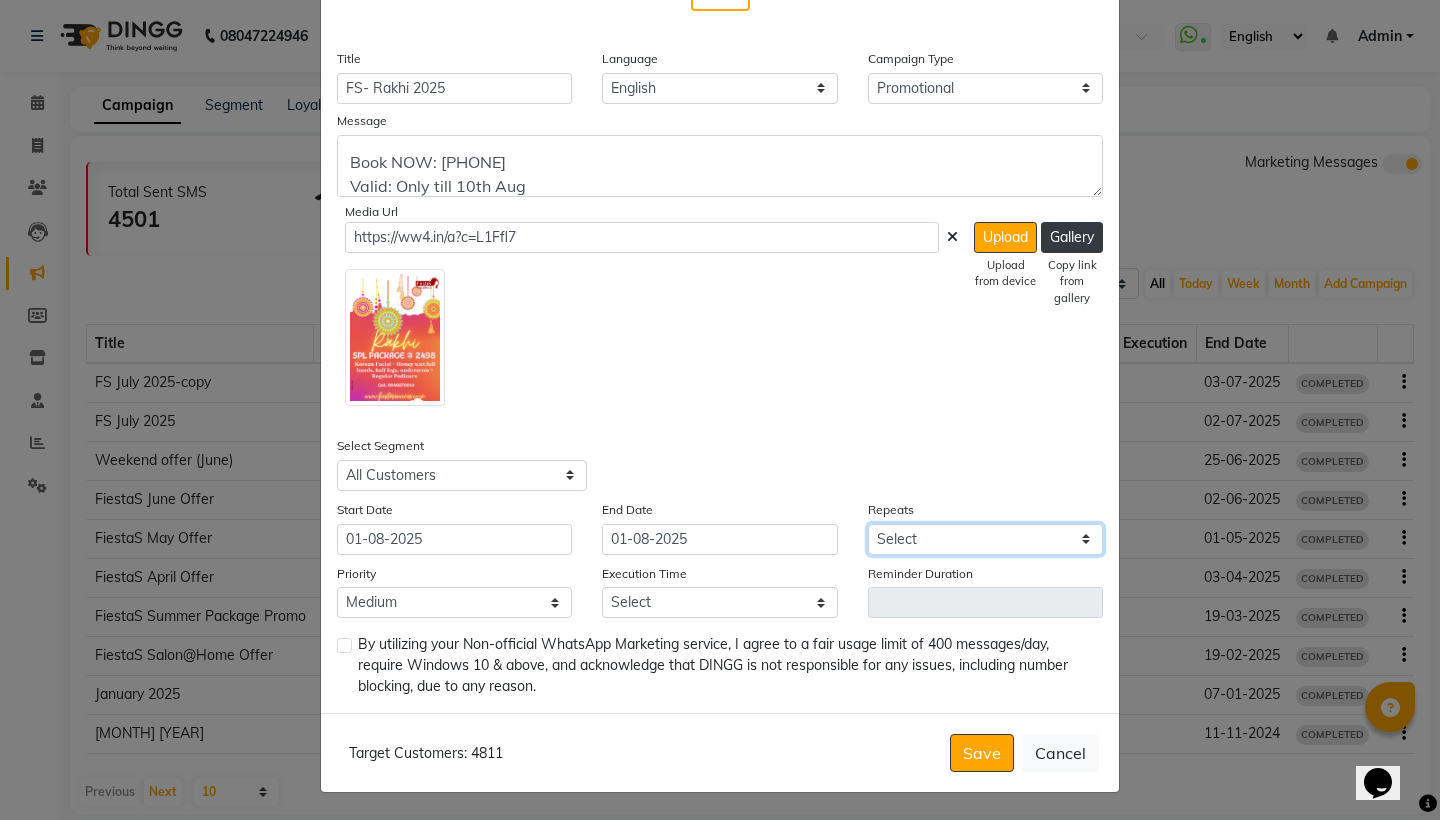 click on "Select Once Daily Alternate Day Weekly Monthly Yearly" at bounding box center [985, 539] 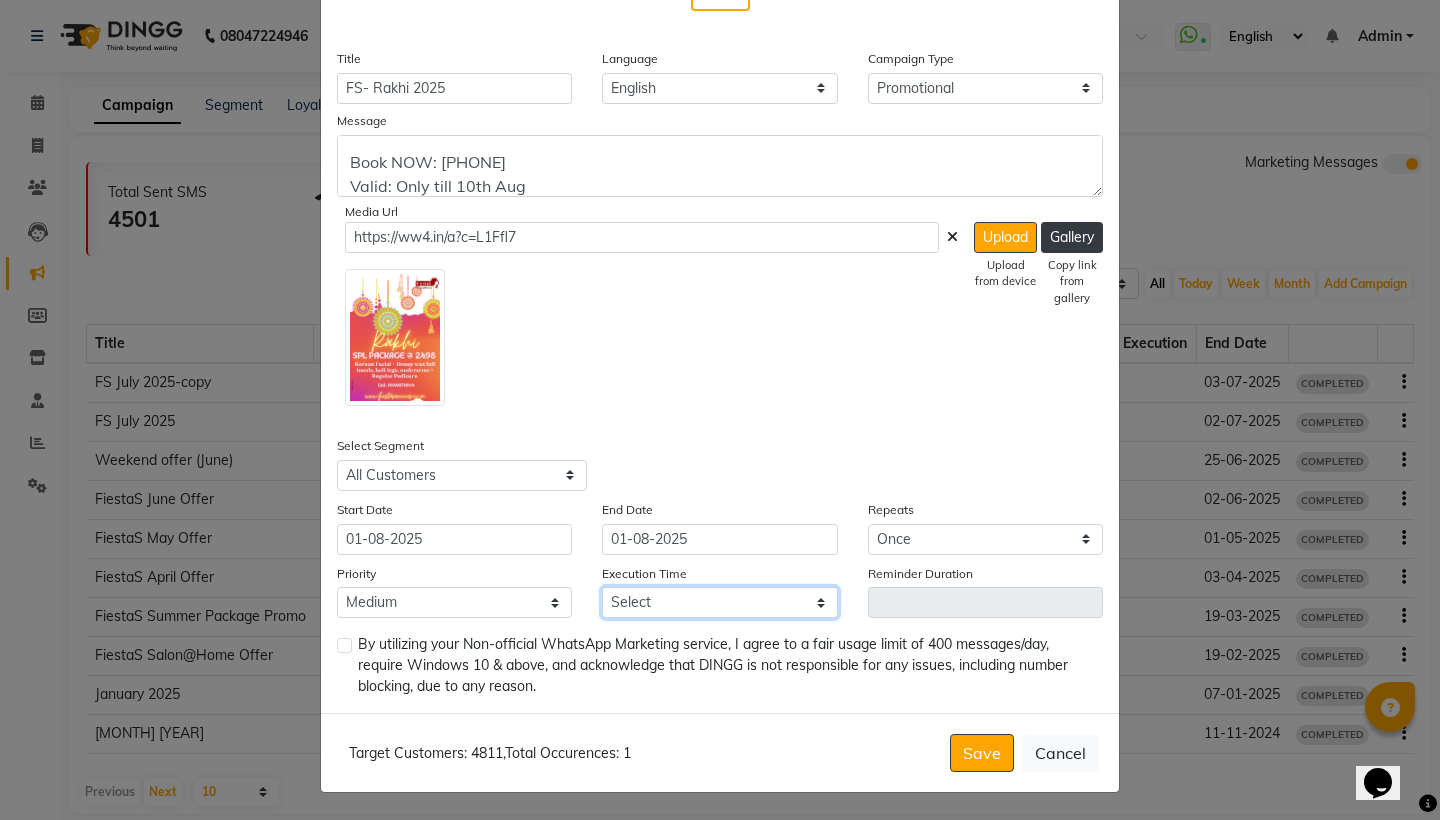 click on "Select 09:00 AM 09:15 AM 09:30 AM 09:45 AM 10:00 AM 10:15 AM 10:30 AM 10:45 AM 11:00 AM 11:15 AM 11:30 AM 11:45 AM 12:00 PM 12:15 PM 12:30 PM 12:45 PM 01:00 PM 01:15 PM 01:30 PM 01:45 PM 02:00 PM 02:15 PM 02:30 PM 02:45 PM 03:00 PM 03:15 PM 03:30 PM 03:45 PM 04:00 PM 04:15 PM 04:30 PM 04:45 PM 05:00 PM 05:15 PM 05:30 PM 05:45 PM 06:00 PM 06:15 PM 06:30 PM 06:45 PM 07:00 PM 07:15 PM 07:30 PM 07:45 PM 08:00 PM 08:15 PM 08:30 PM 08:45 PM 09:00 PM 09:15 PM 09:30 PM 09:45 PM" at bounding box center [719, 602] 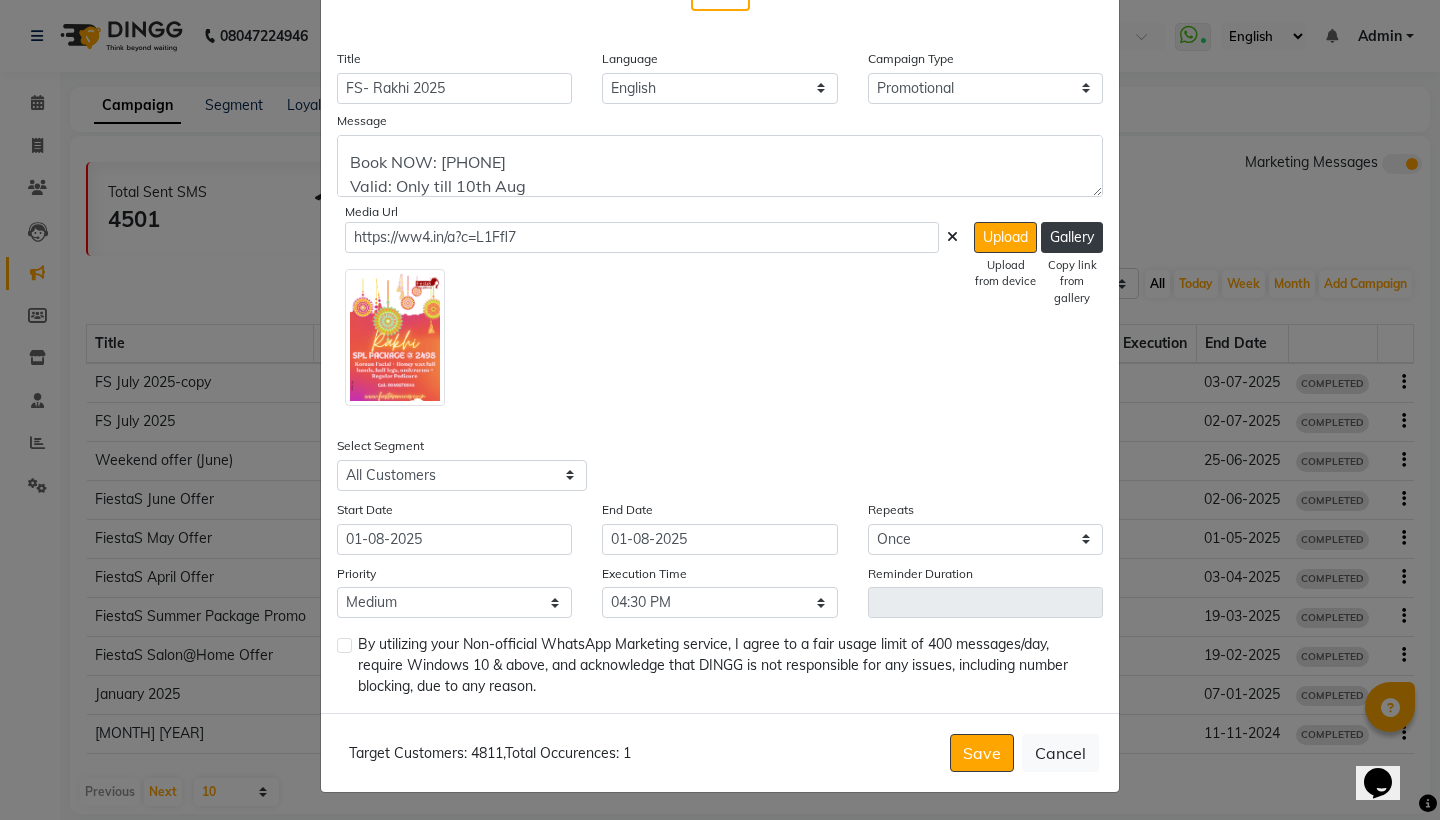 click 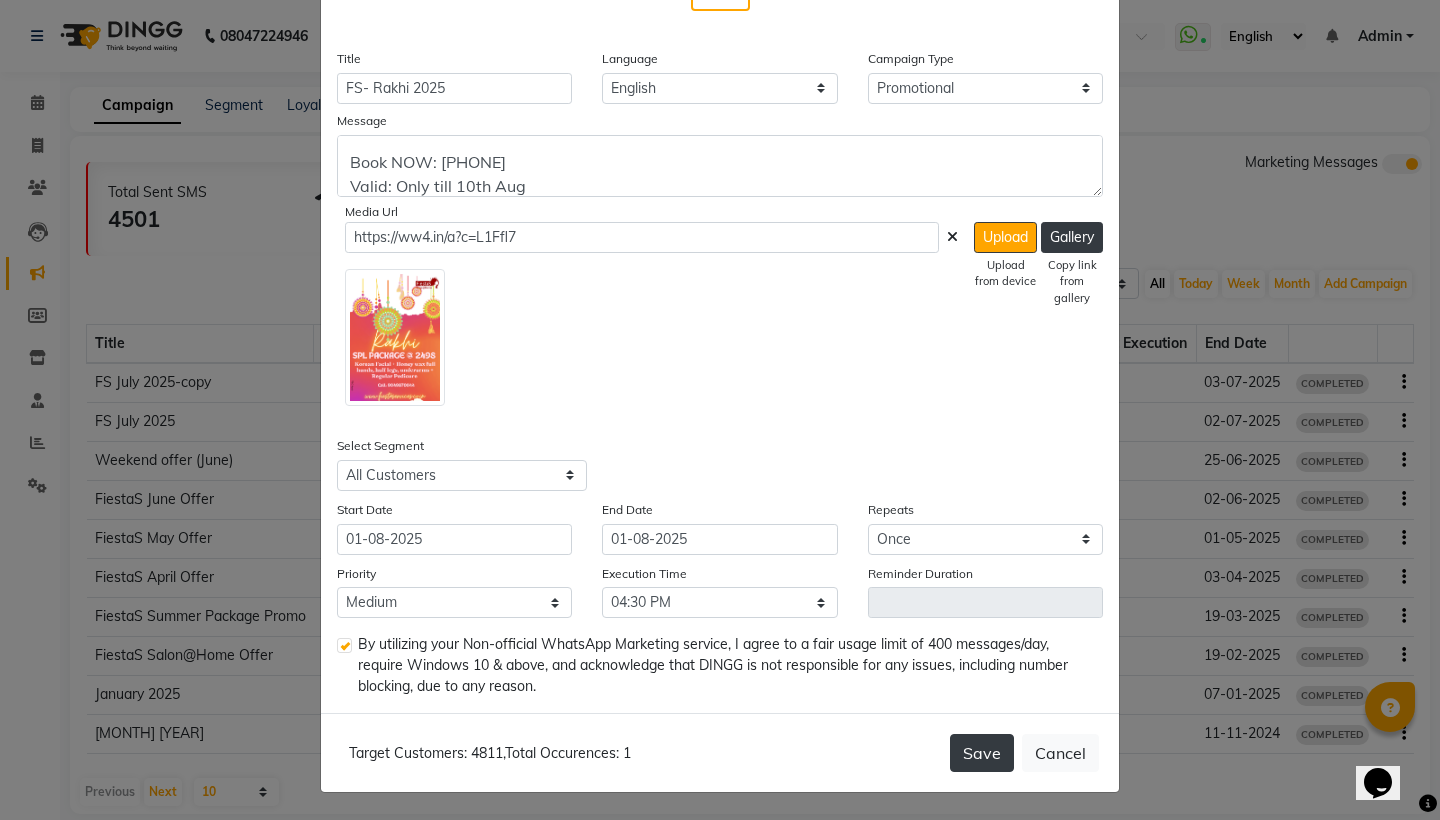 click on "Save" 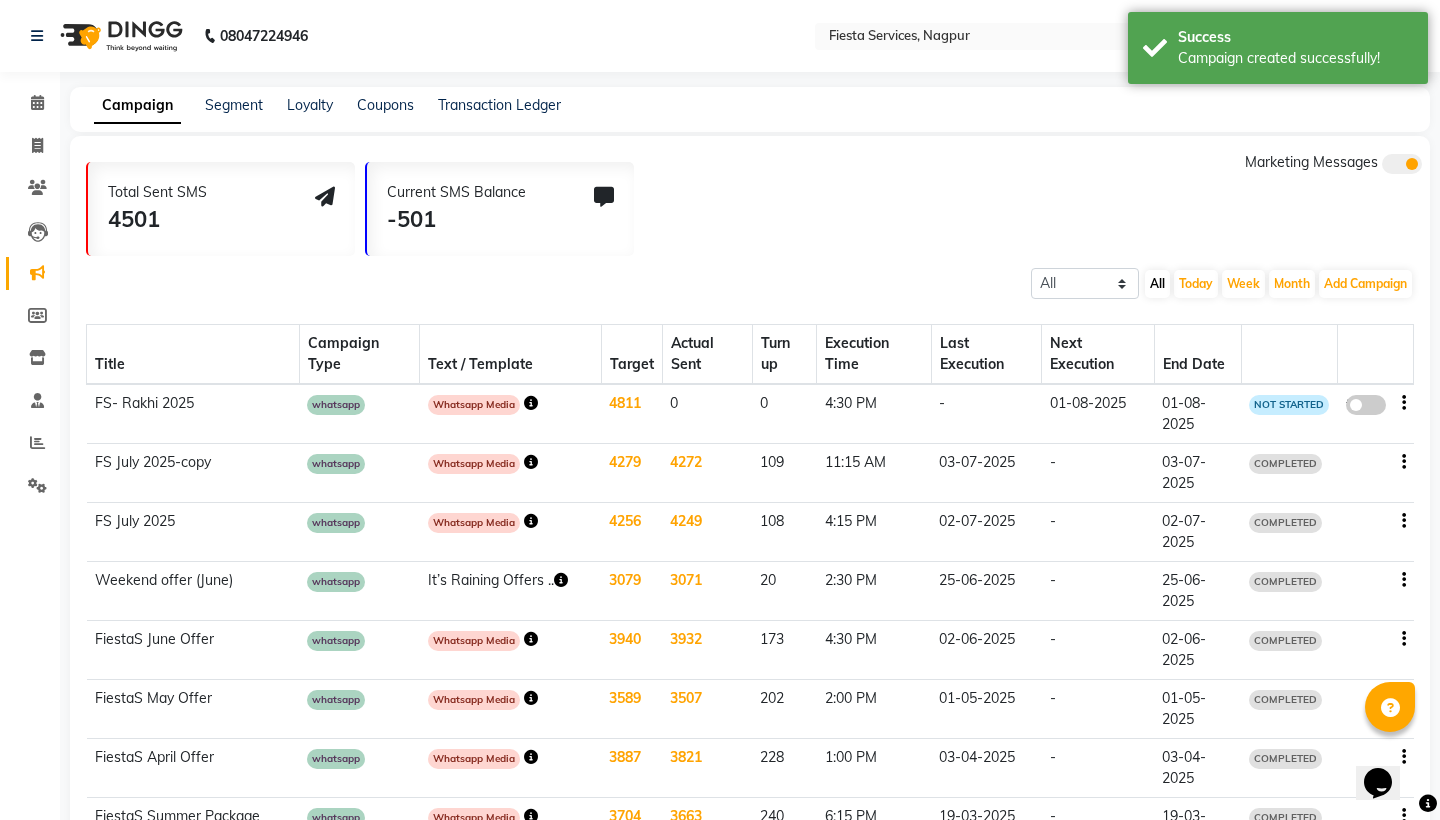 click 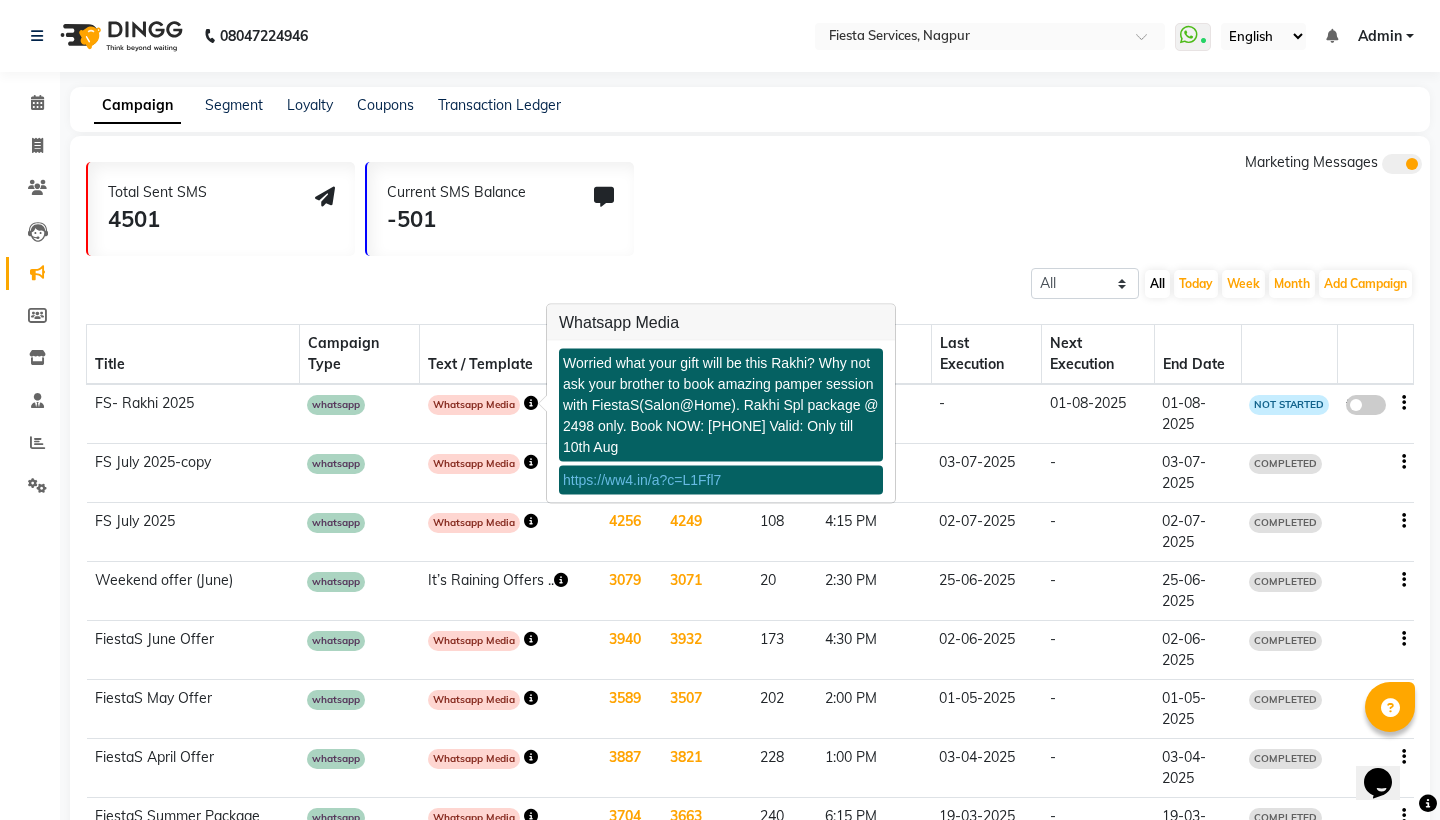 click 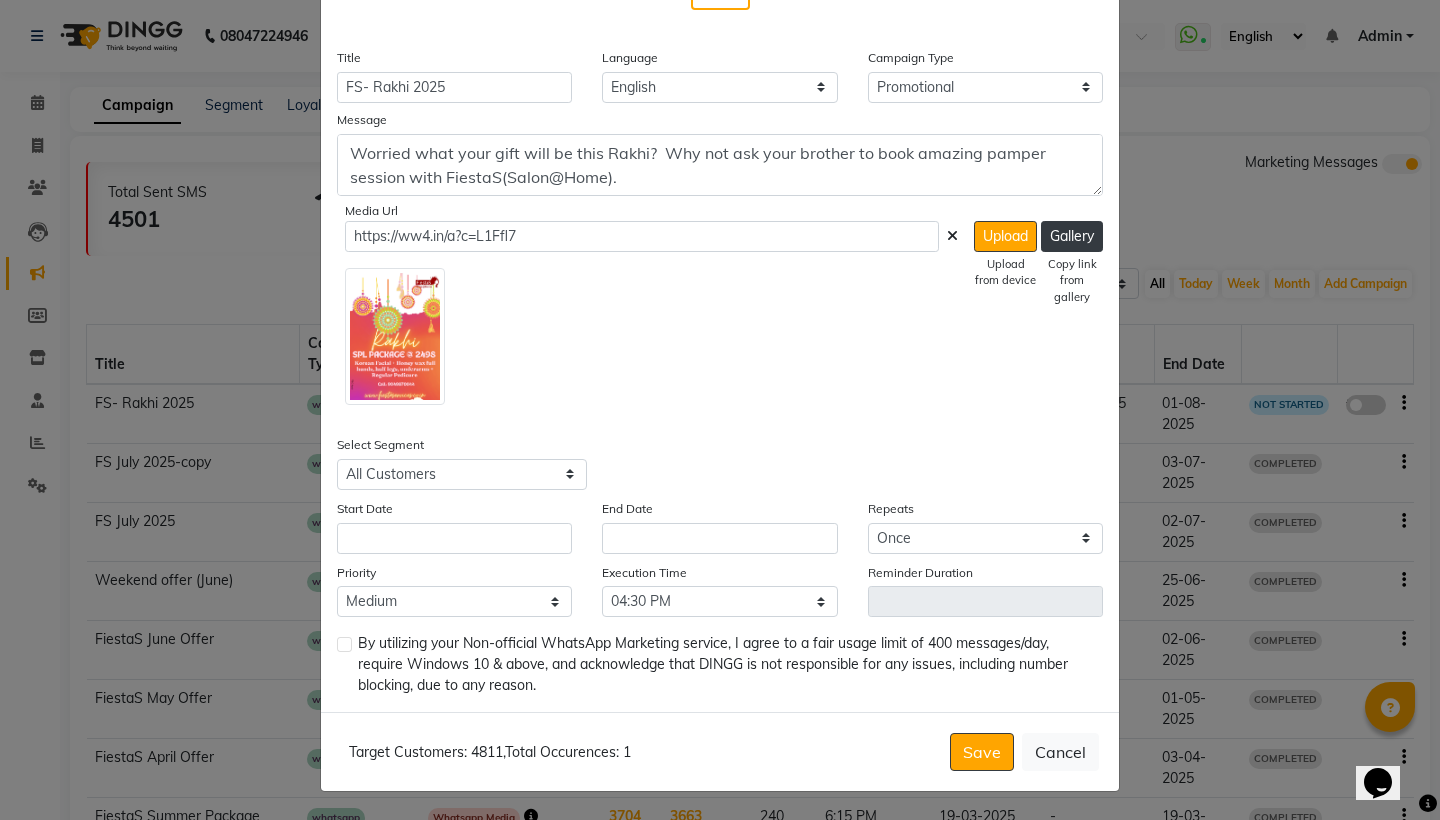 scroll, scrollTop: 427, scrollLeft: 0, axis: vertical 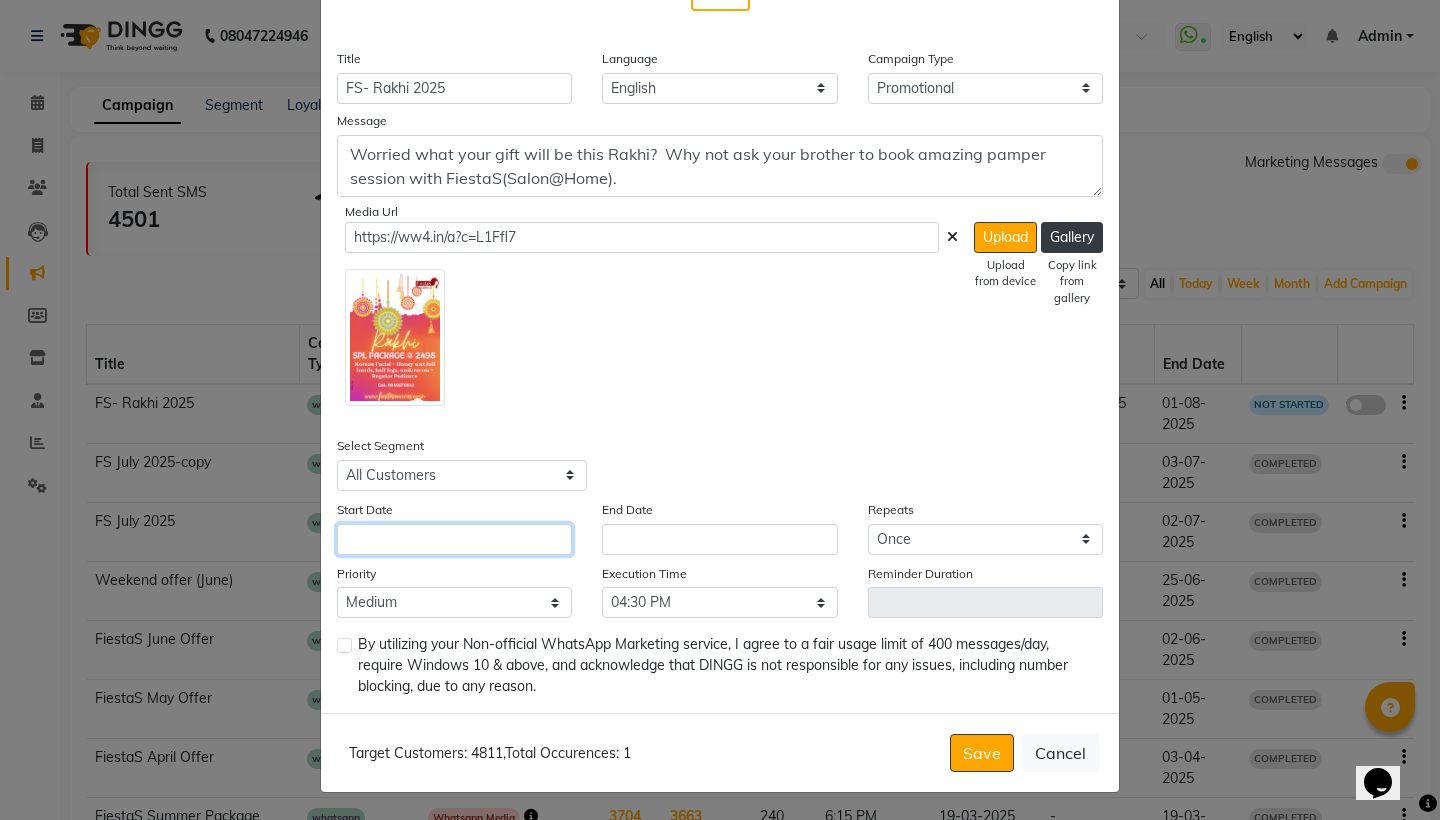click 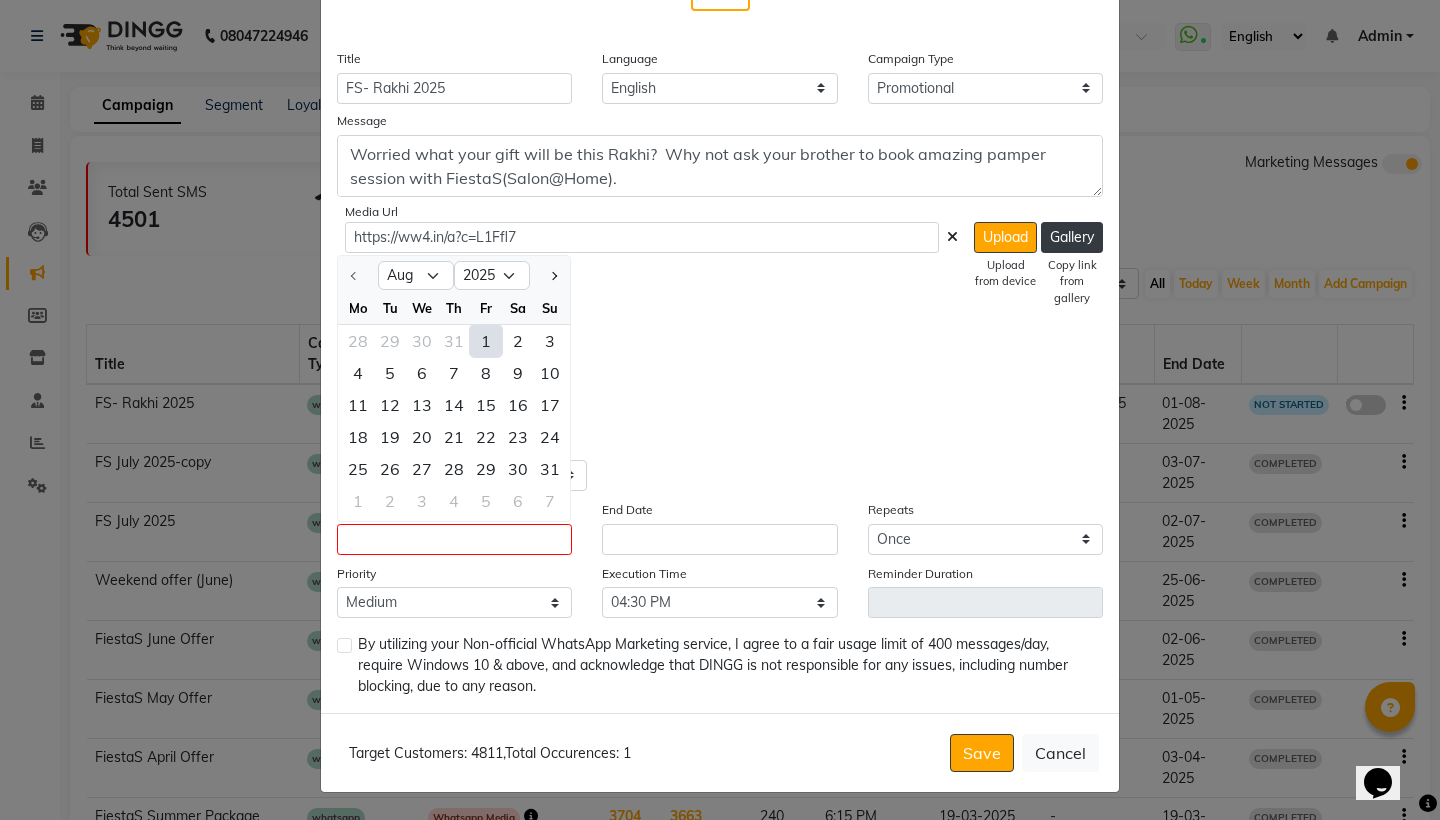 click on "1" 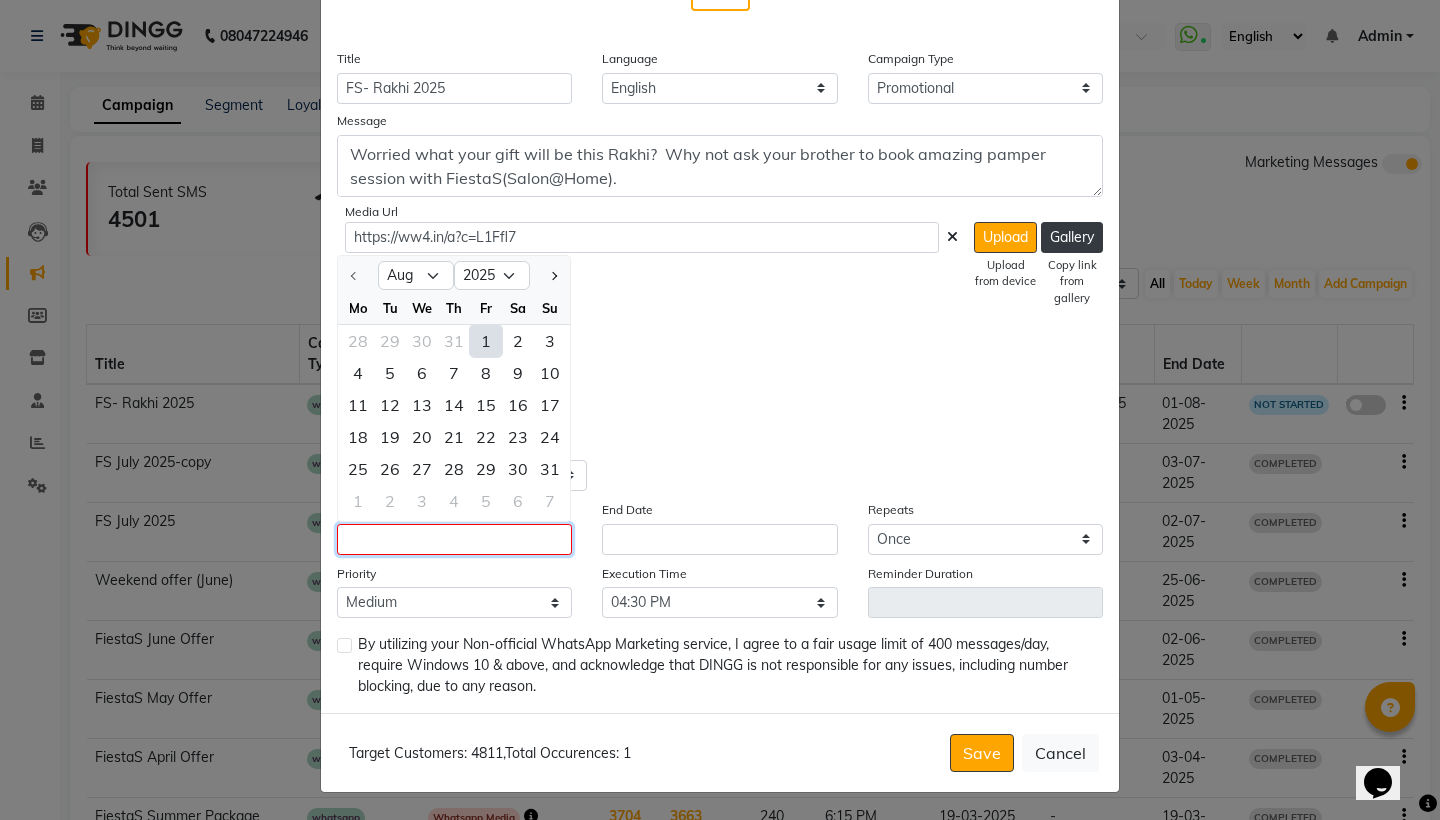 type on "01-08-2025" 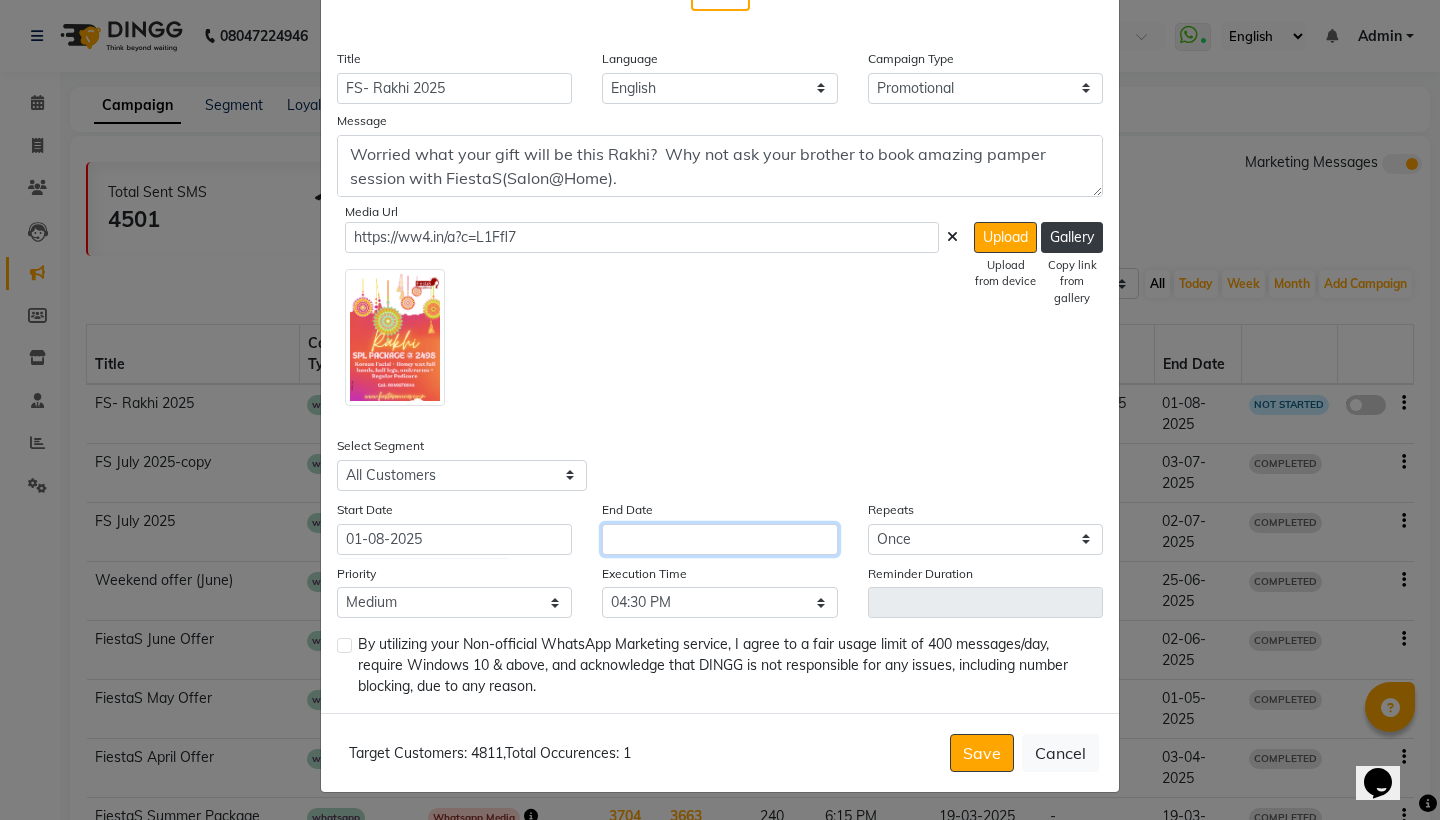 click 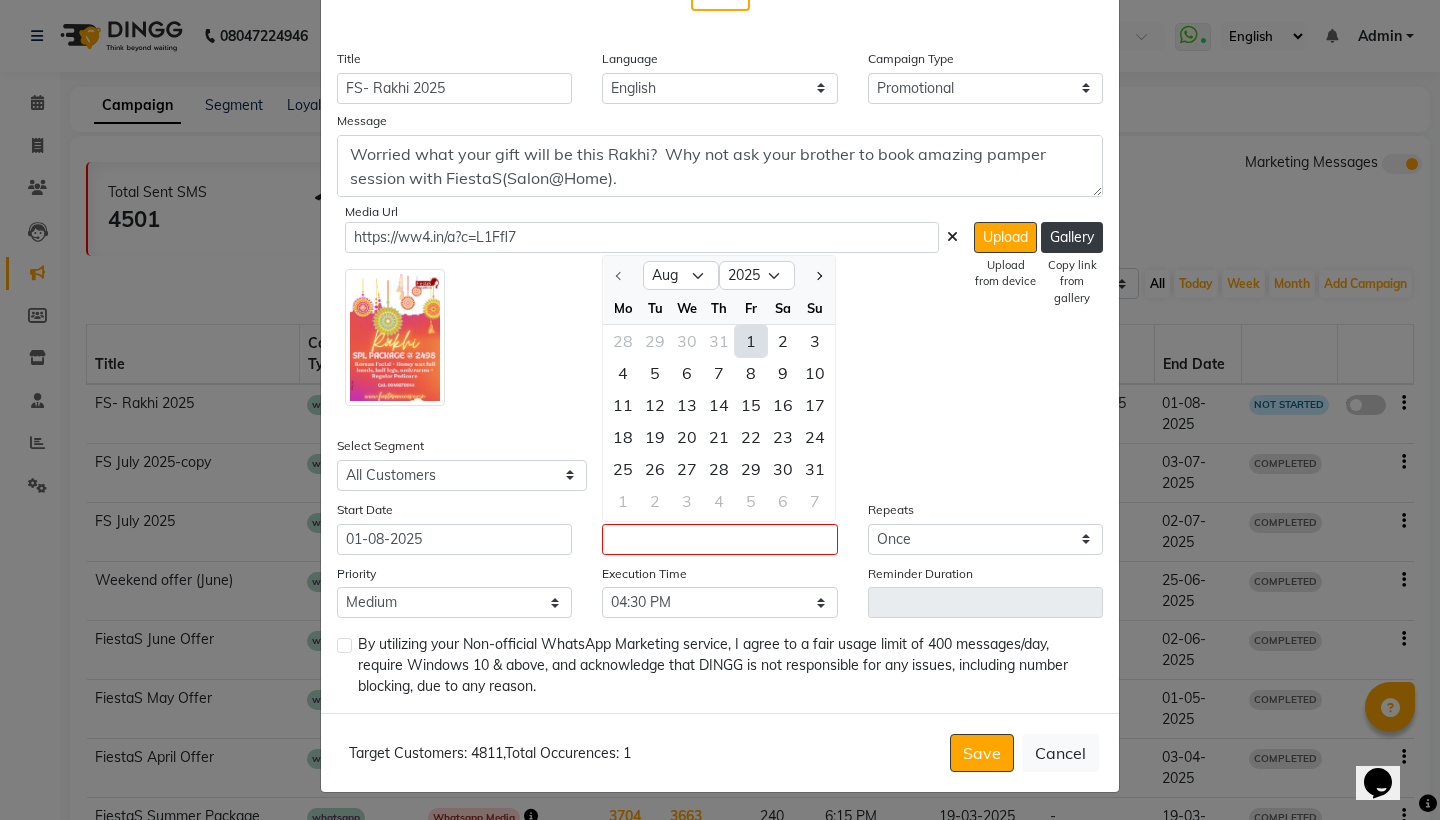 click on "1" 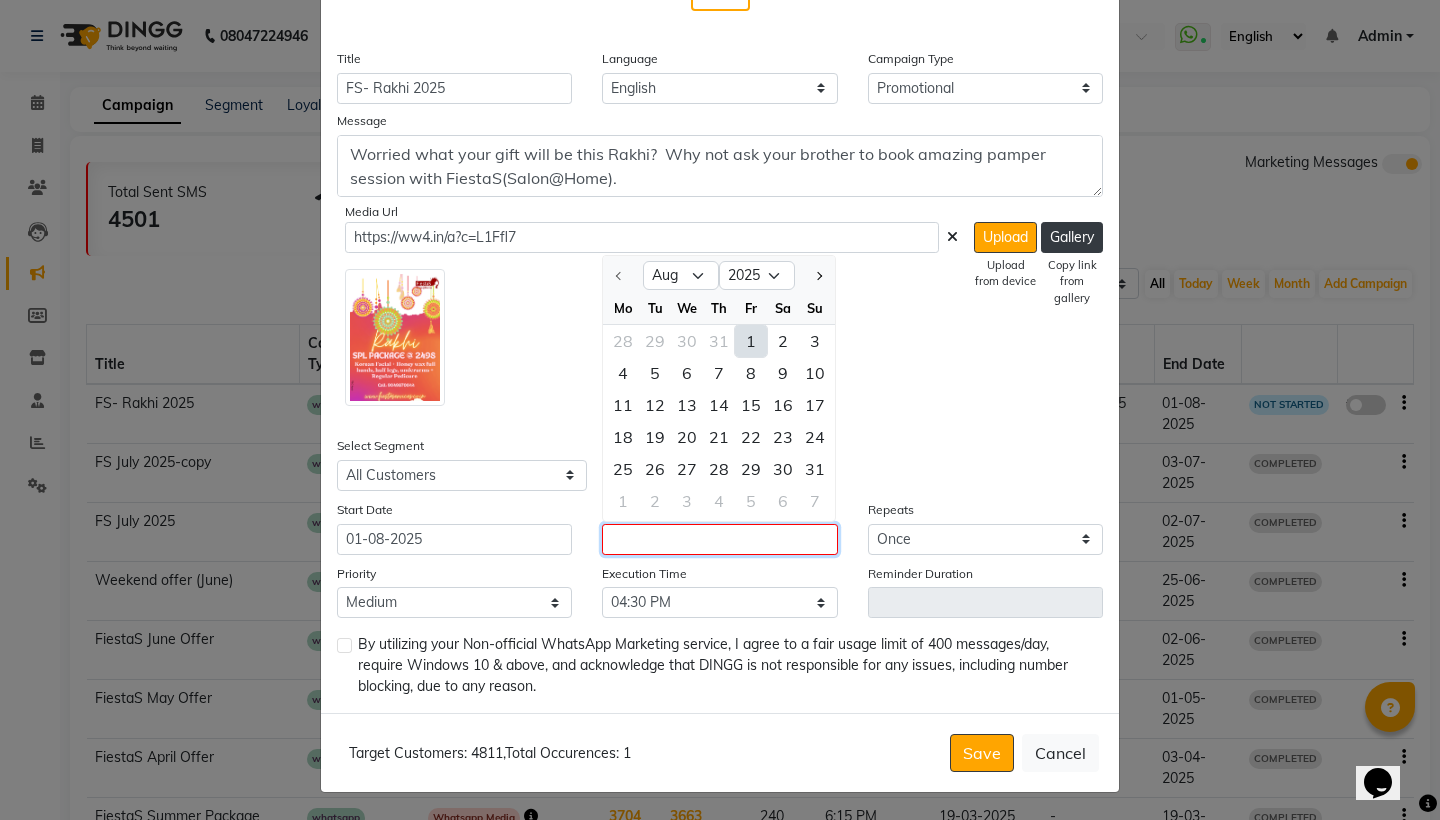 type on "01-08-2025" 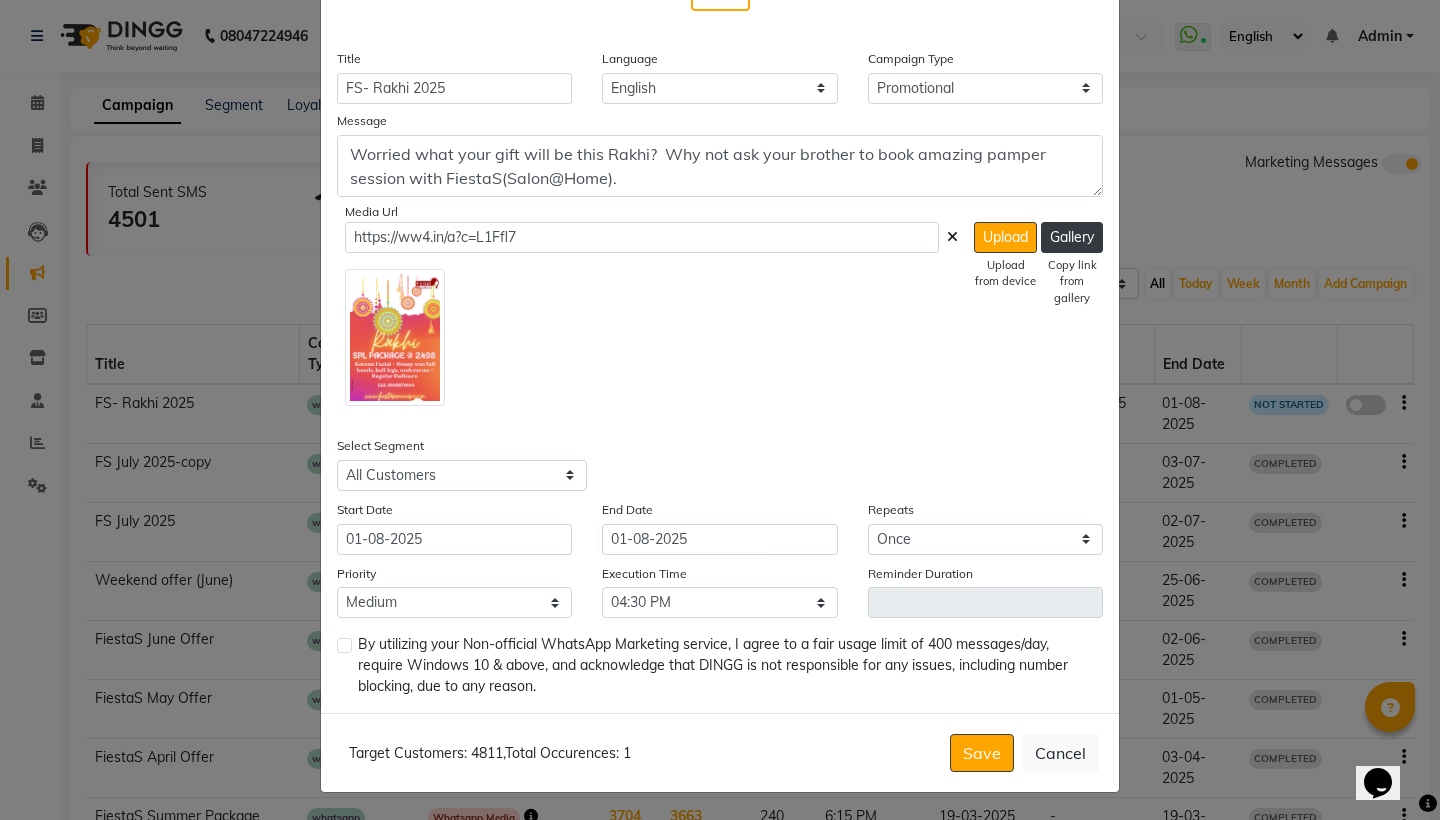 click 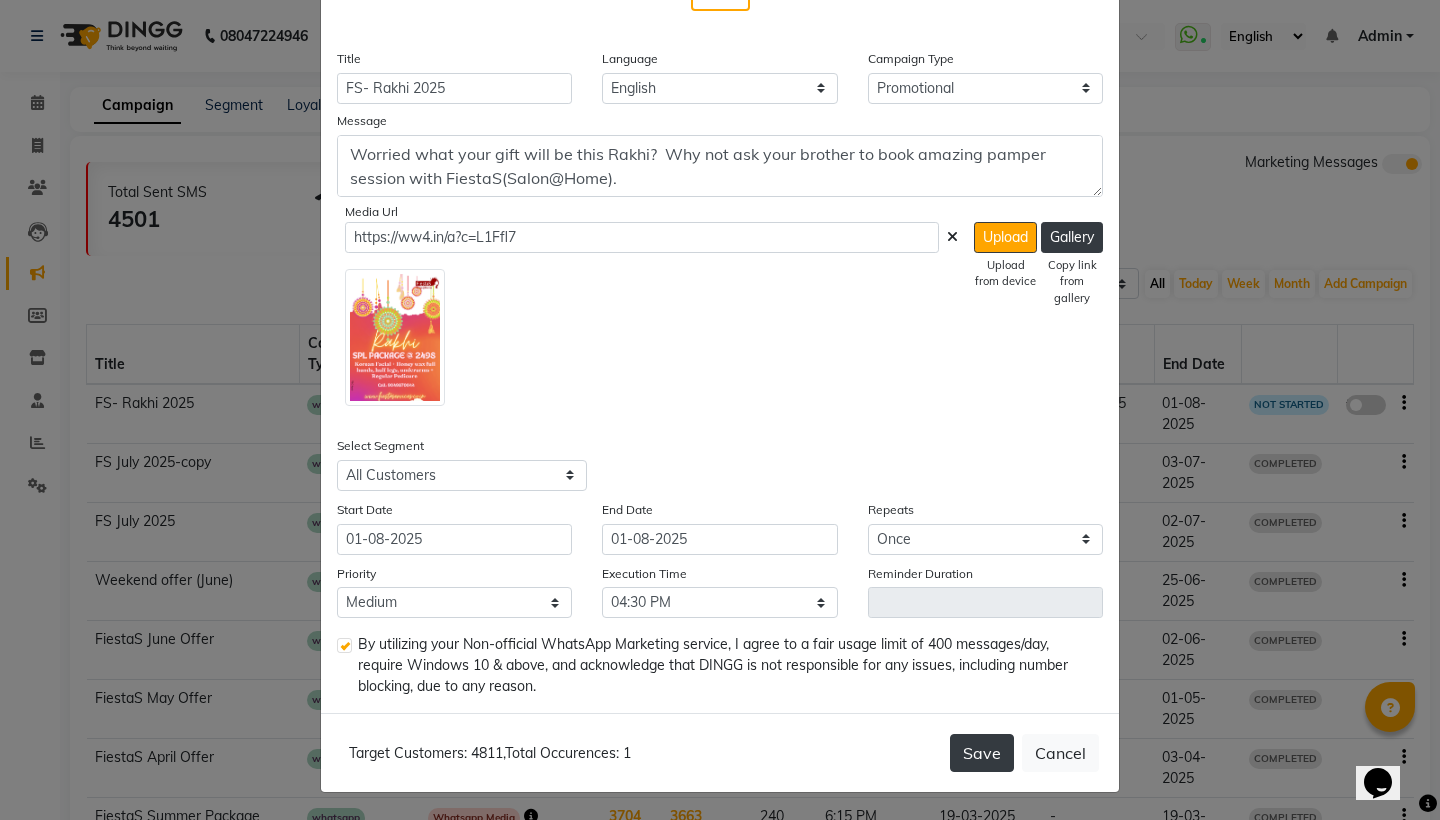 click on "Save" 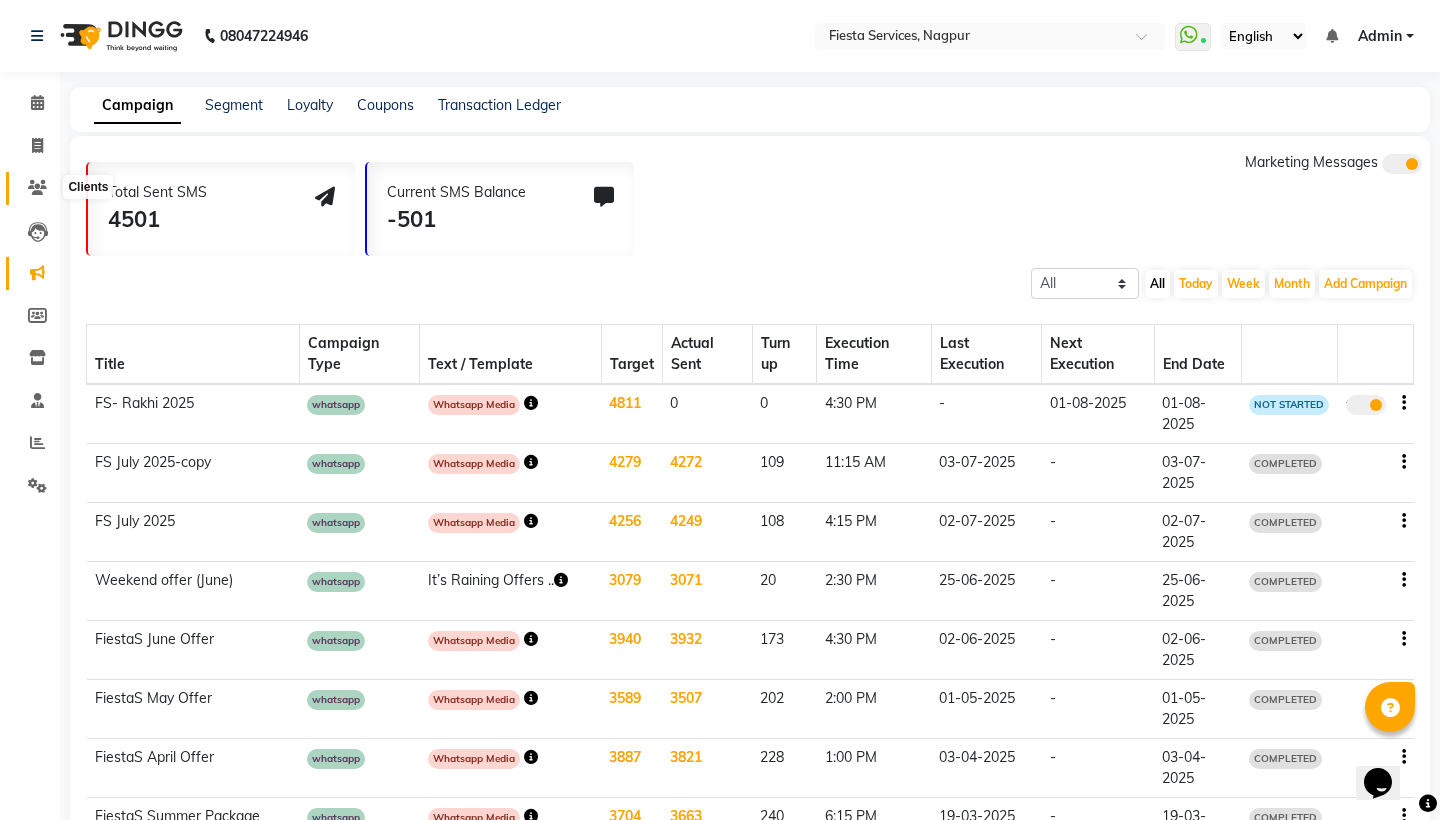click 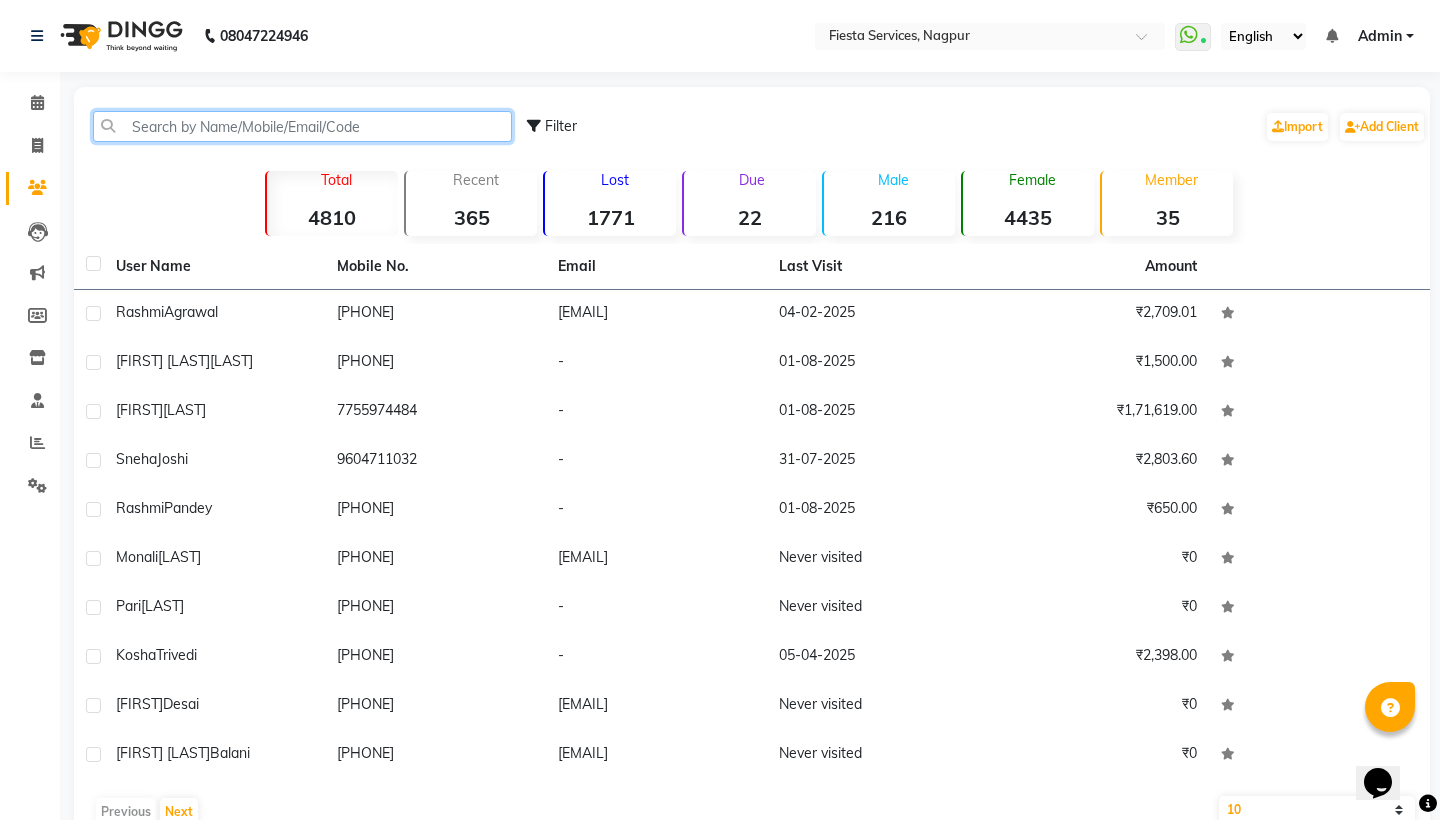 click 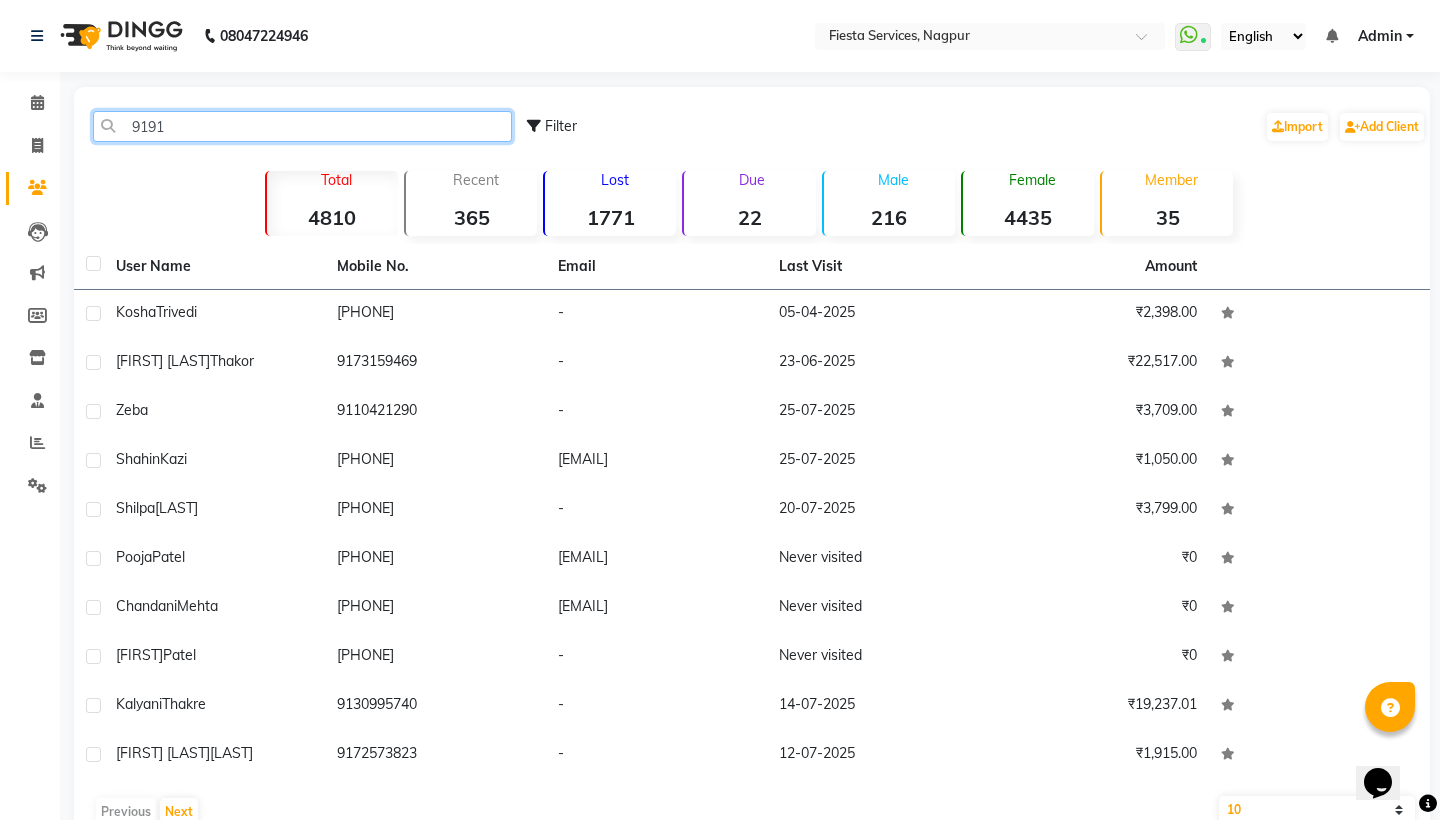 click on "9191" 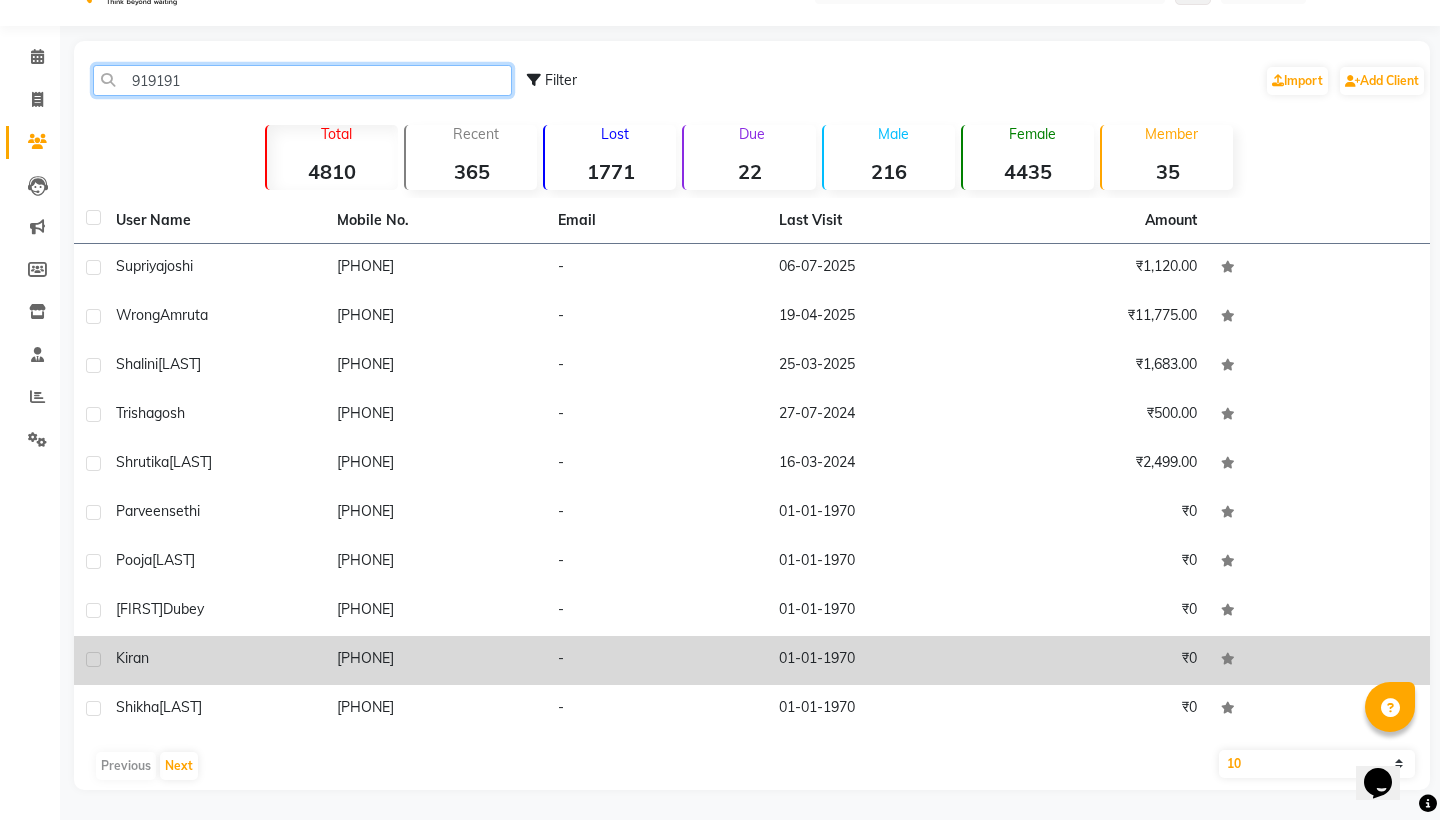 scroll, scrollTop: 46, scrollLeft: 0, axis: vertical 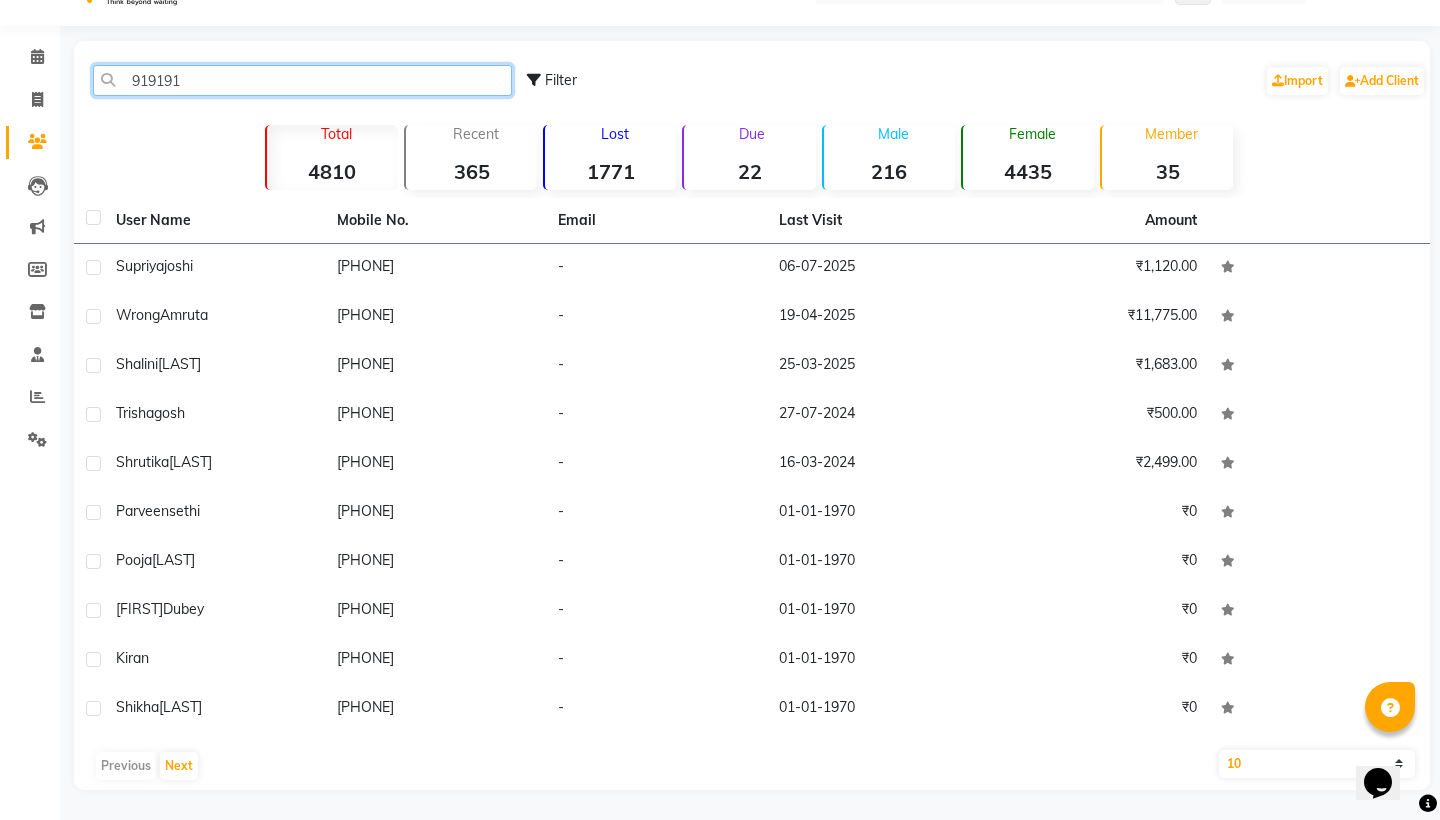 type on "919191" 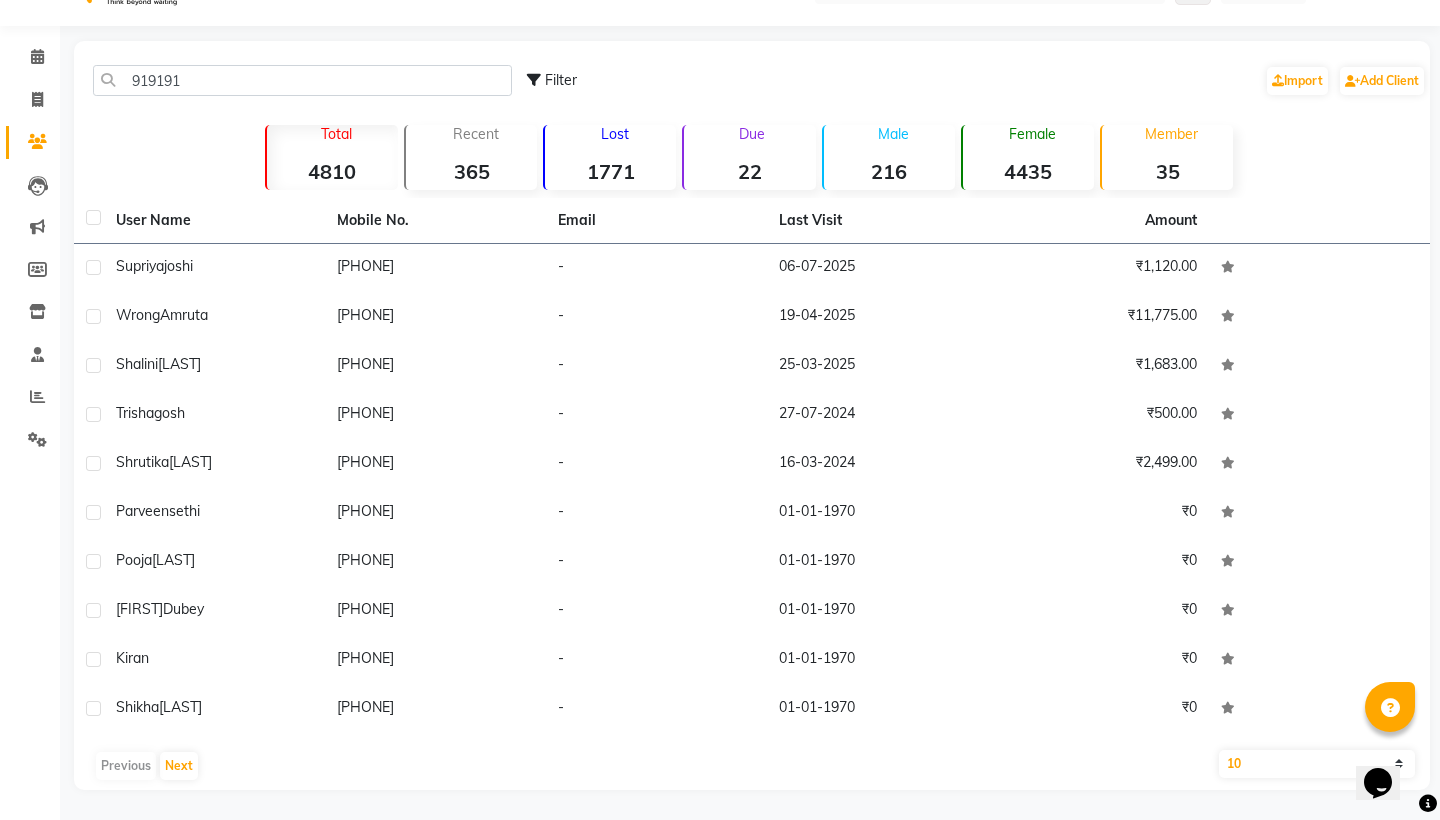 select on "100" 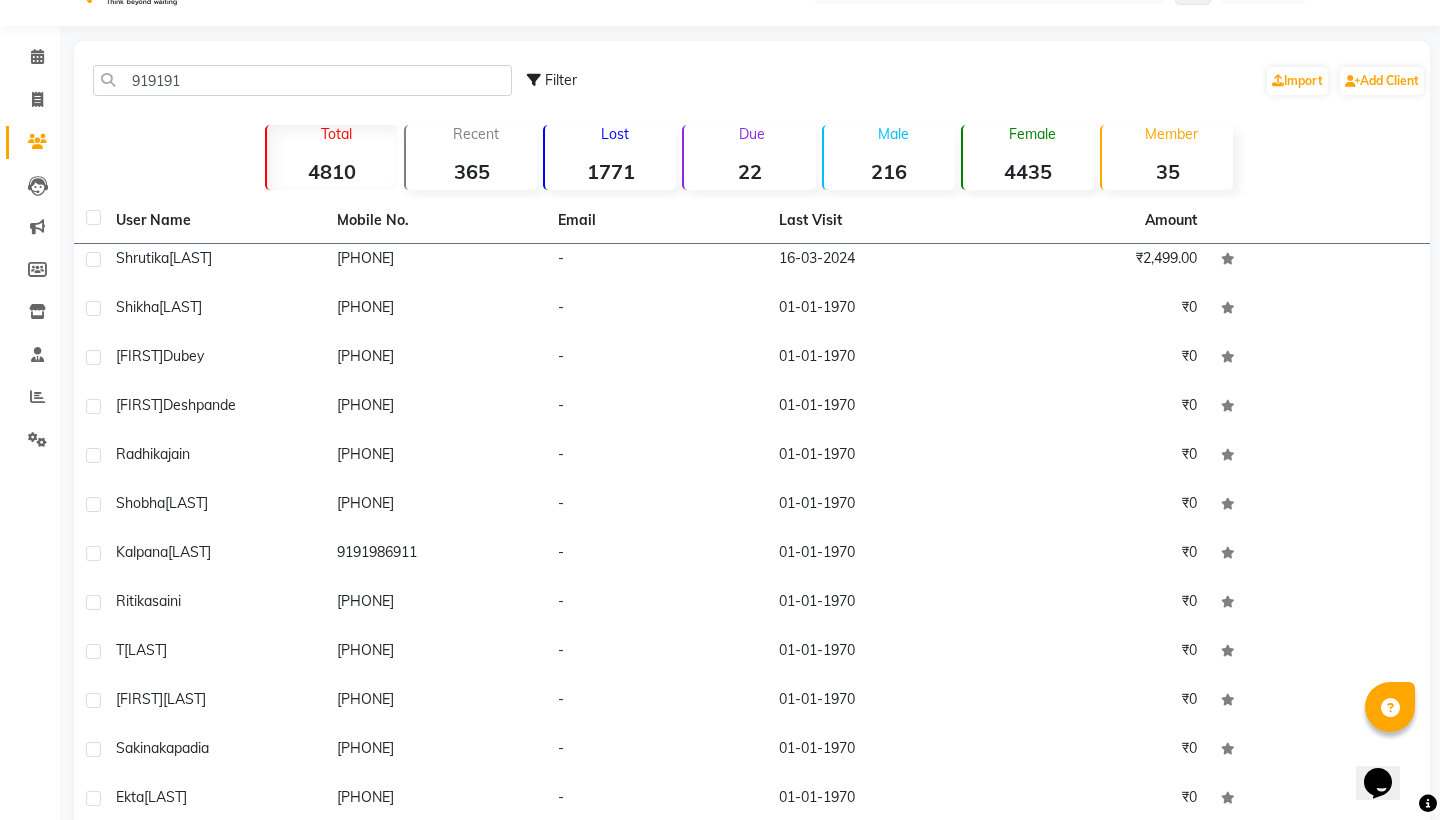 scroll, scrollTop: 200, scrollLeft: 0, axis: vertical 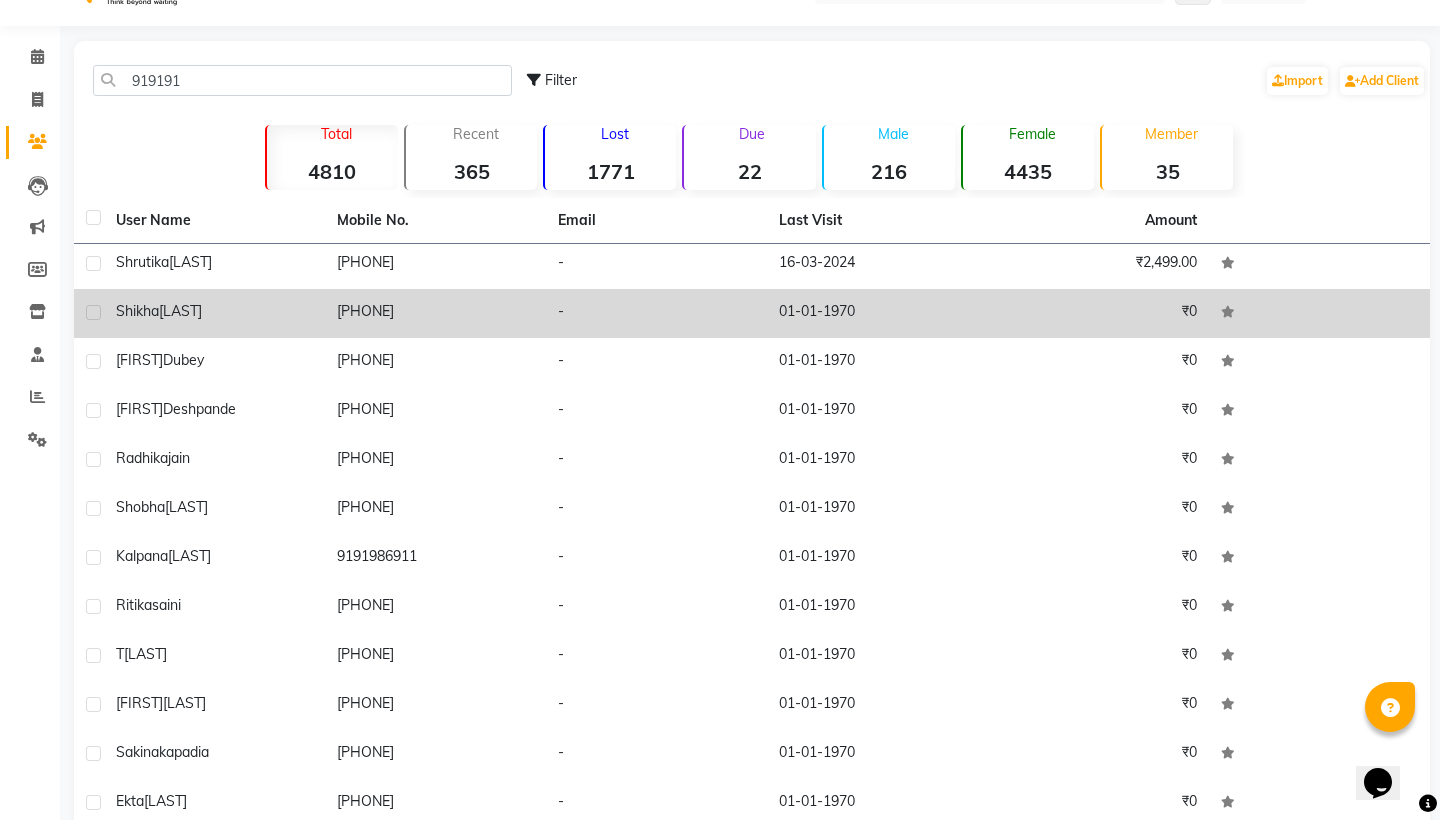 click 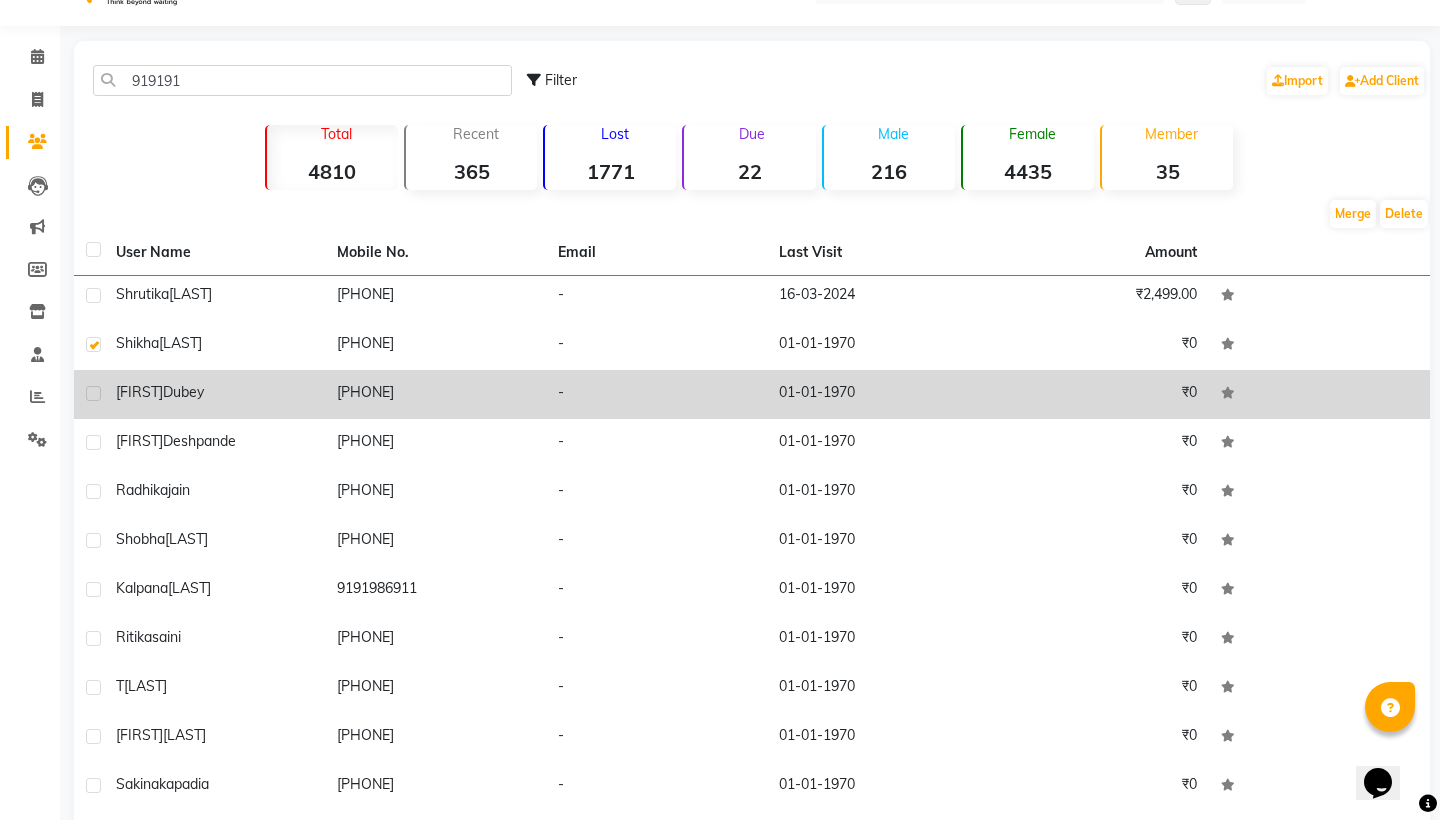 click 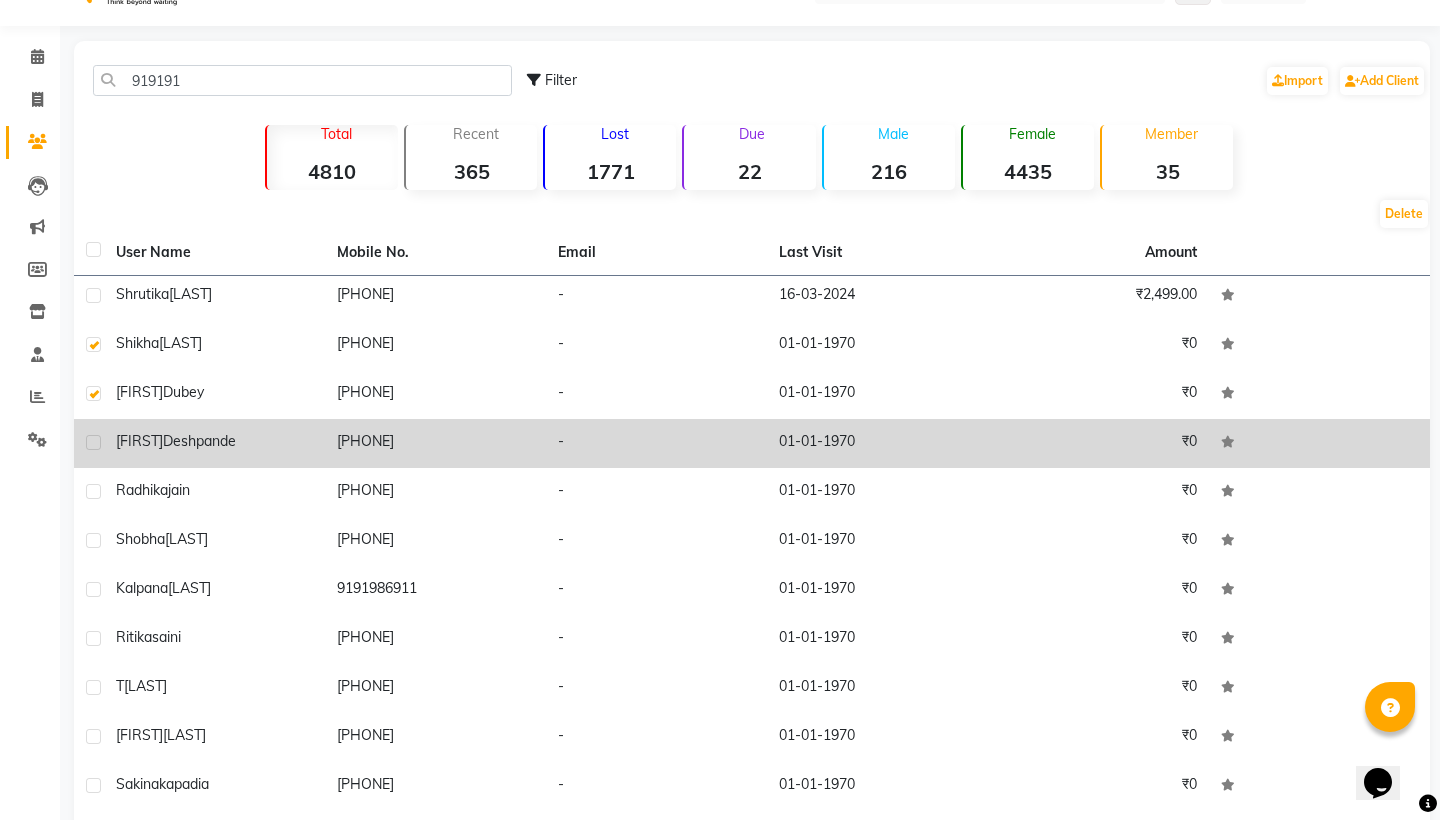 click 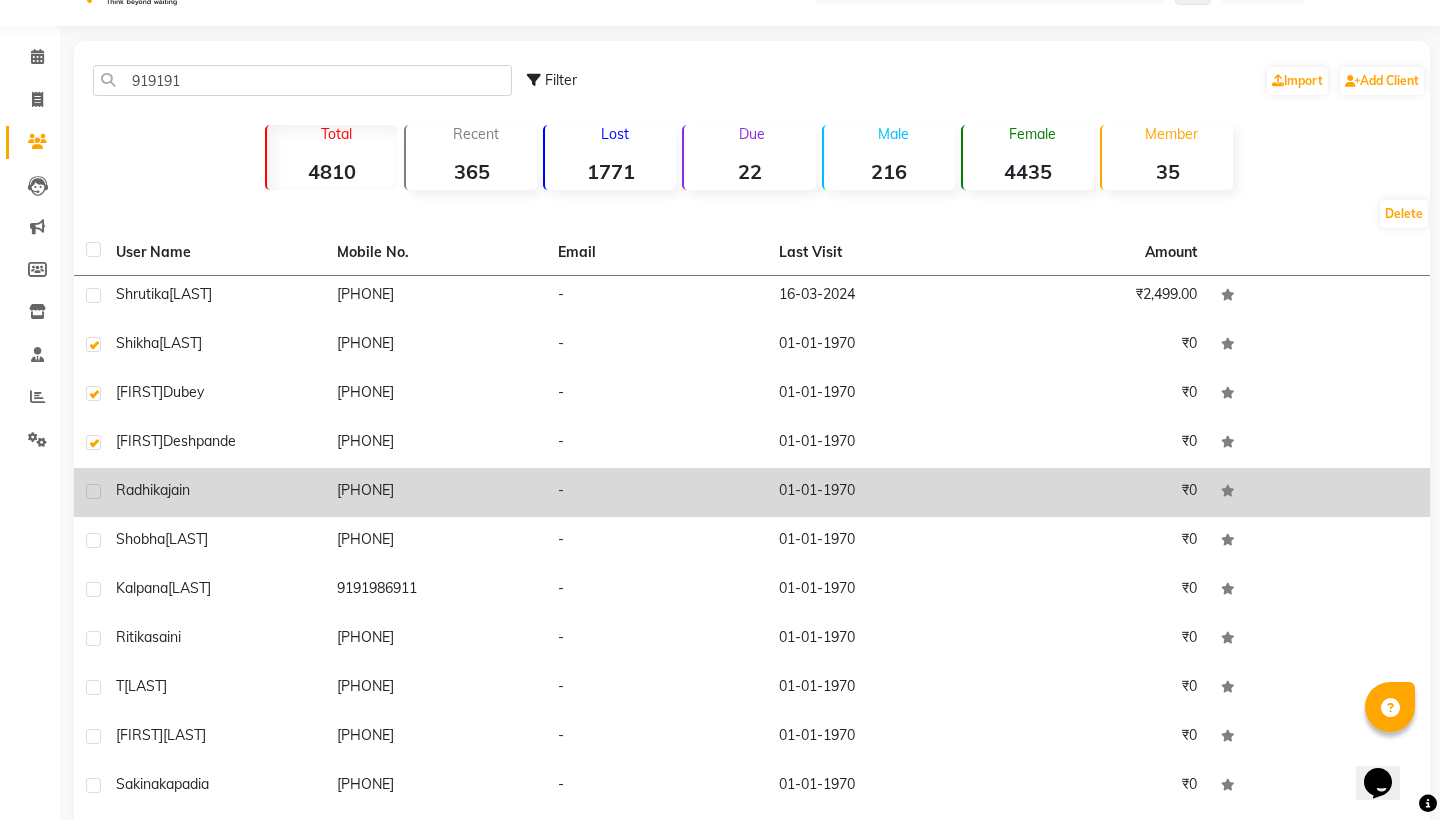 click 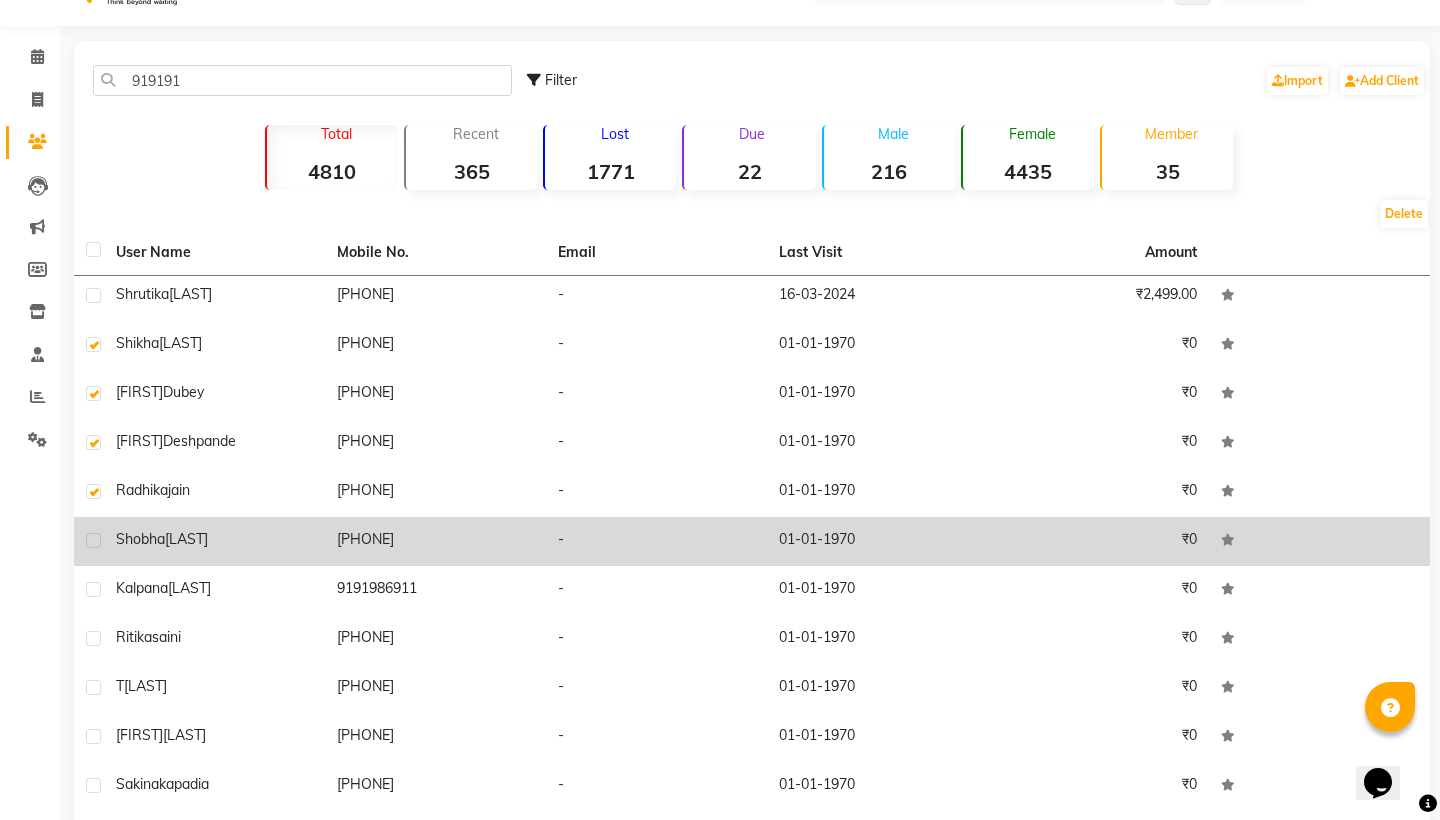 click 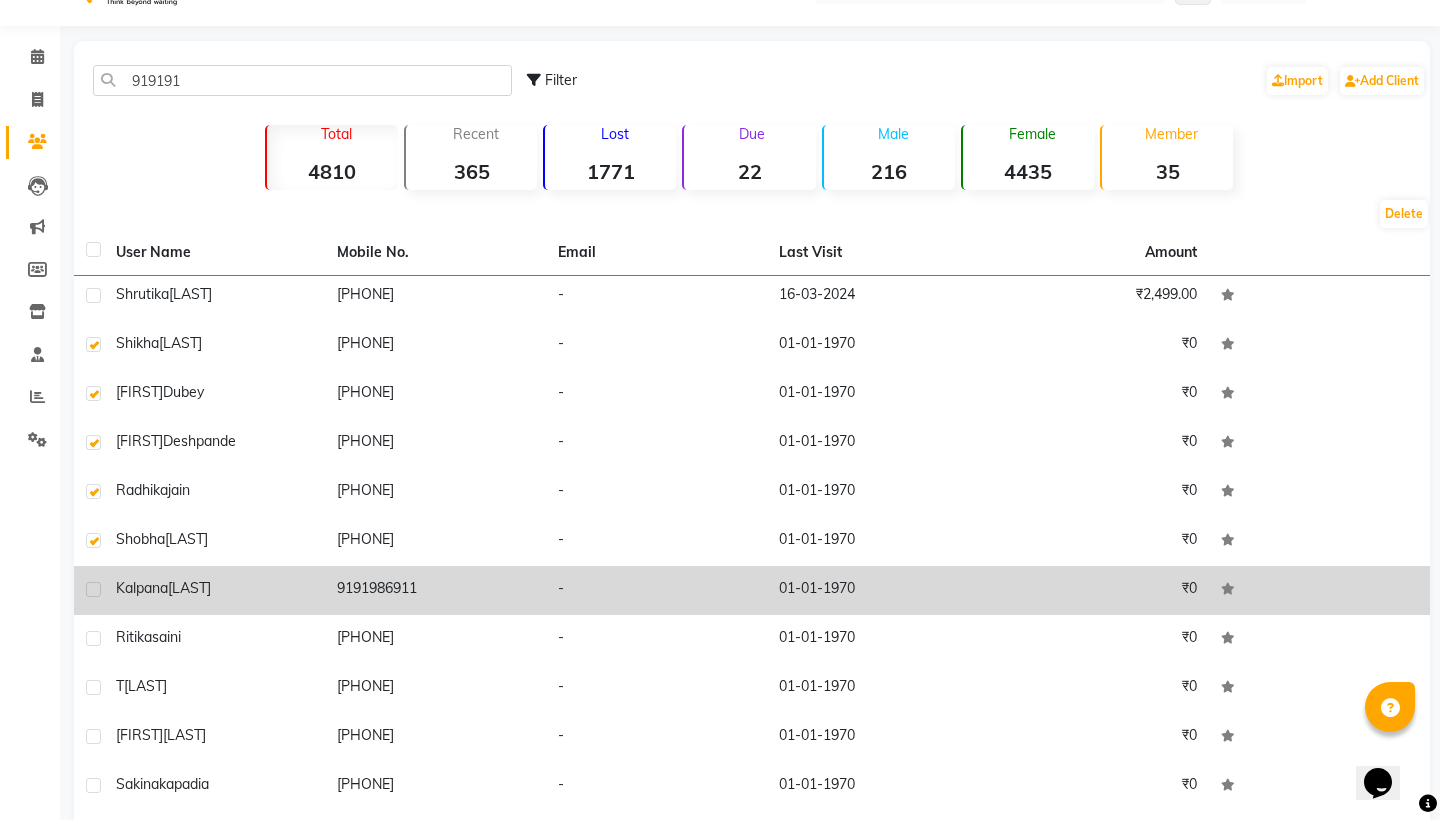 click 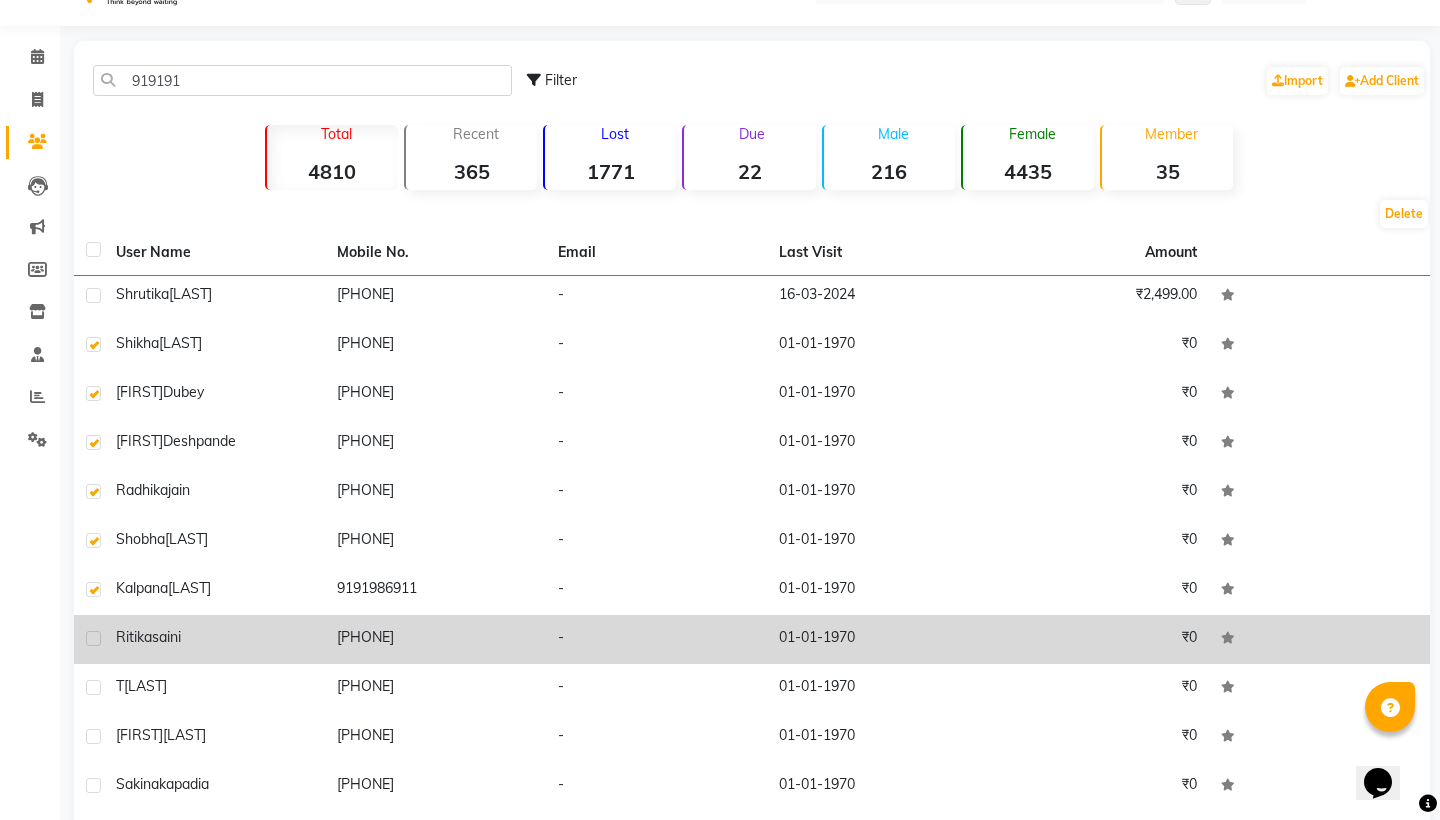 click 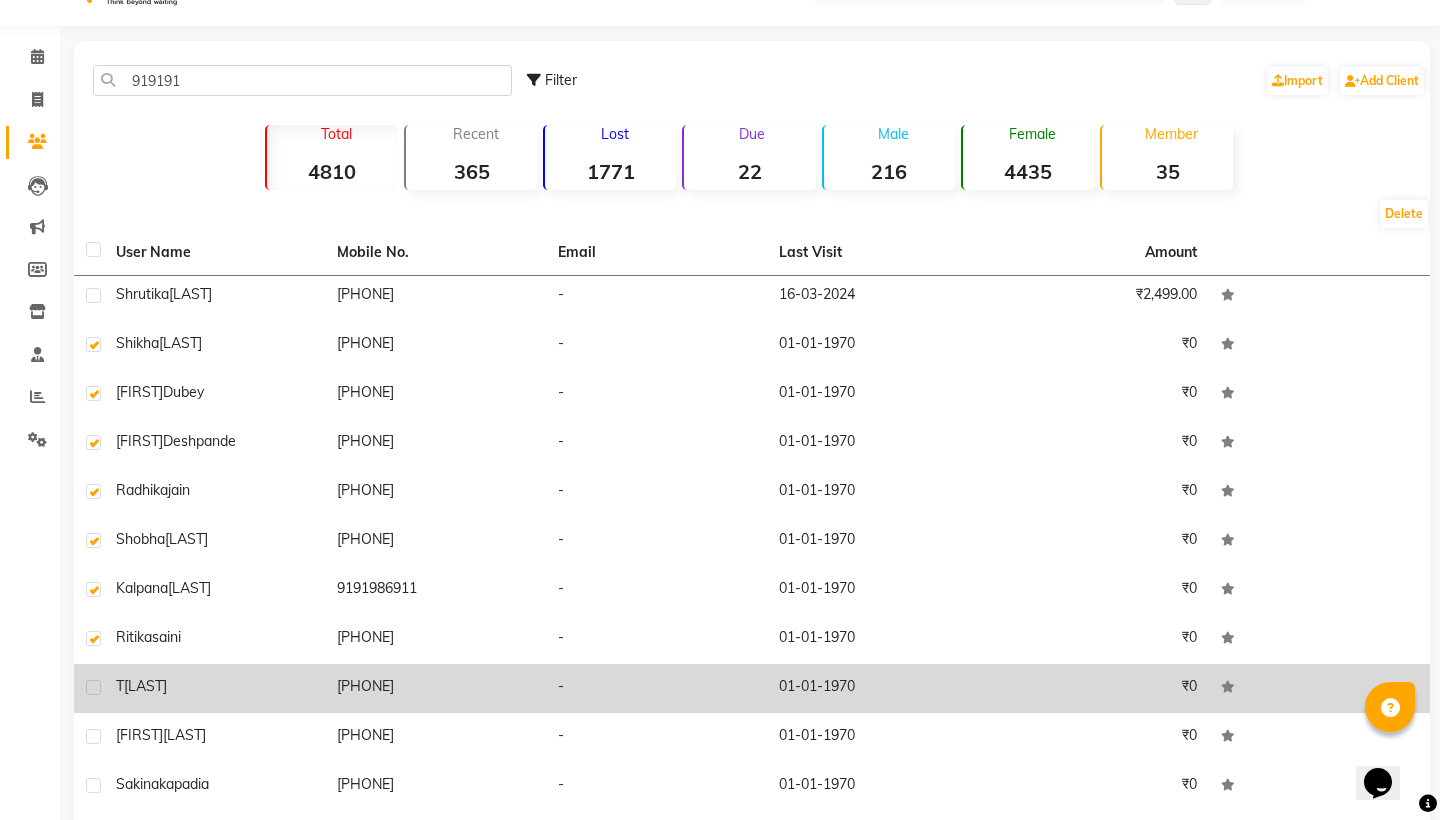 click 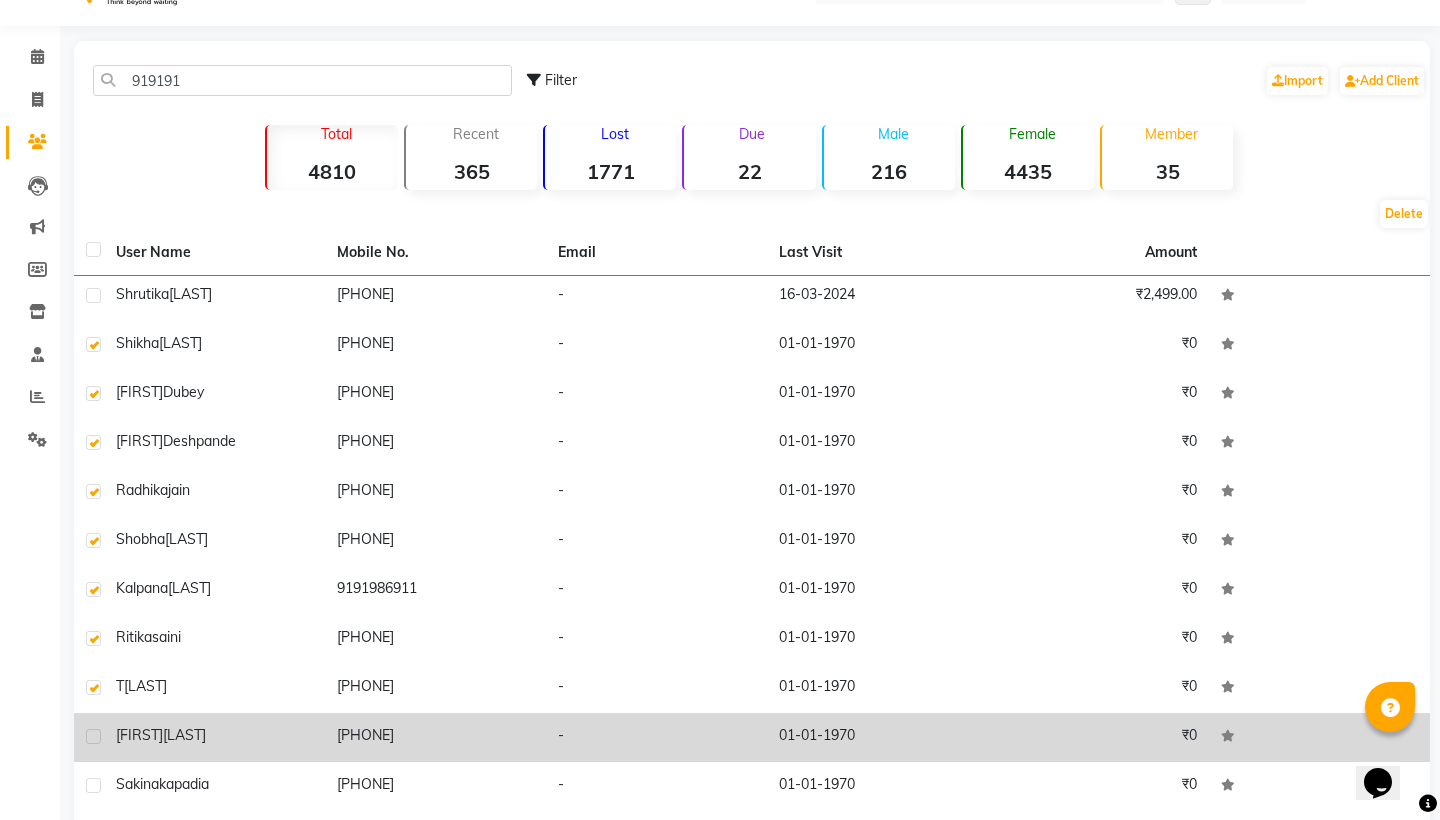 click 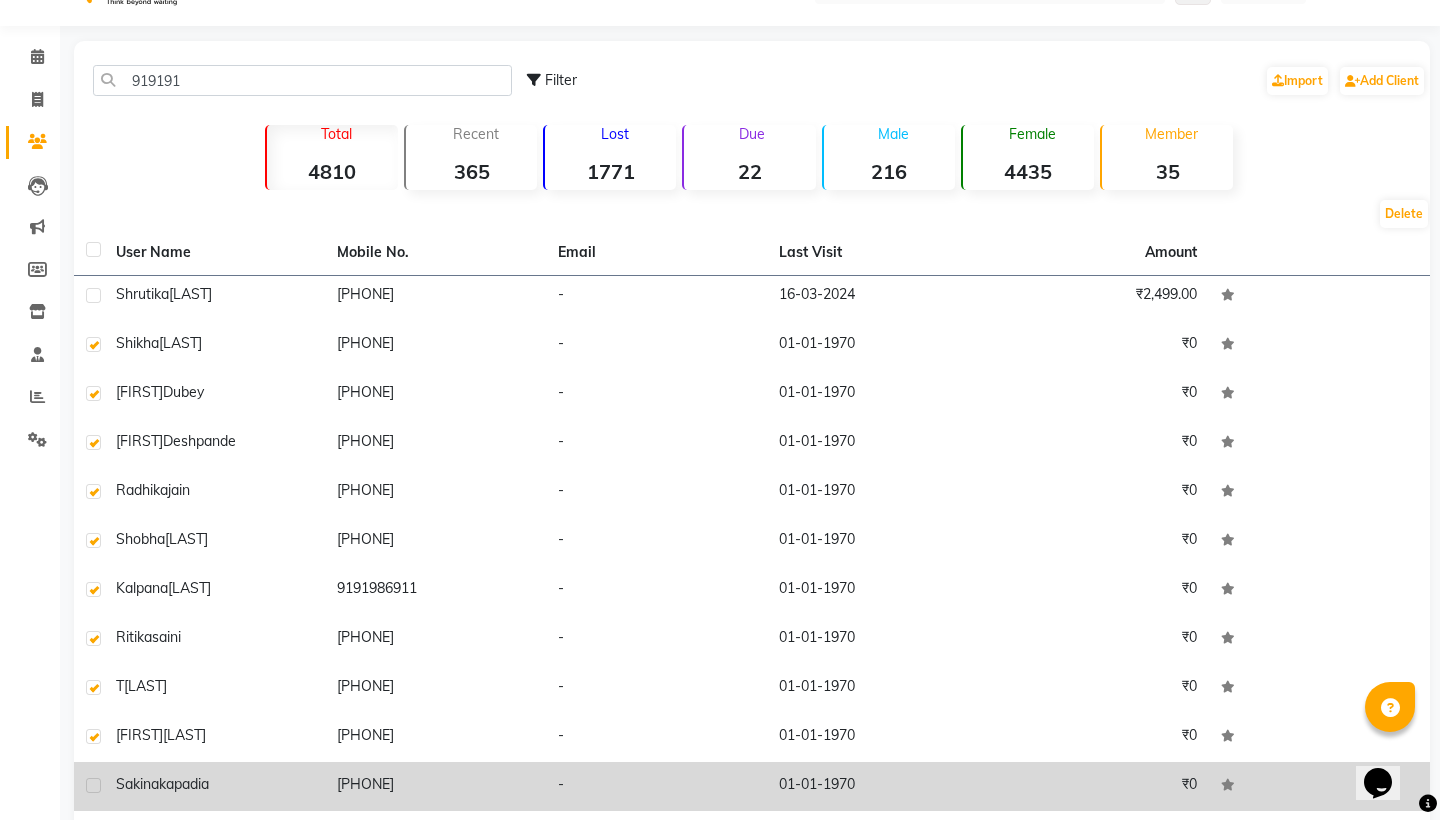 click 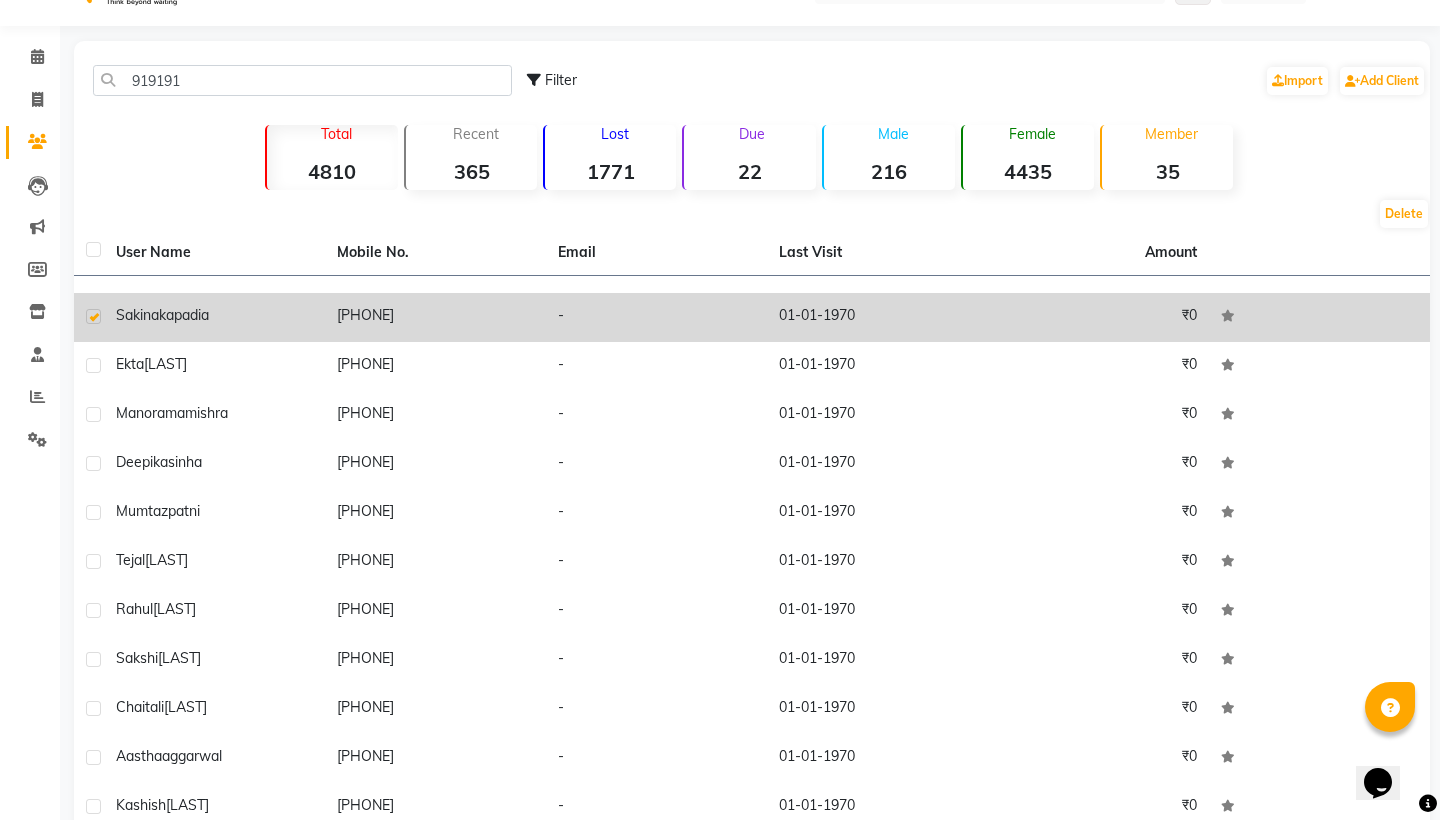 scroll, scrollTop: 682, scrollLeft: 0, axis: vertical 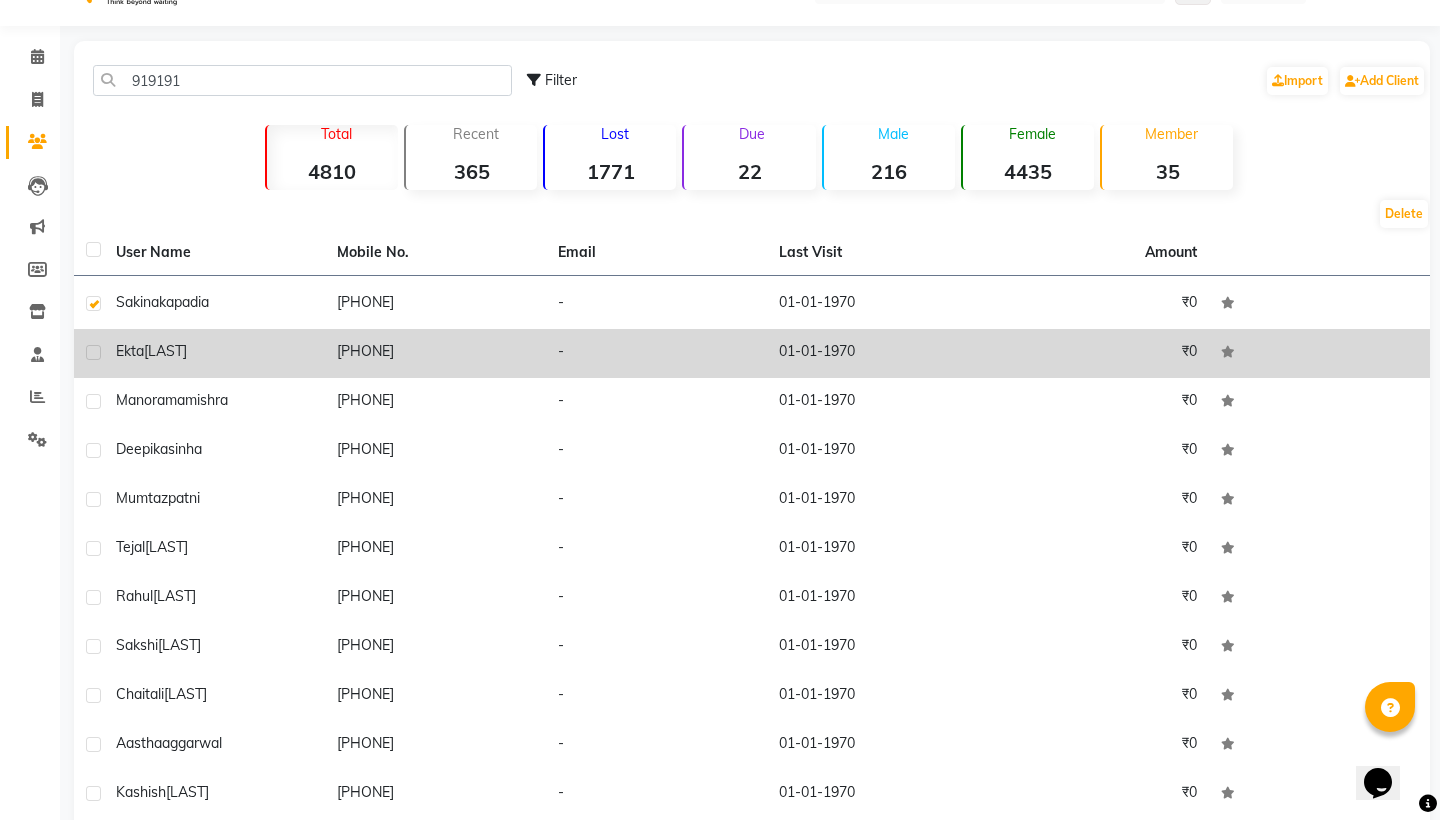 click 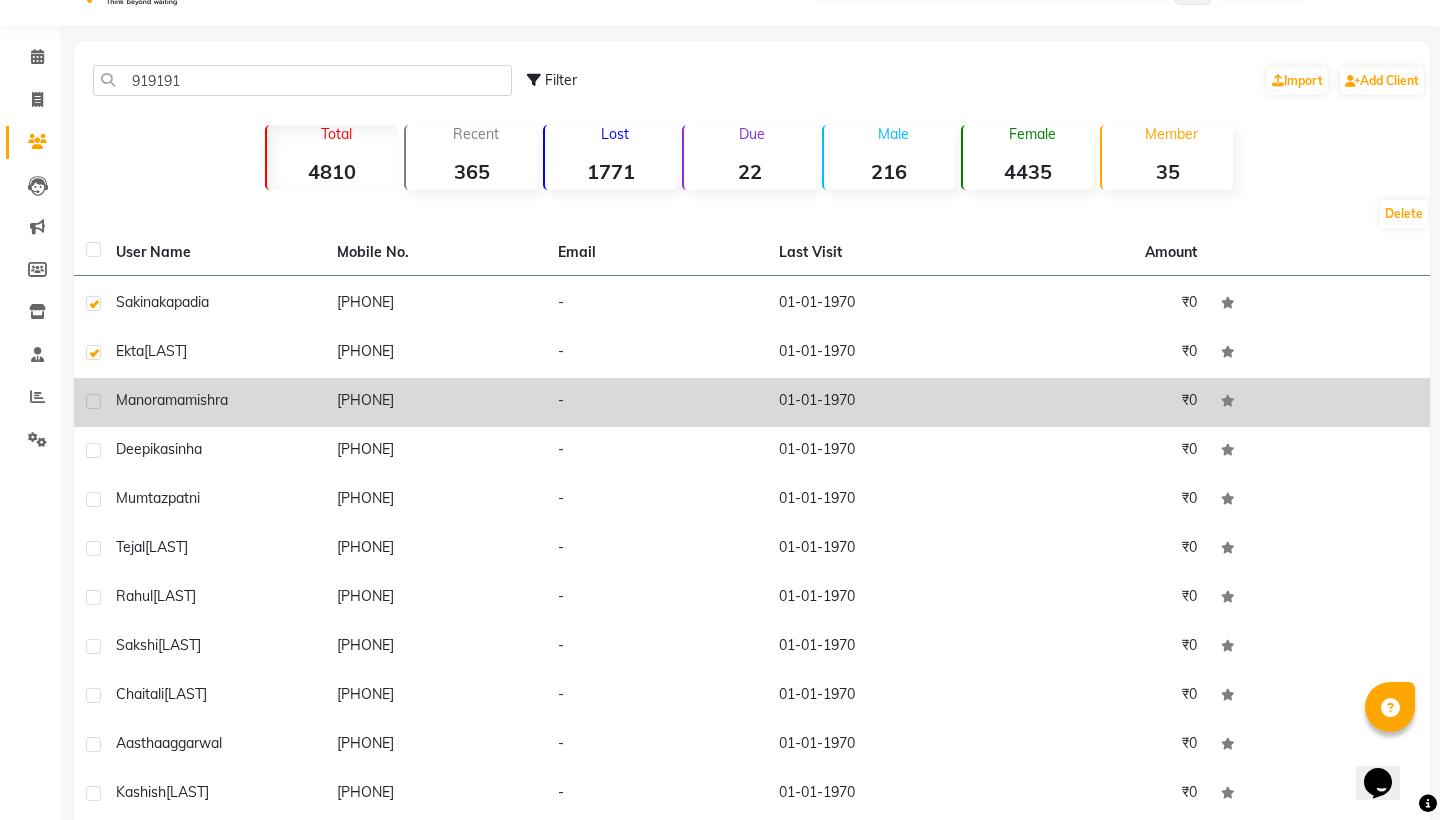 click 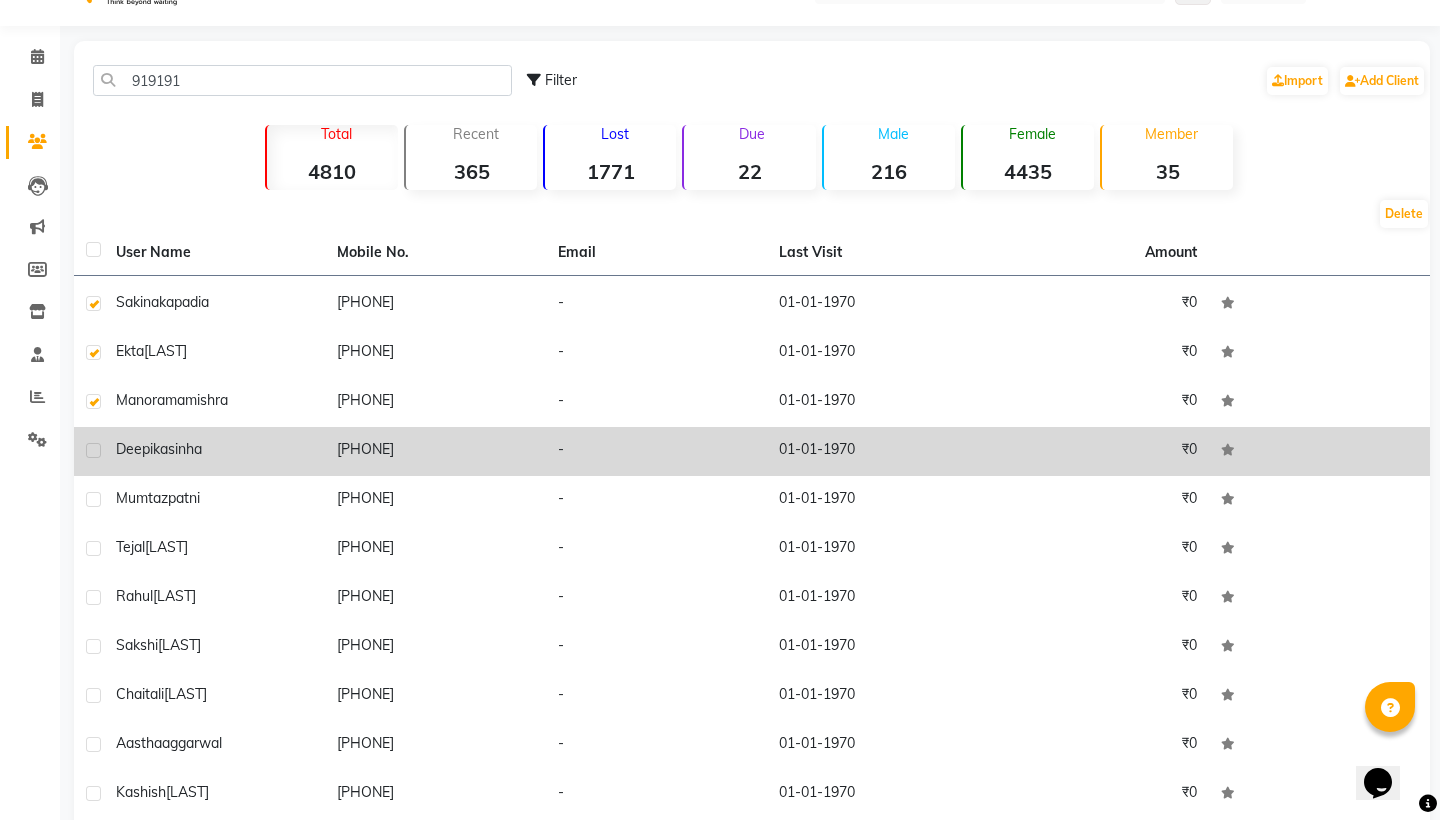 click 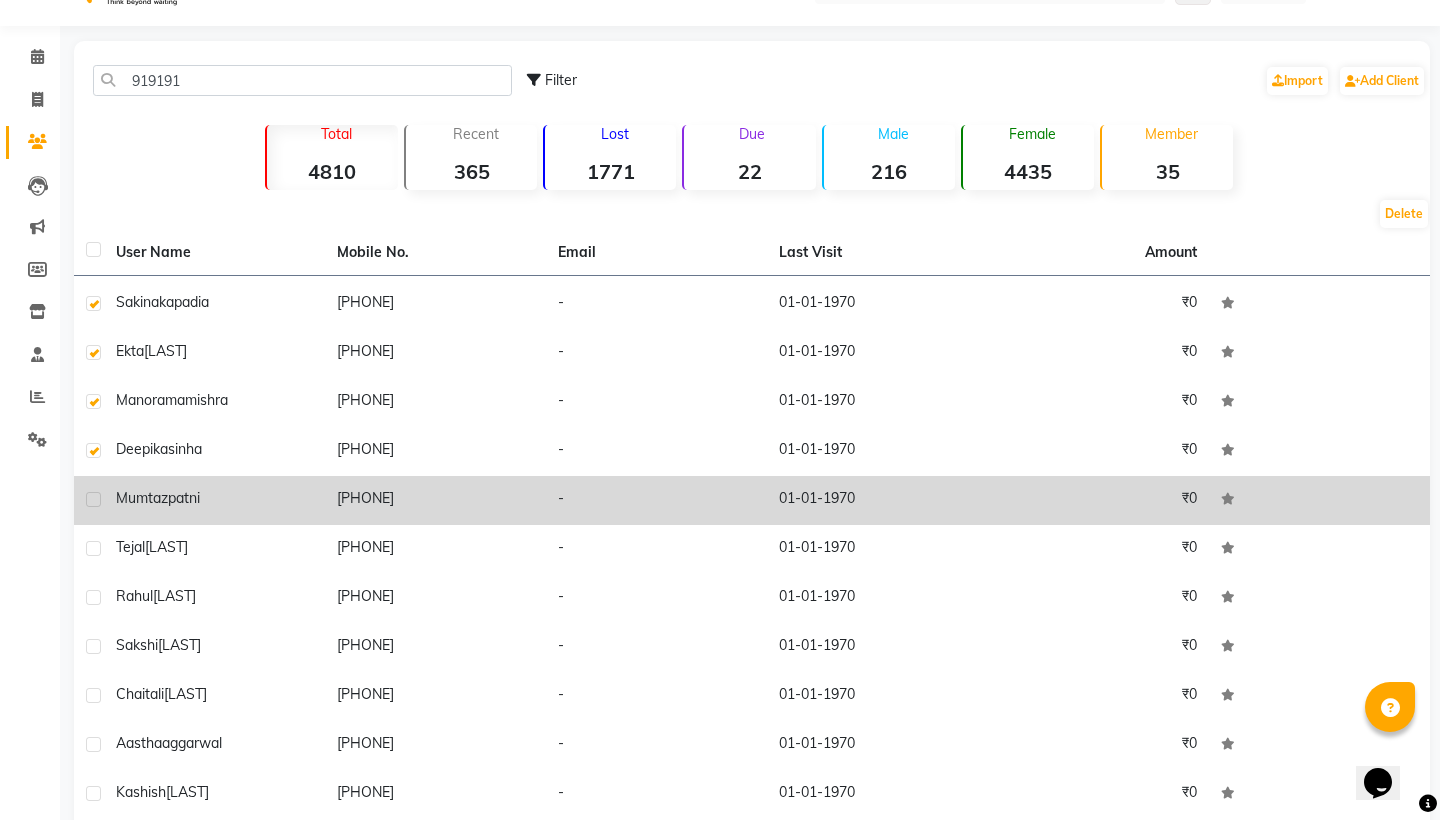 click 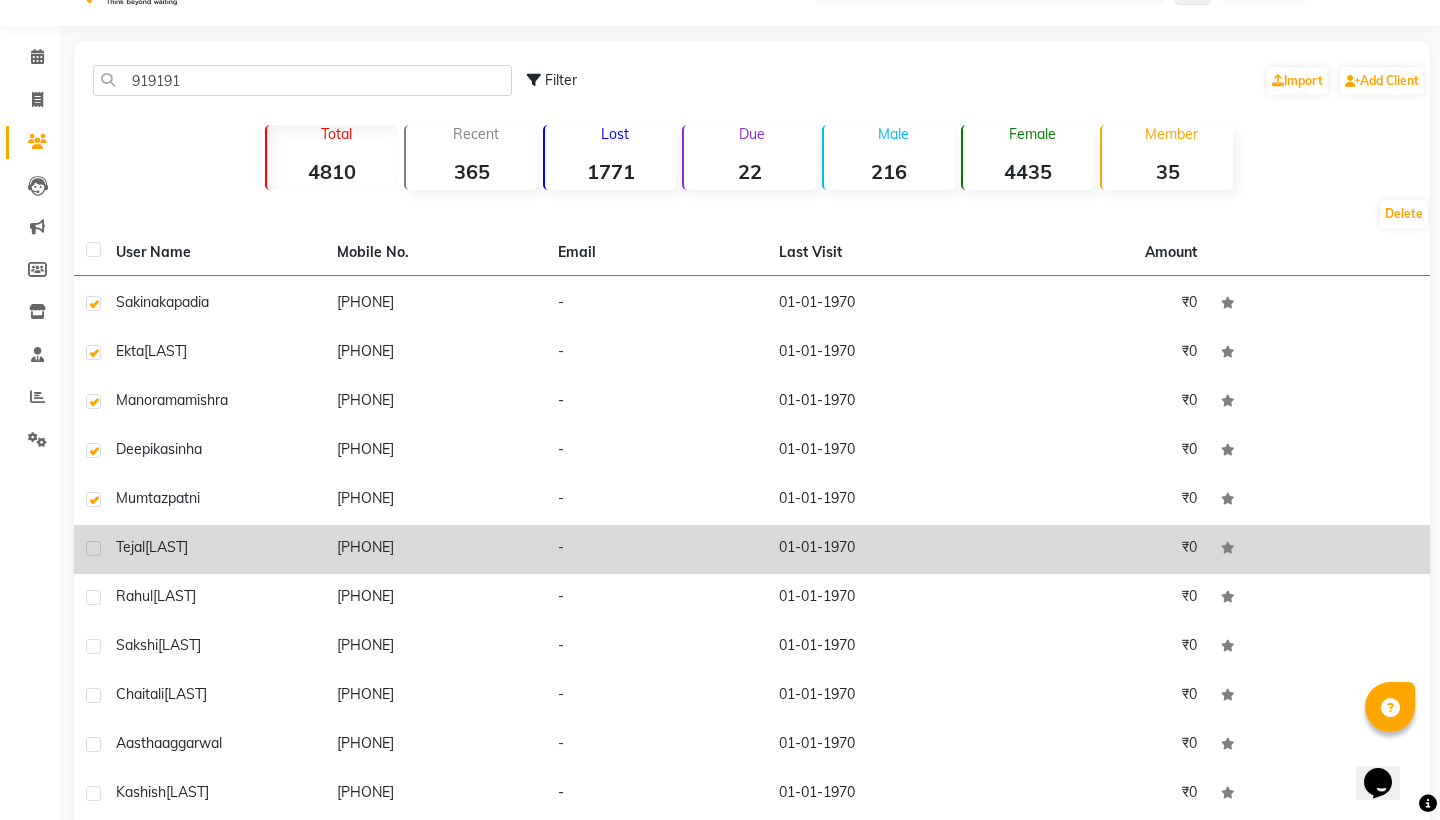 click 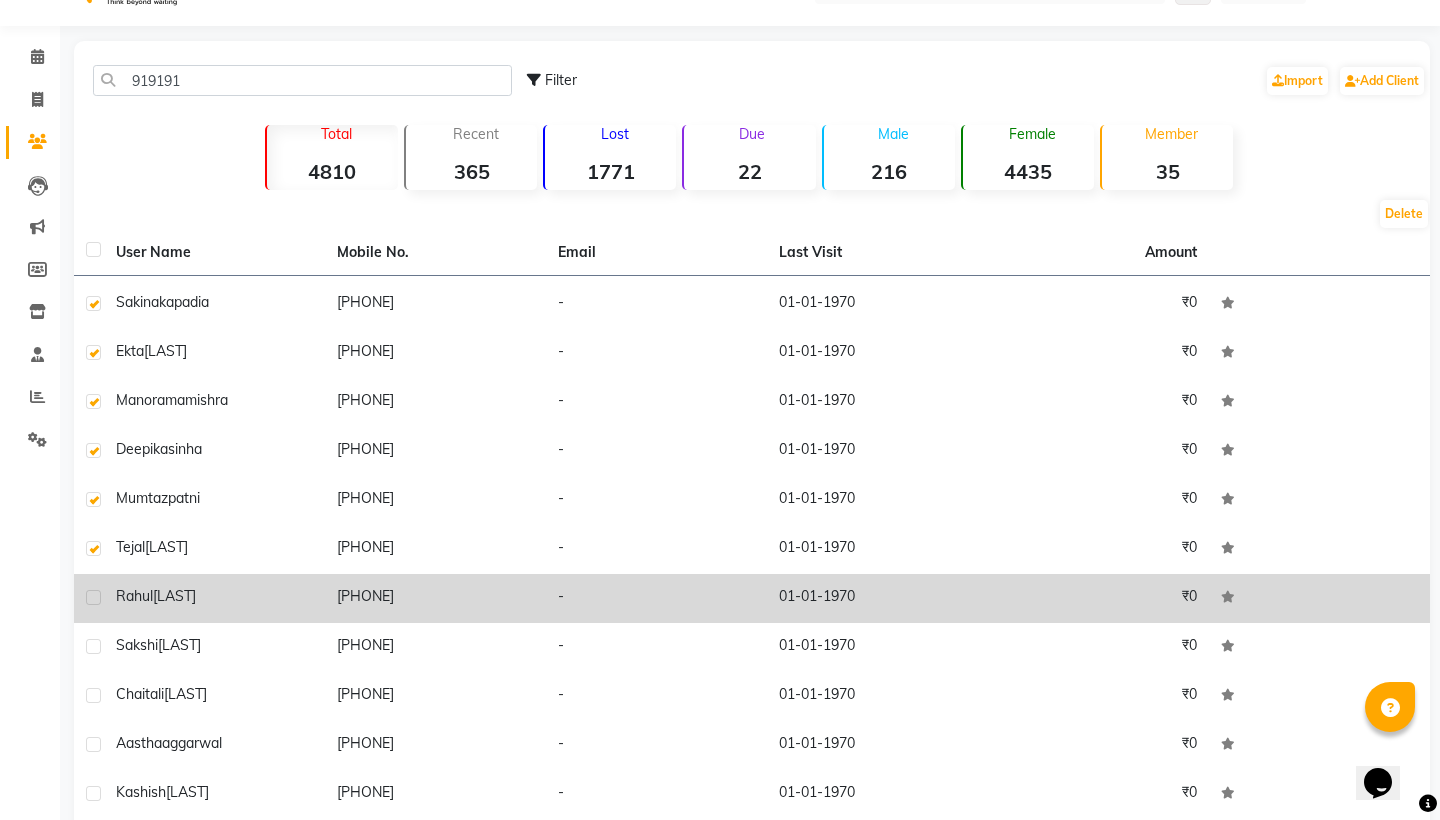 click 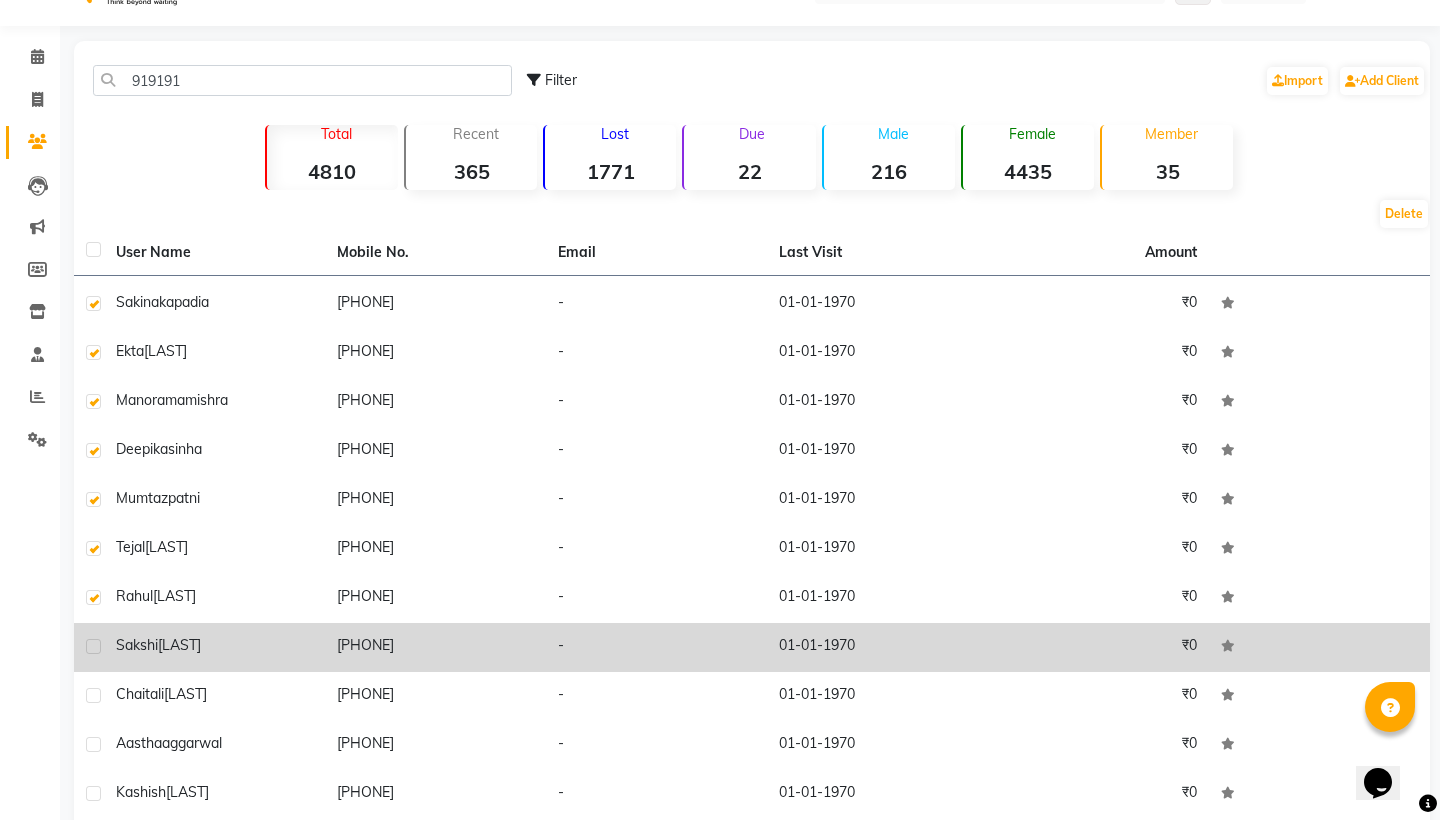 click 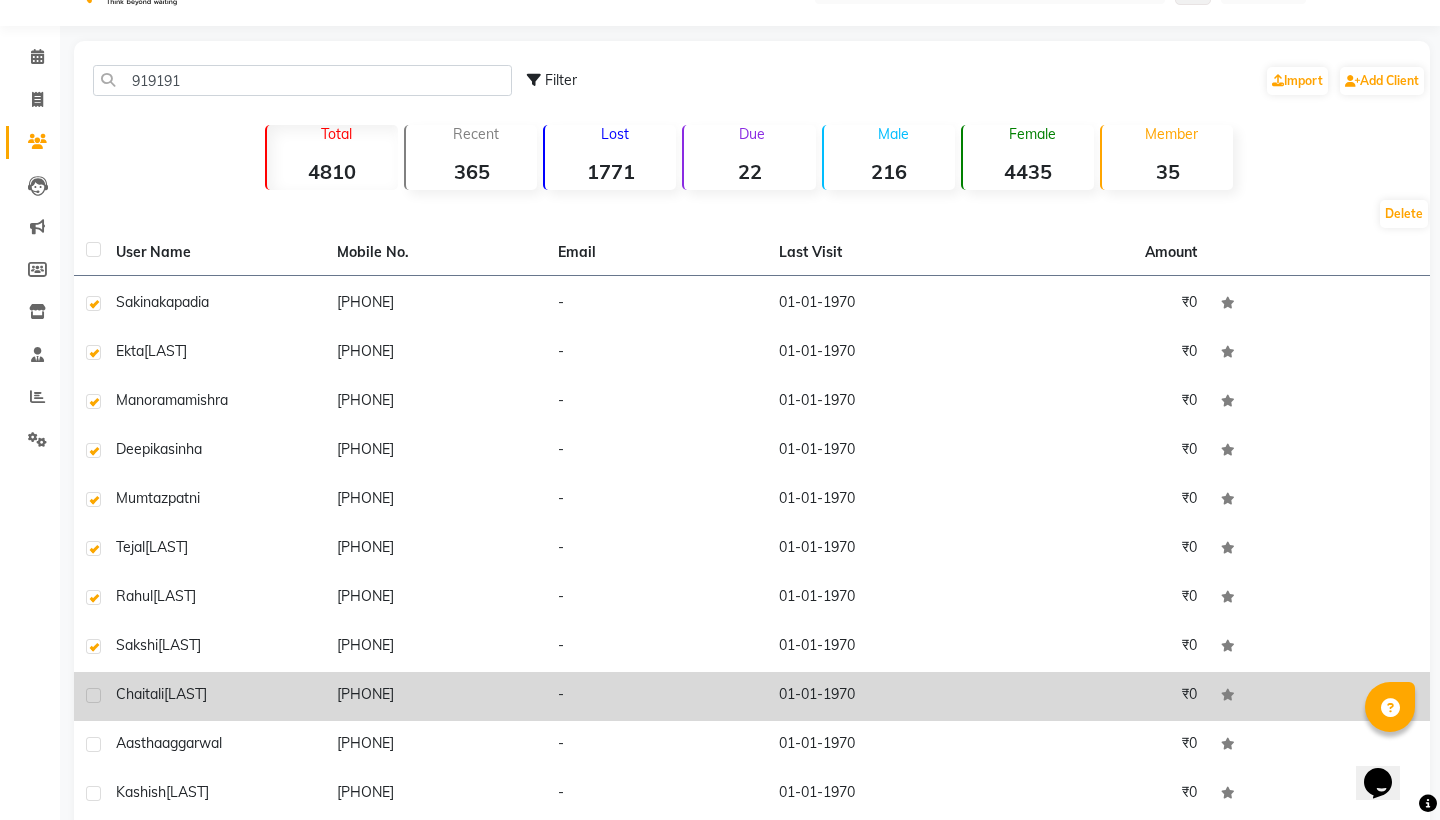 click 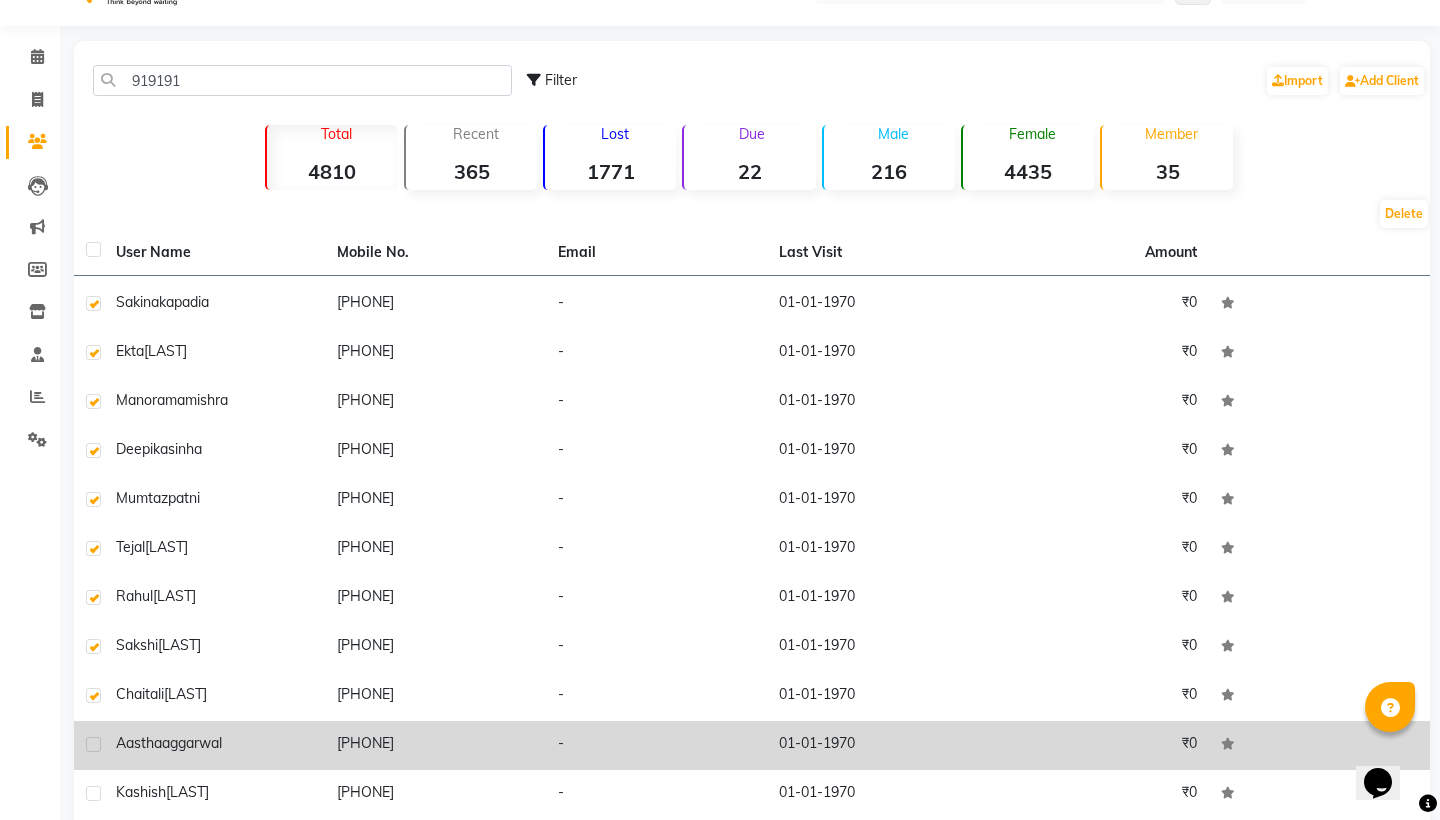 click 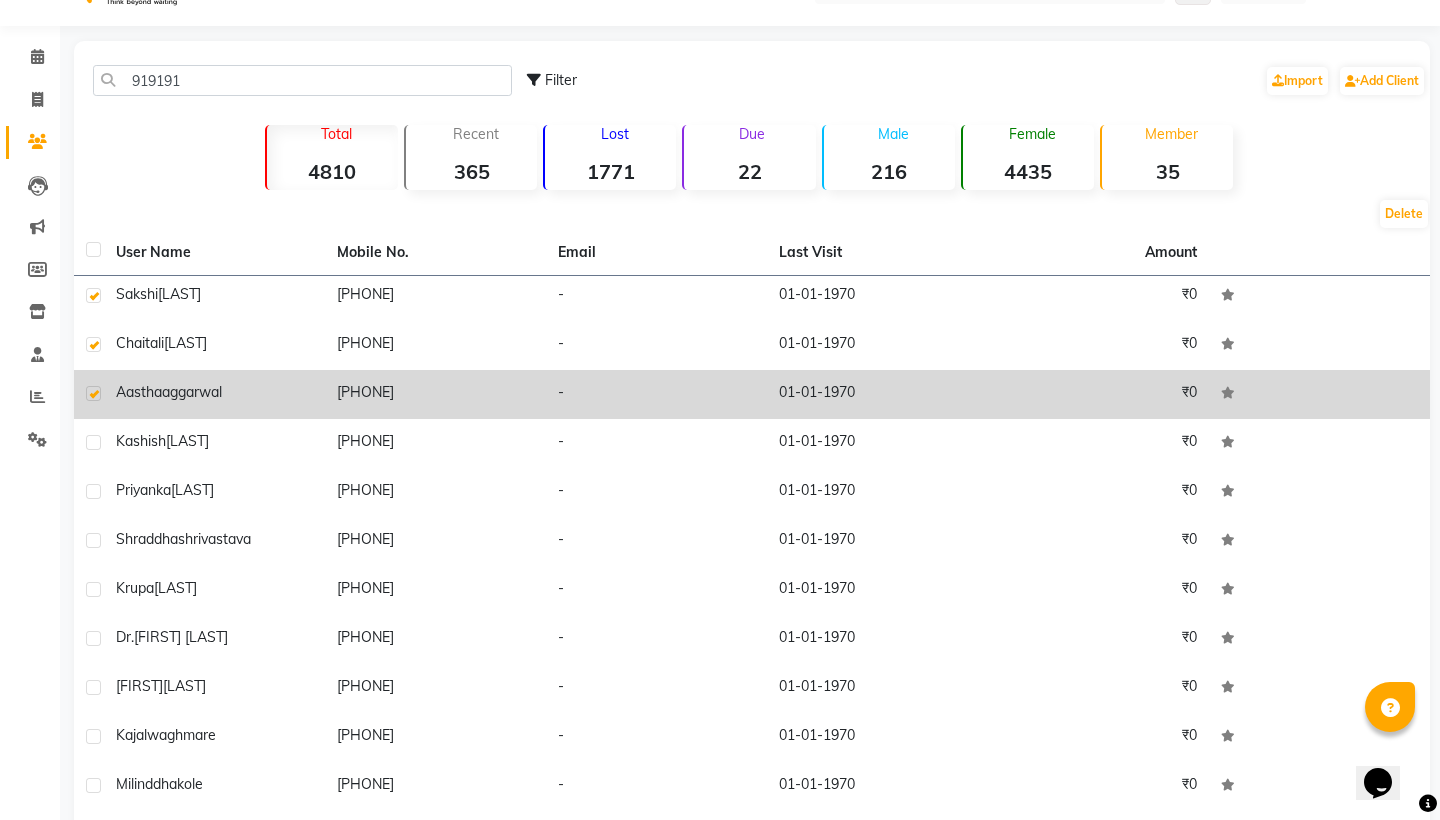 scroll, scrollTop: 1057, scrollLeft: 0, axis: vertical 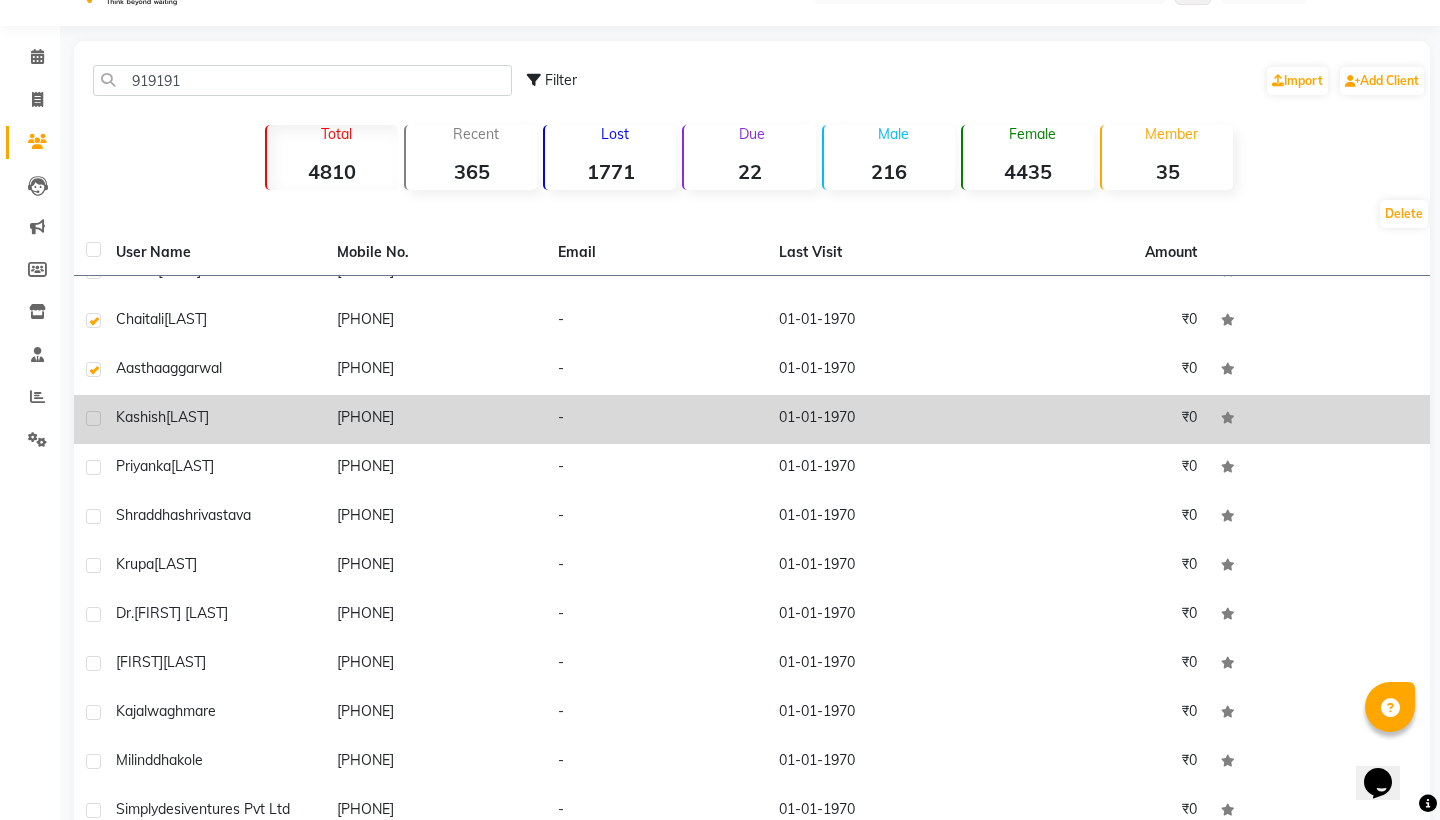 click 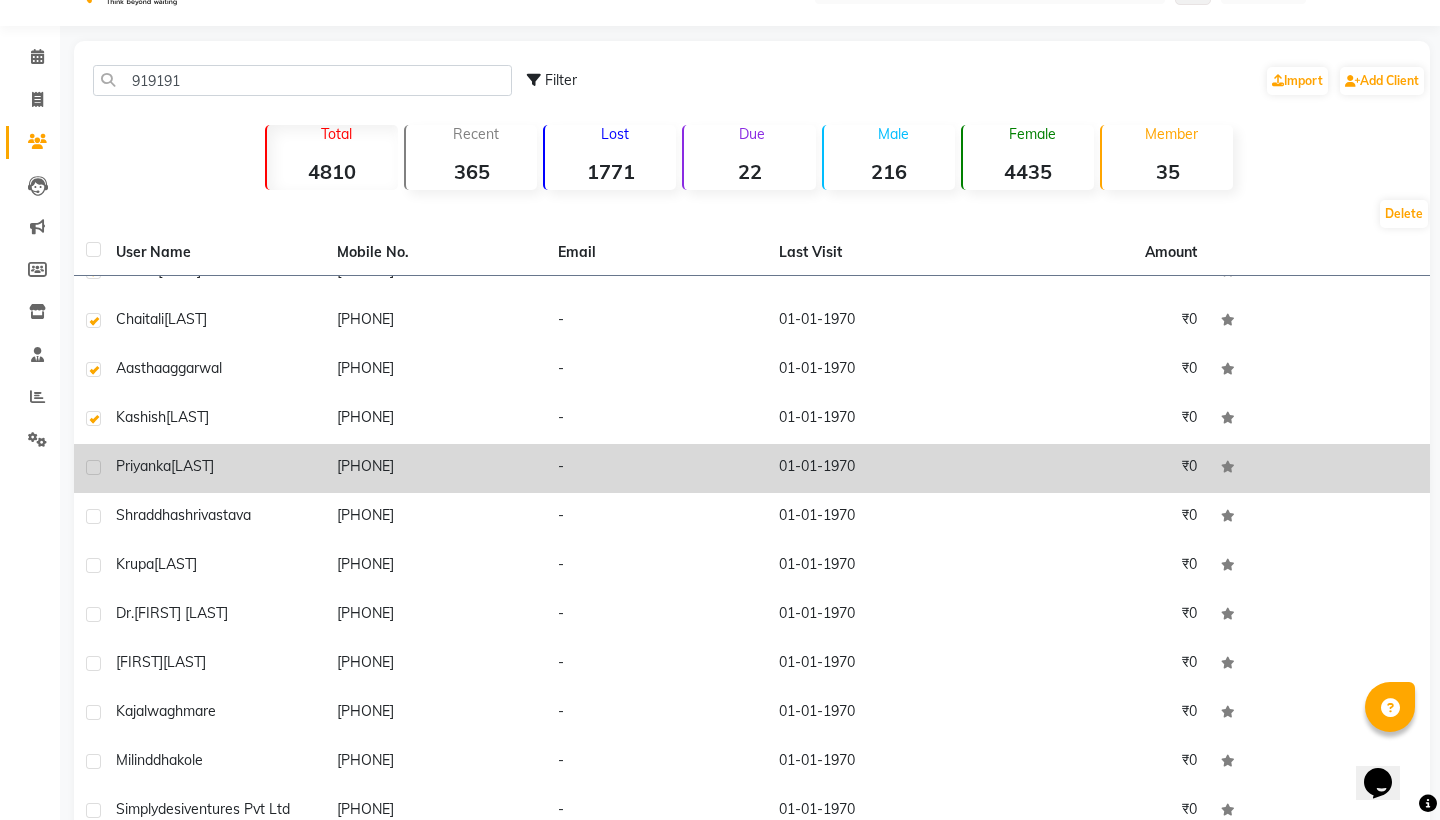click 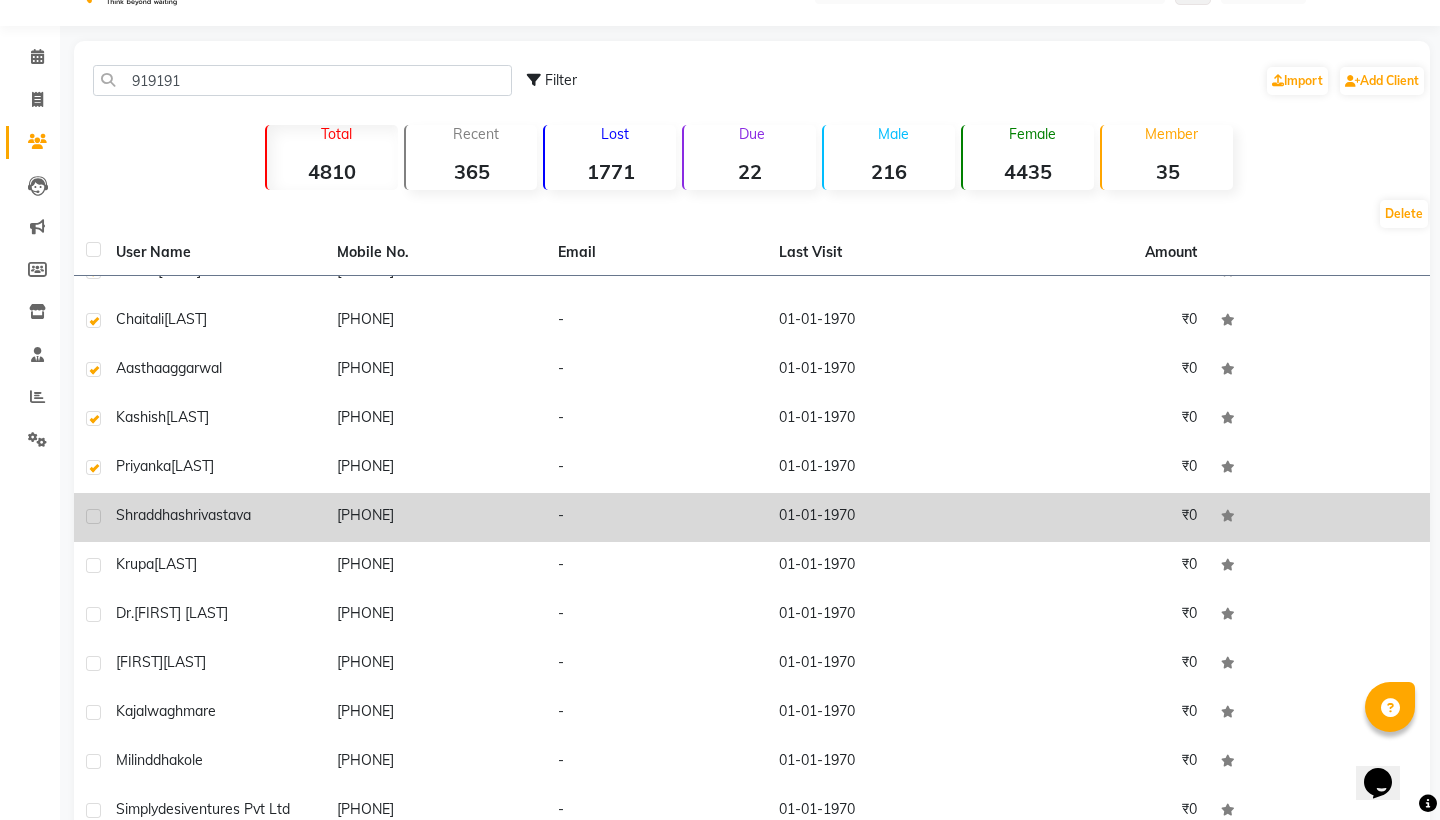 click 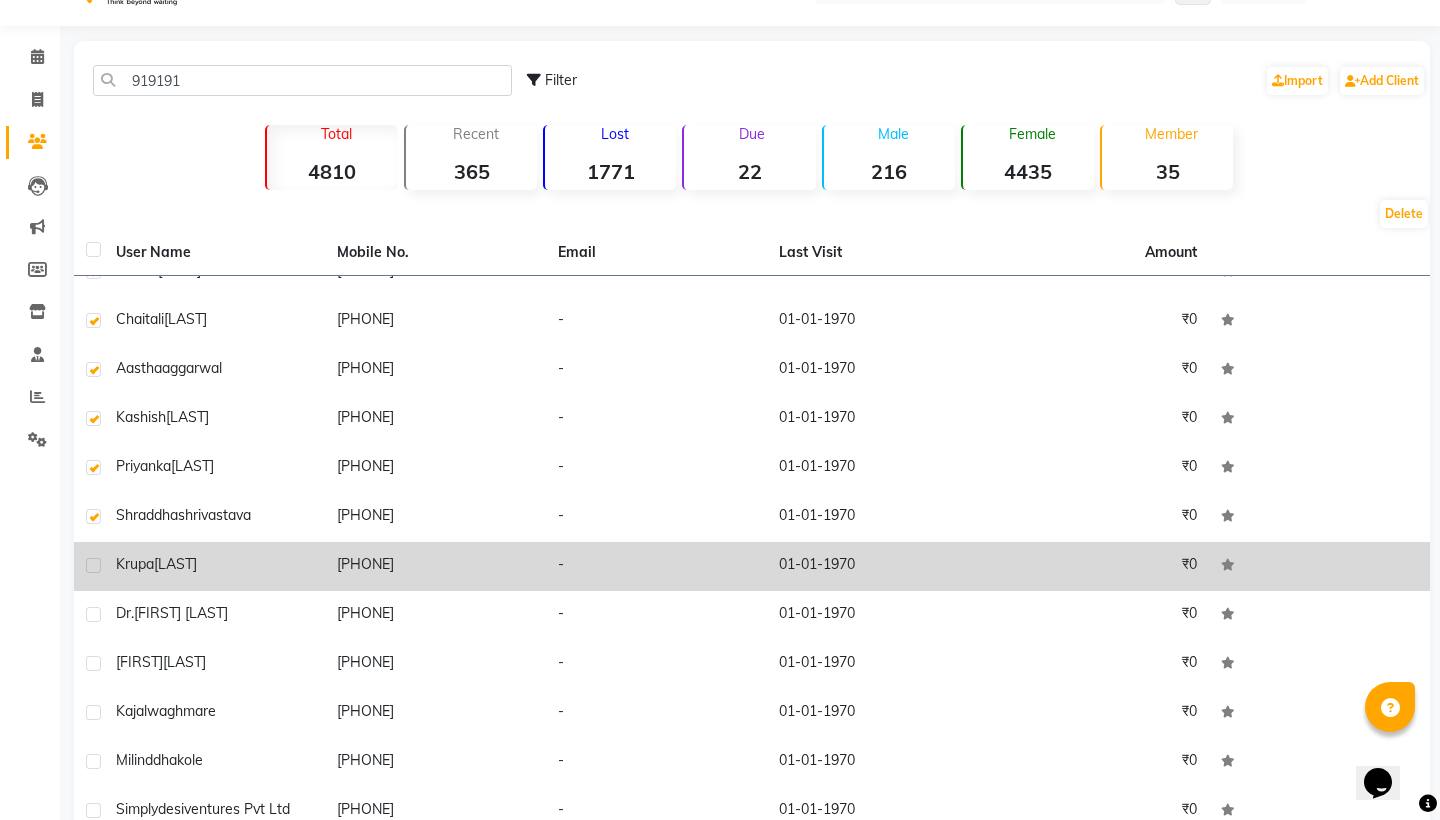 click 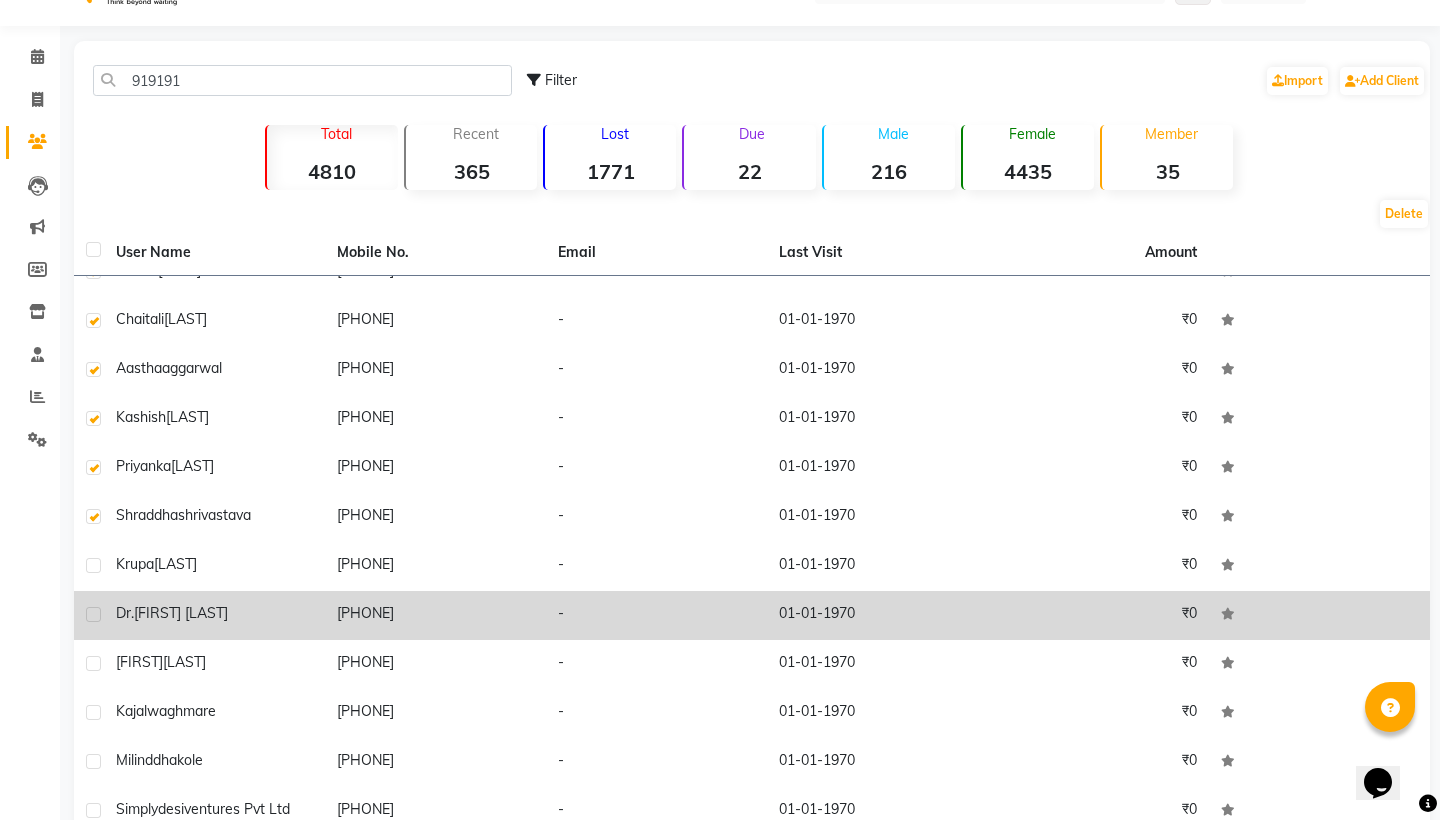 click 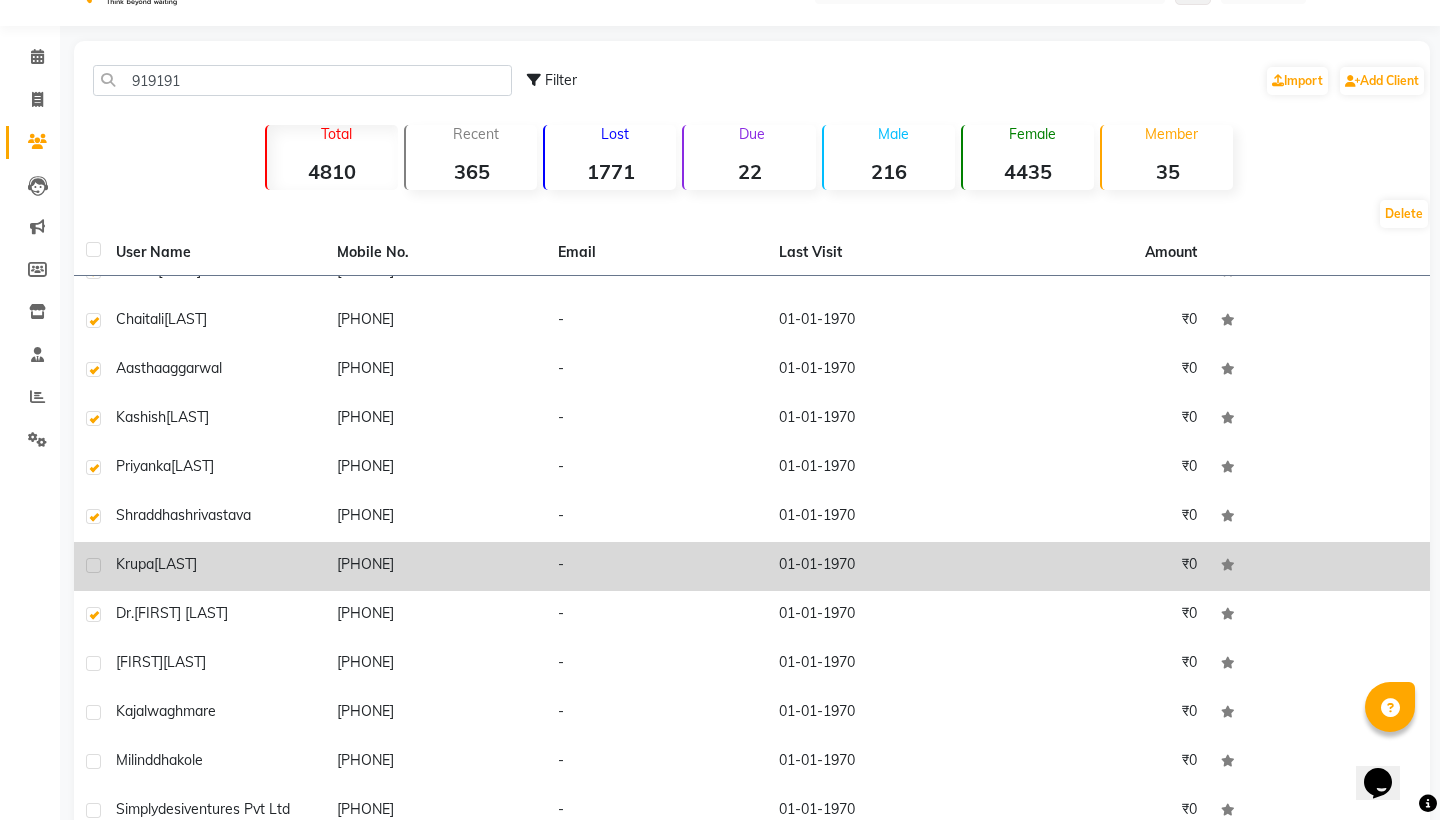 click 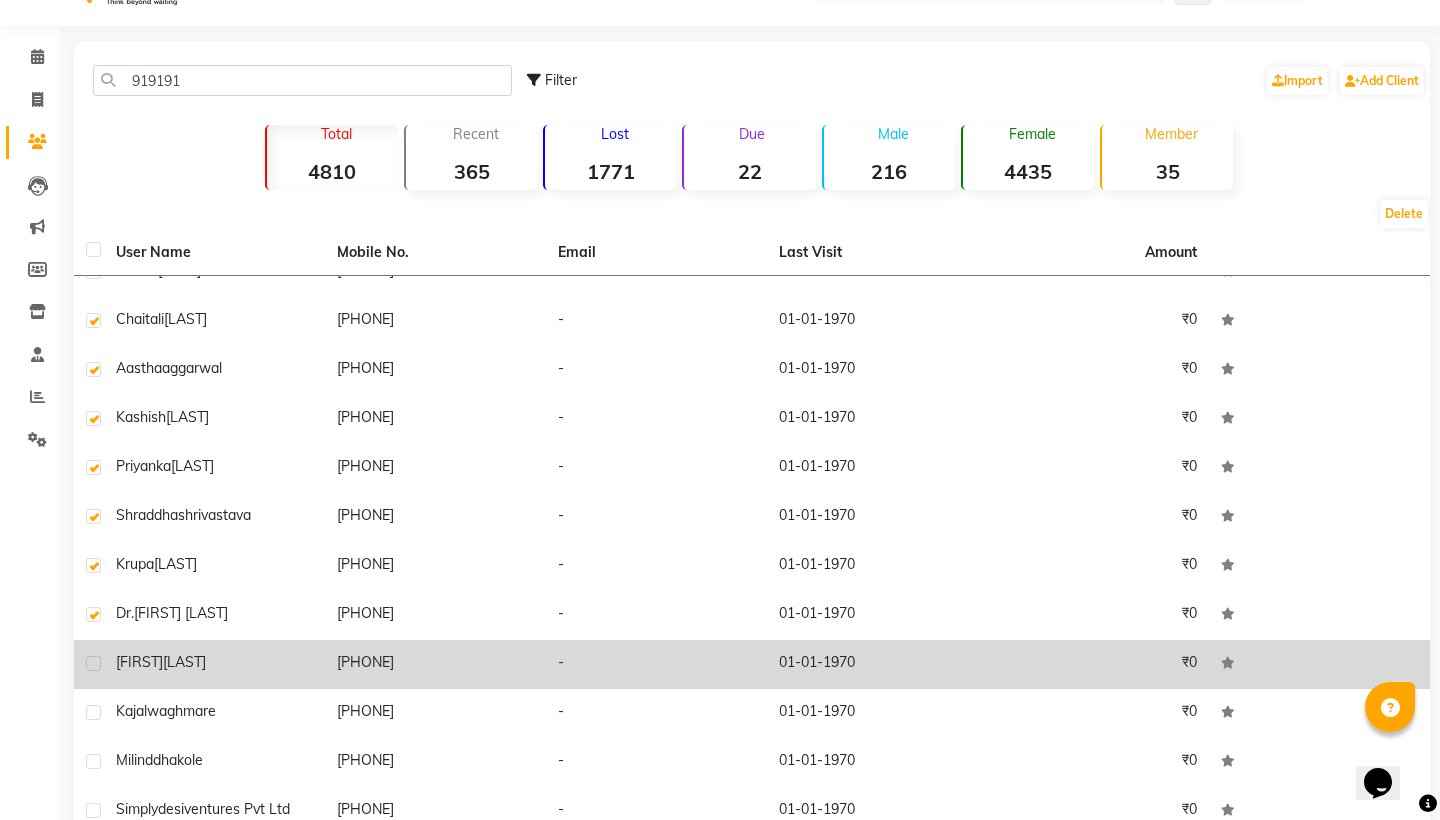 click 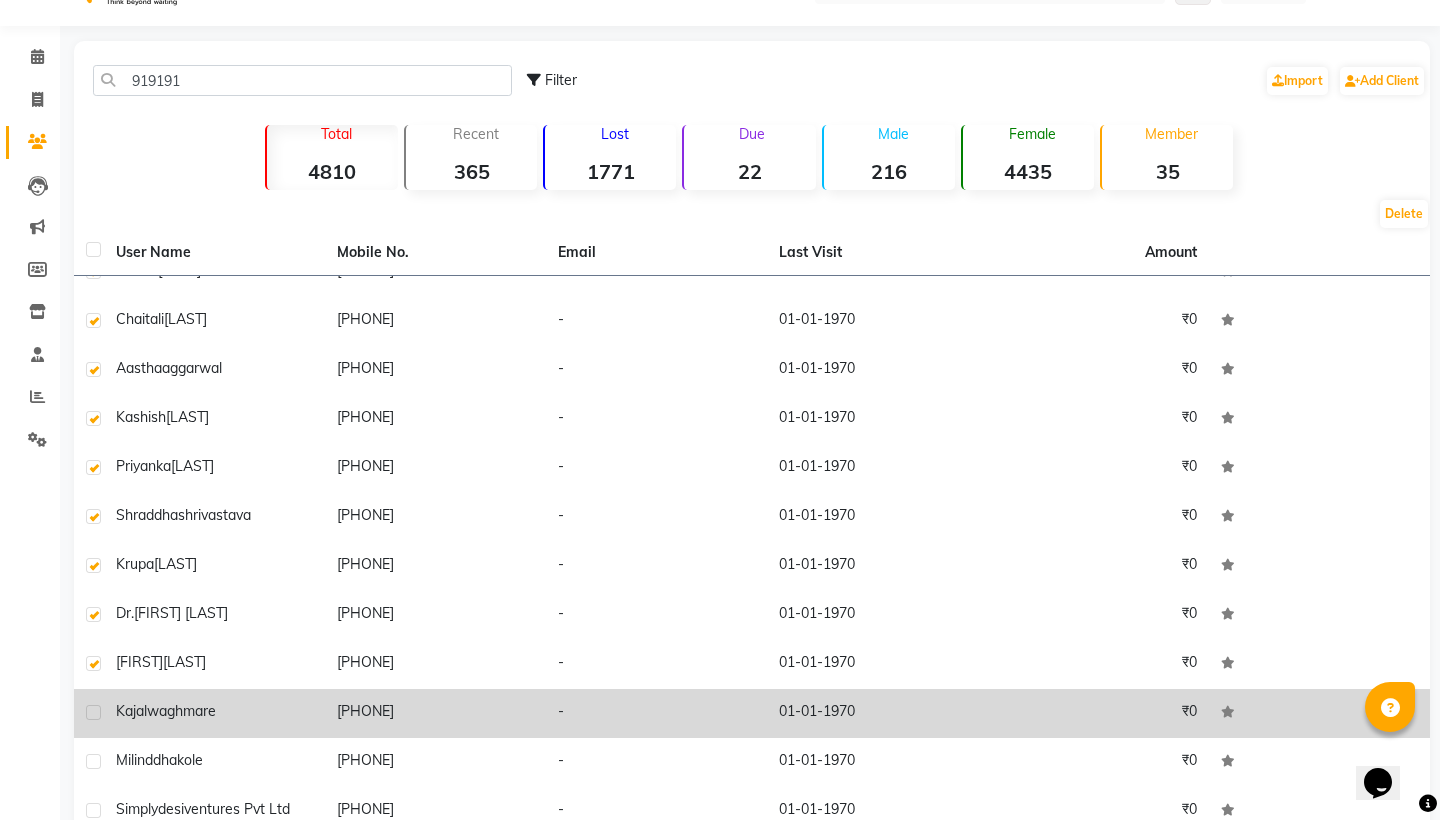 click 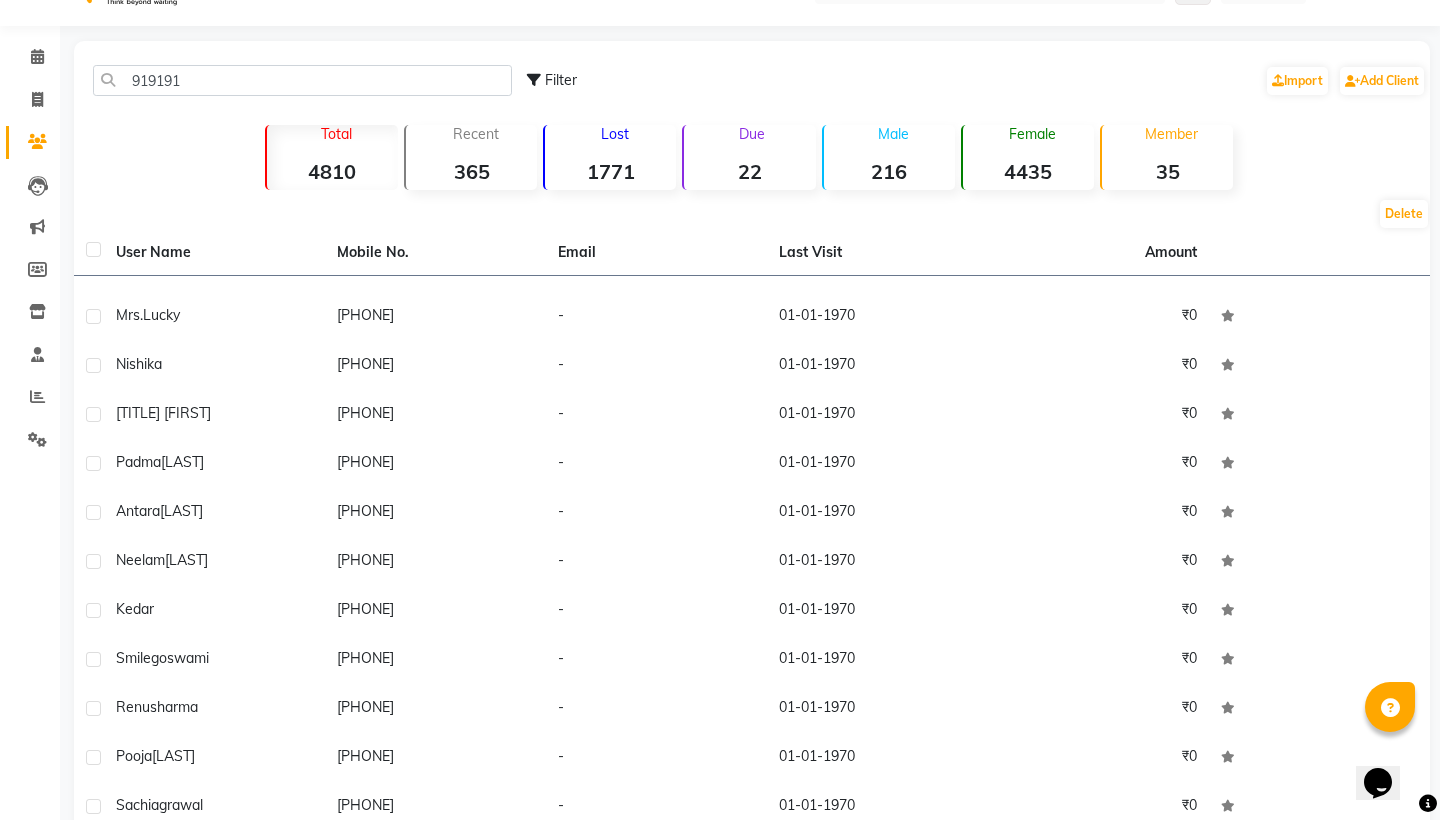 scroll, scrollTop: 1598, scrollLeft: 0, axis: vertical 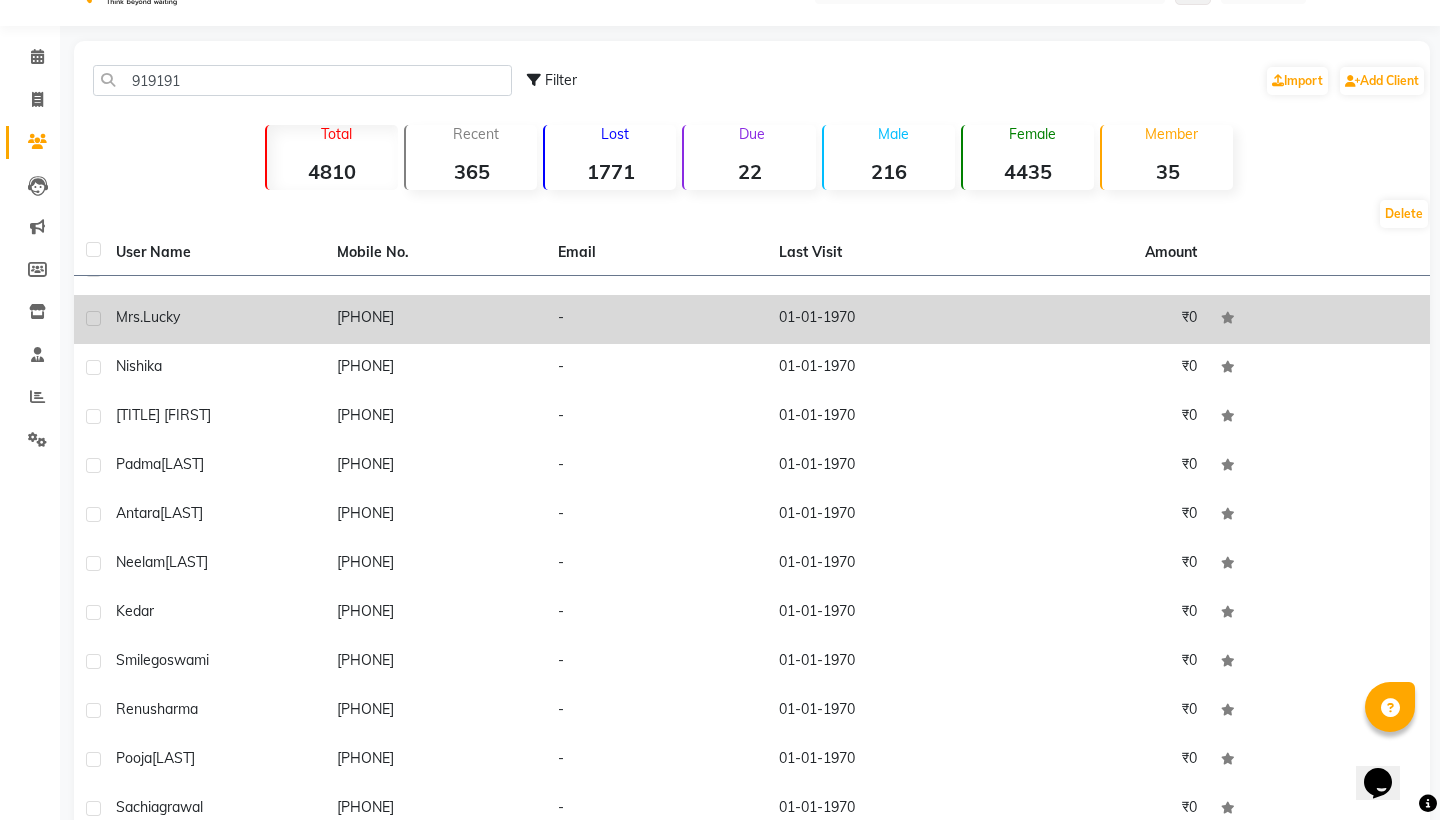 click 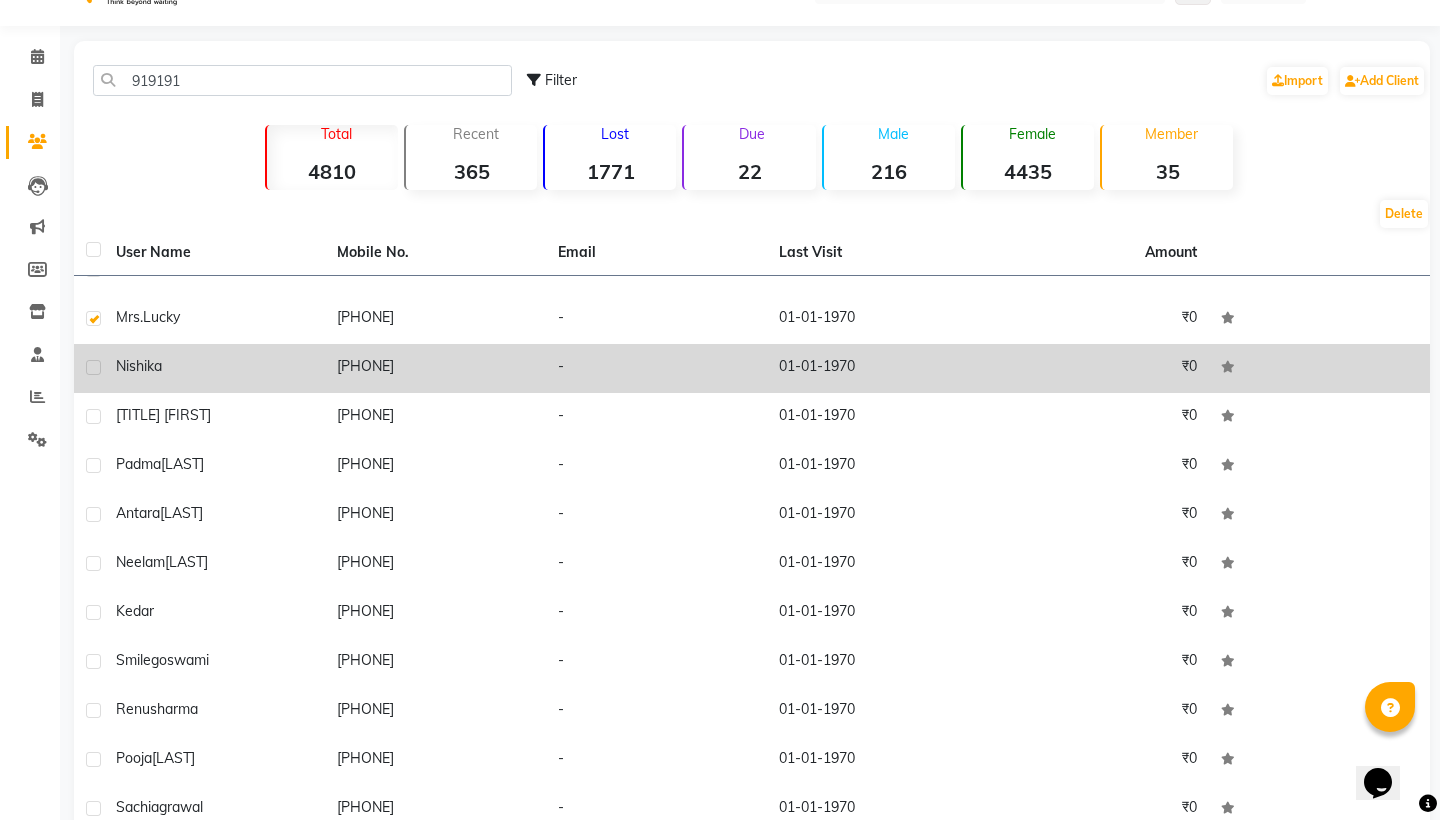 click 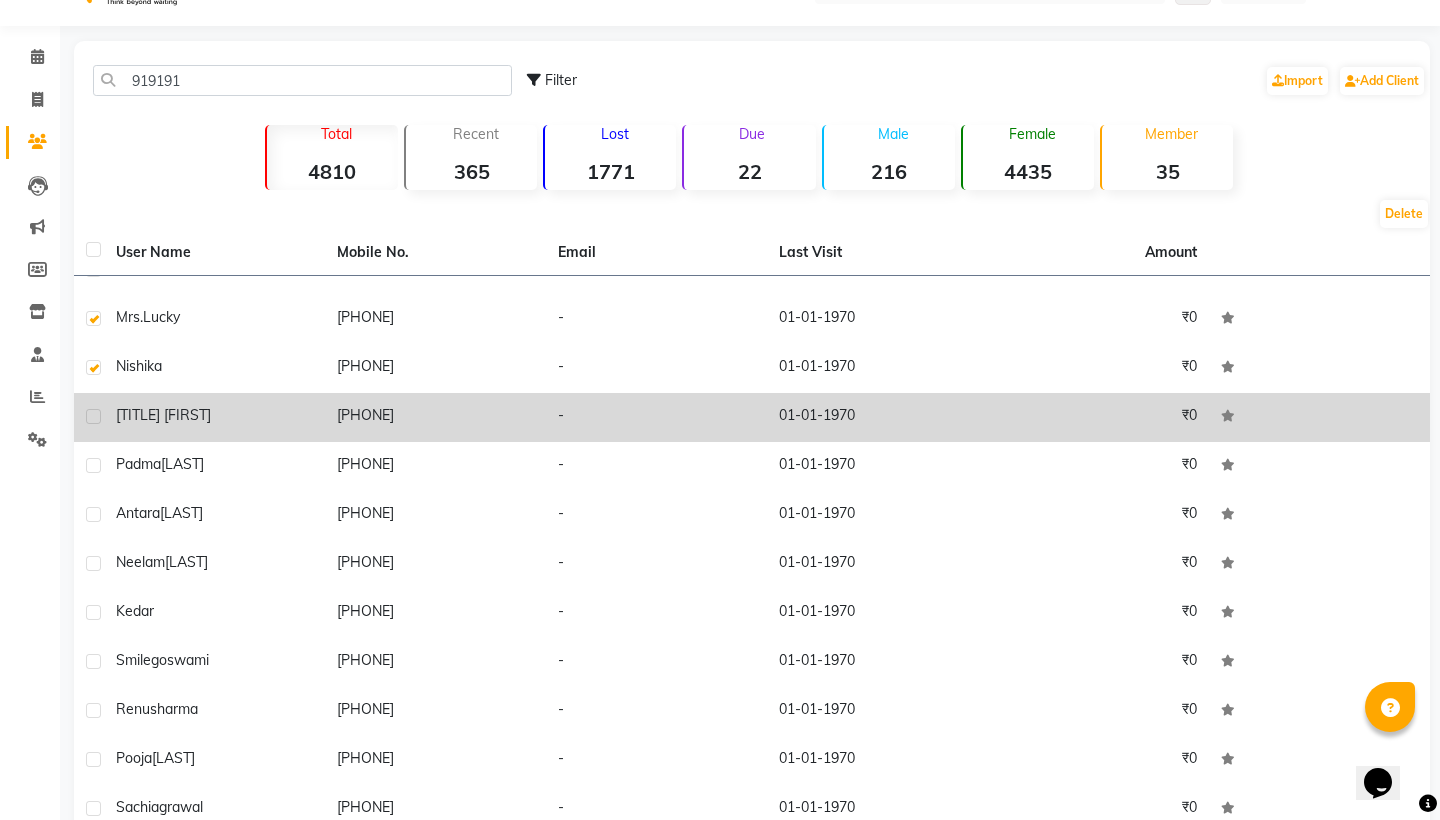 click 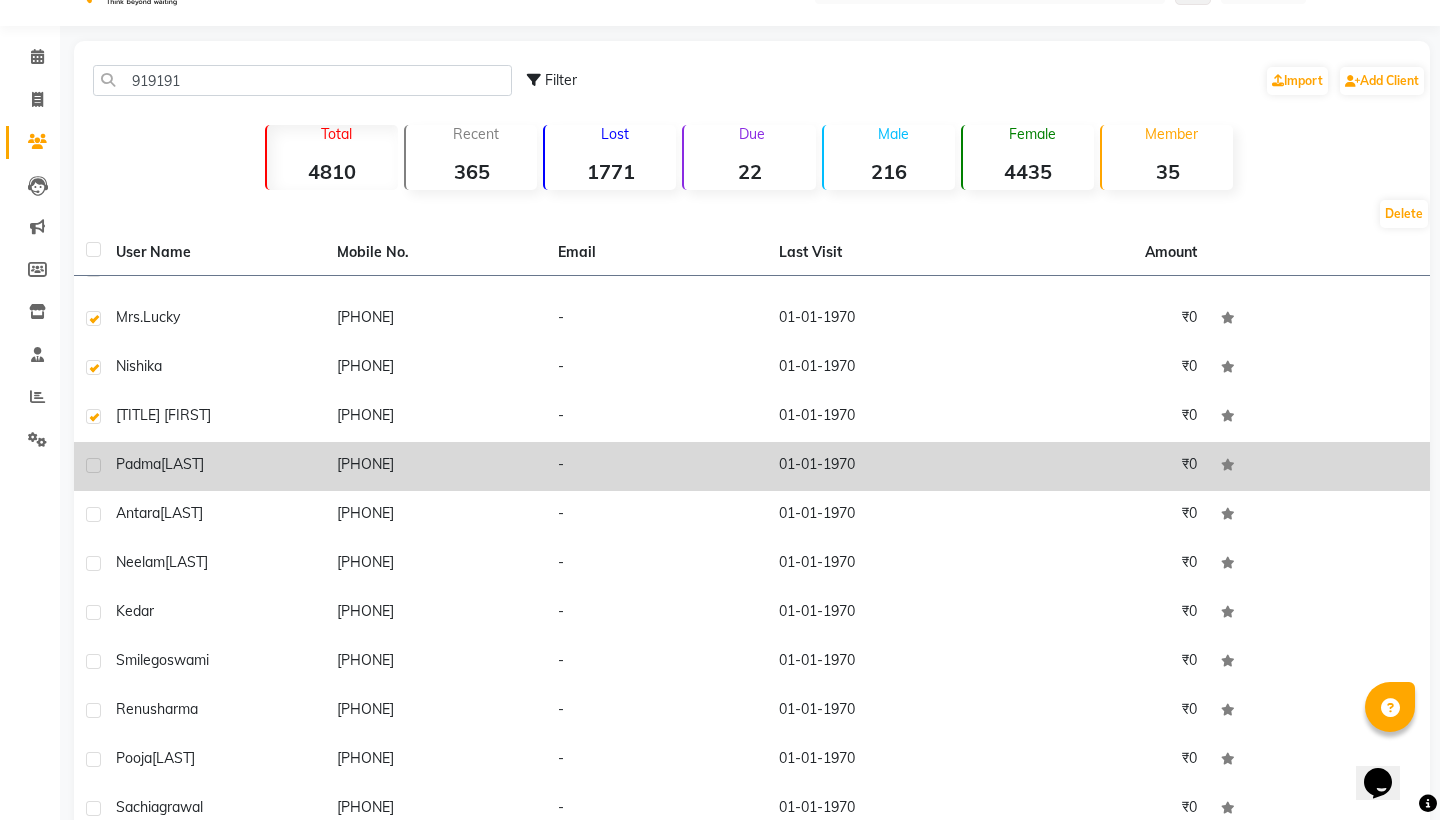 click 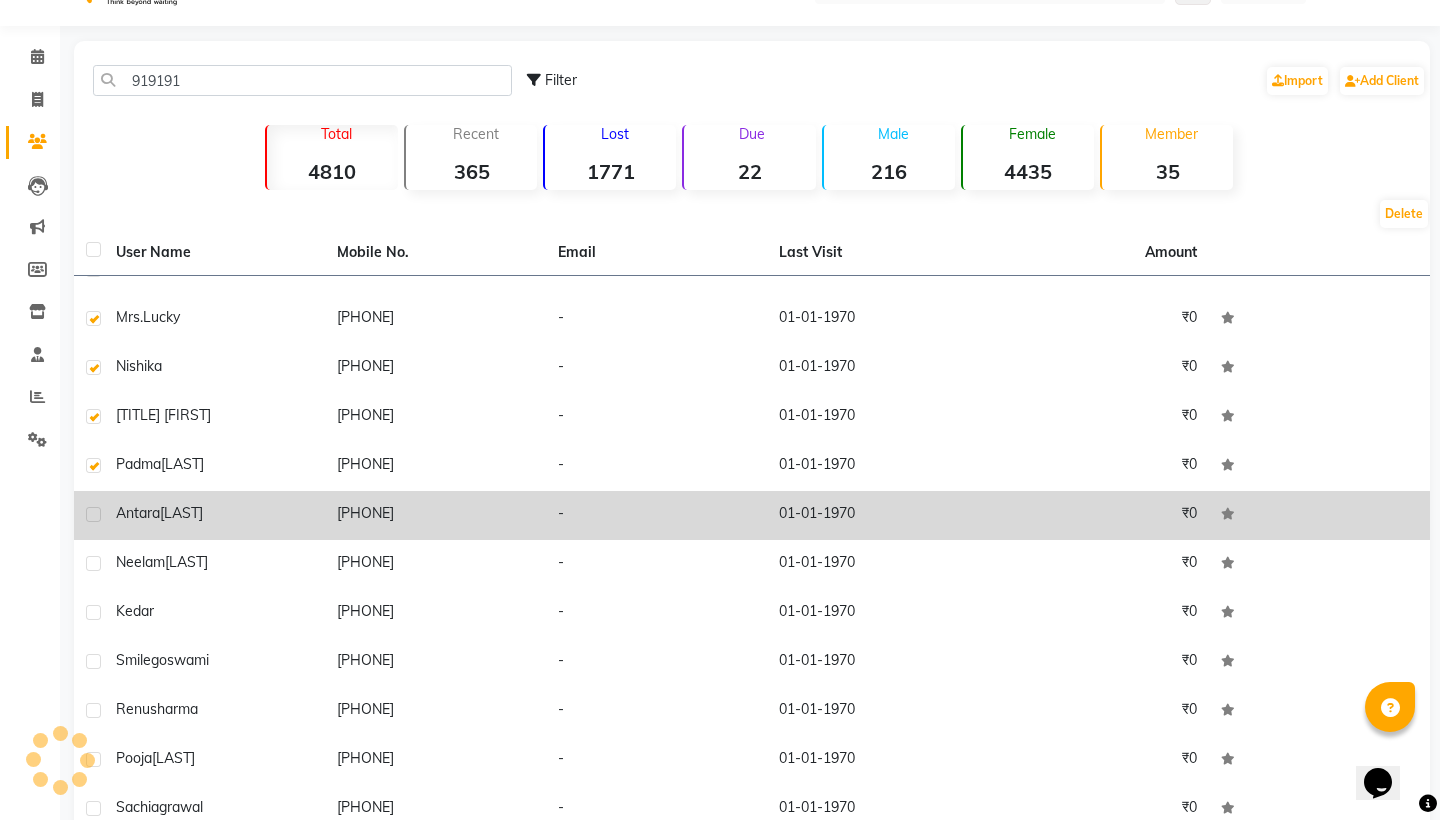 click 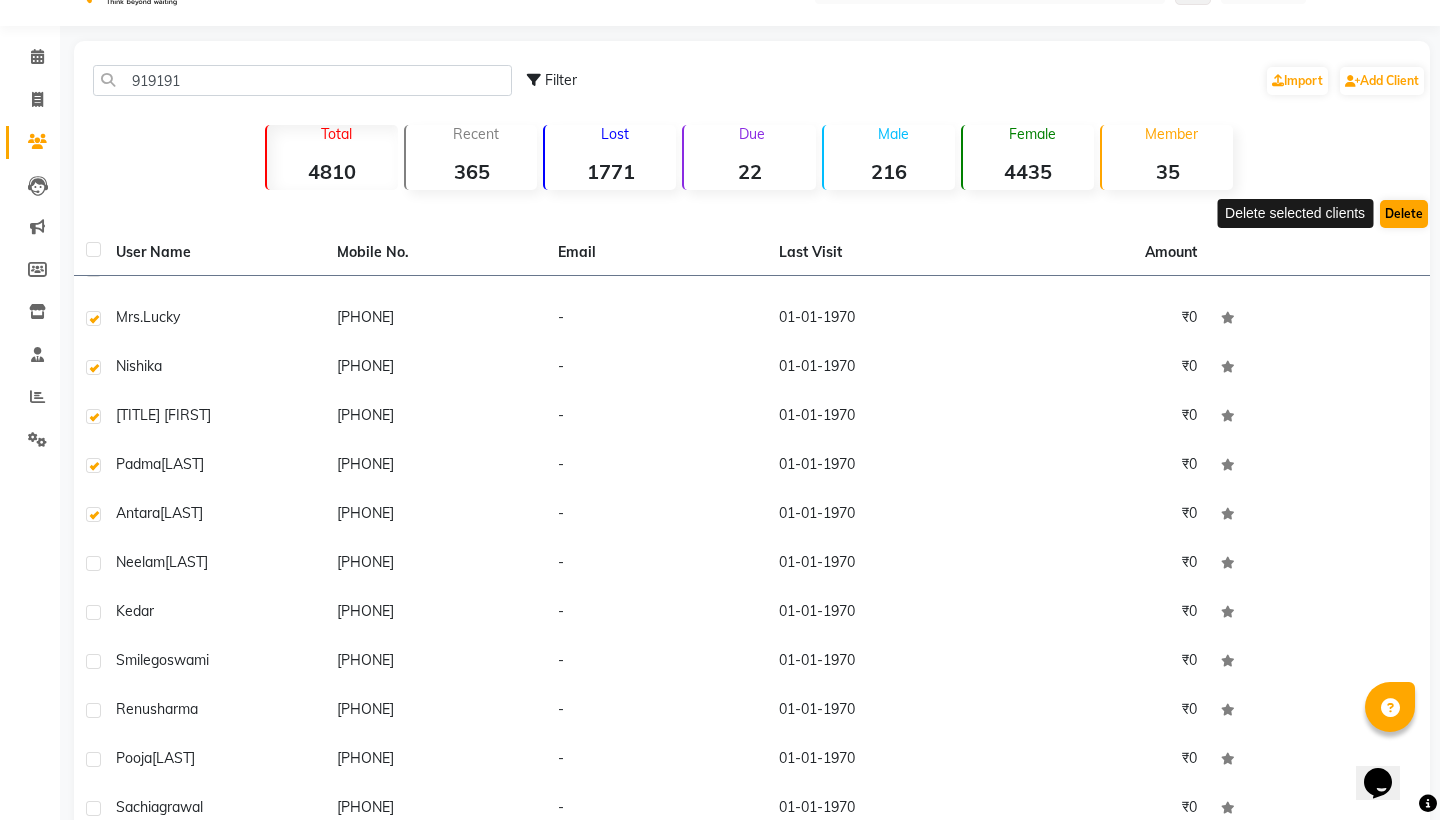 click on "Delete" 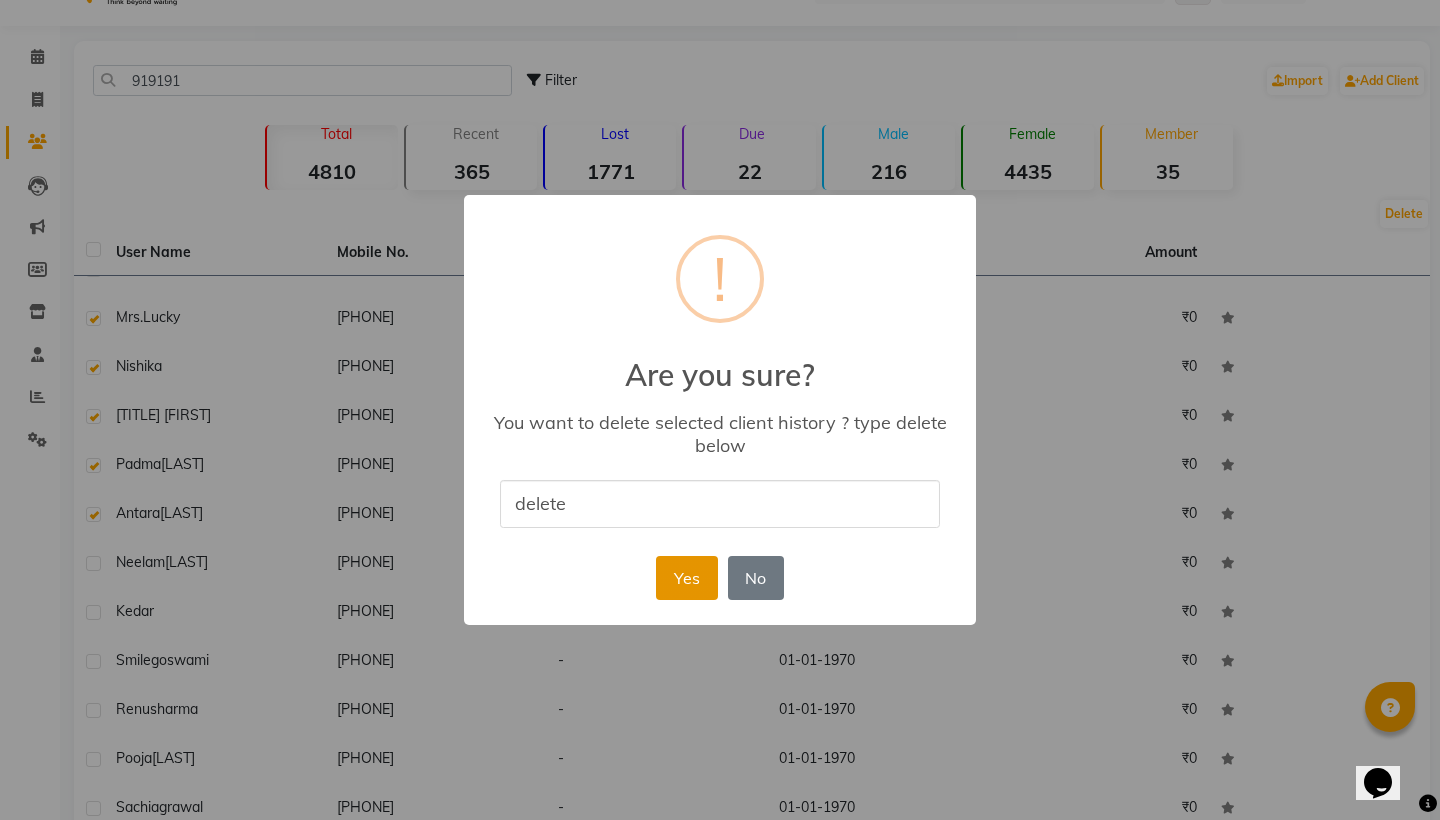 type on "delete" 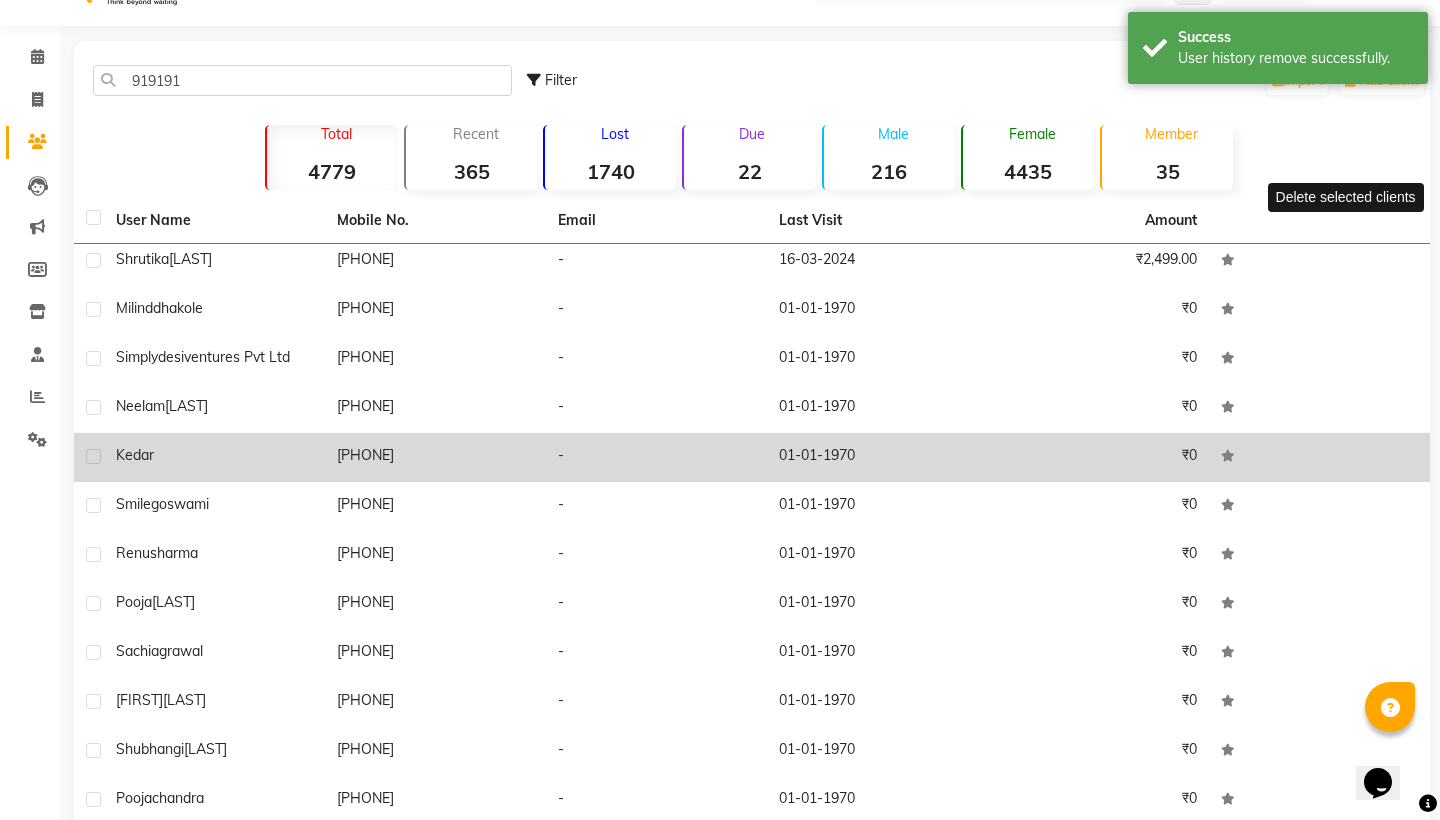 scroll, scrollTop: 226, scrollLeft: 0, axis: vertical 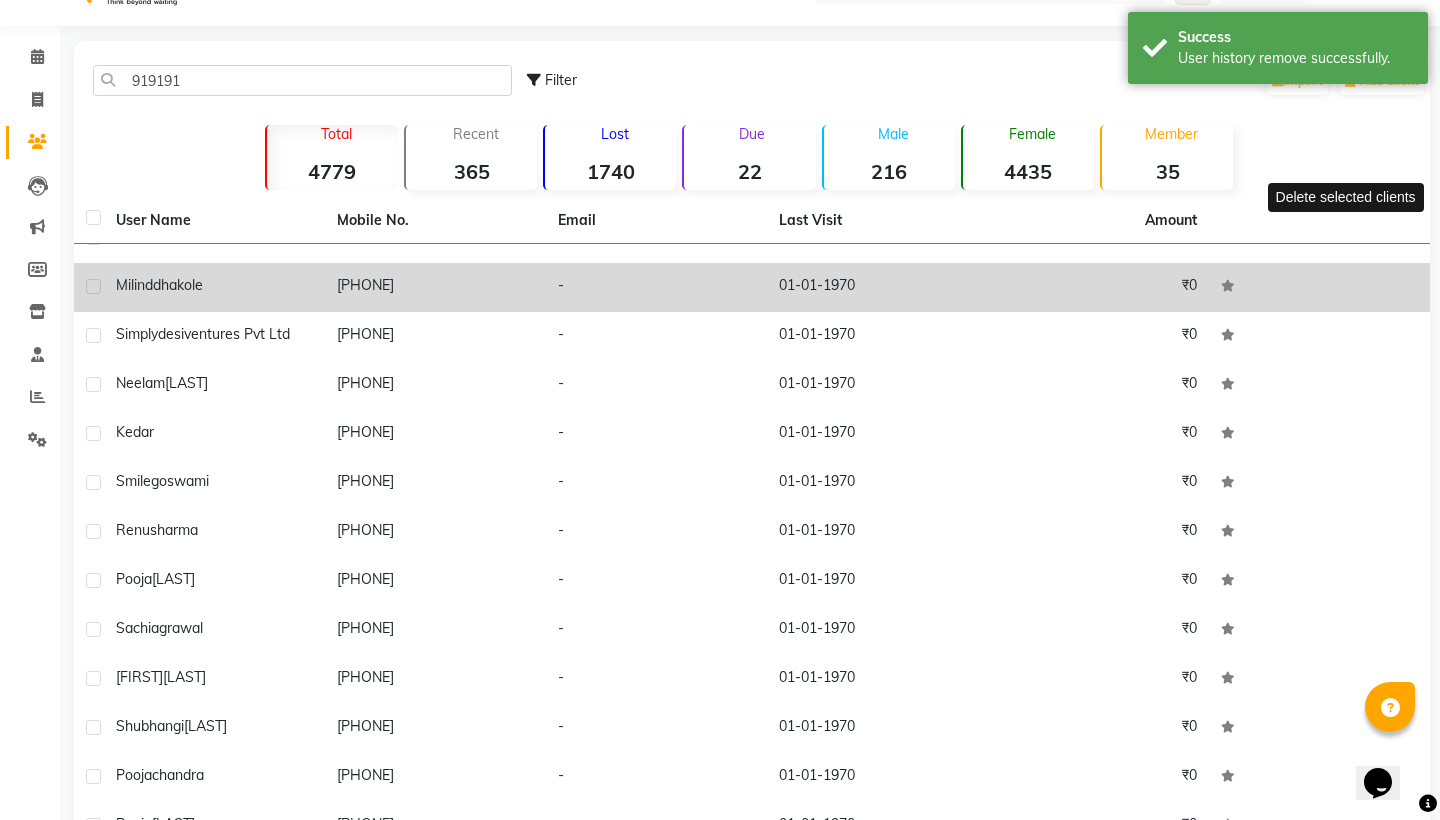 click 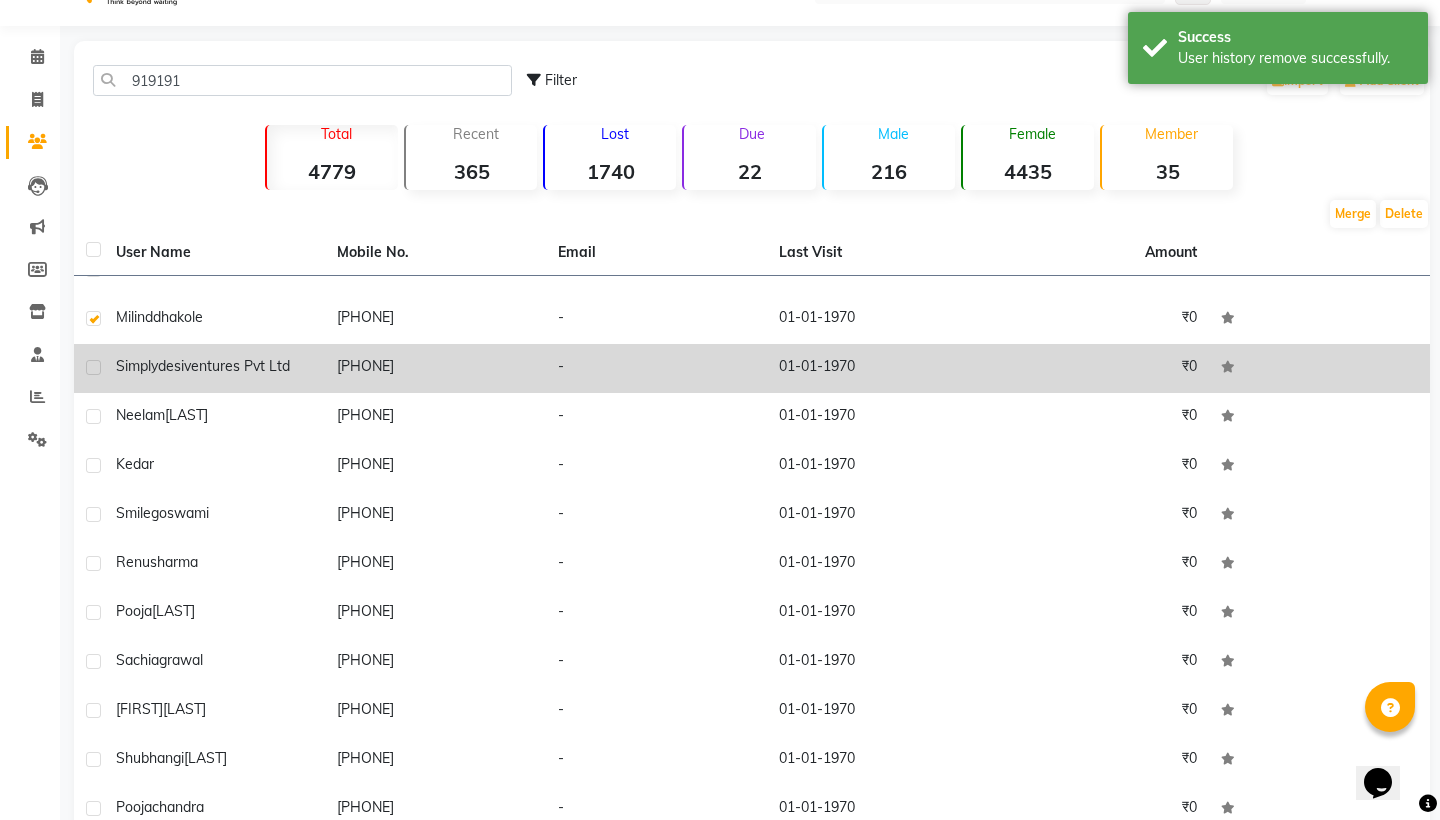 click 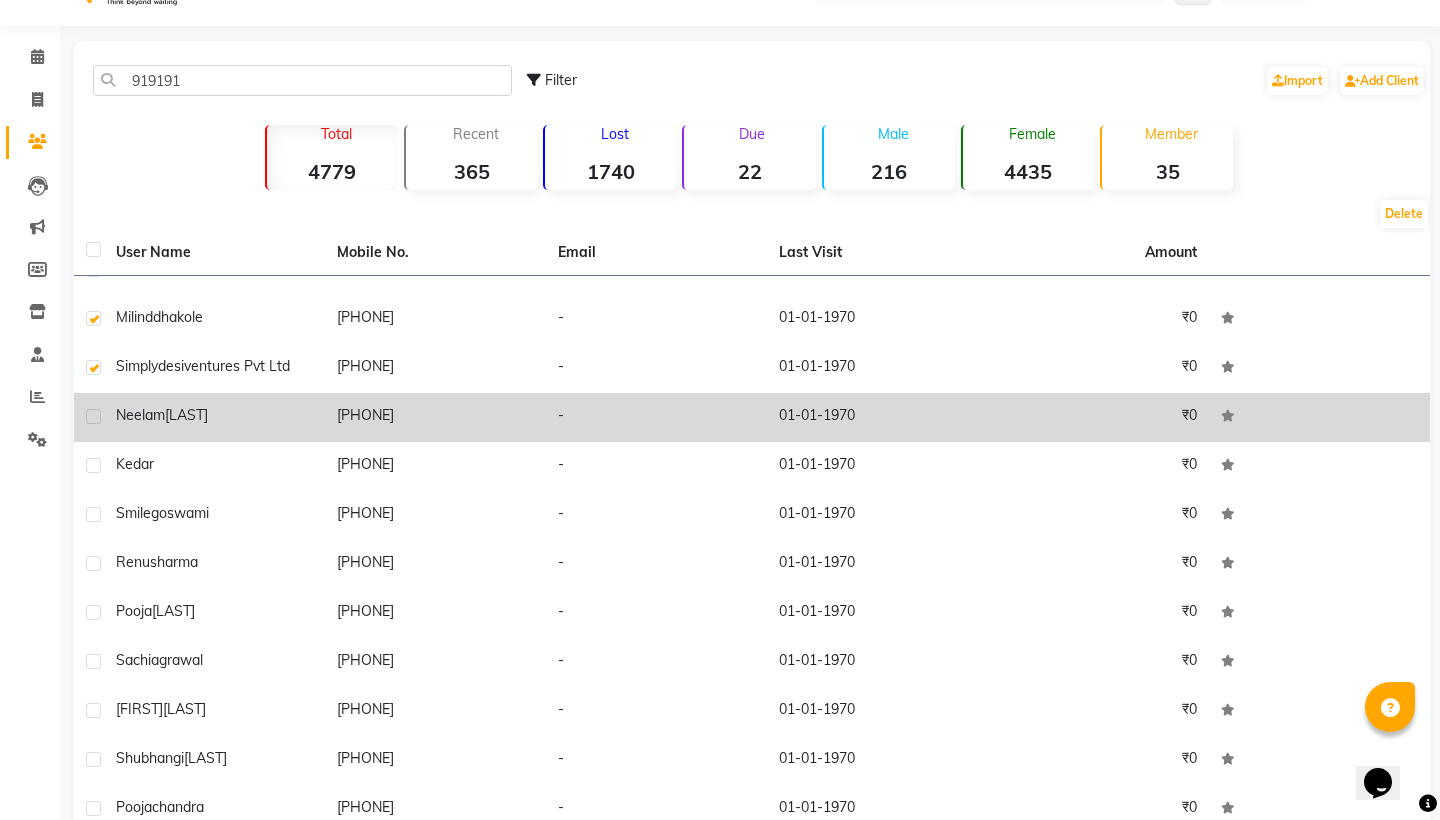 click 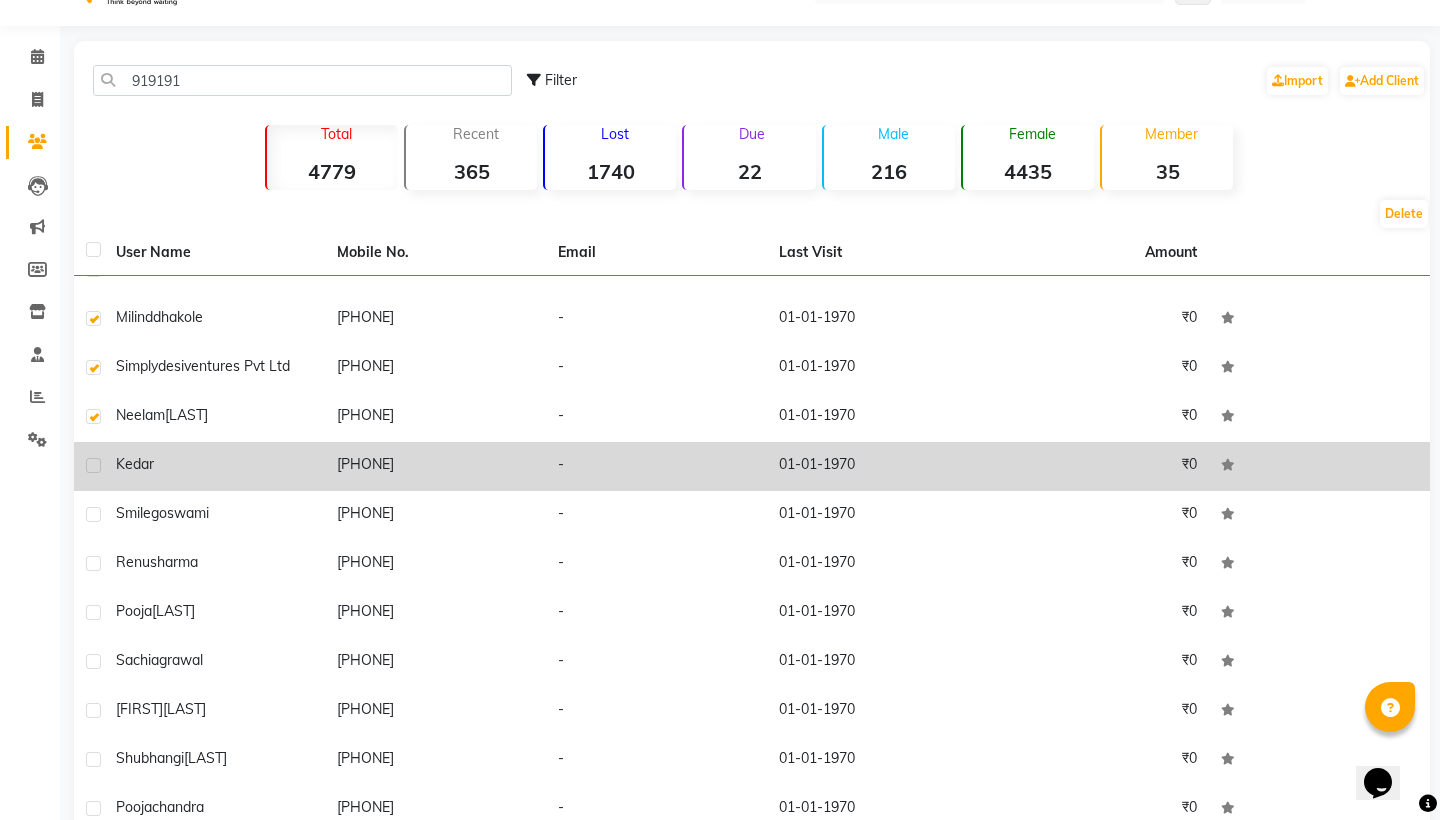 click 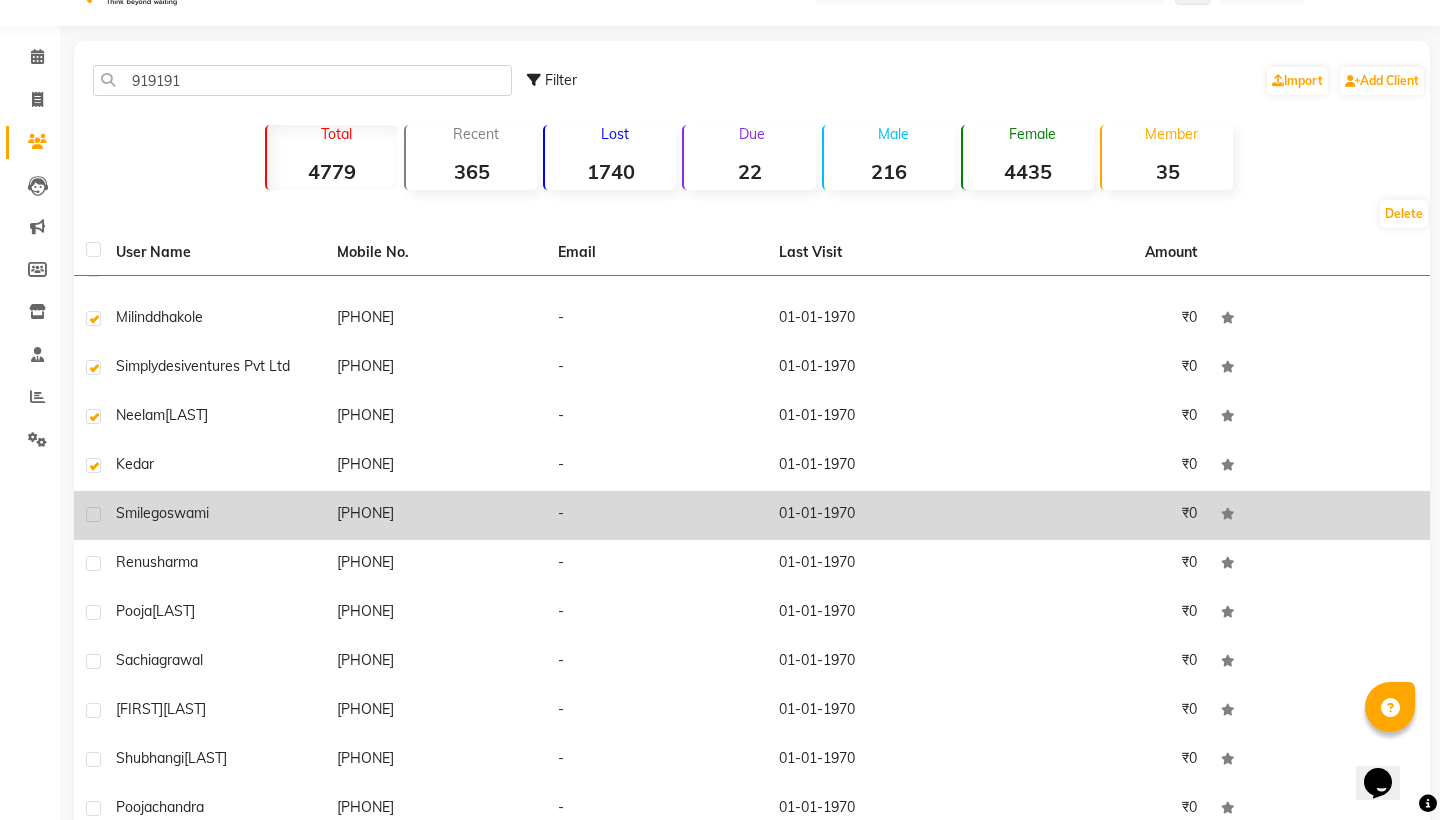 click 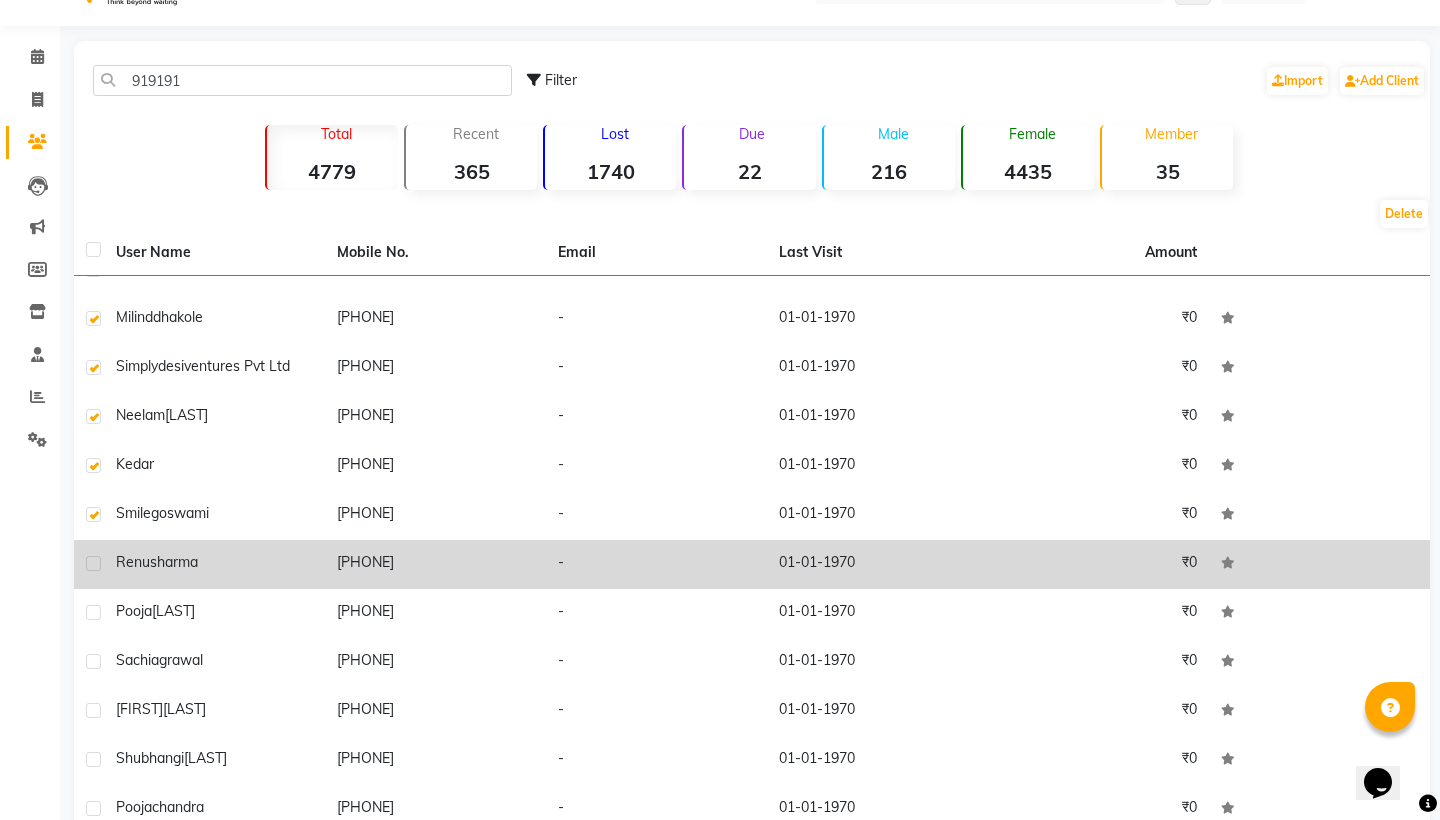 click 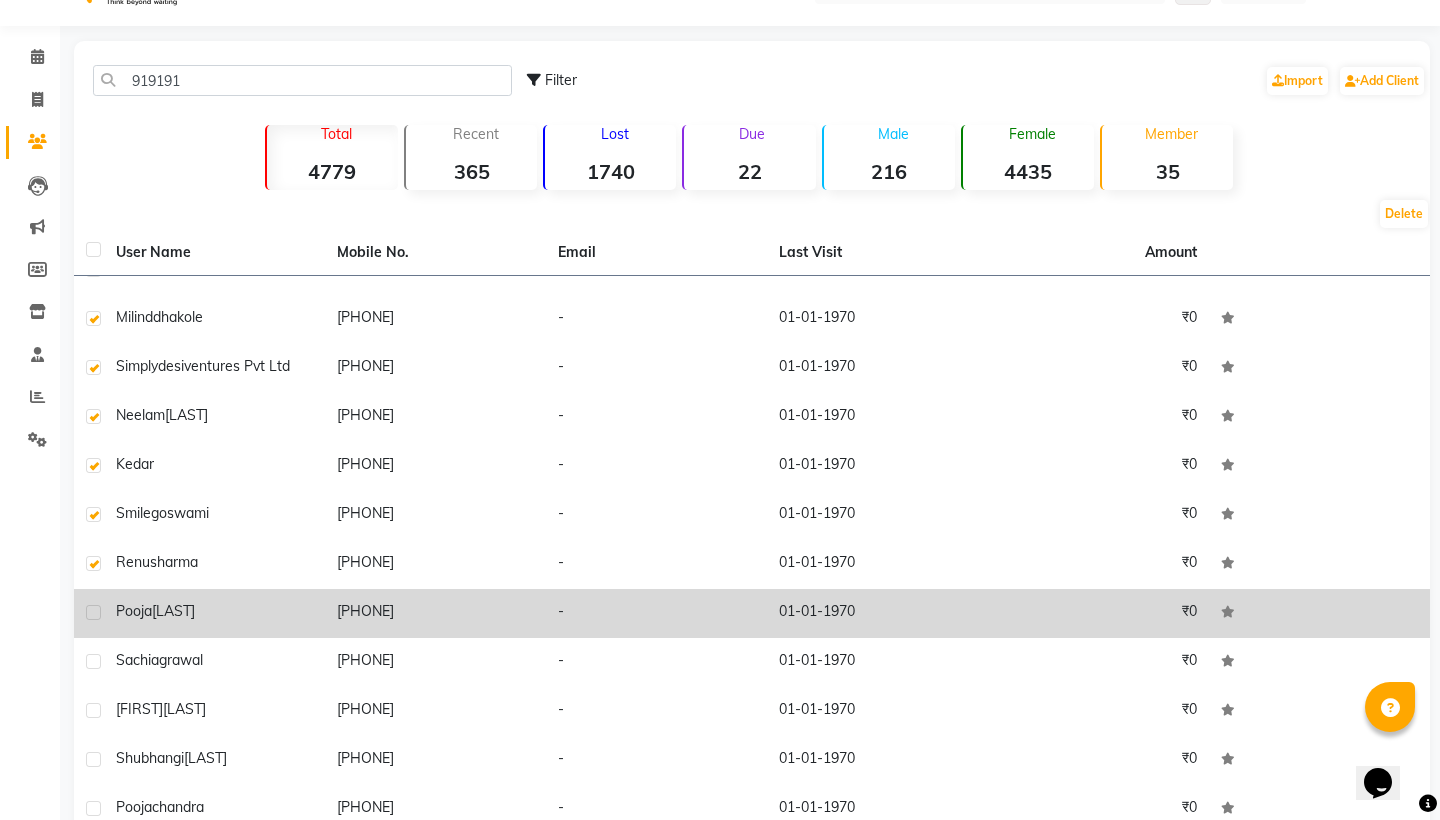 click 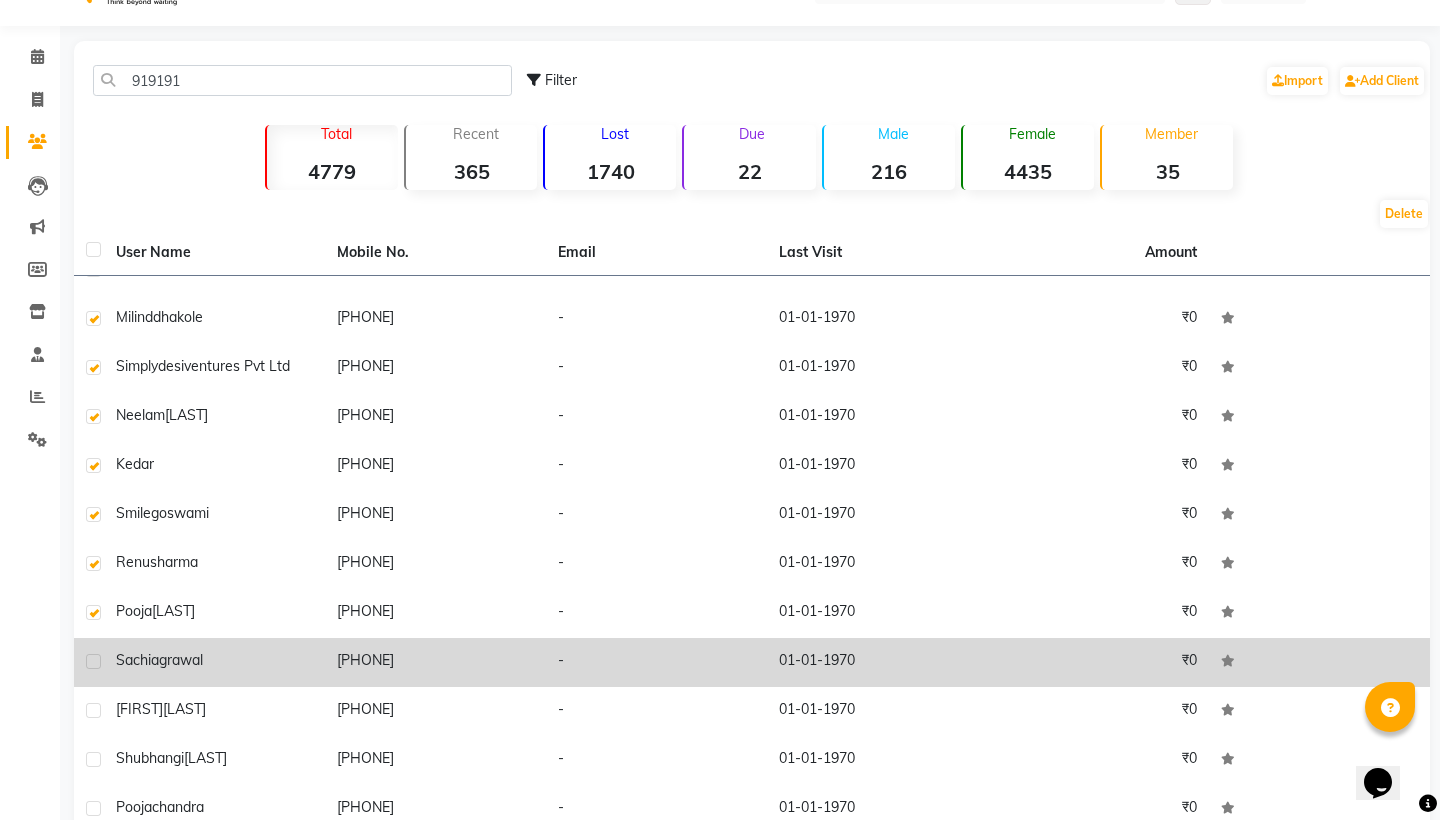 click 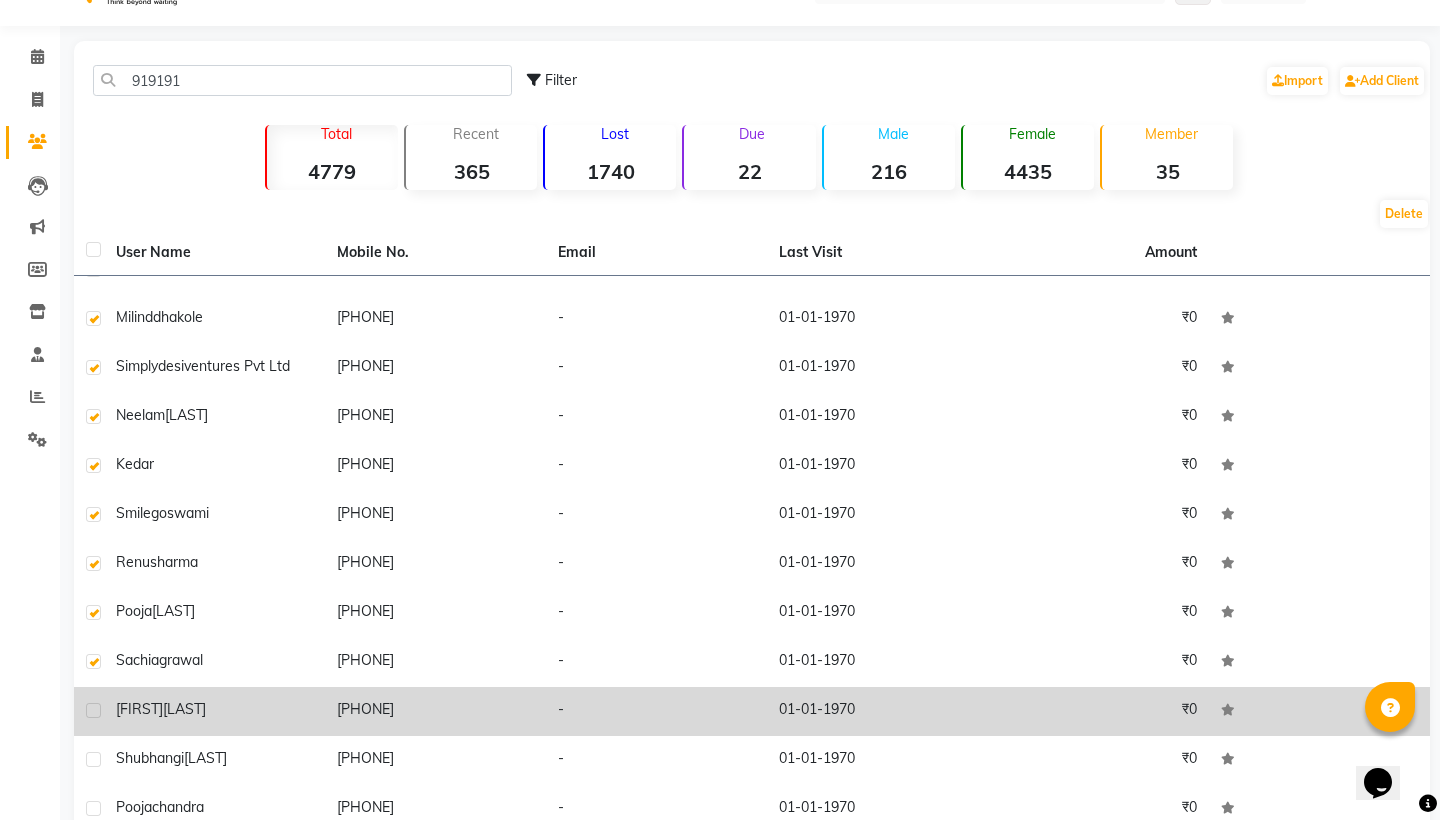 click 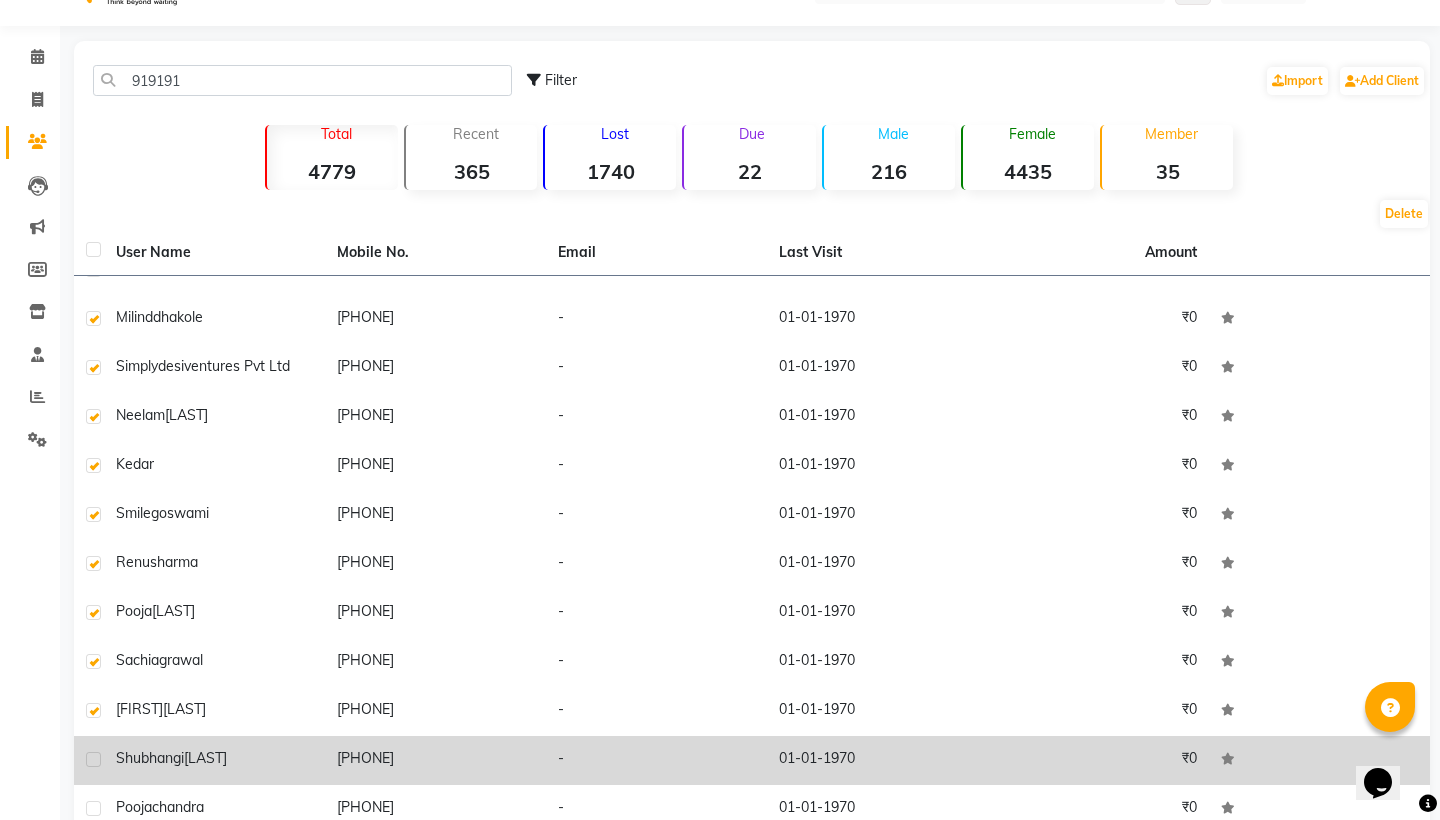click 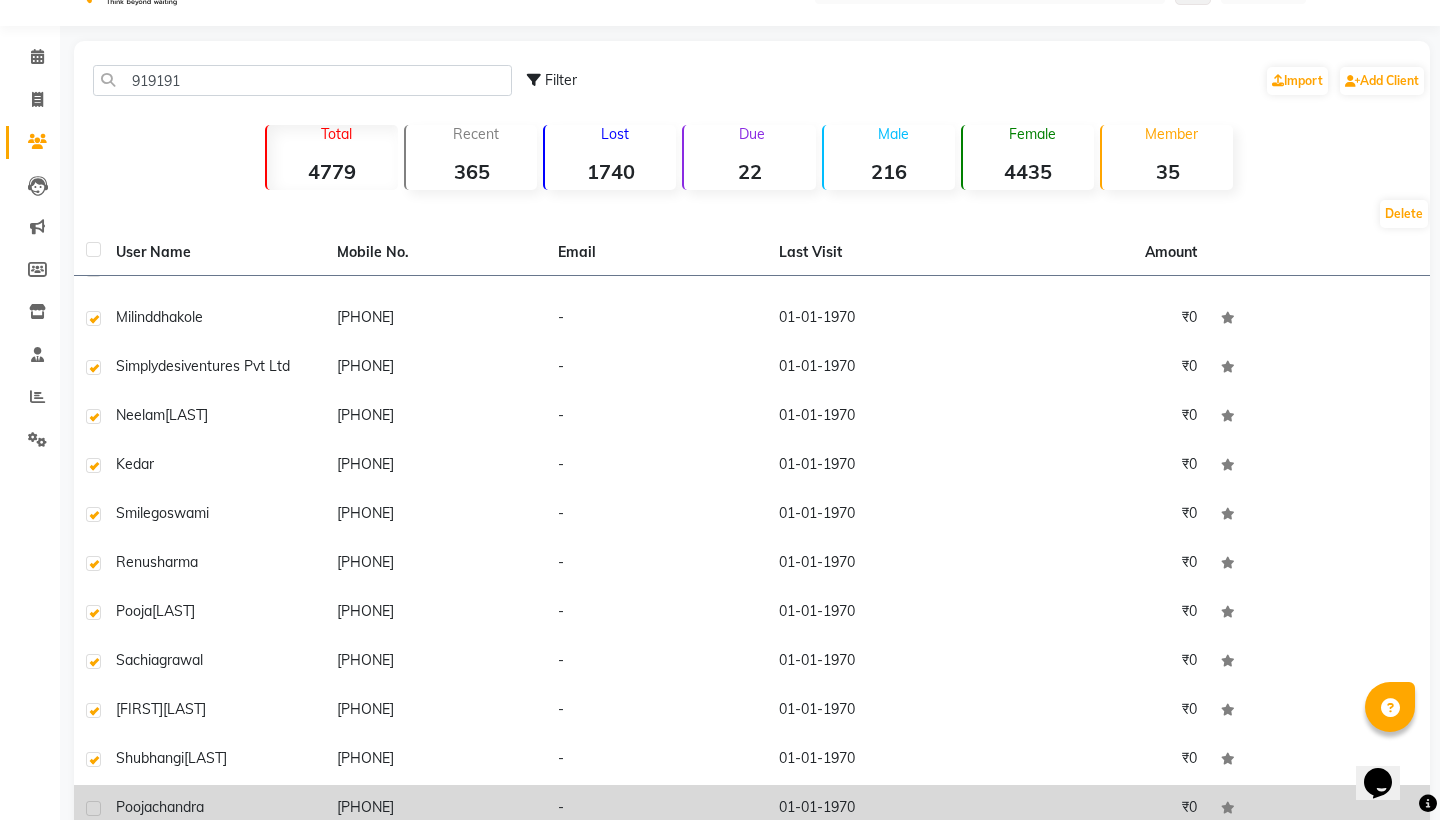 click 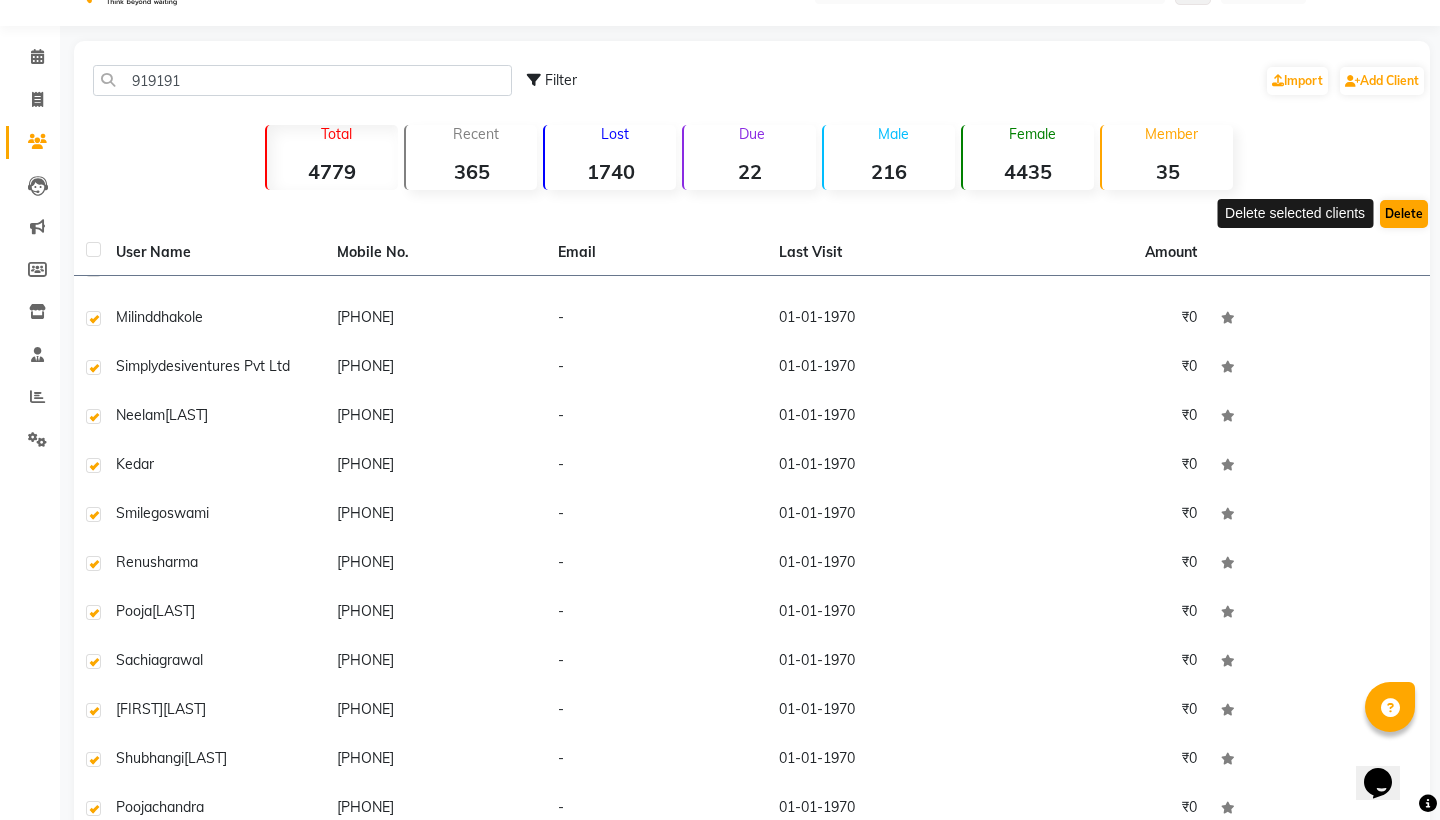 click on "Delete" 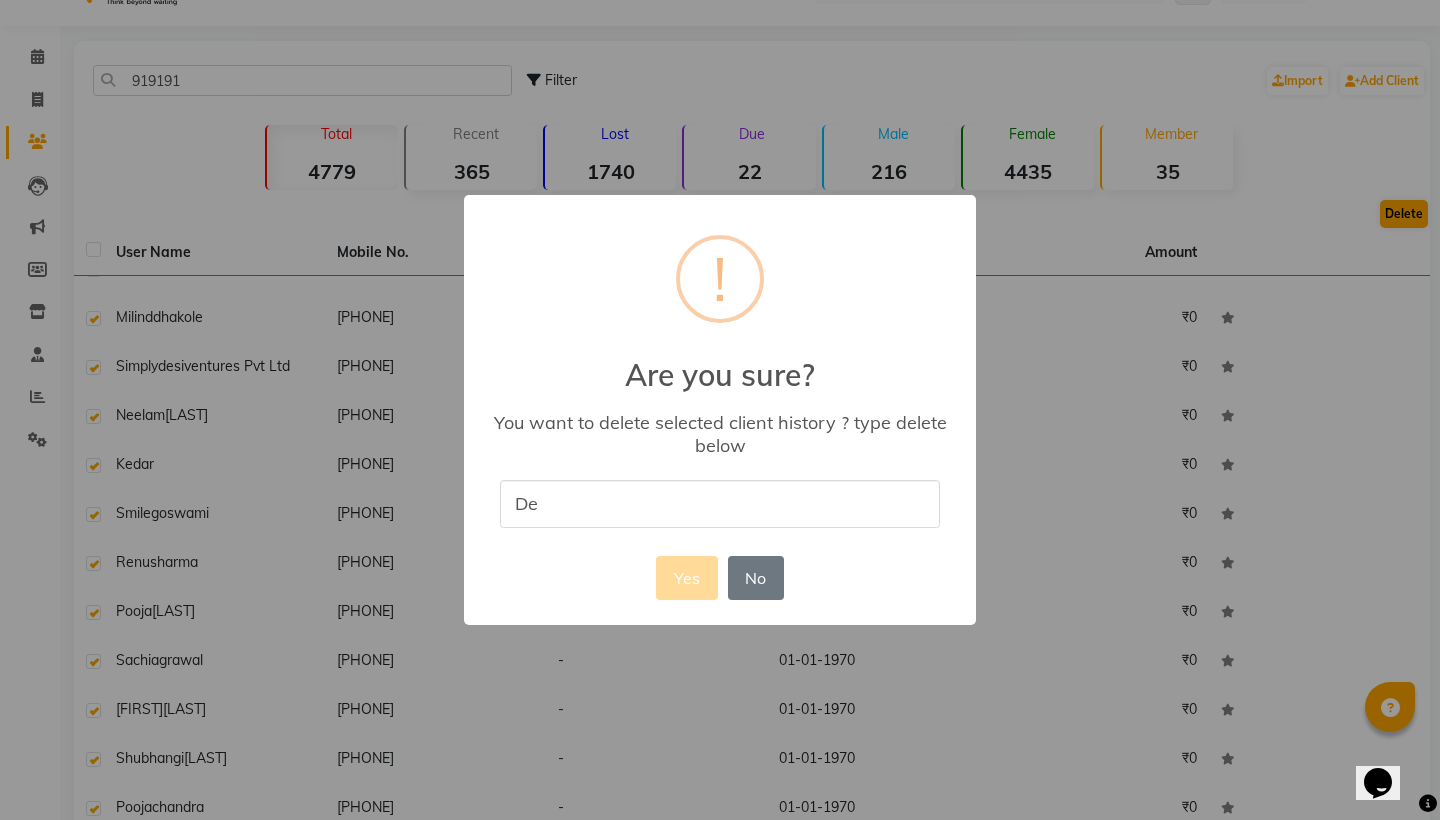 type on "D" 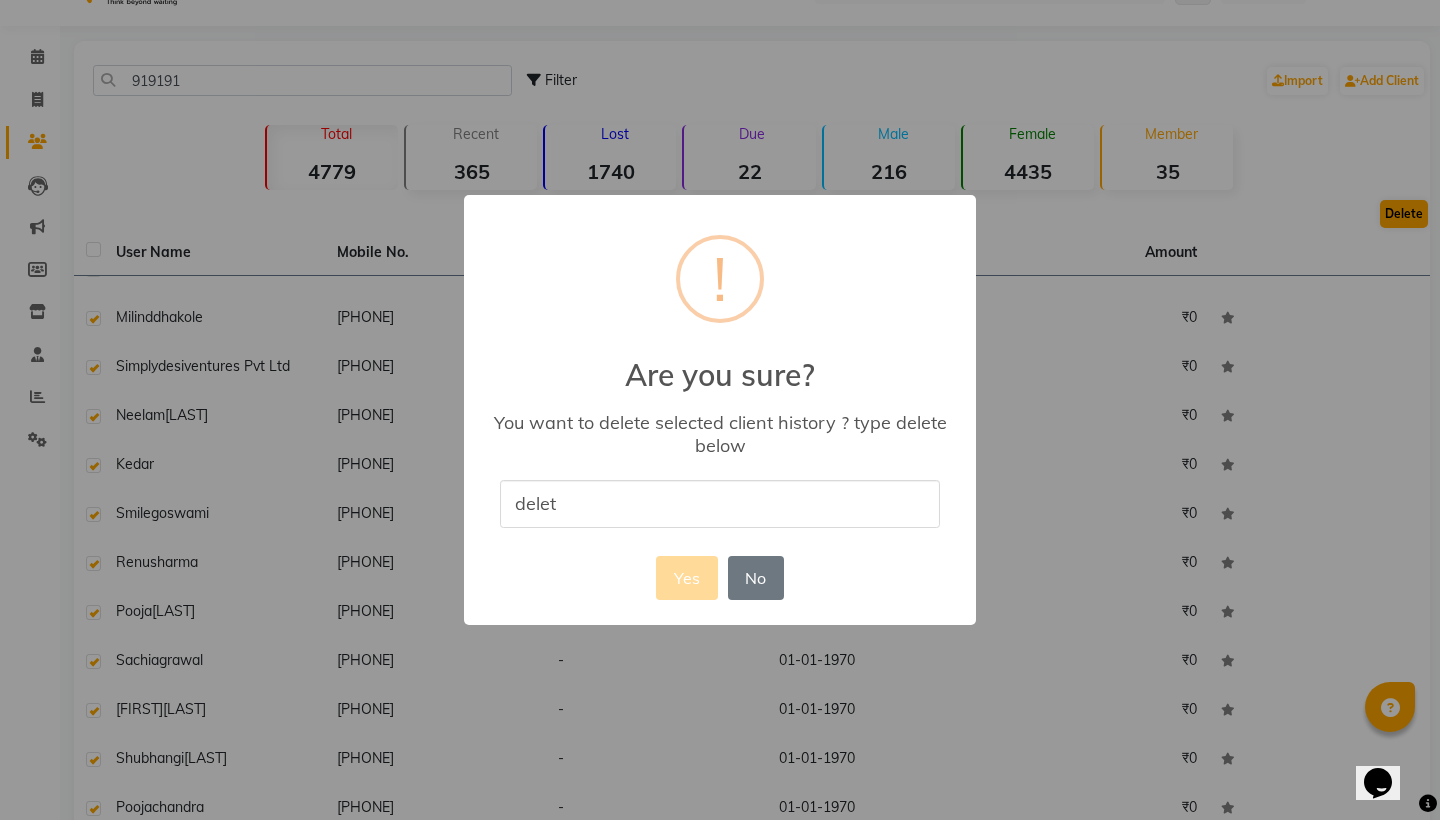 type on "delete" 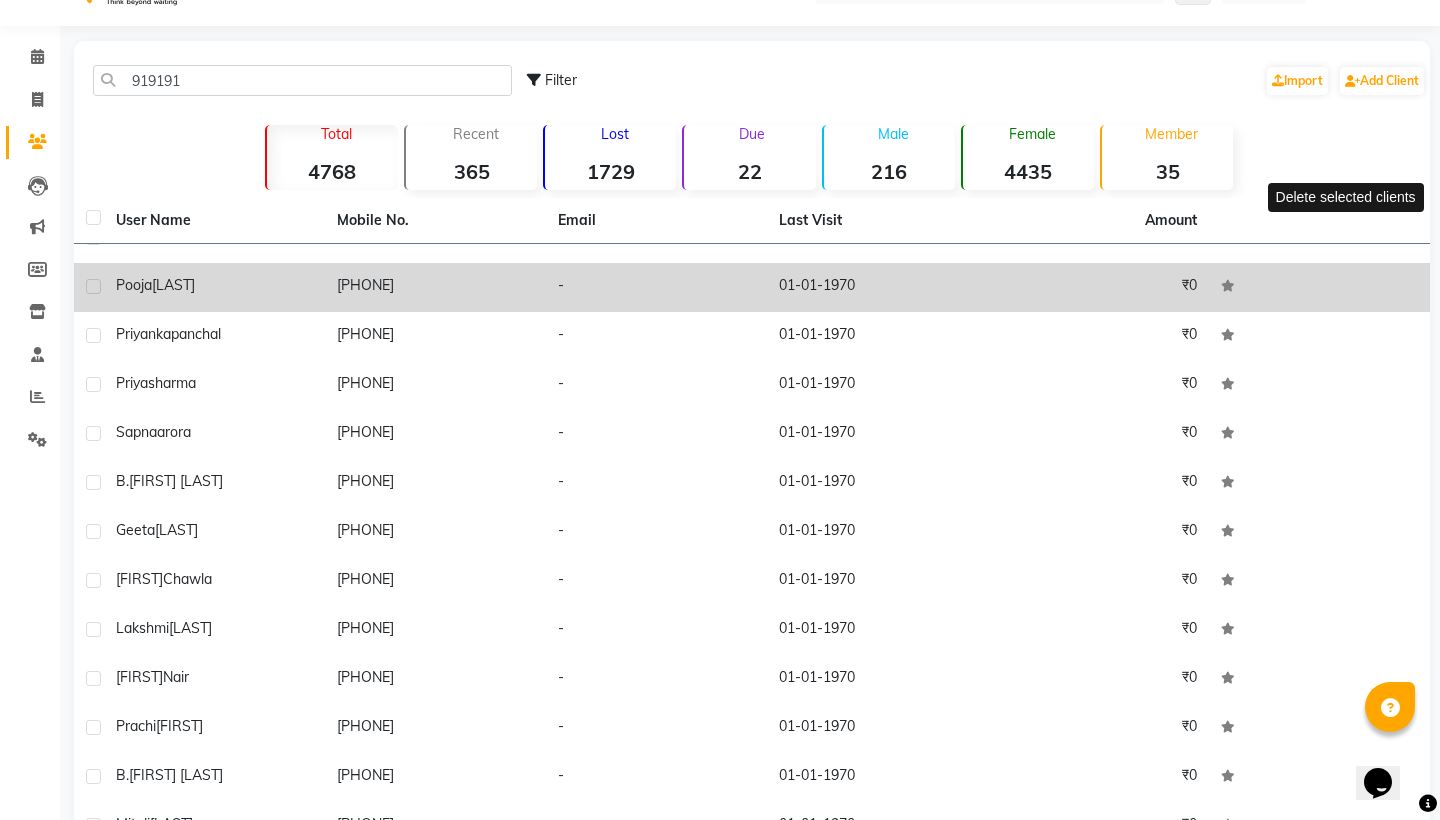 click 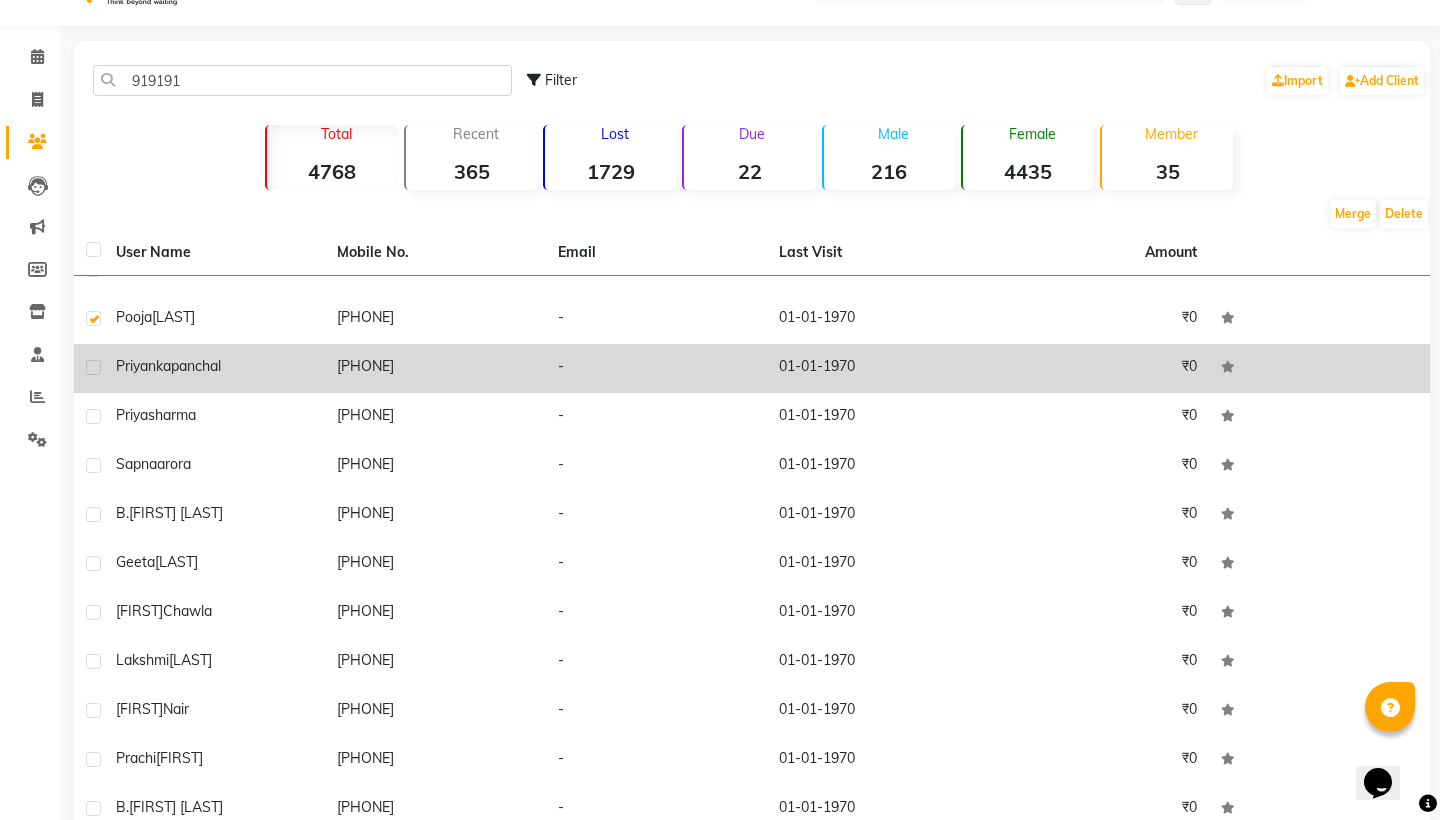 click 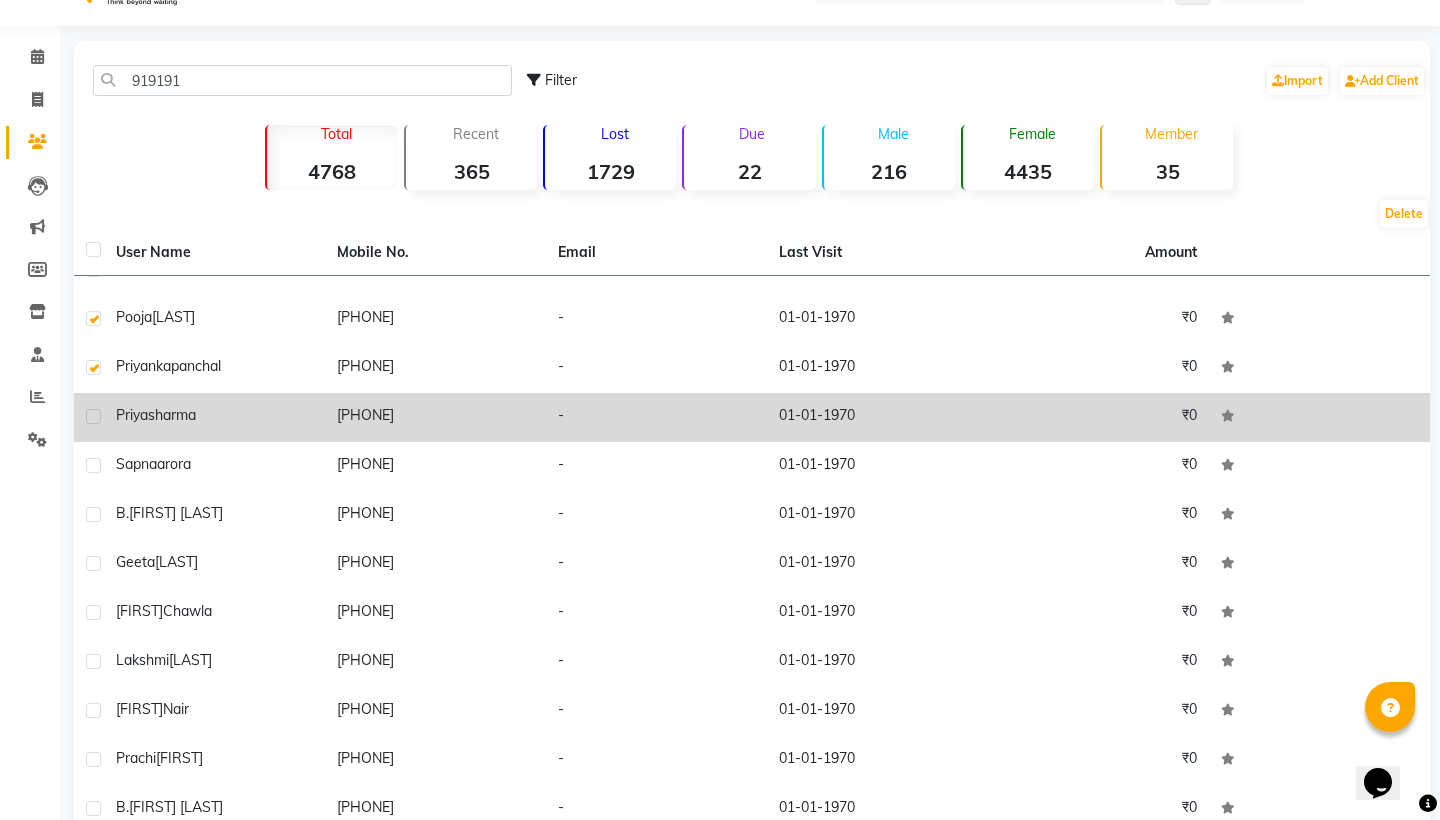 click 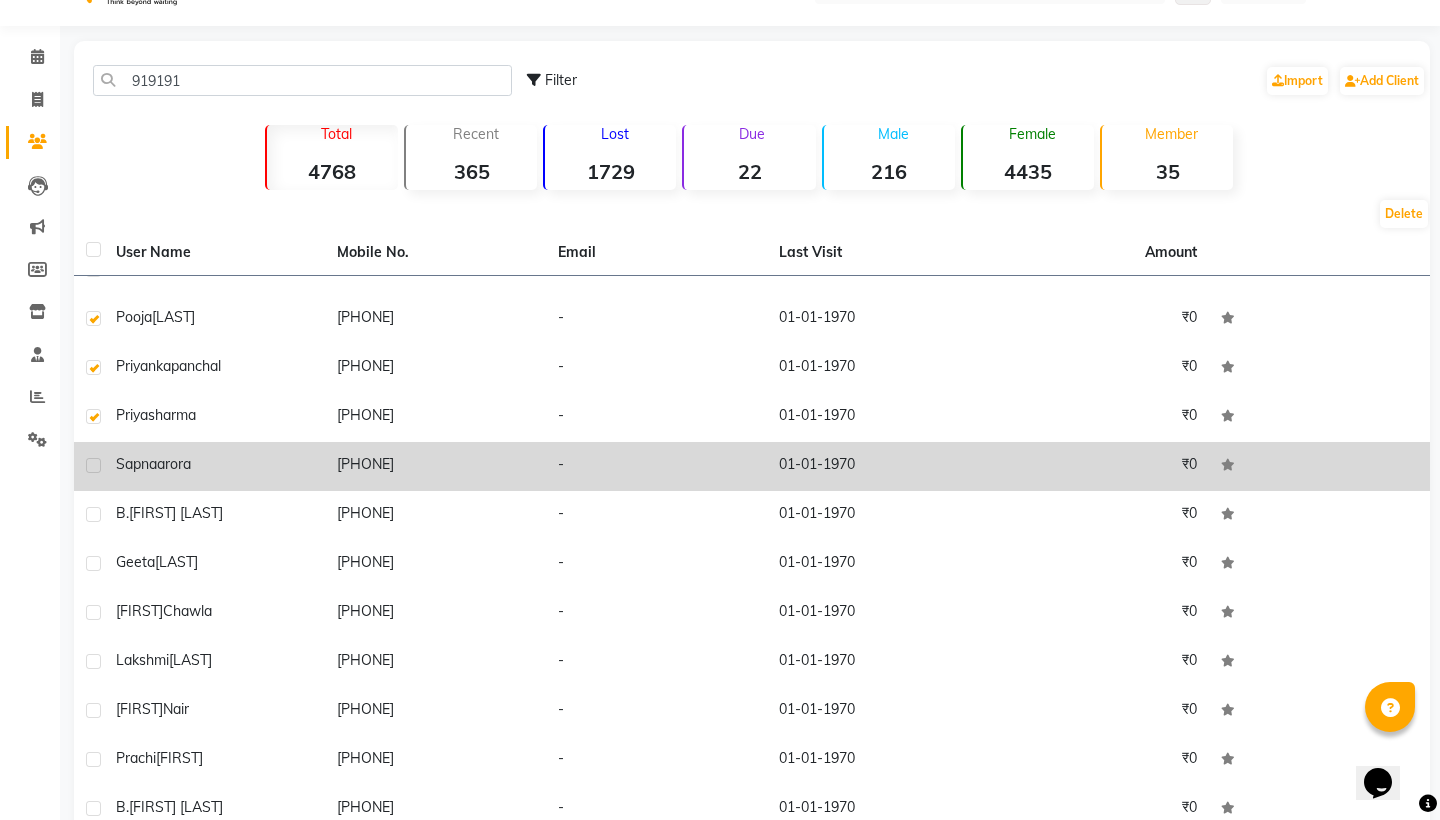 click 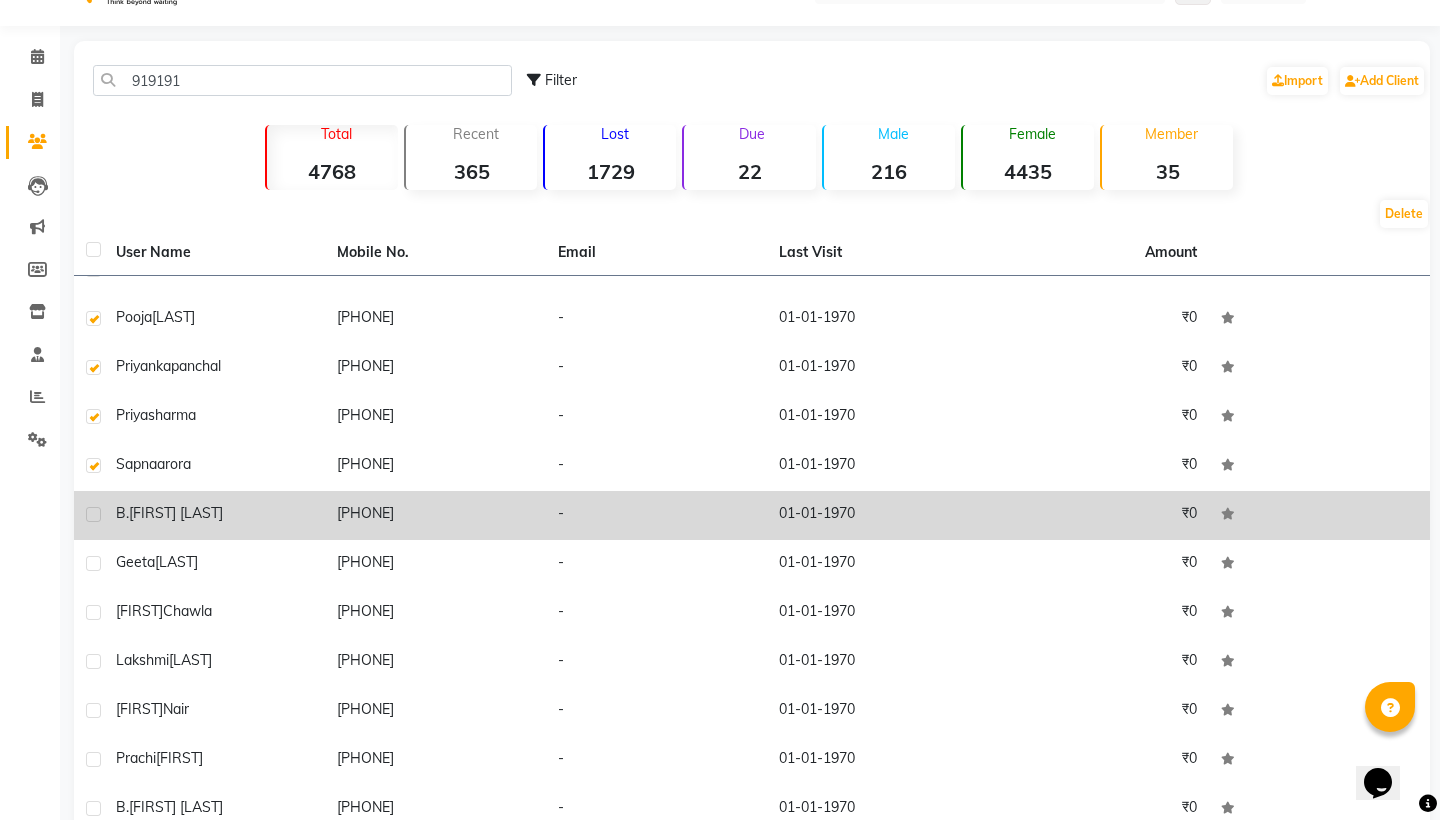 click 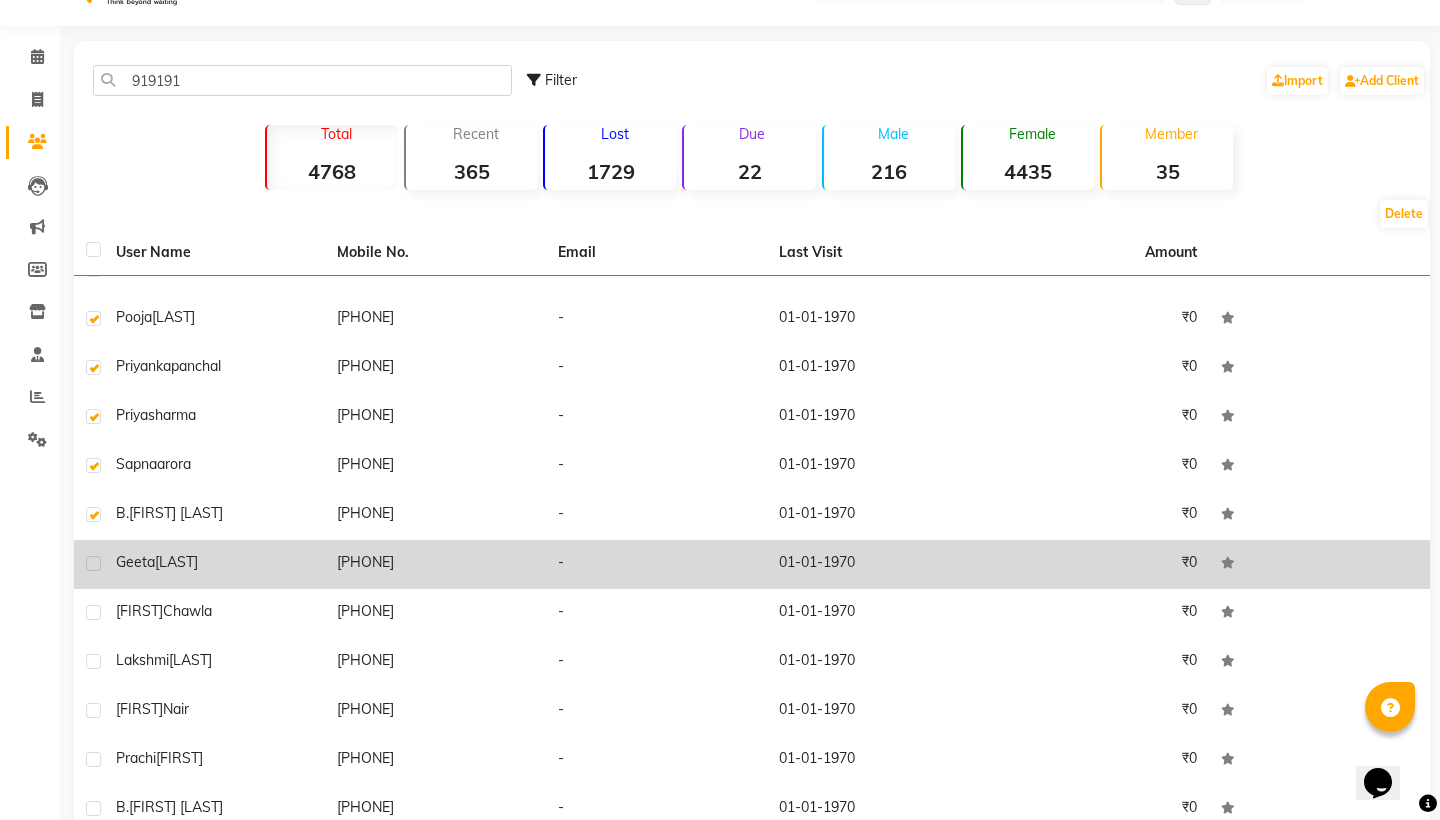 click 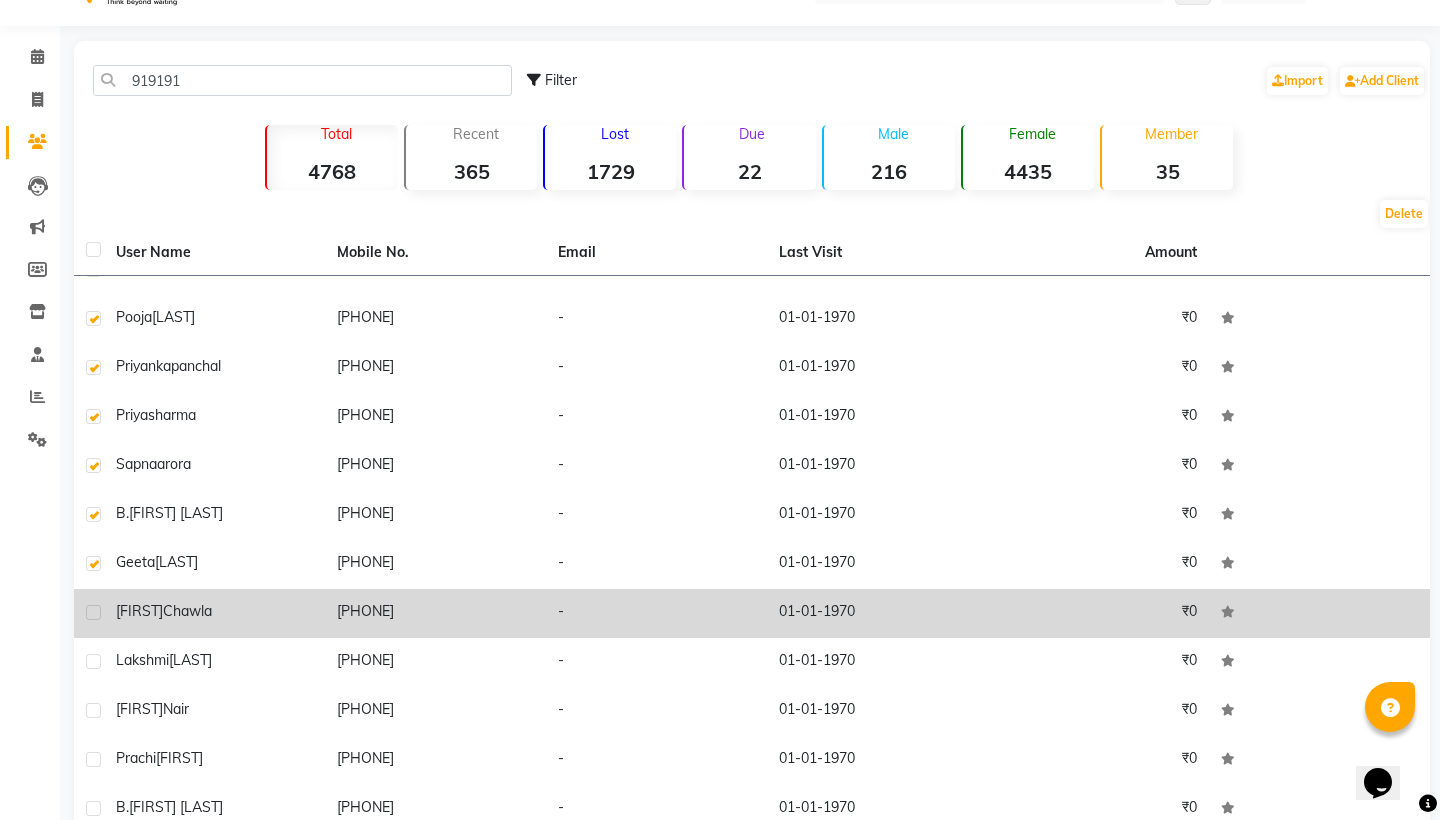 click 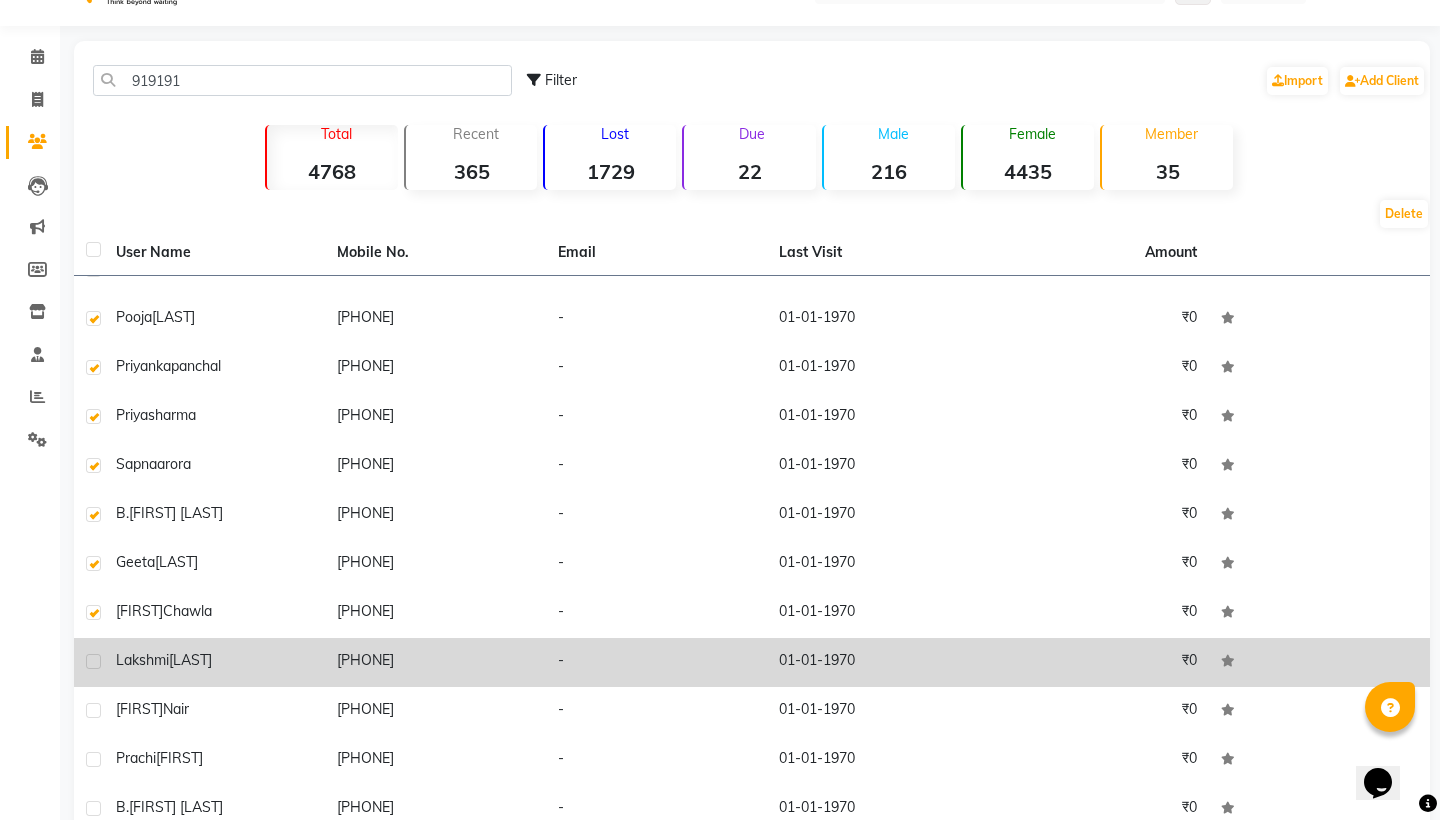 click 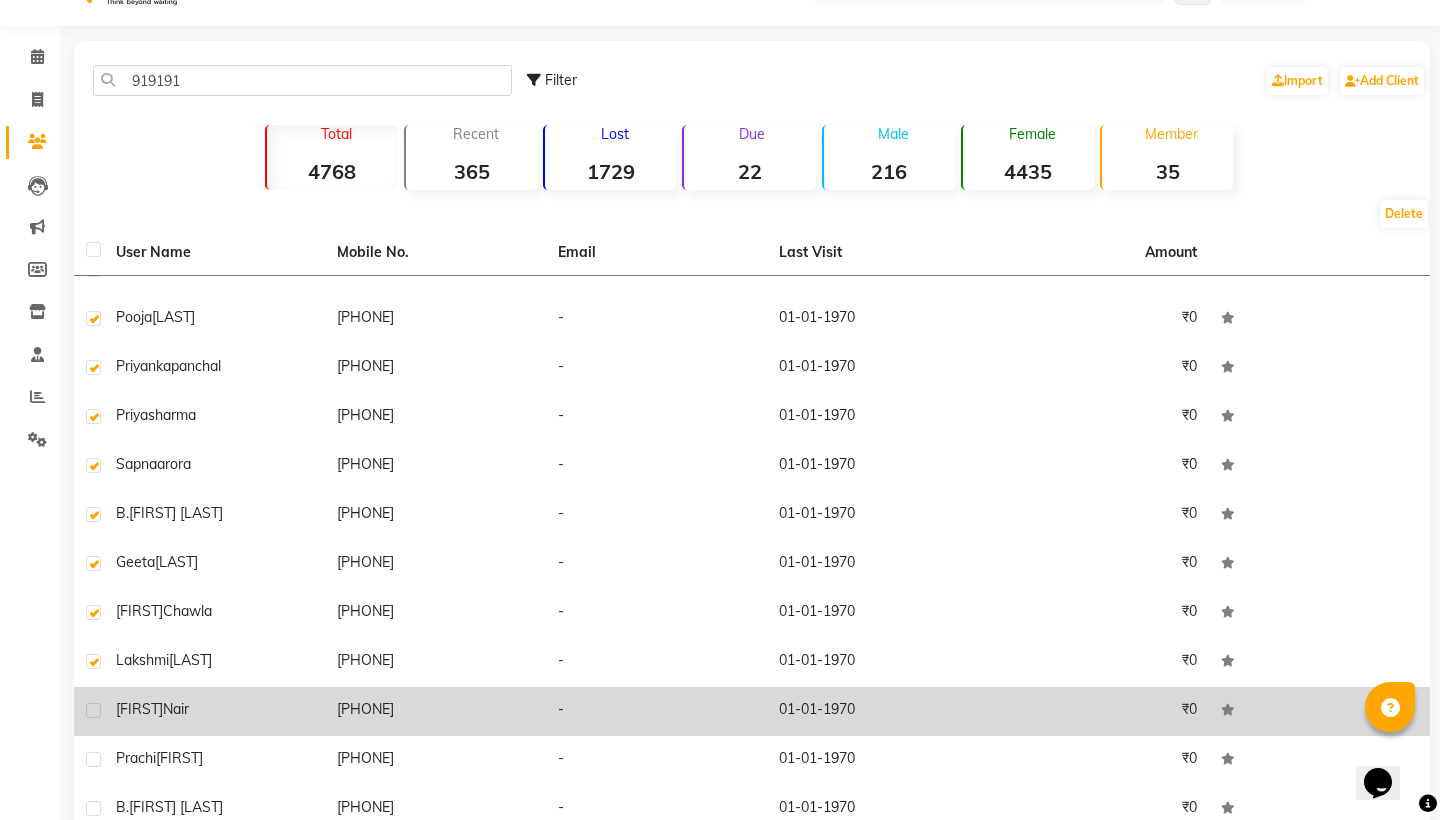 click 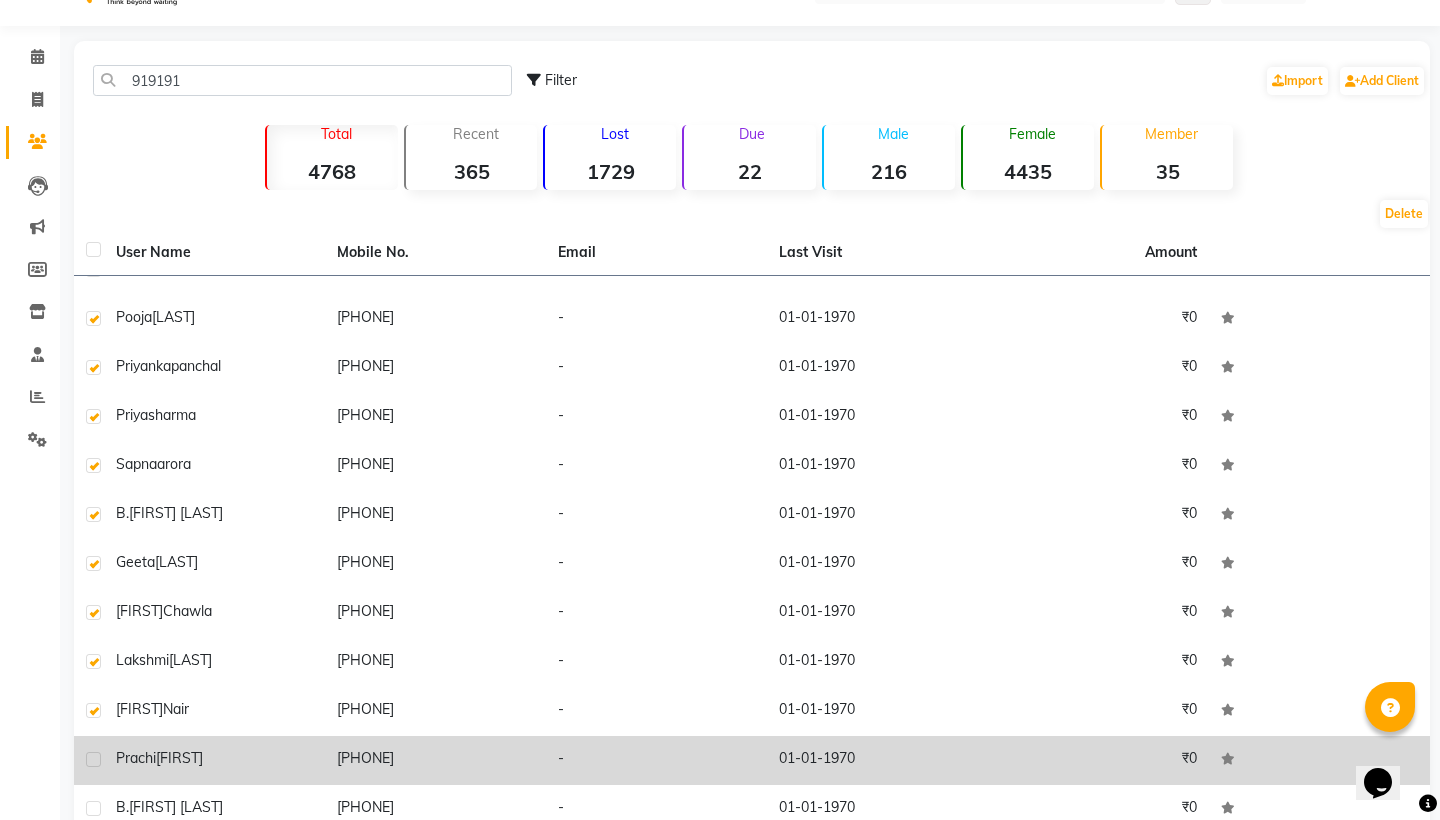 click 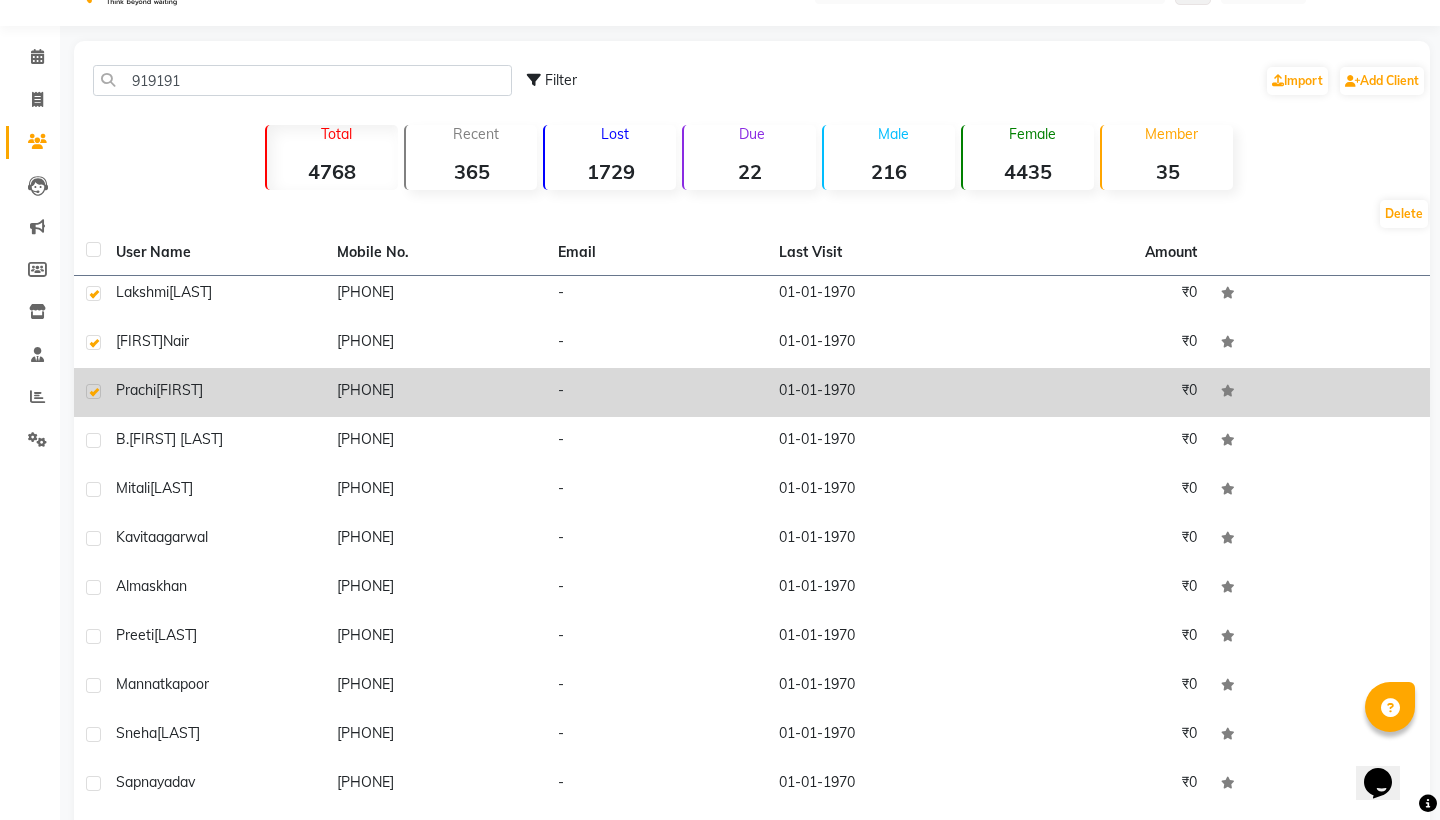 scroll, scrollTop: 601, scrollLeft: 0, axis: vertical 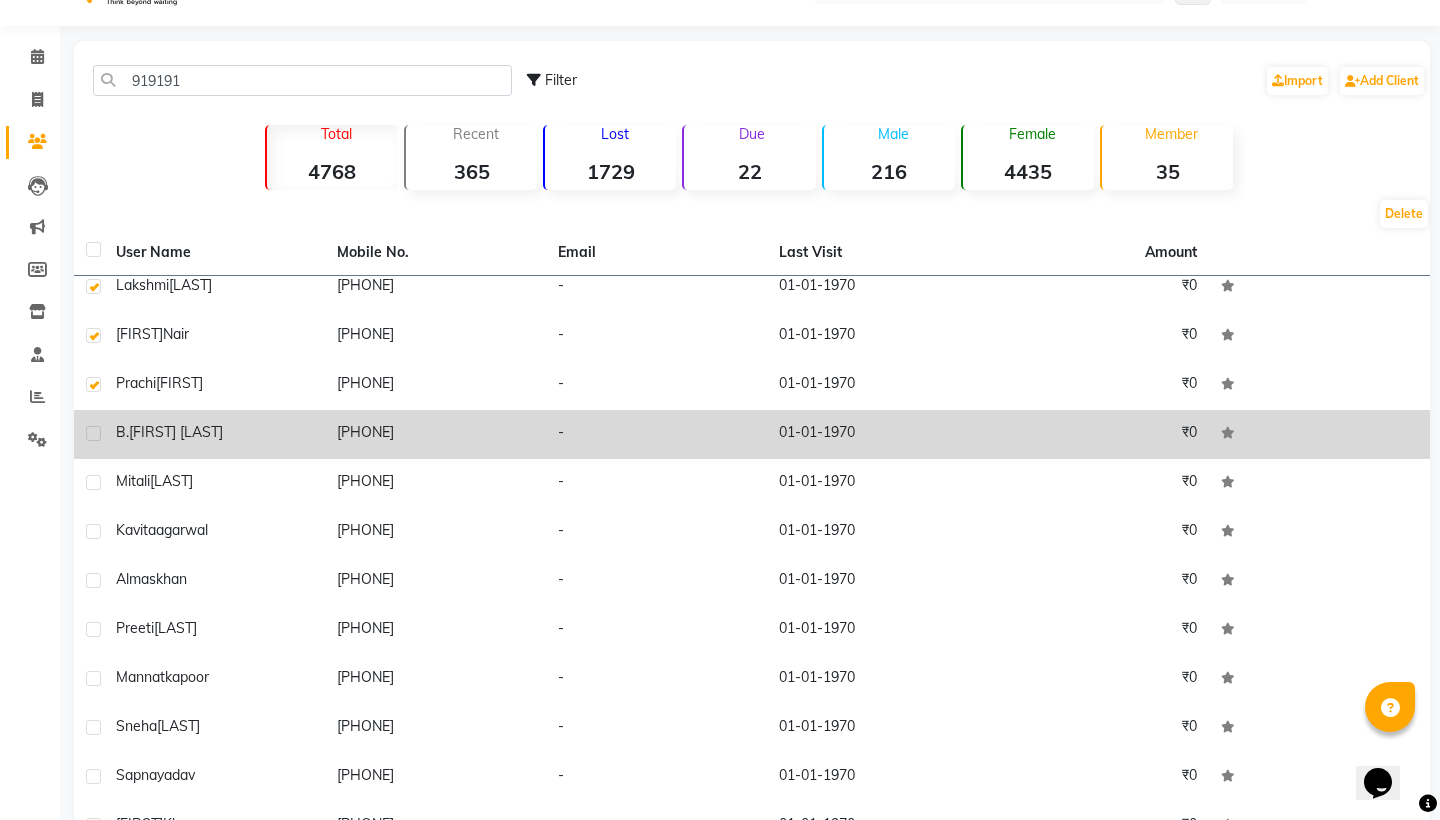 click 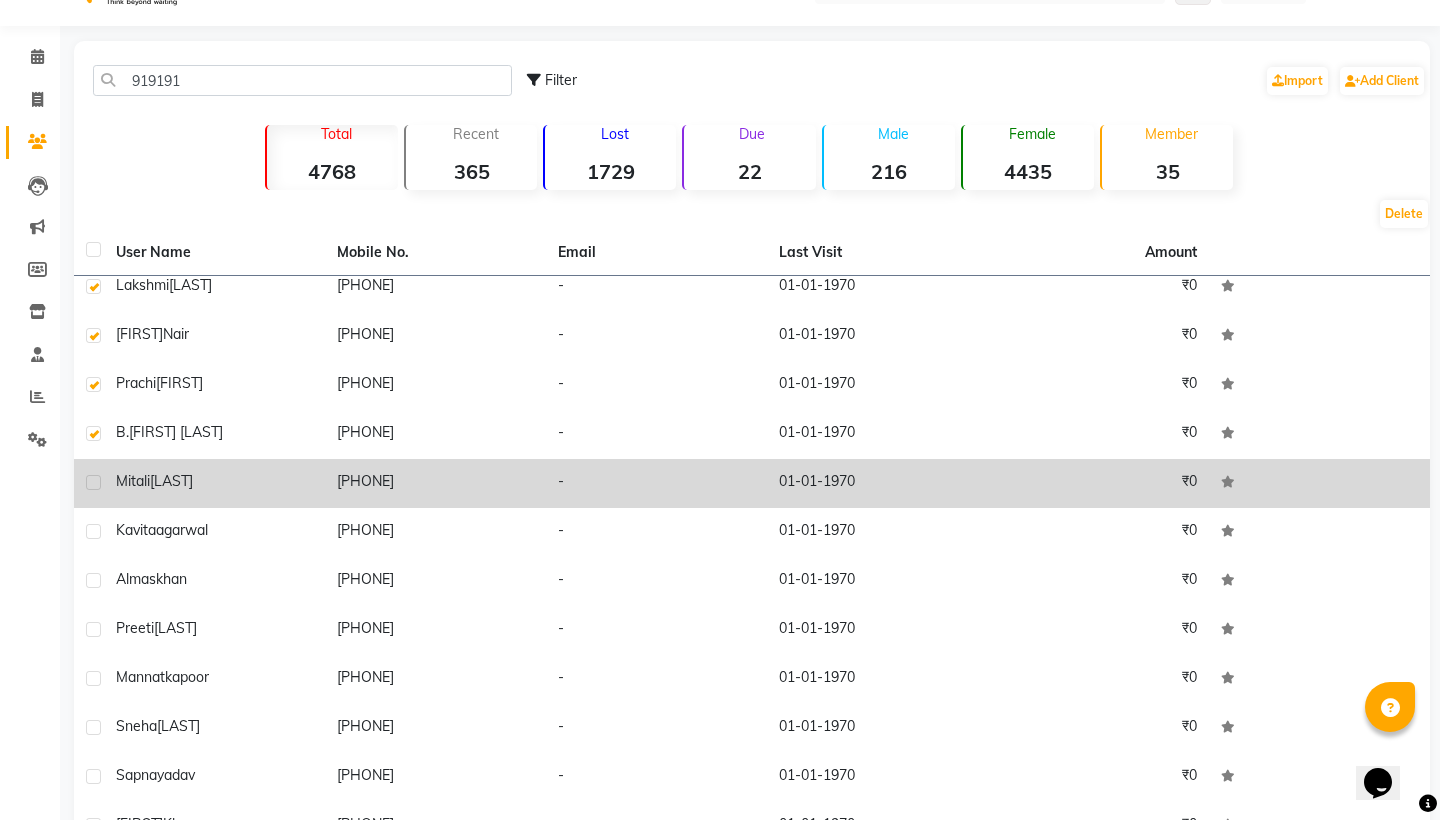 click 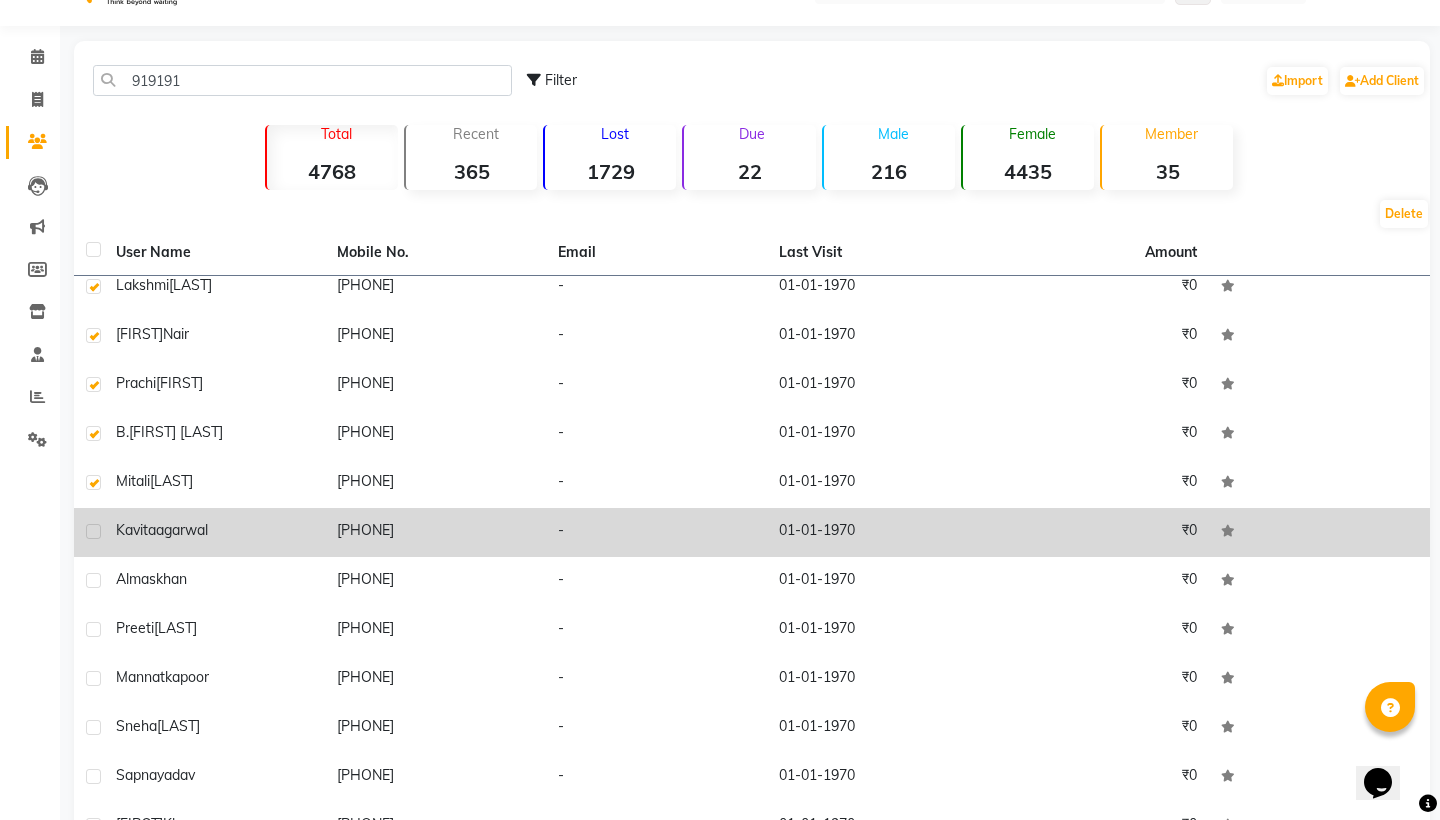 click 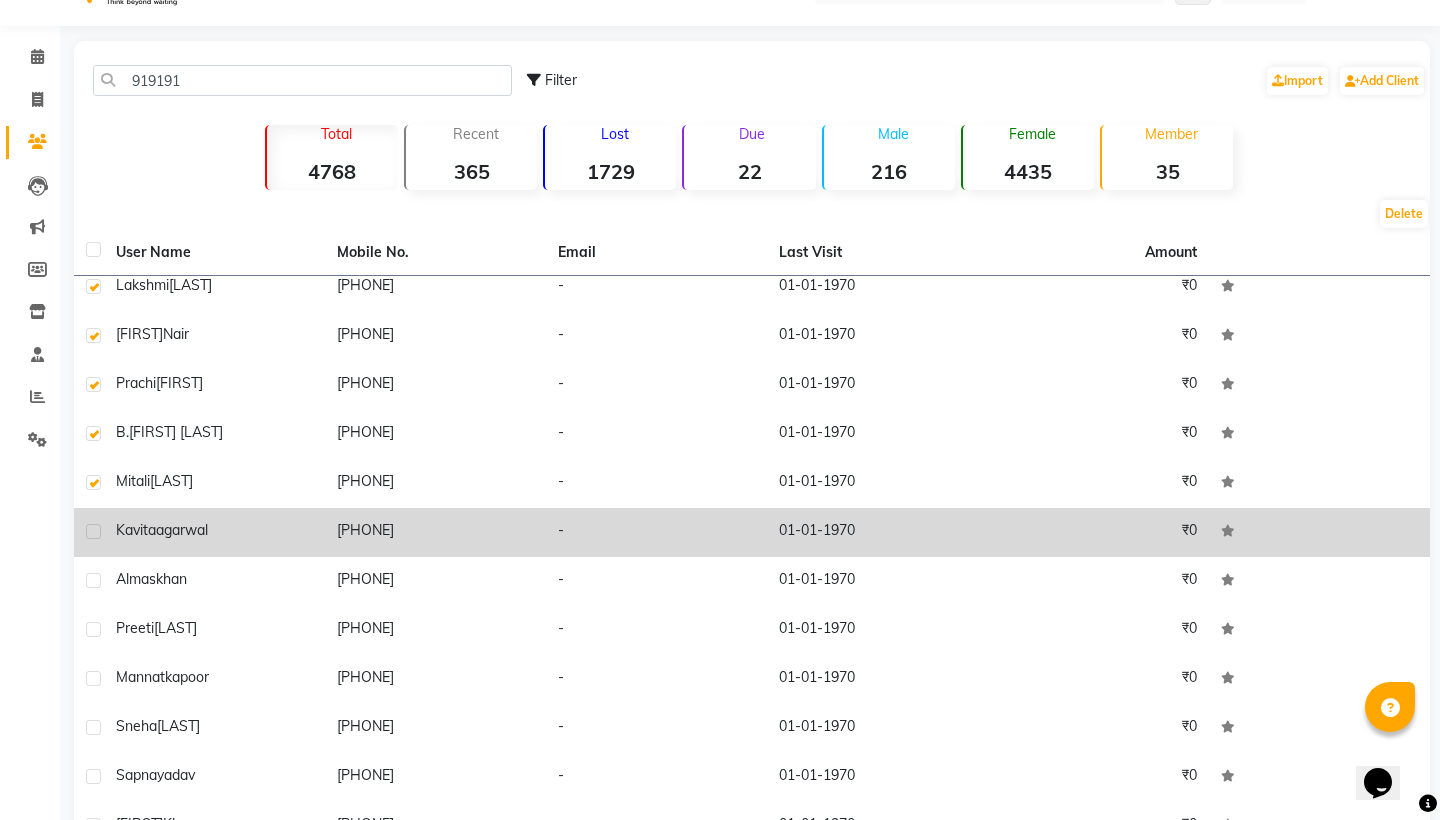 click 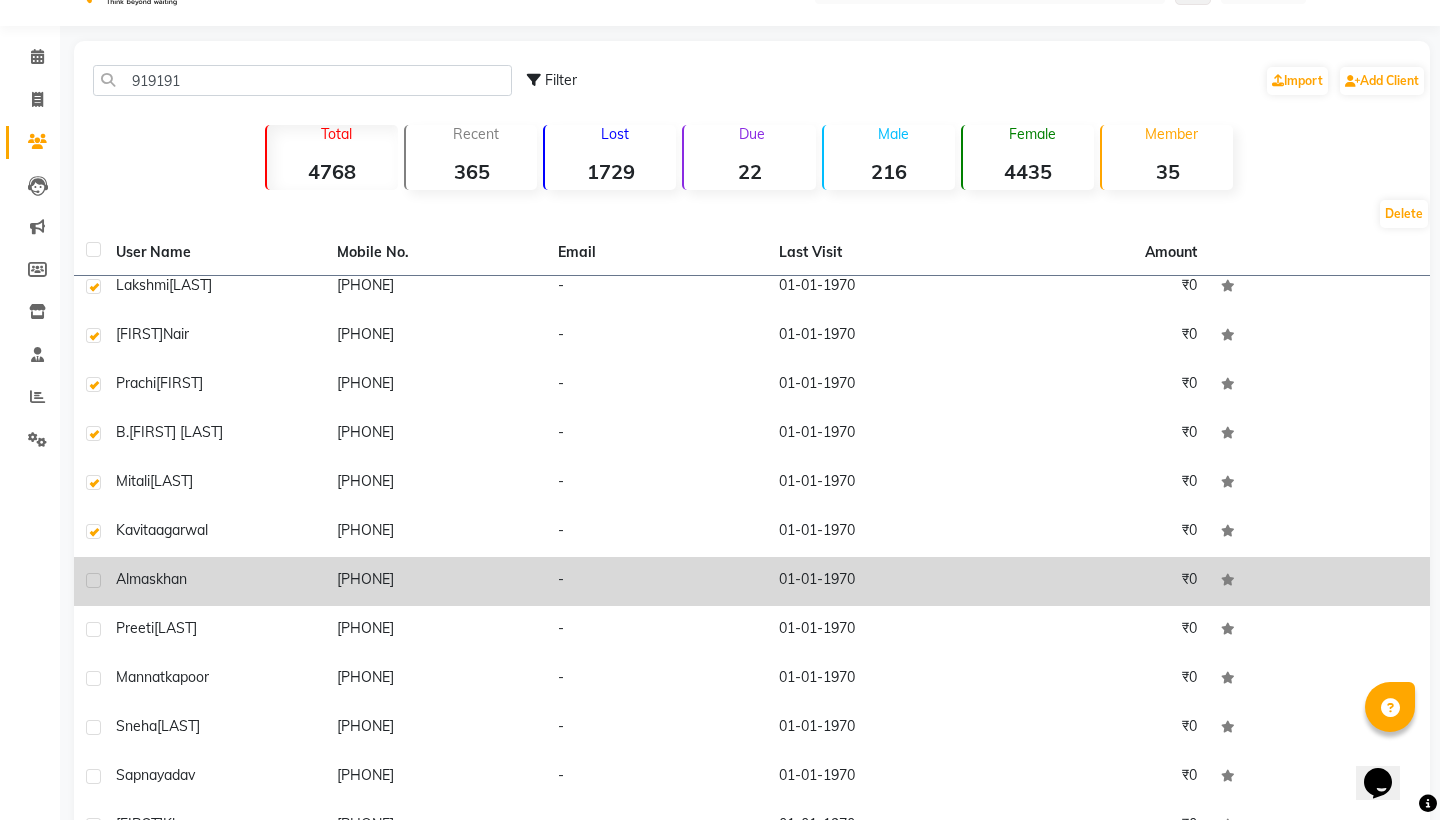 click 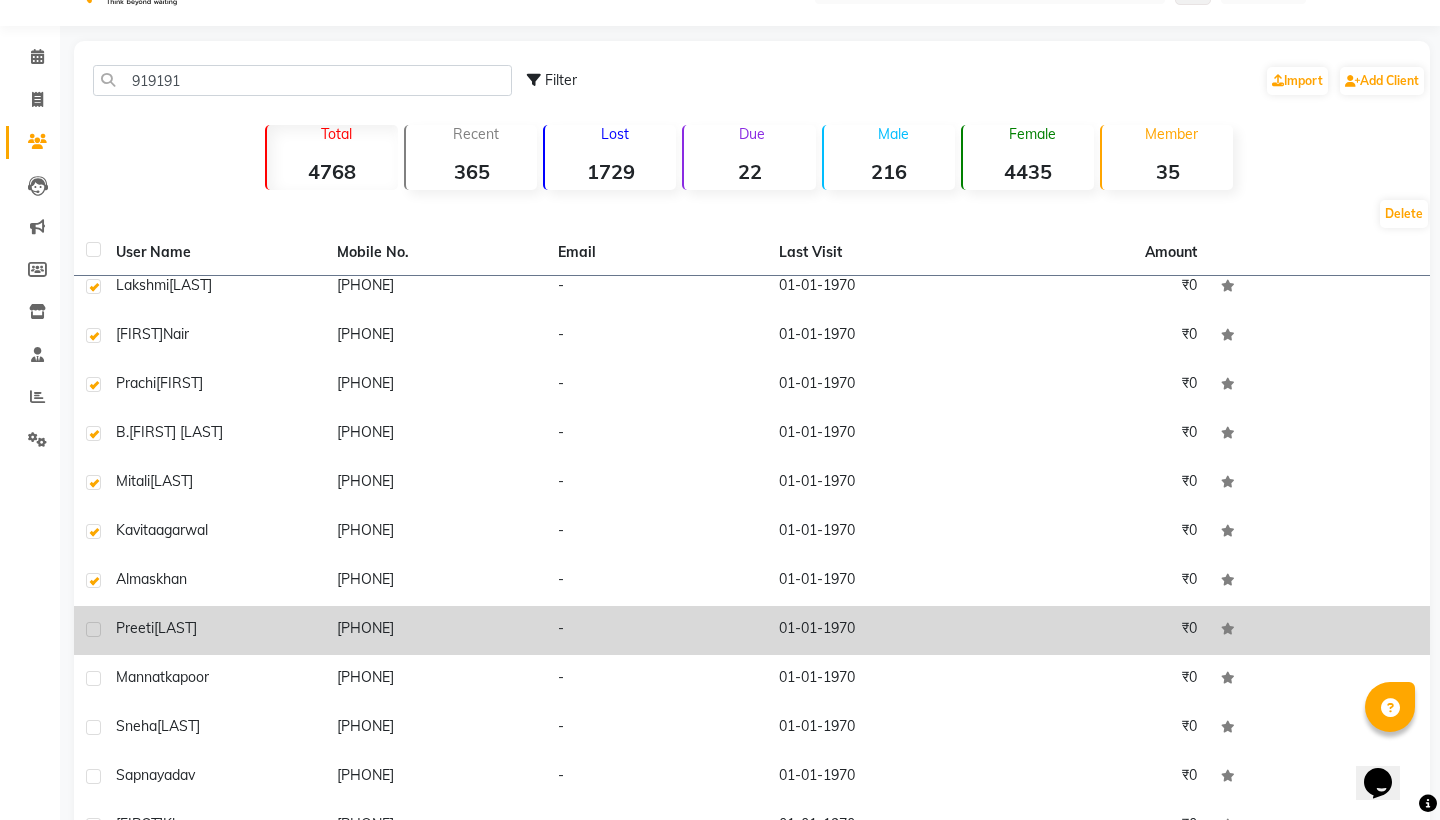click 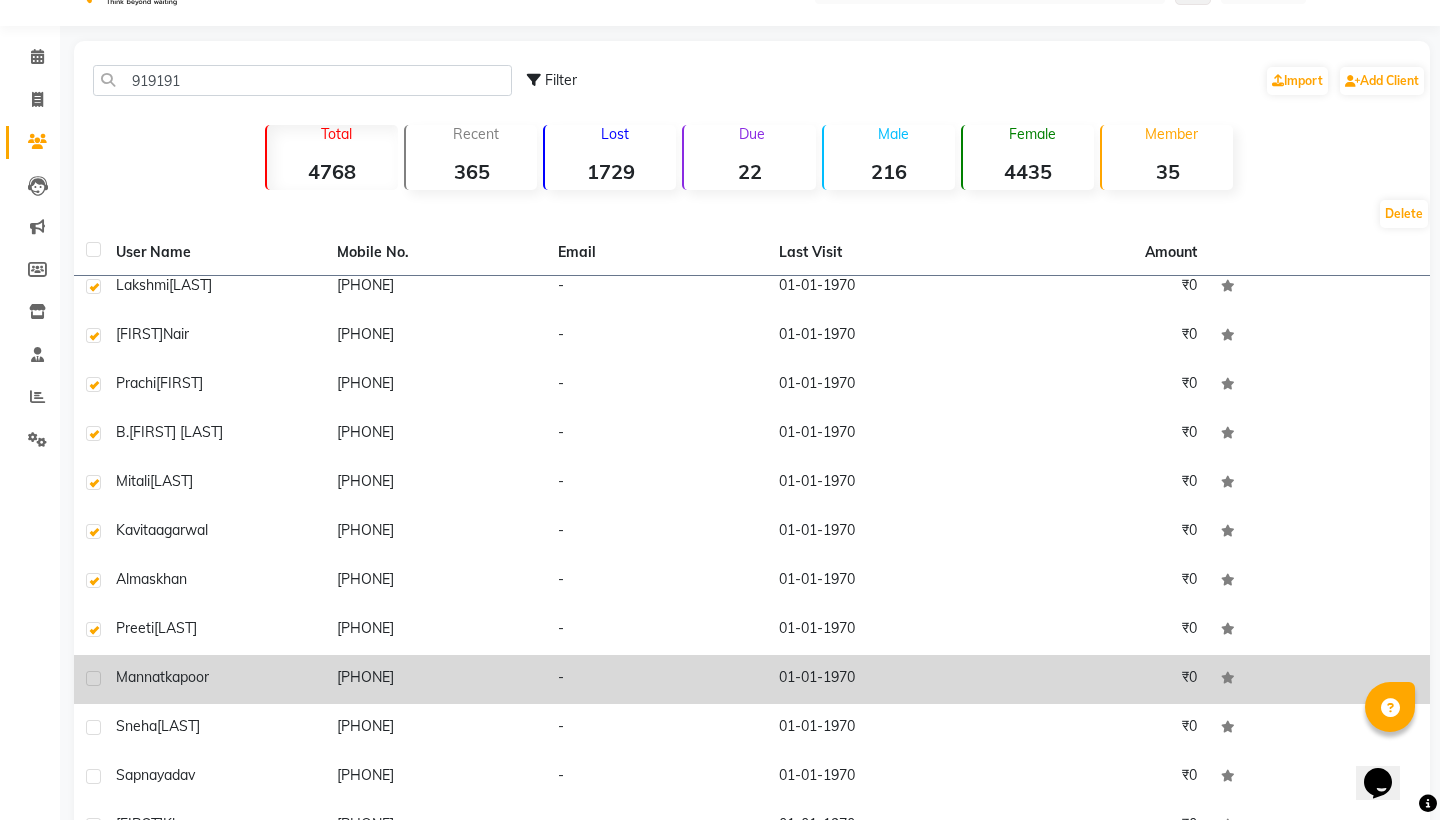 click 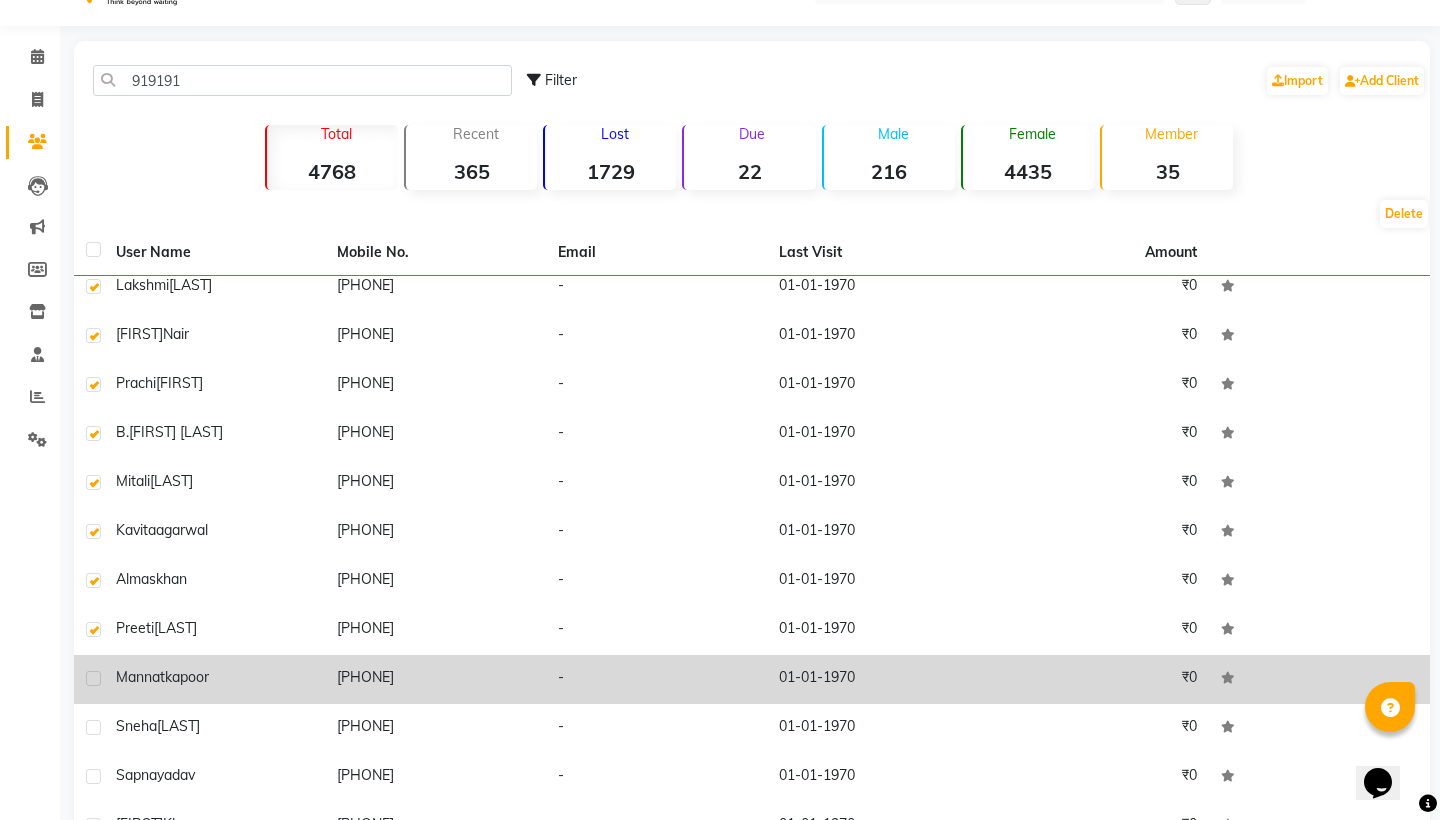 click 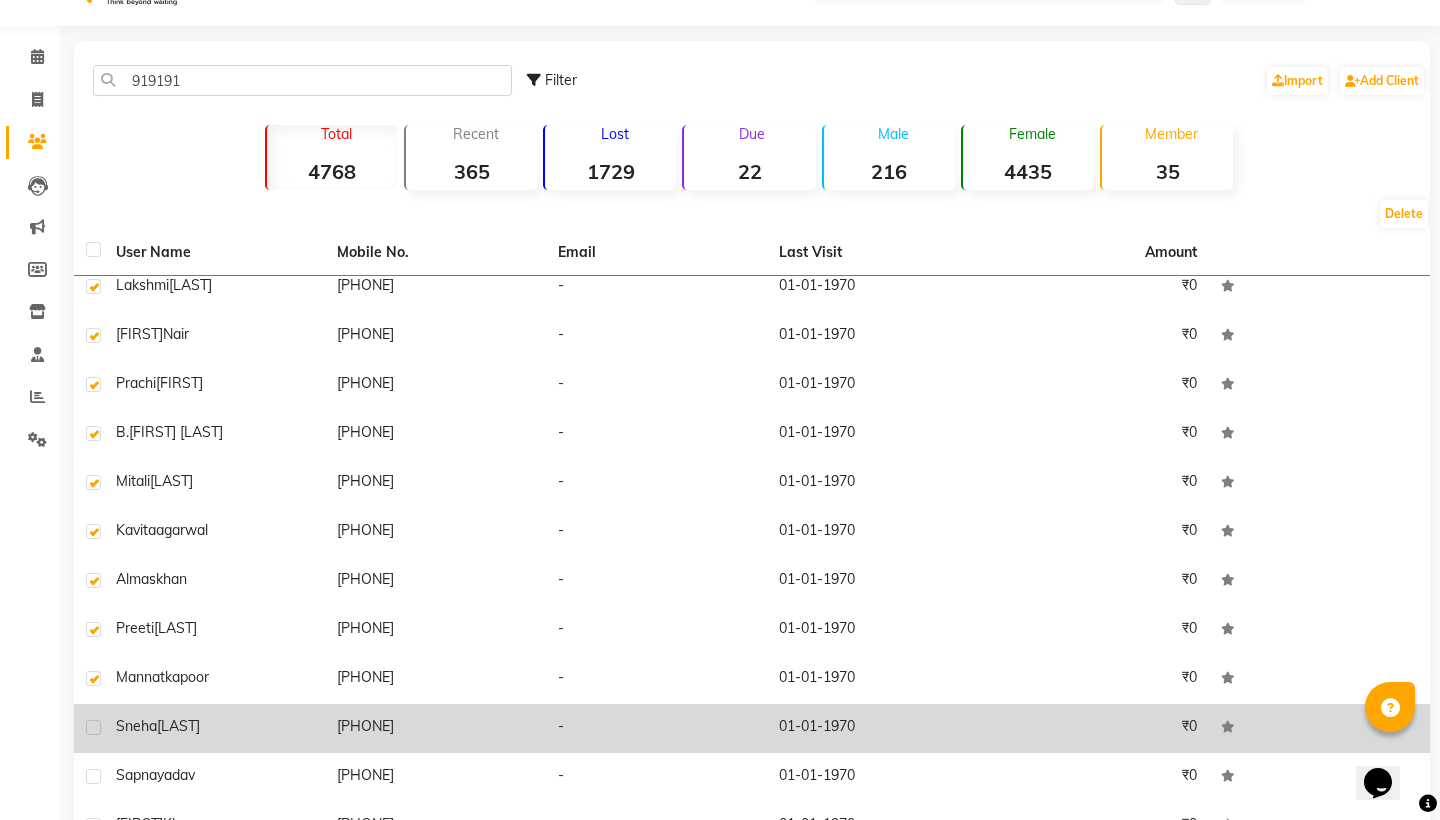 click 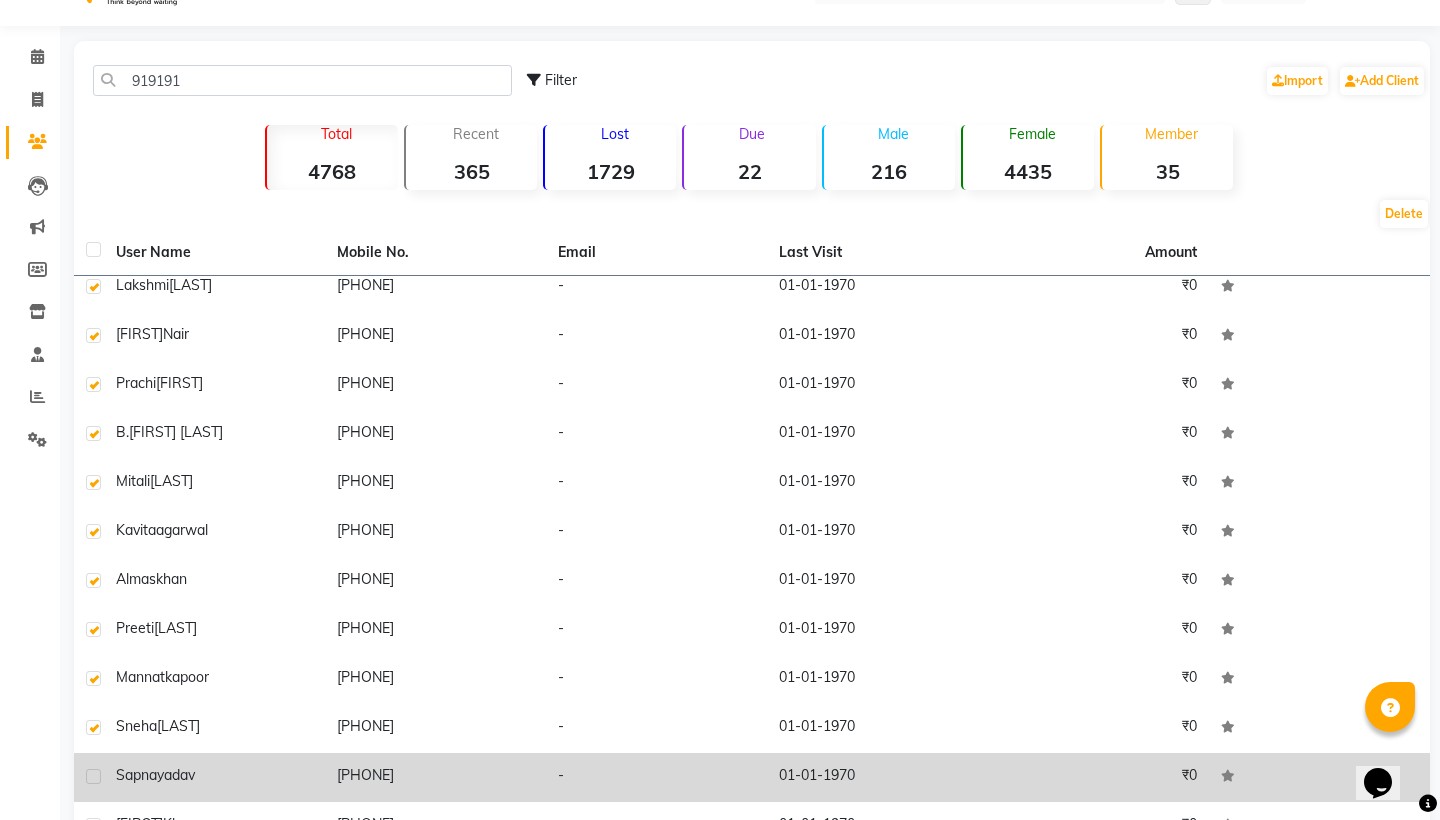 click 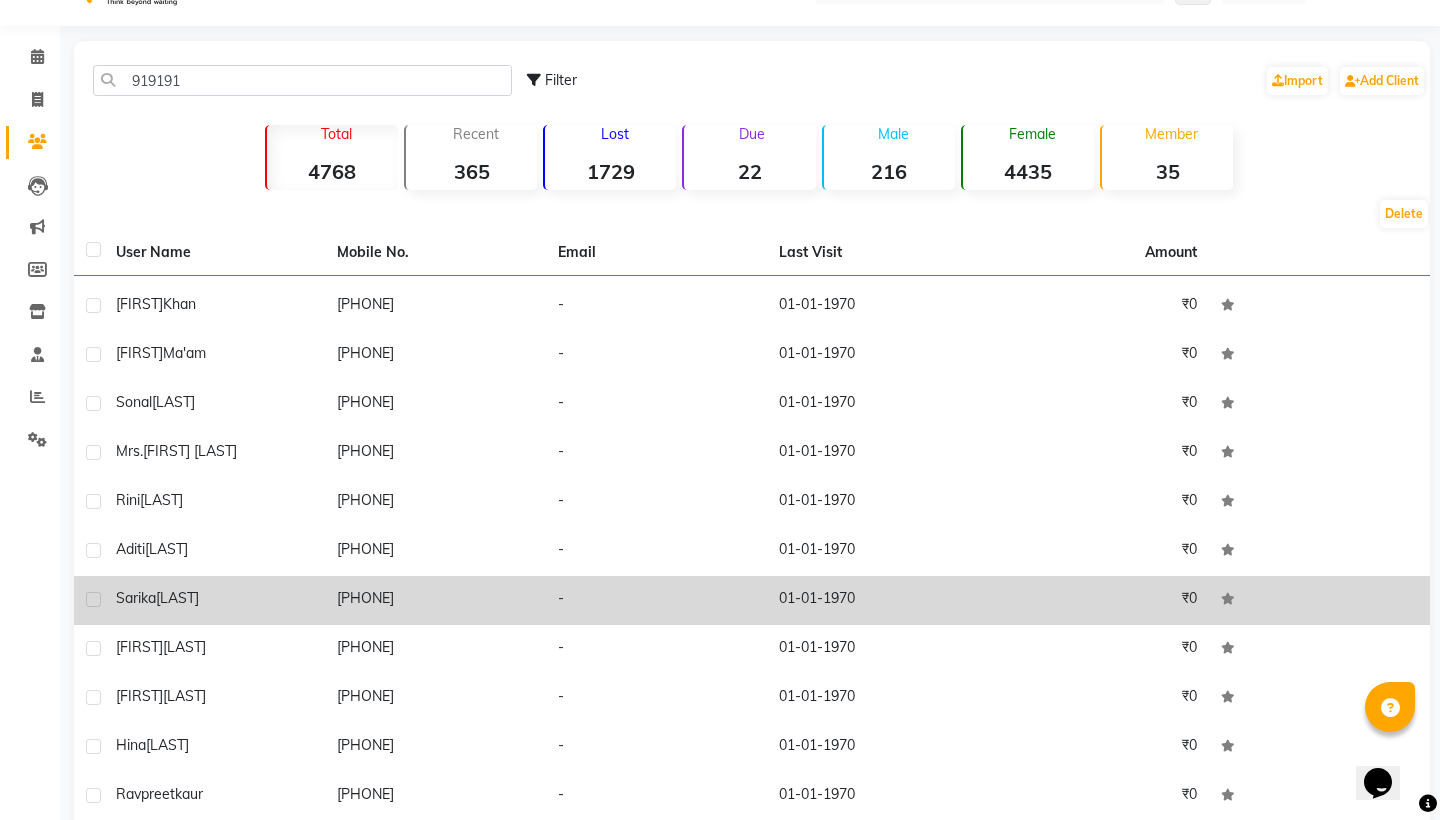 scroll, scrollTop: 1123, scrollLeft: 0, axis: vertical 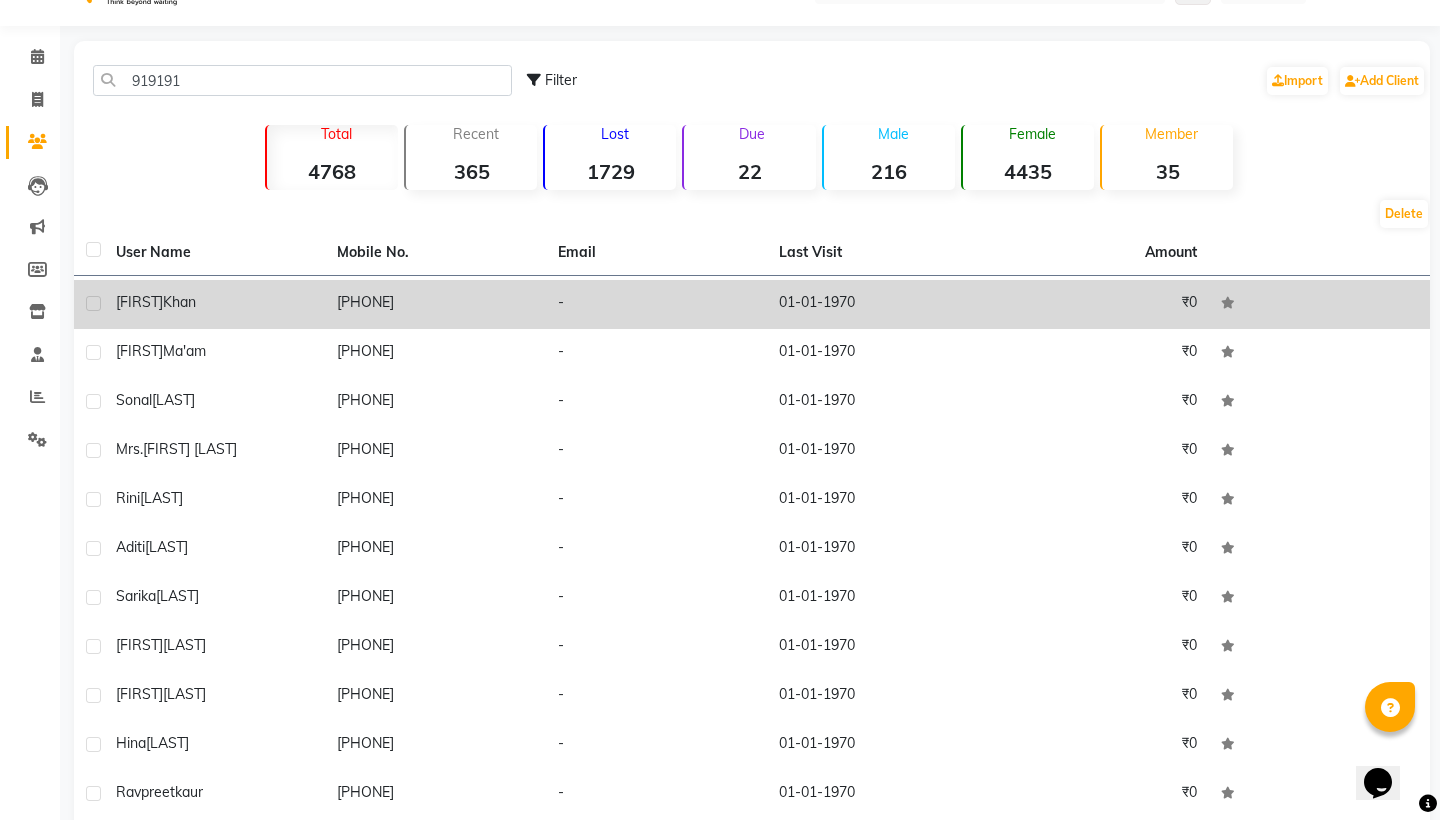 click 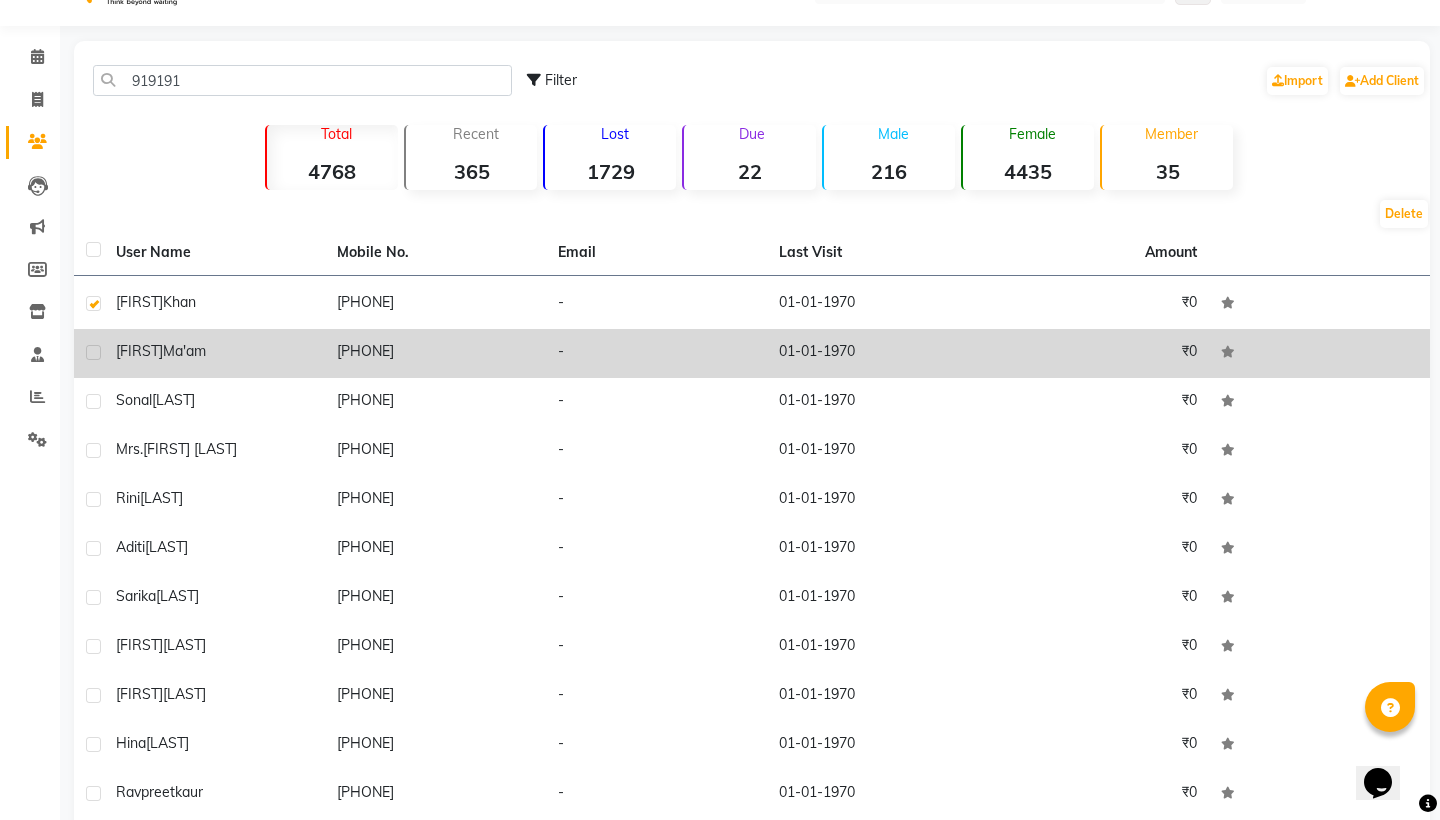 click 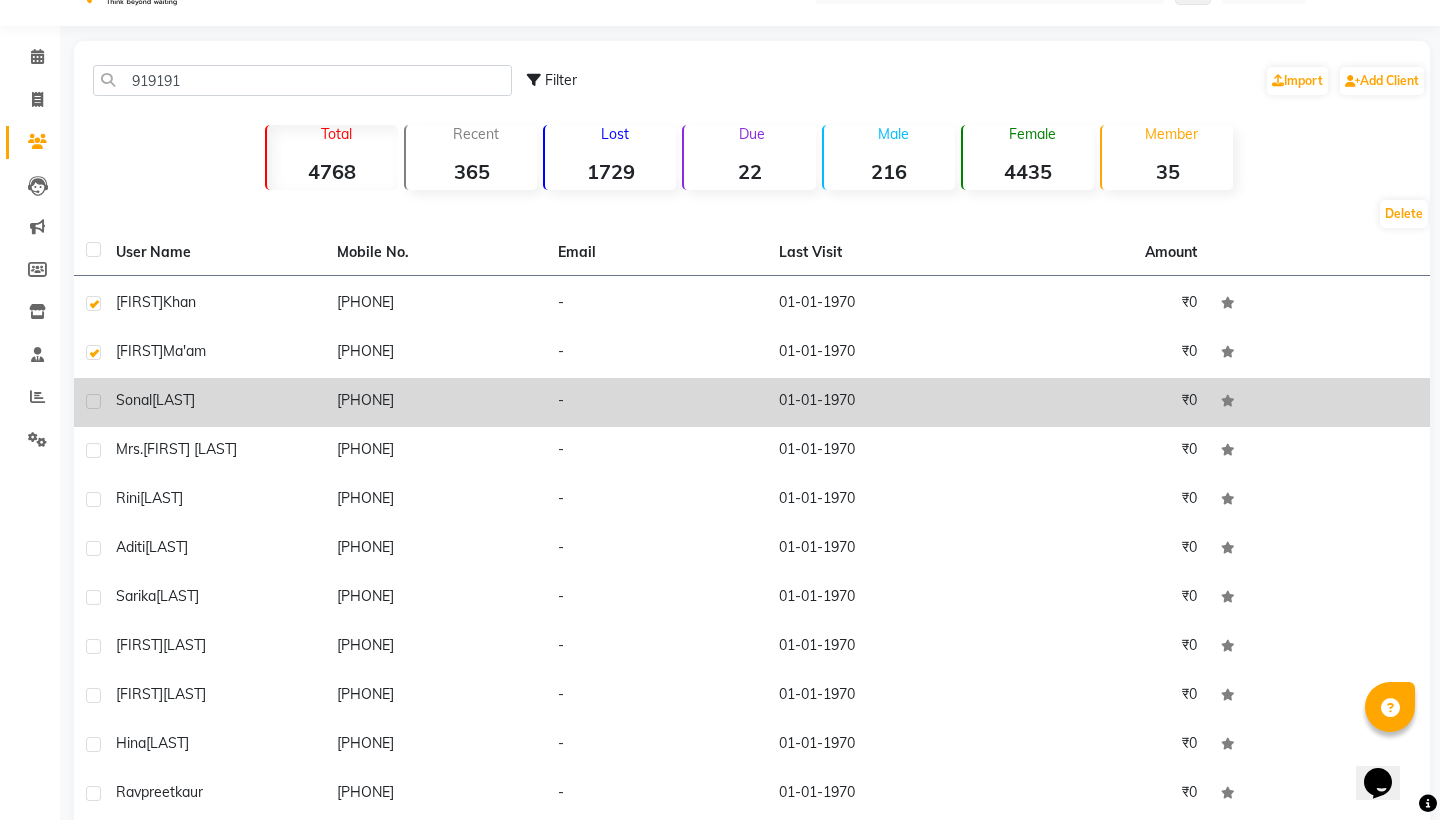 click 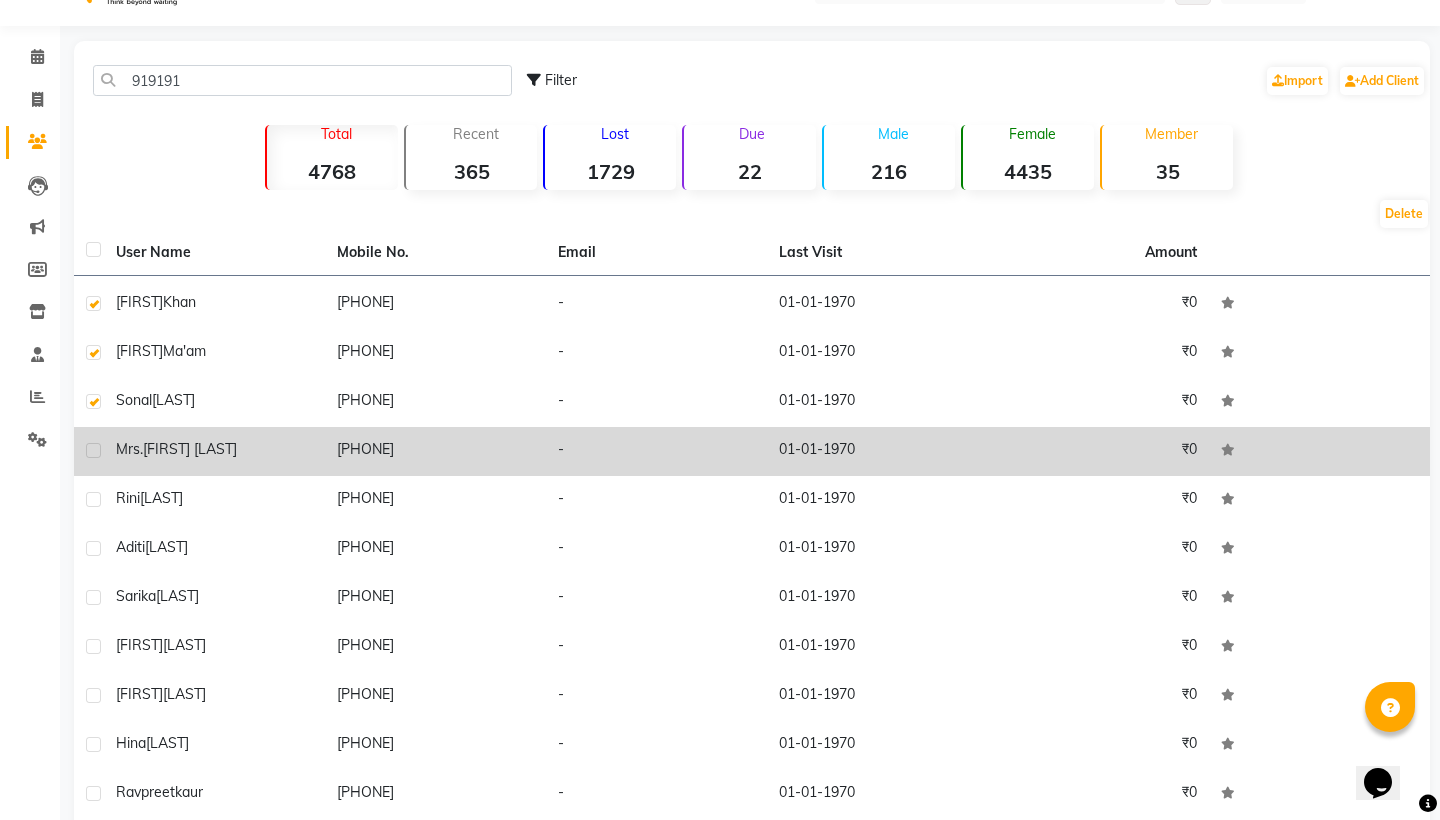 click 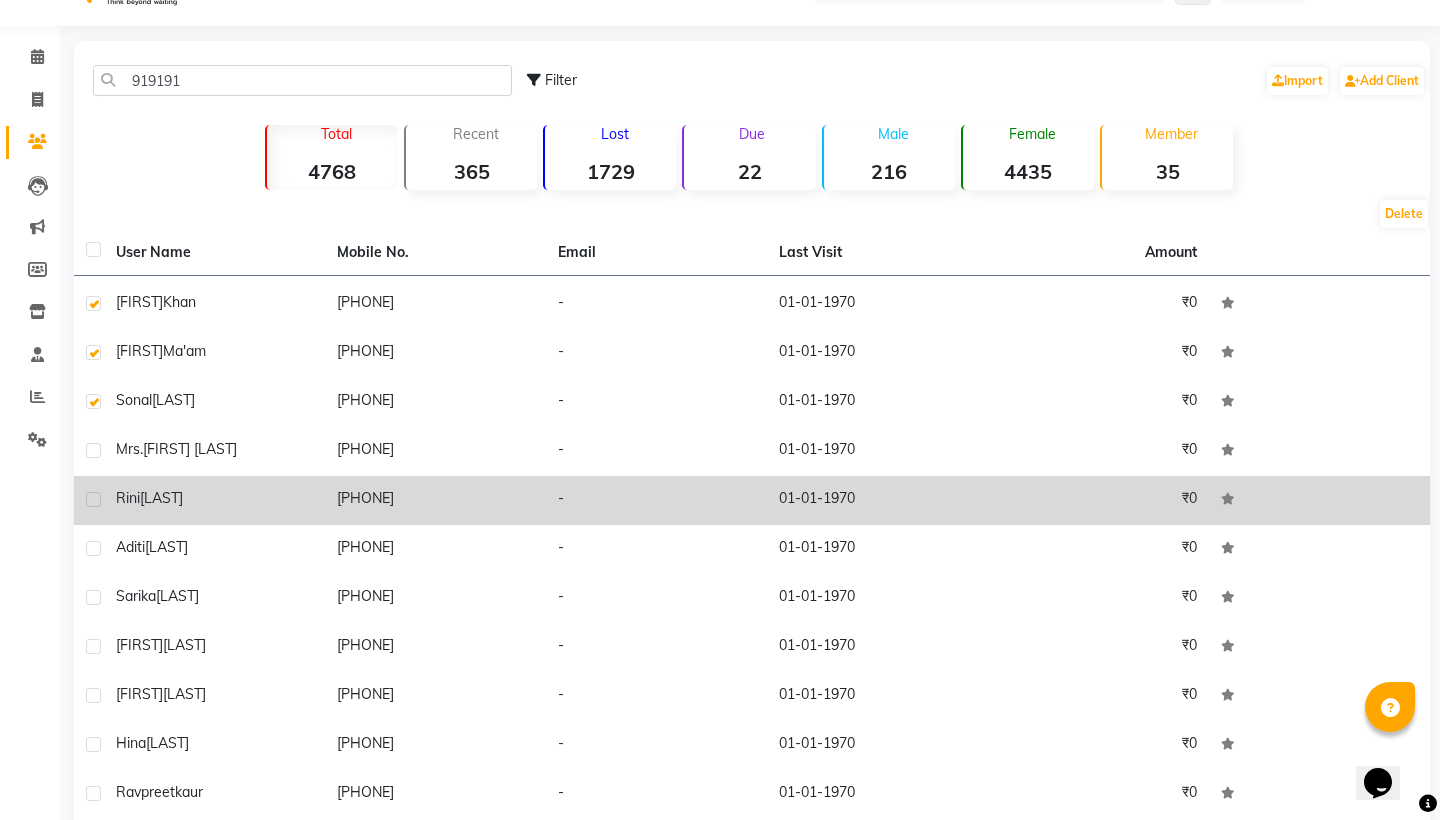 click 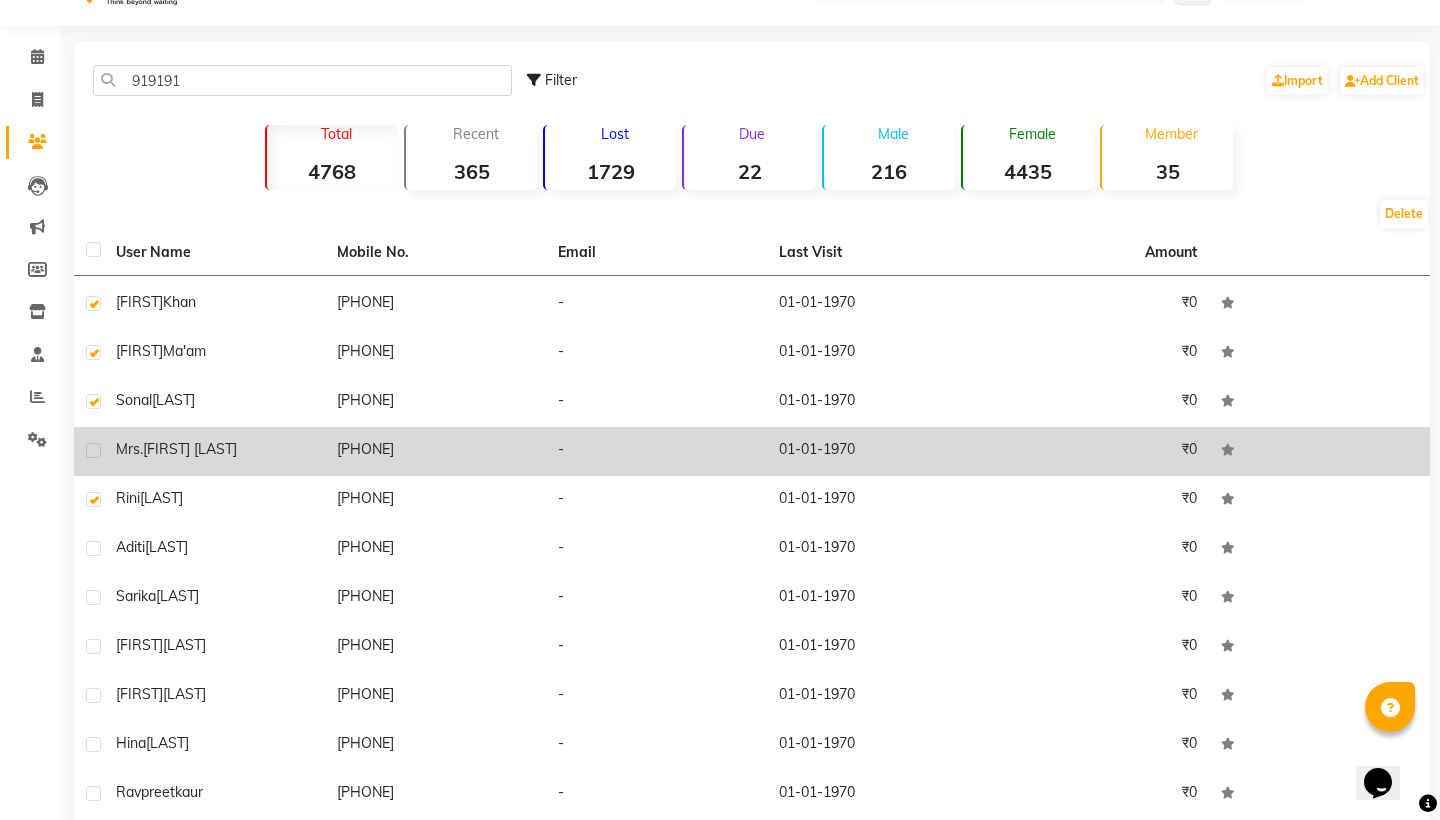 click 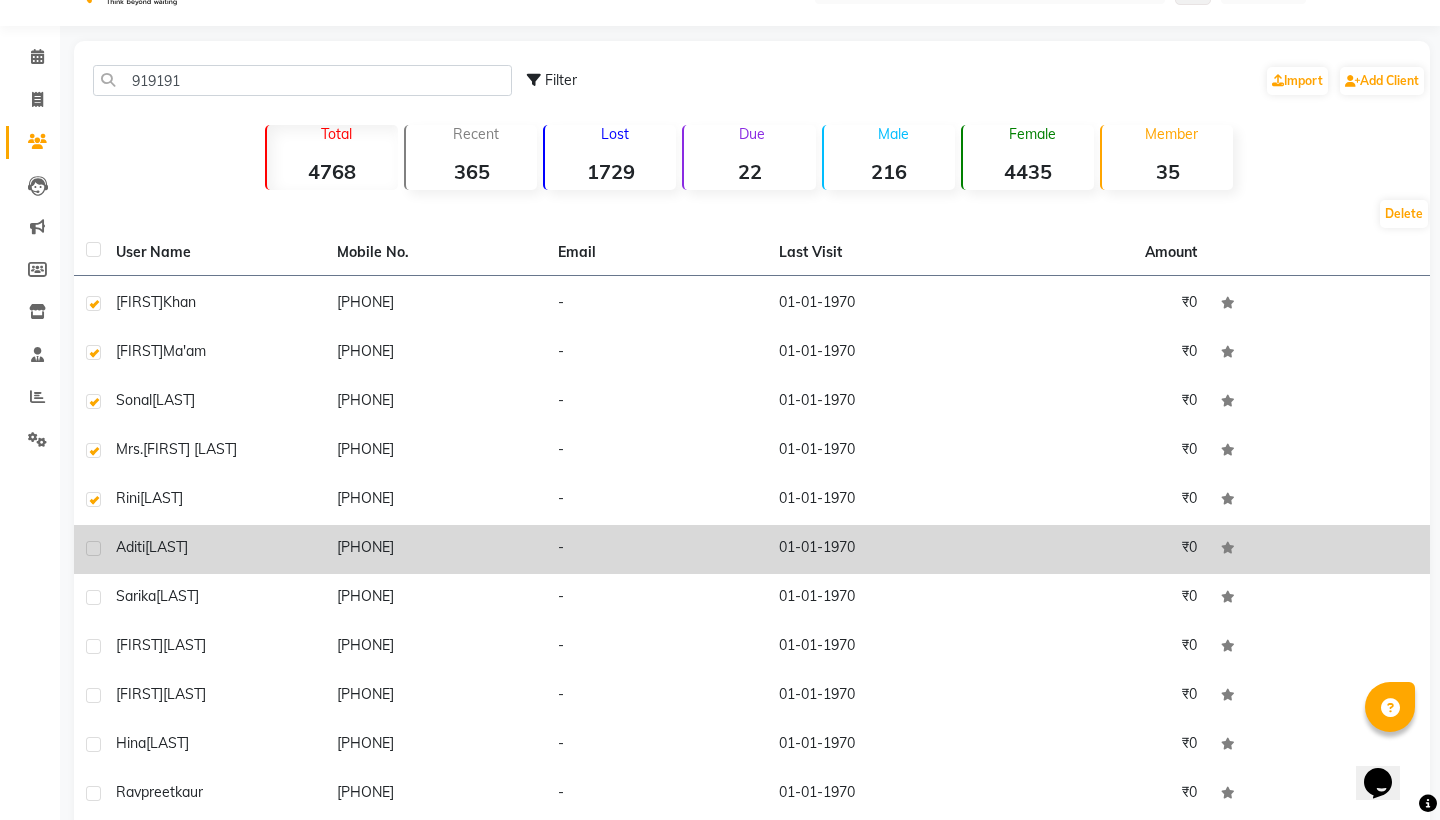 click 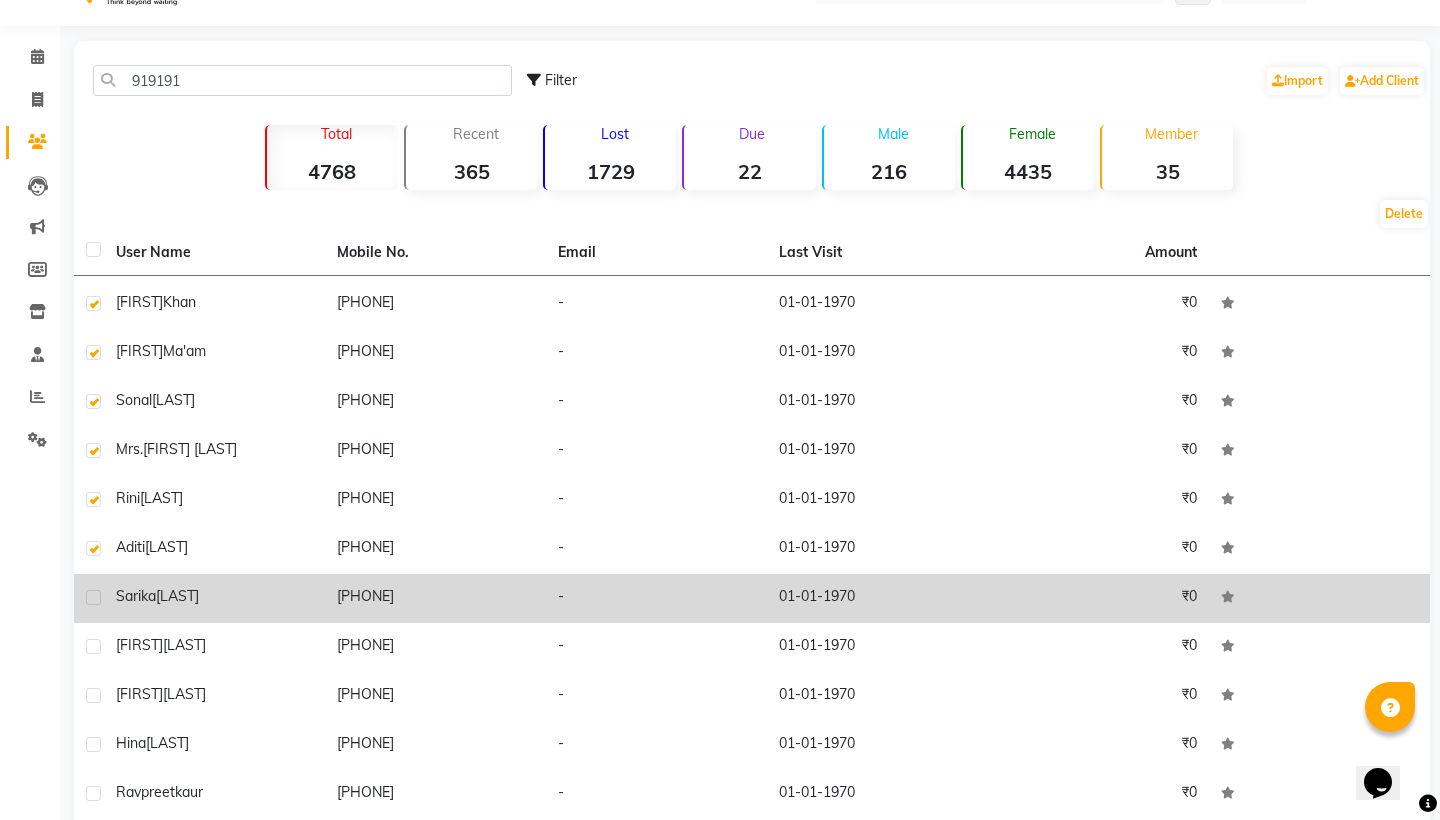 click 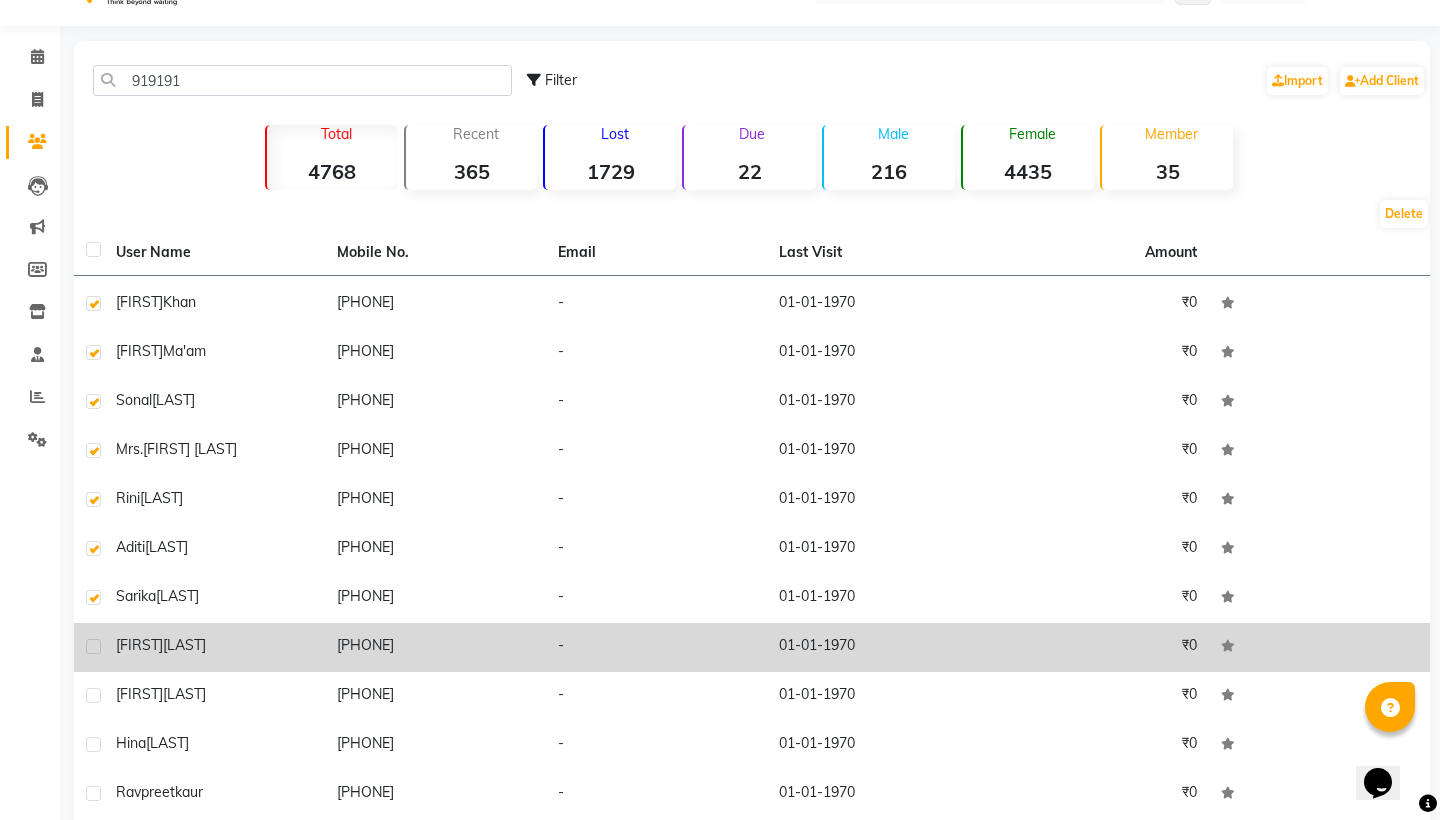 click 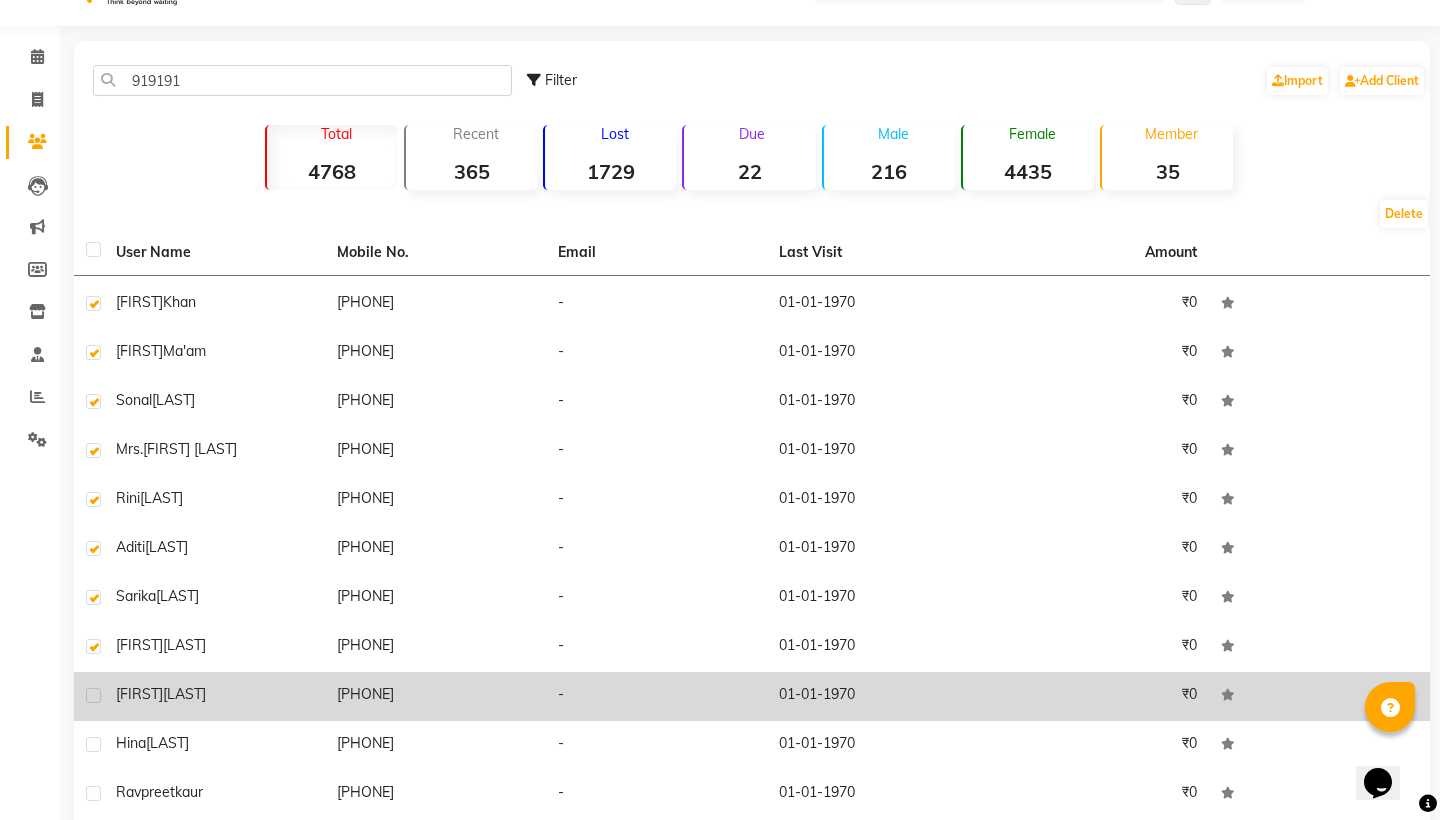 click 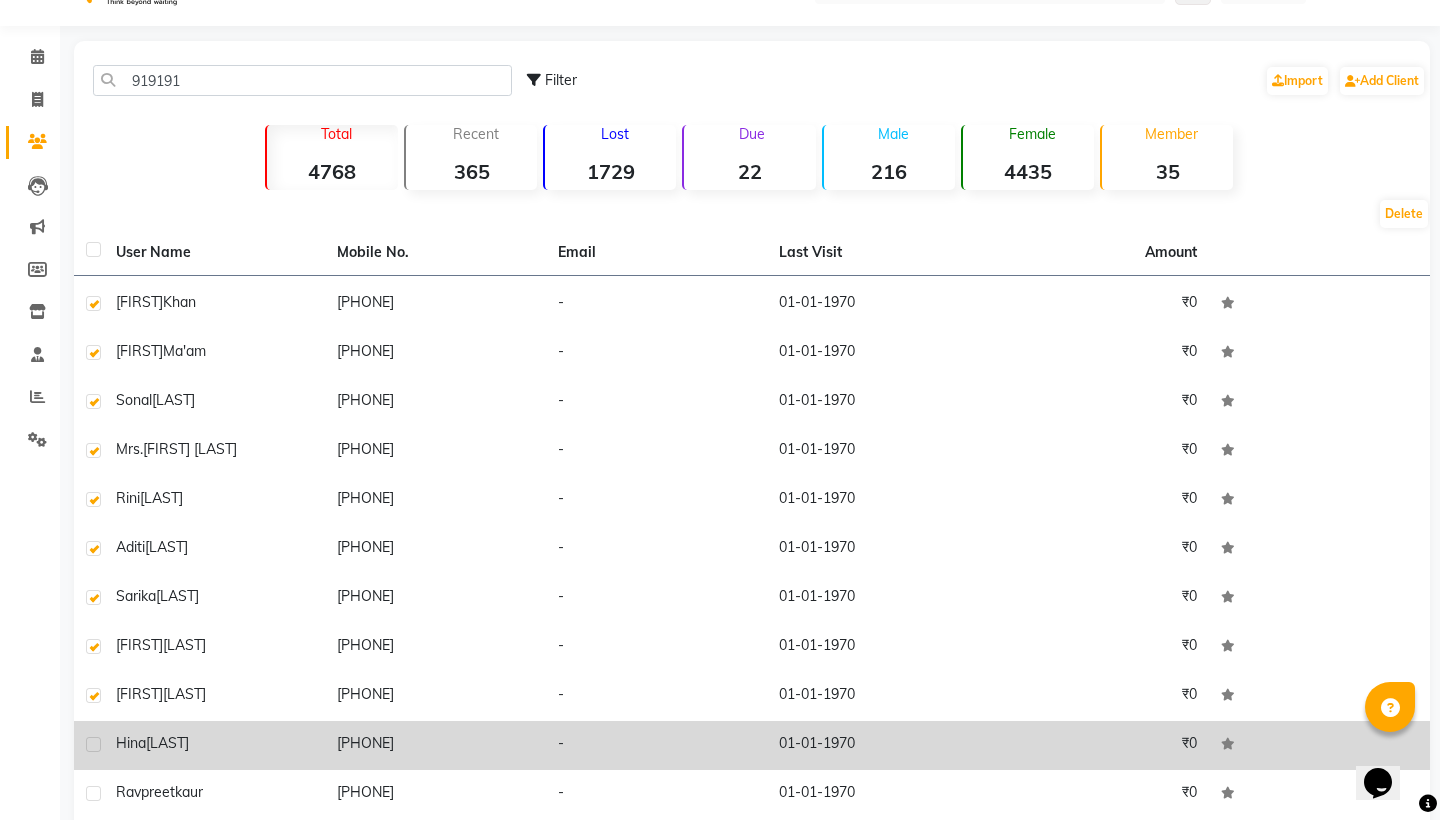 click 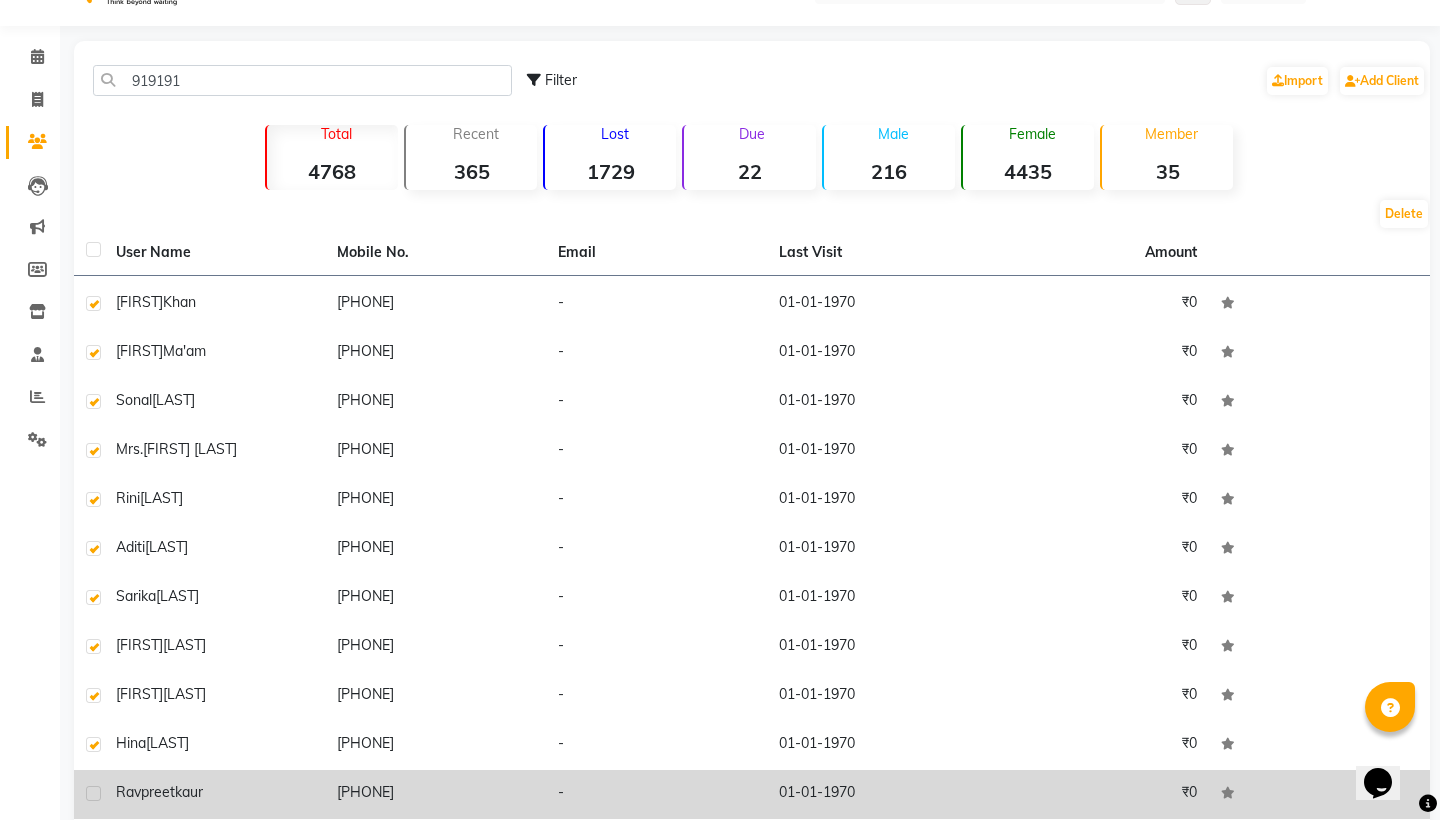 click 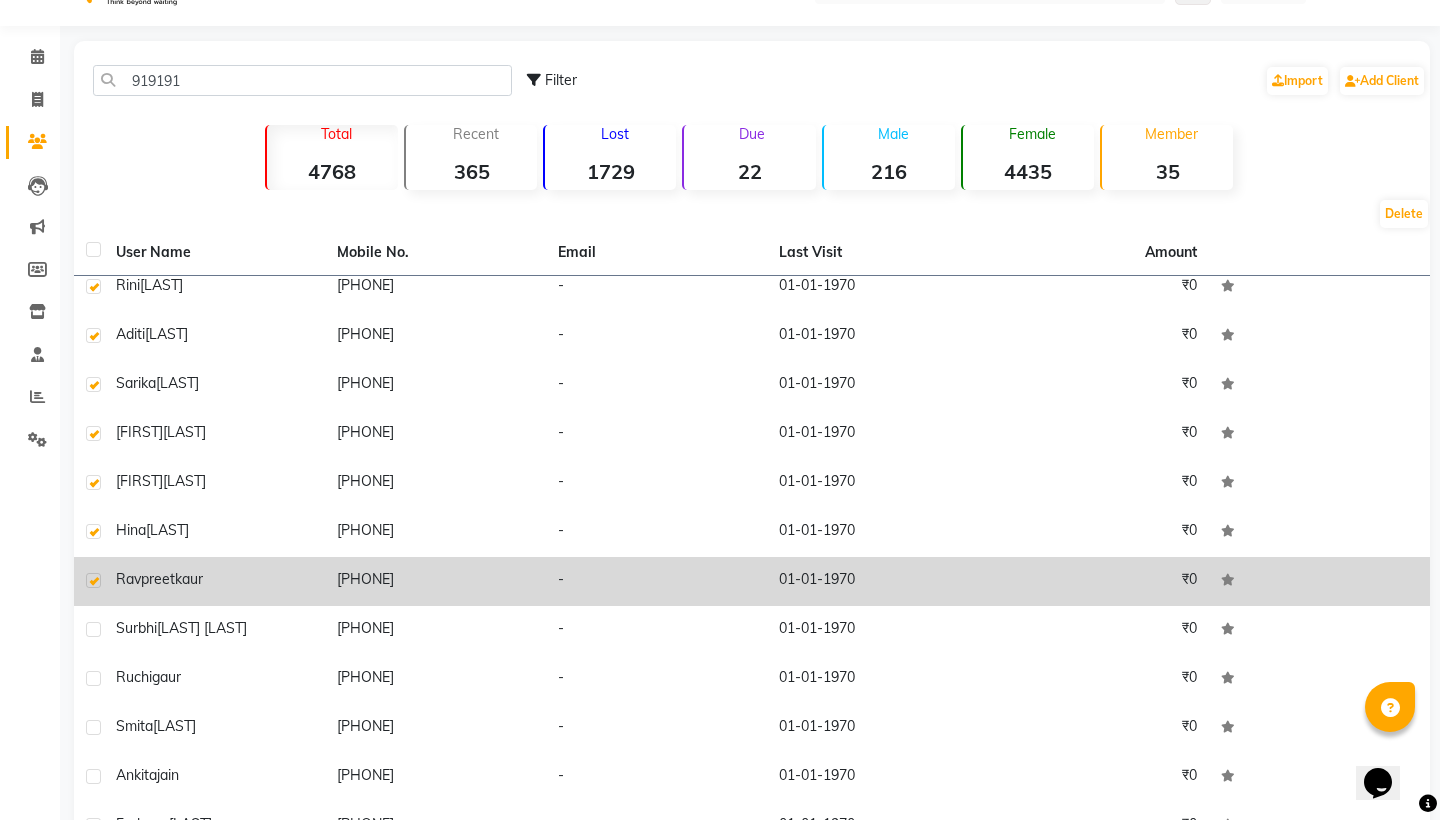 scroll, scrollTop: 1336, scrollLeft: 0, axis: vertical 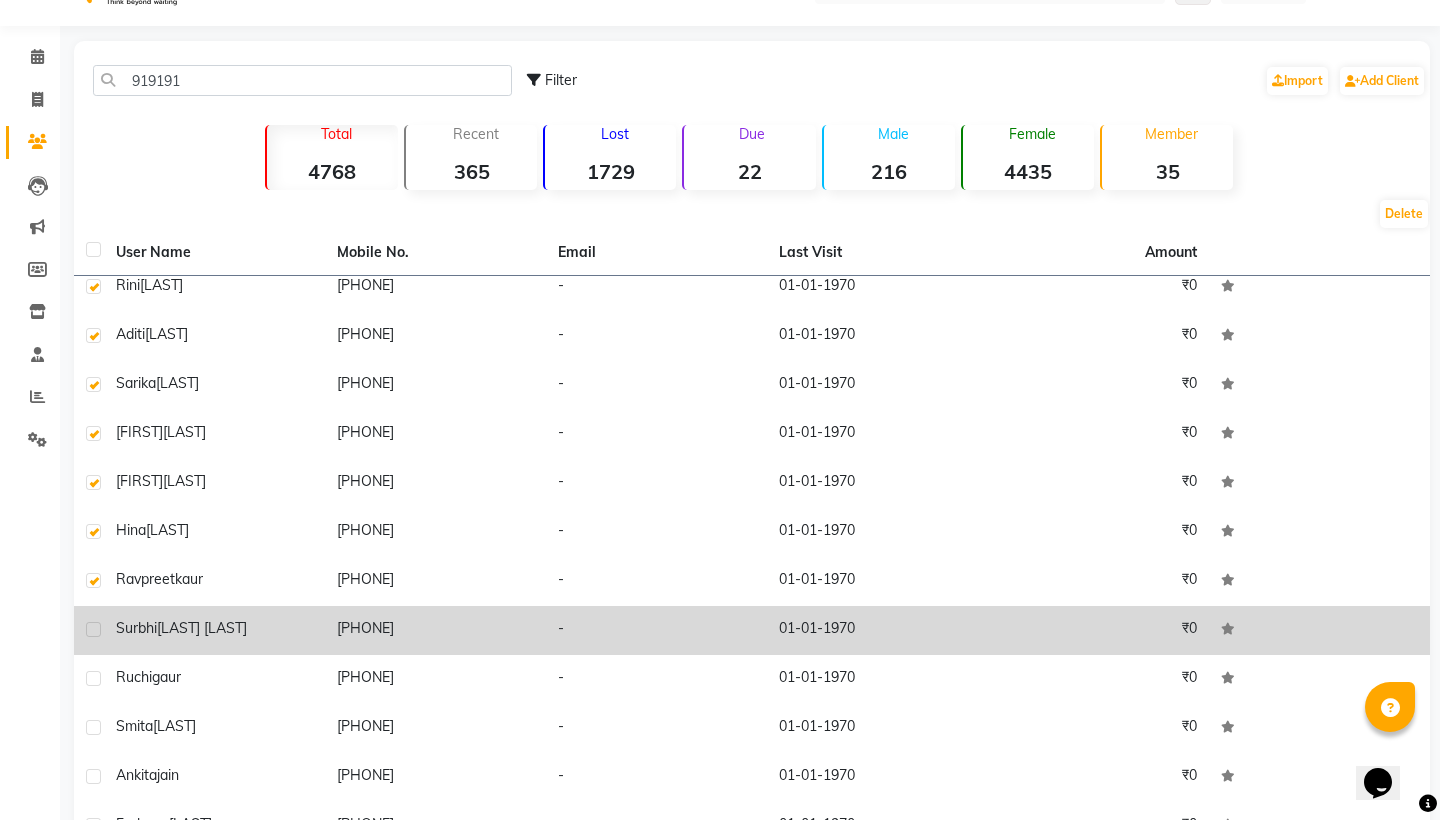 click 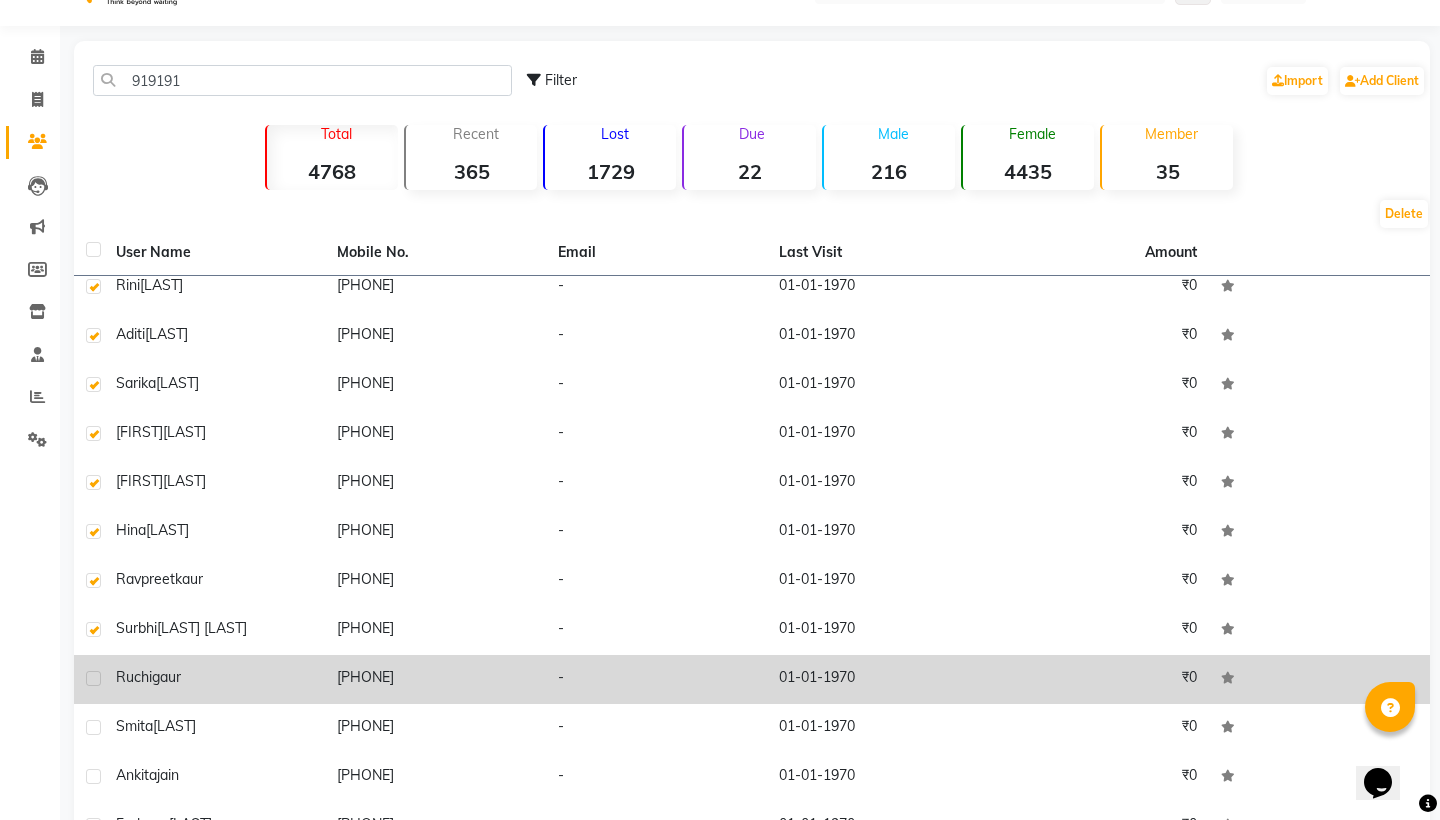 click 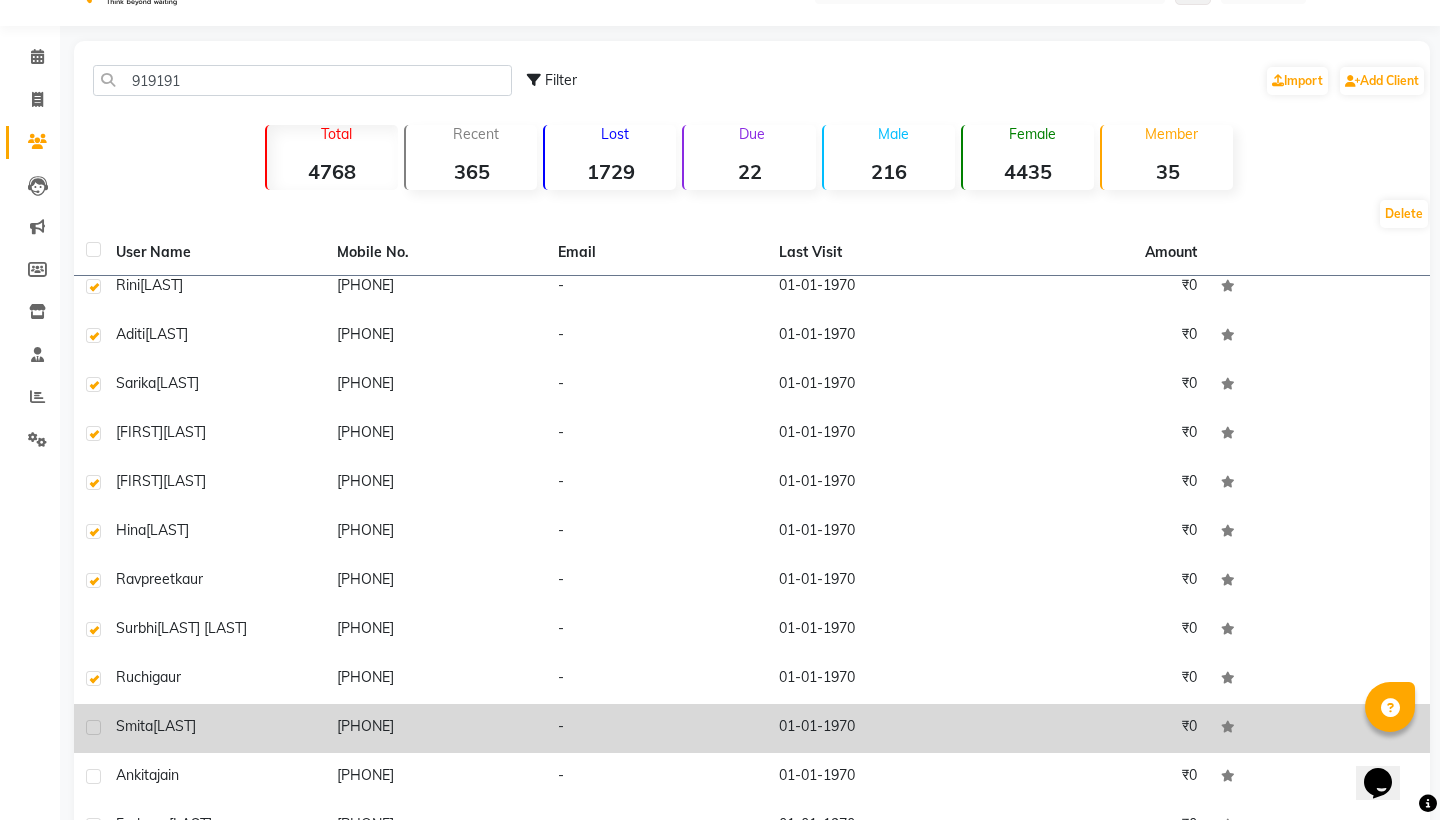 click 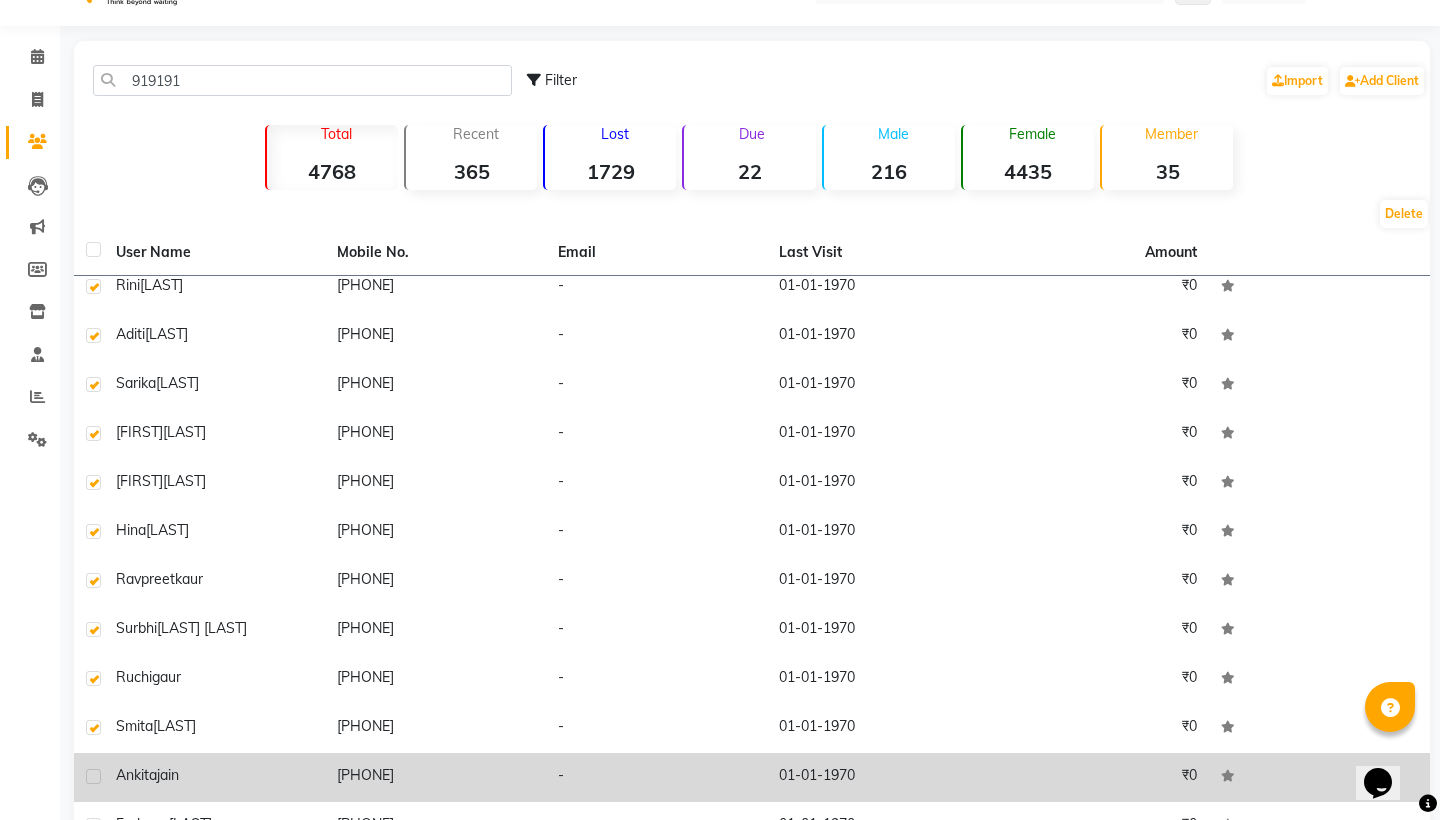 click 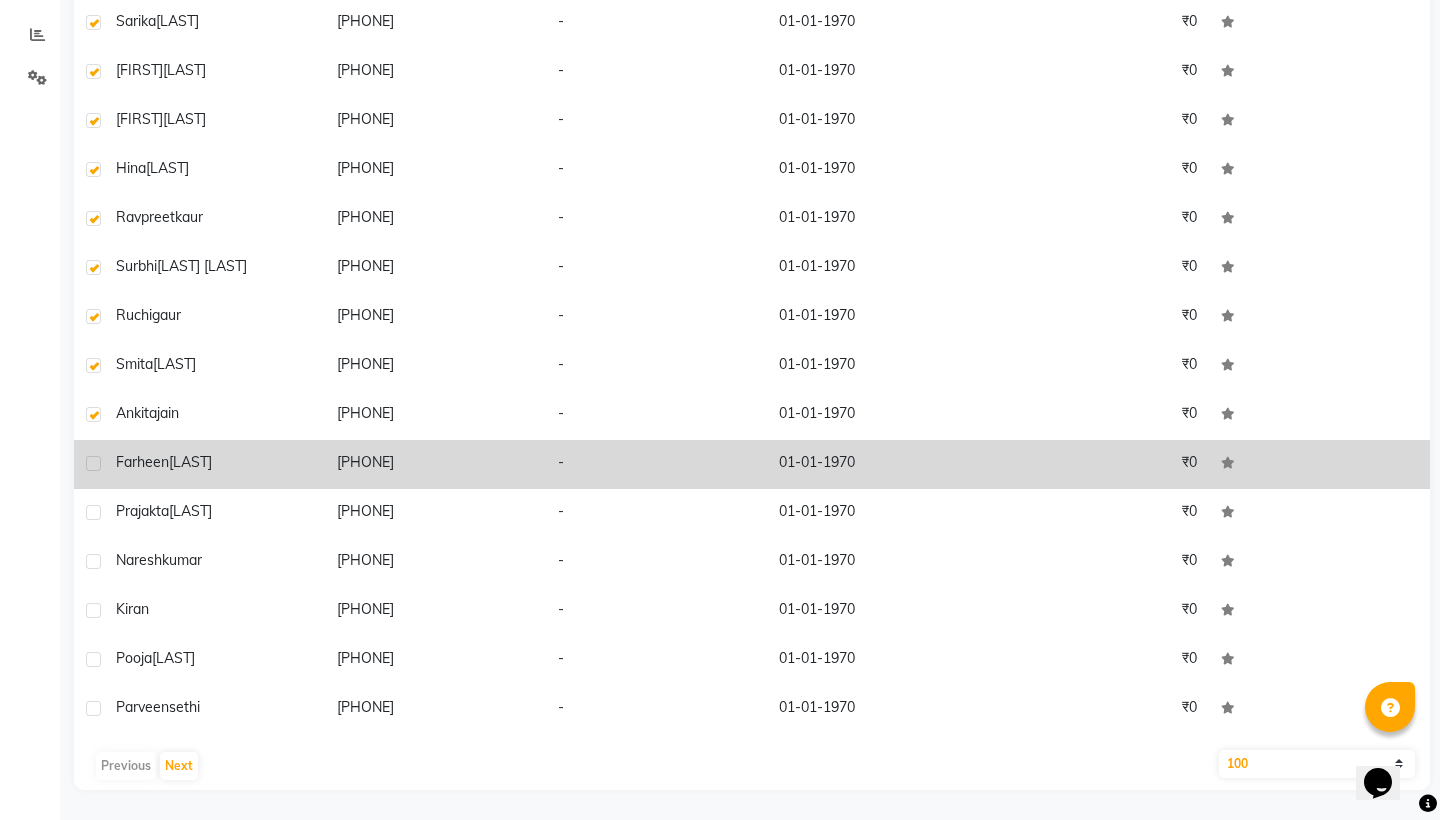 scroll, scrollTop: 408, scrollLeft: 0, axis: vertical 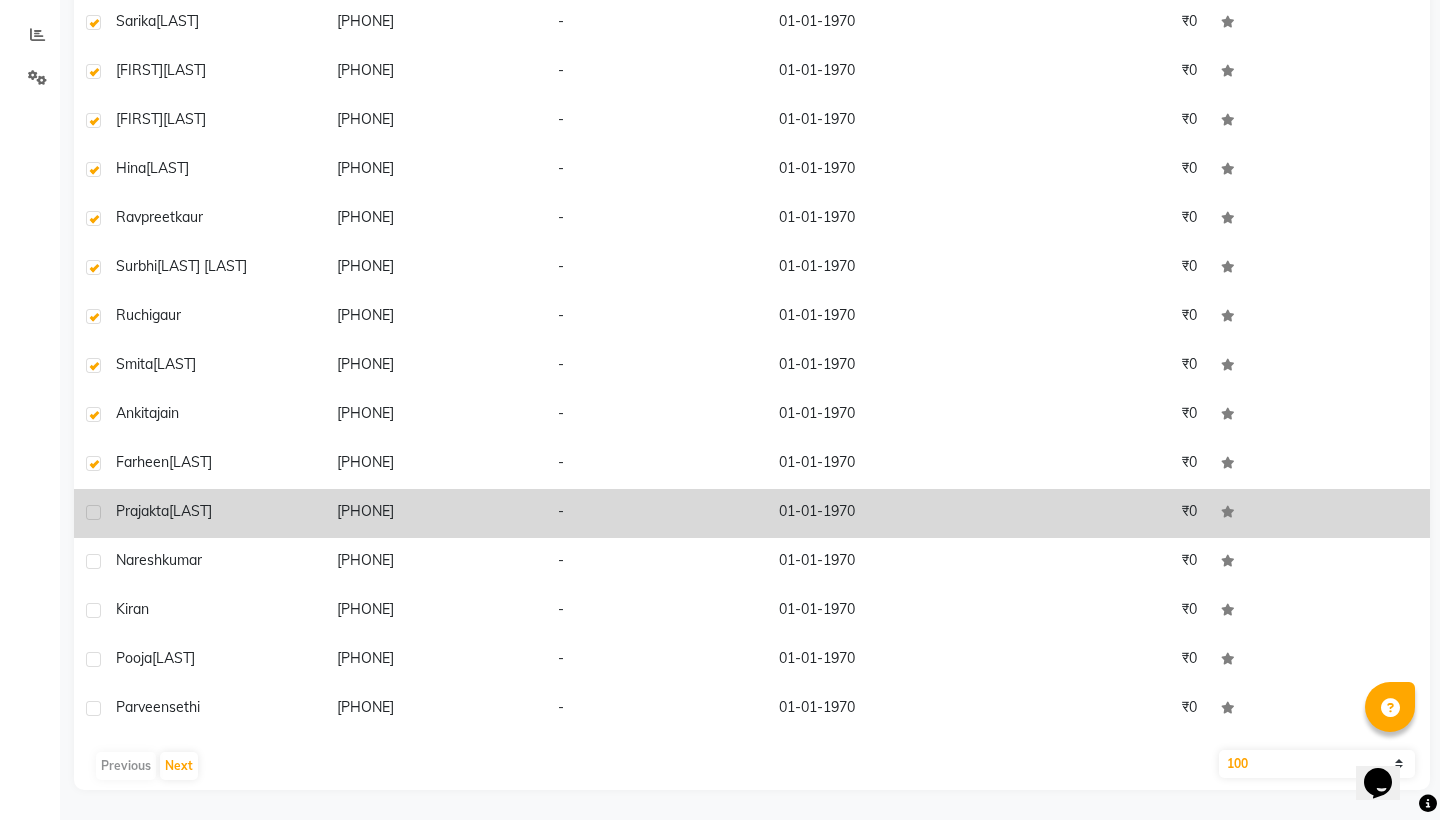 click 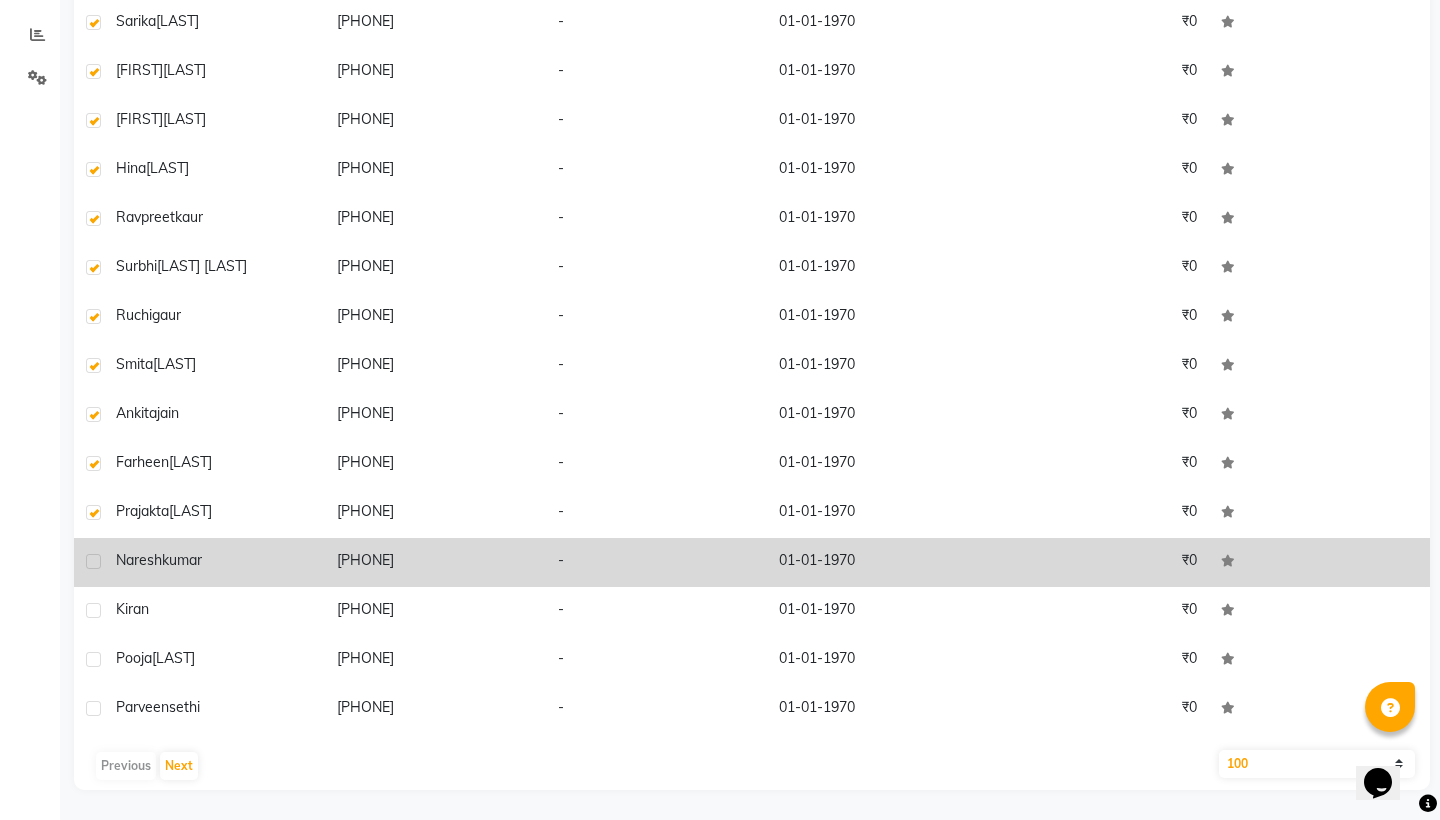 click 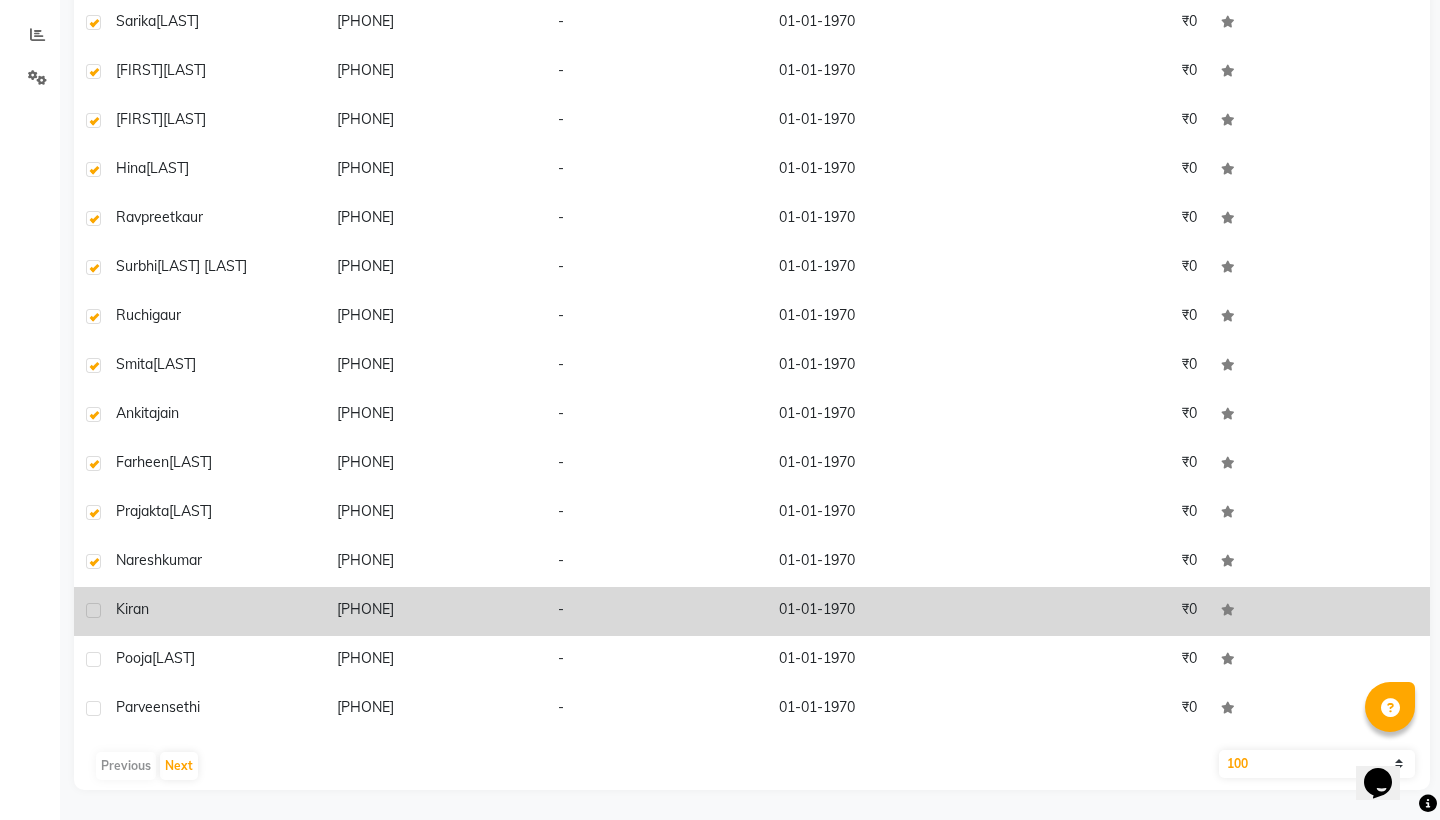 click 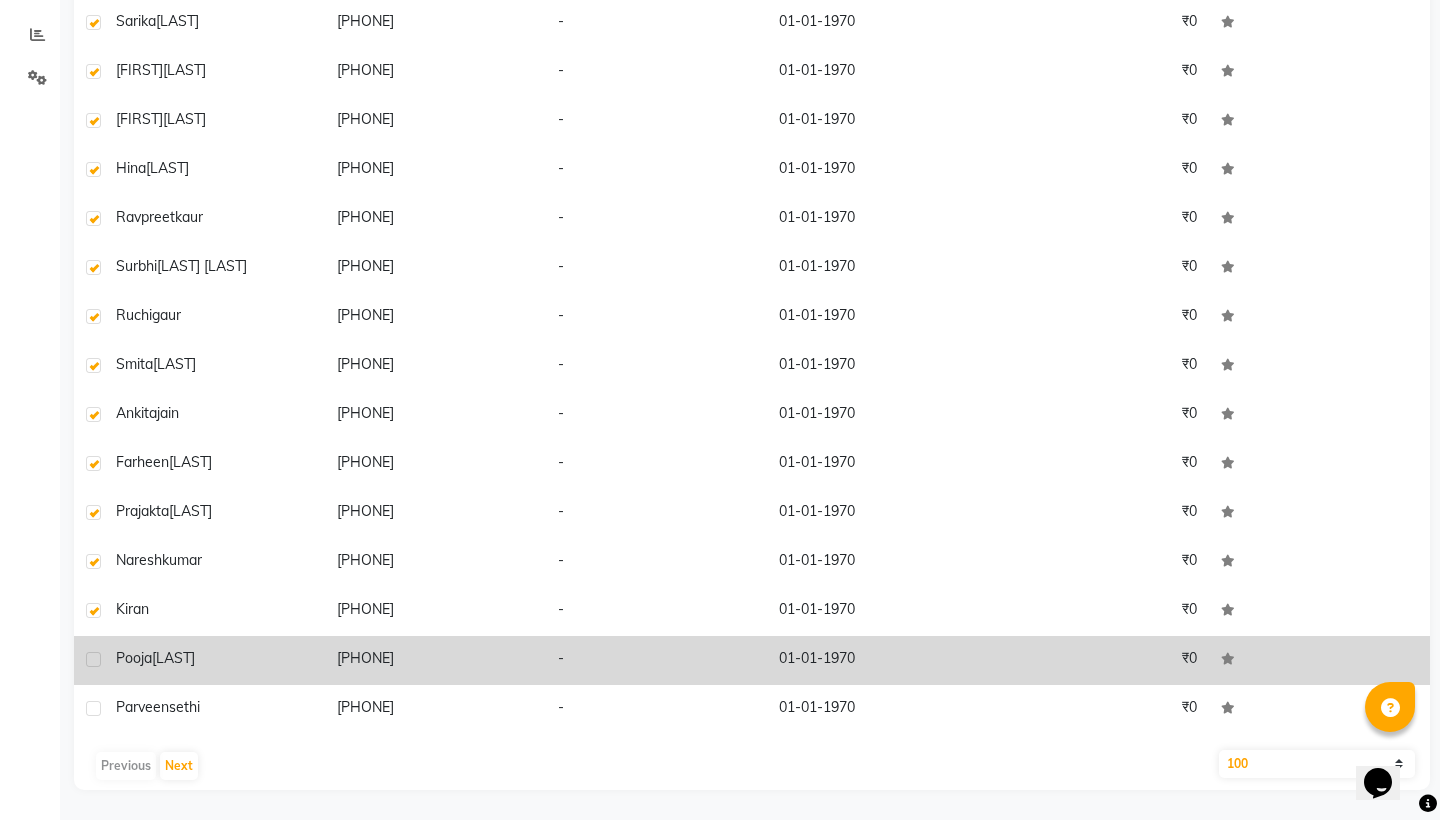 click 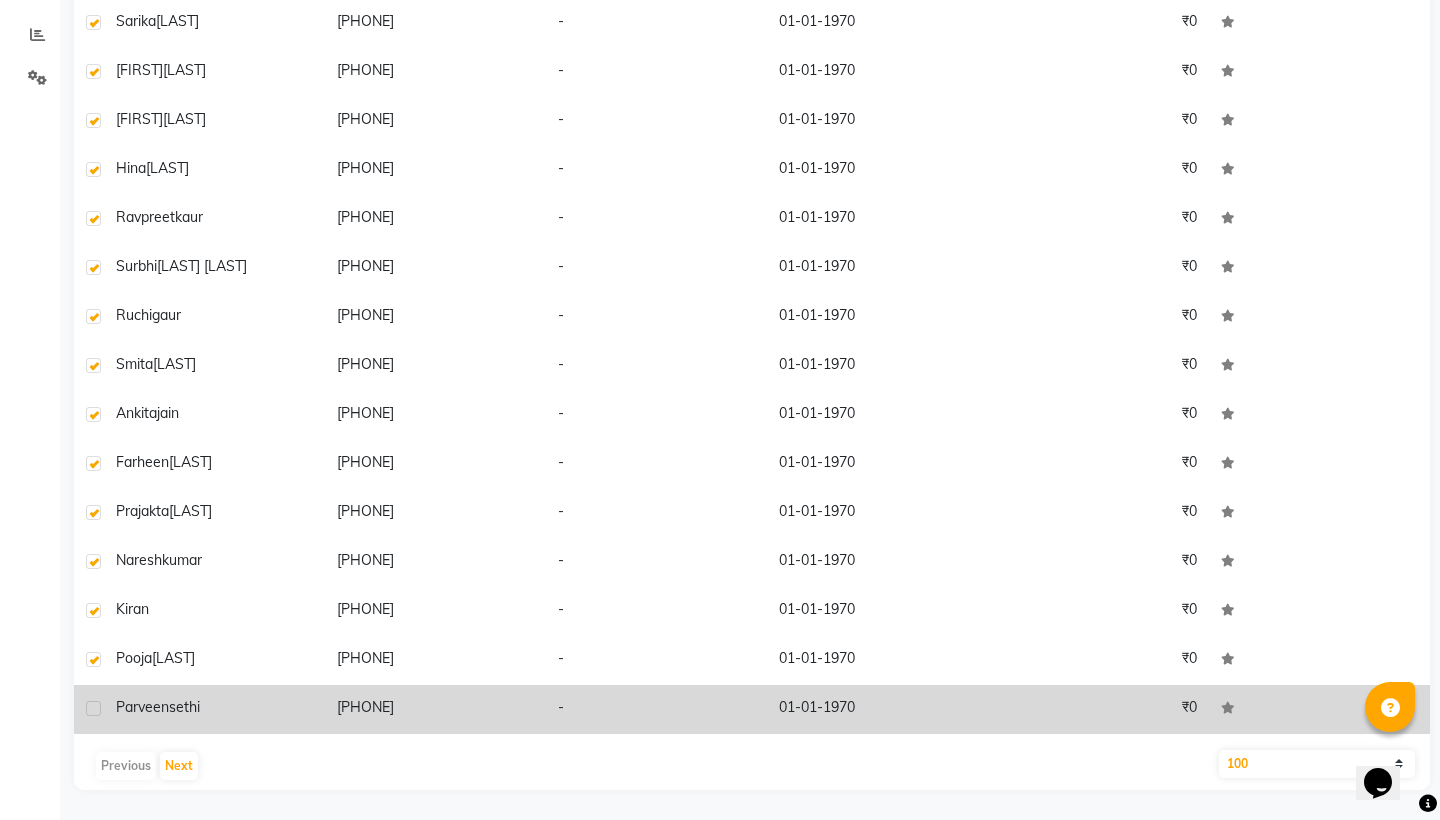 click 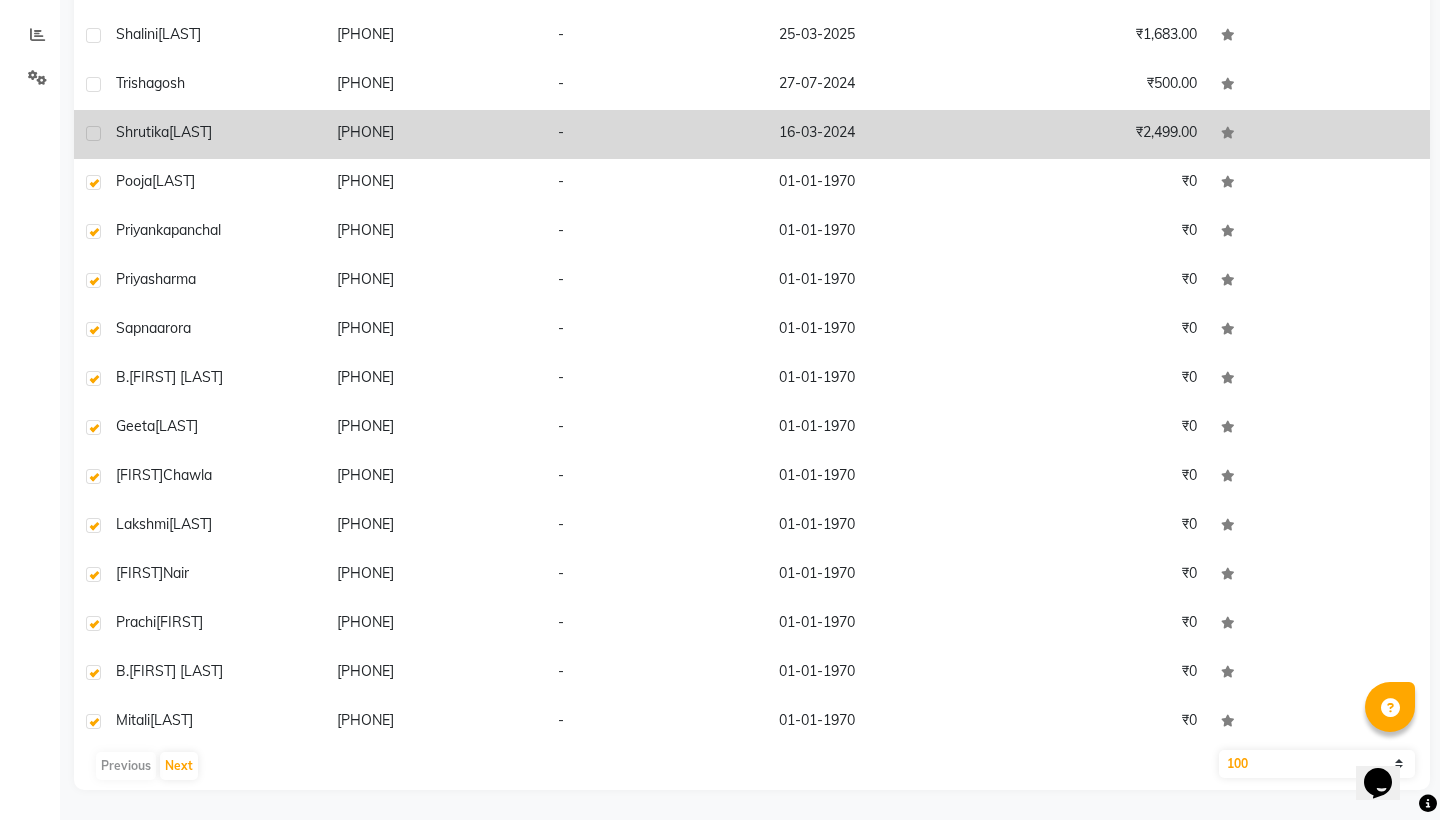 scroll, scrollTop: 0, scrollLeft: 0, axis: both 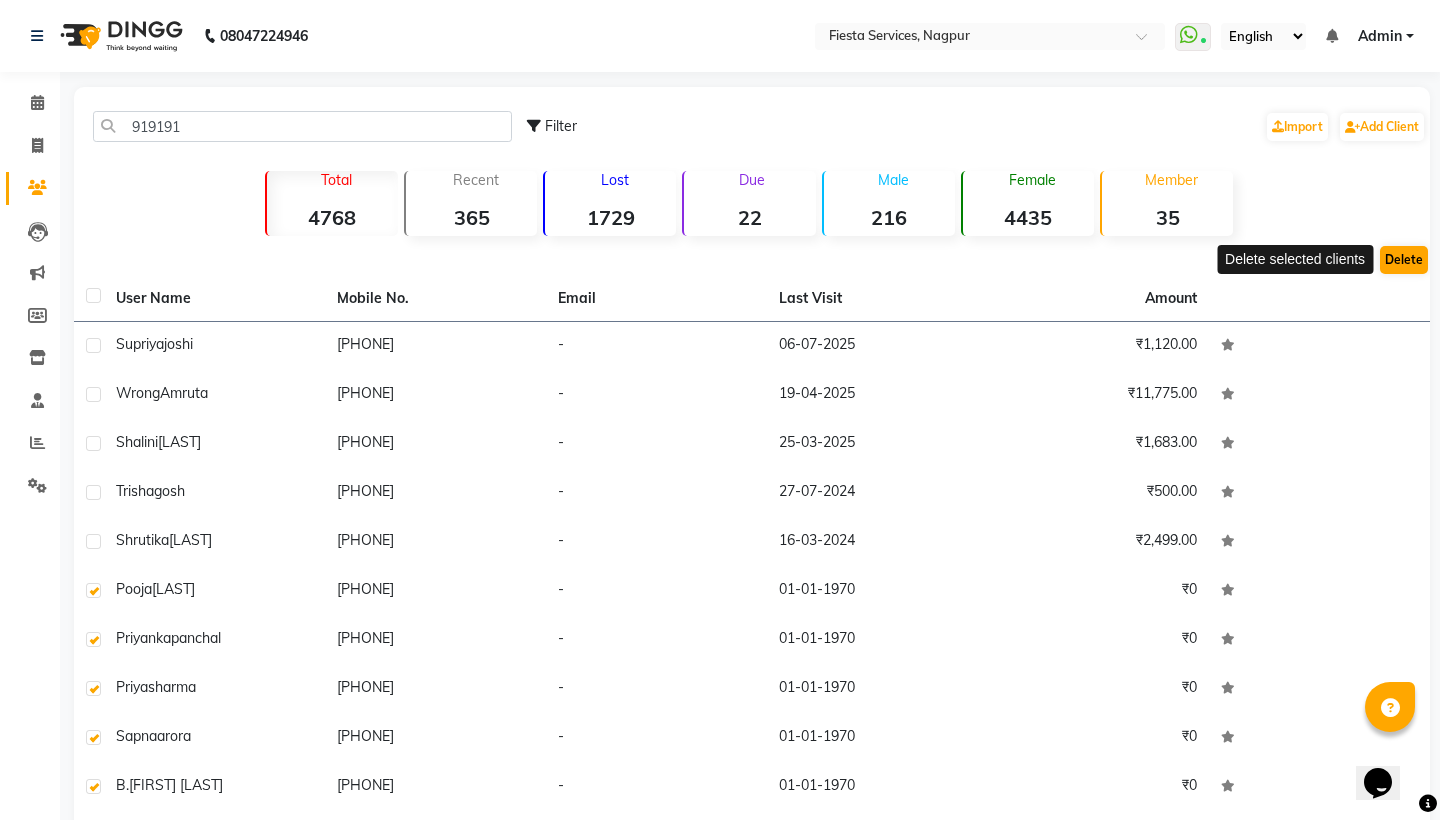 click on "Delete" 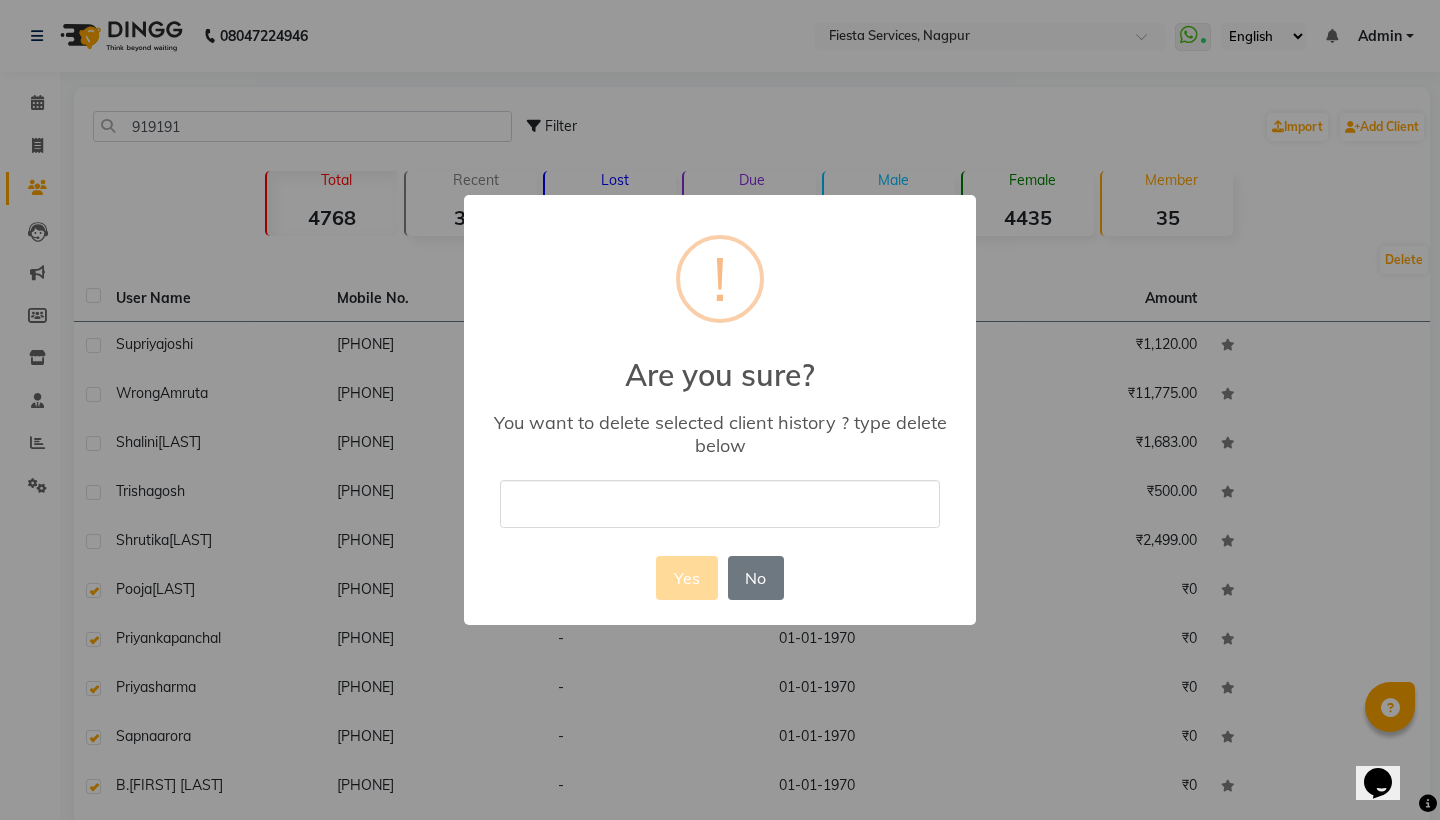 type on "d" 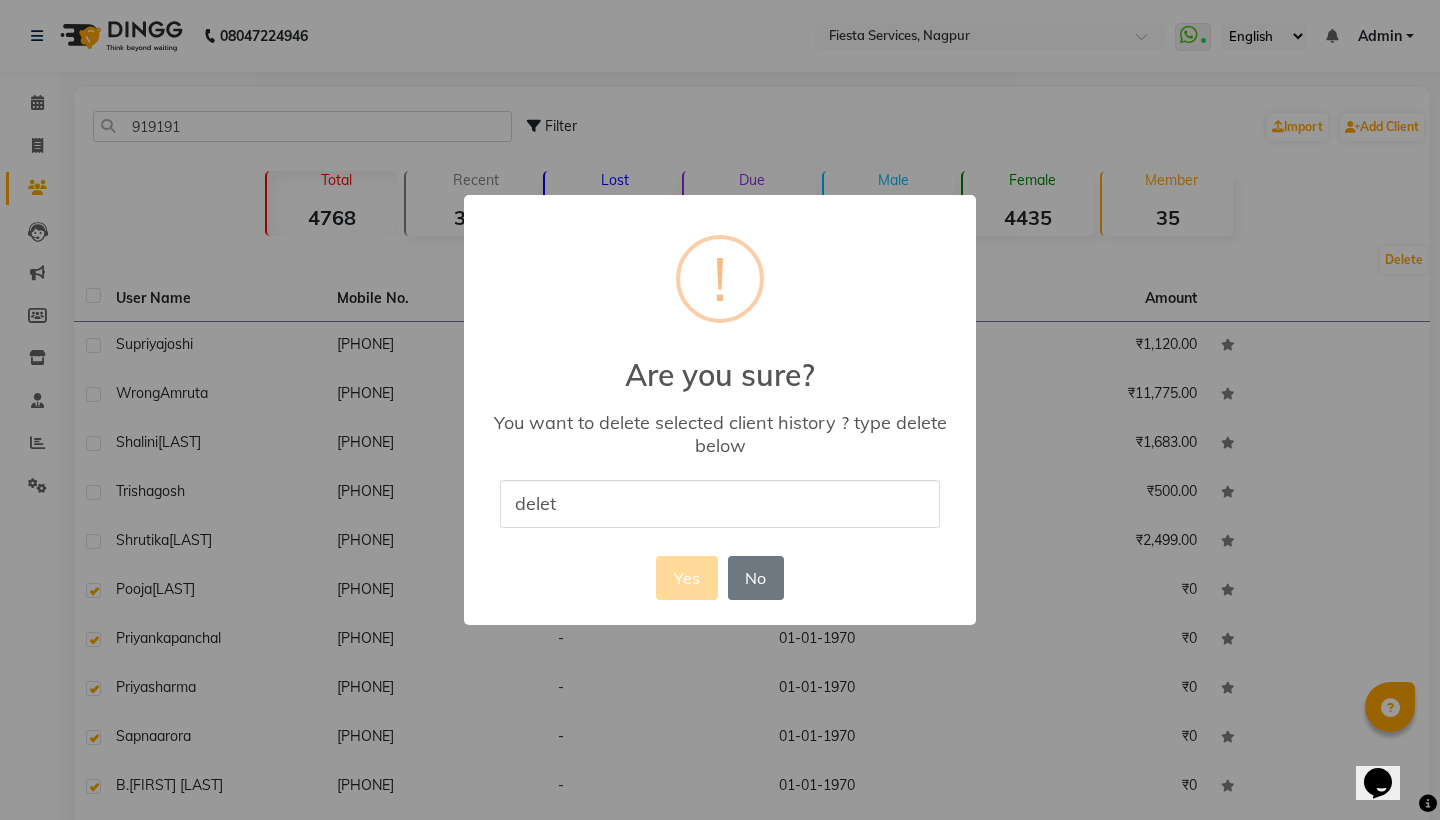 type on "delete" 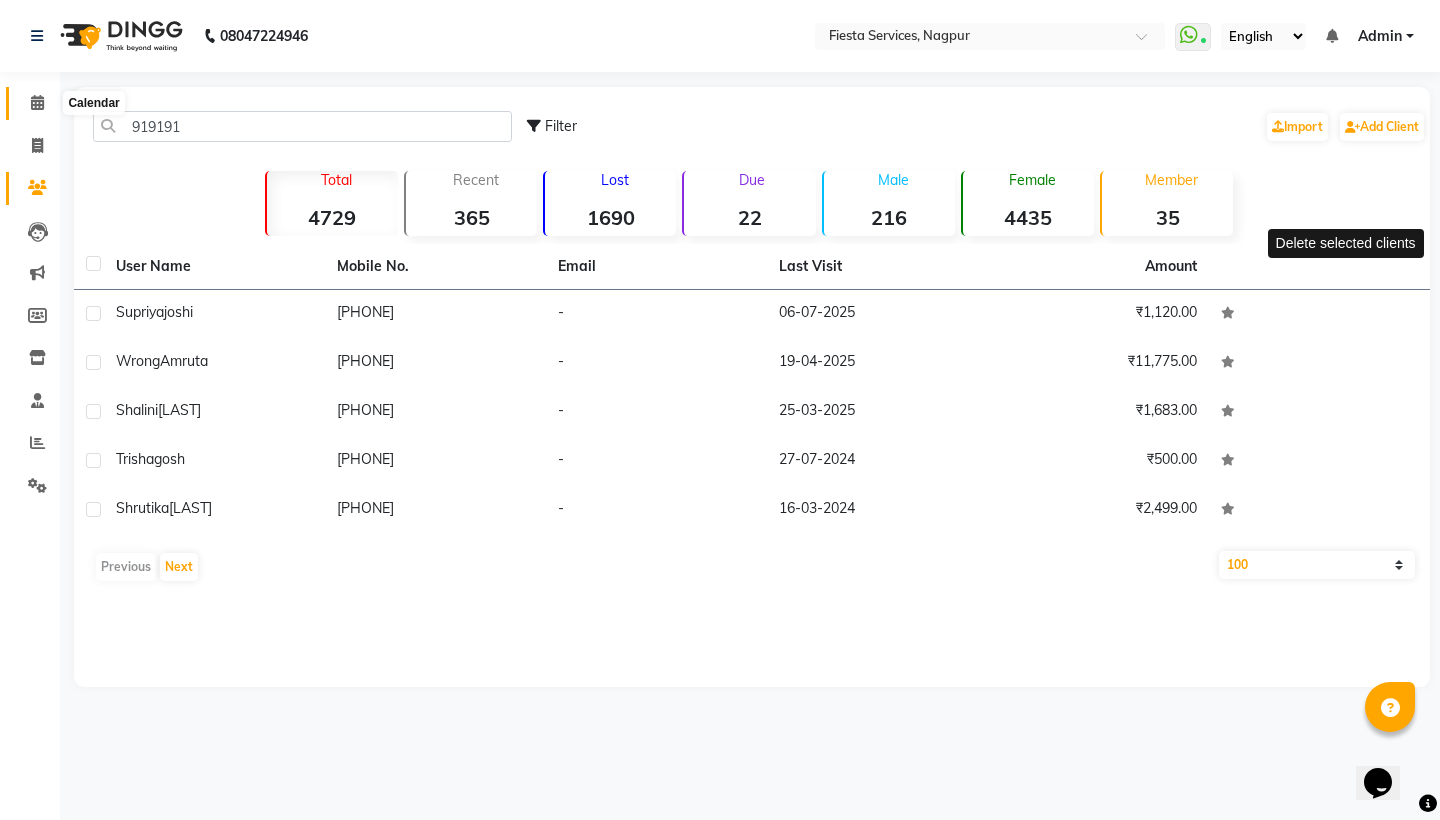 click 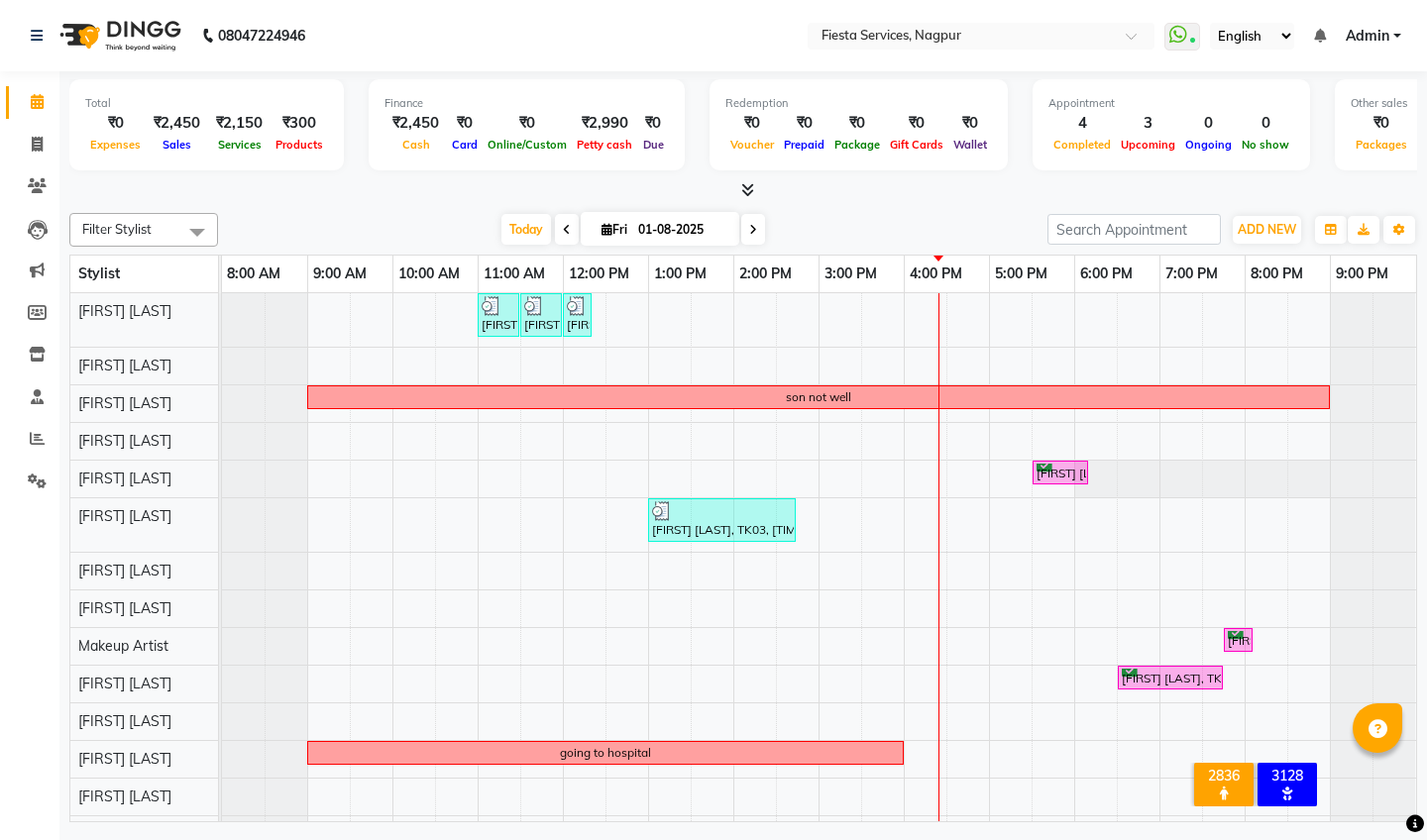 scroll, scrollTop: 0, scrollLeft: 0, axis: both 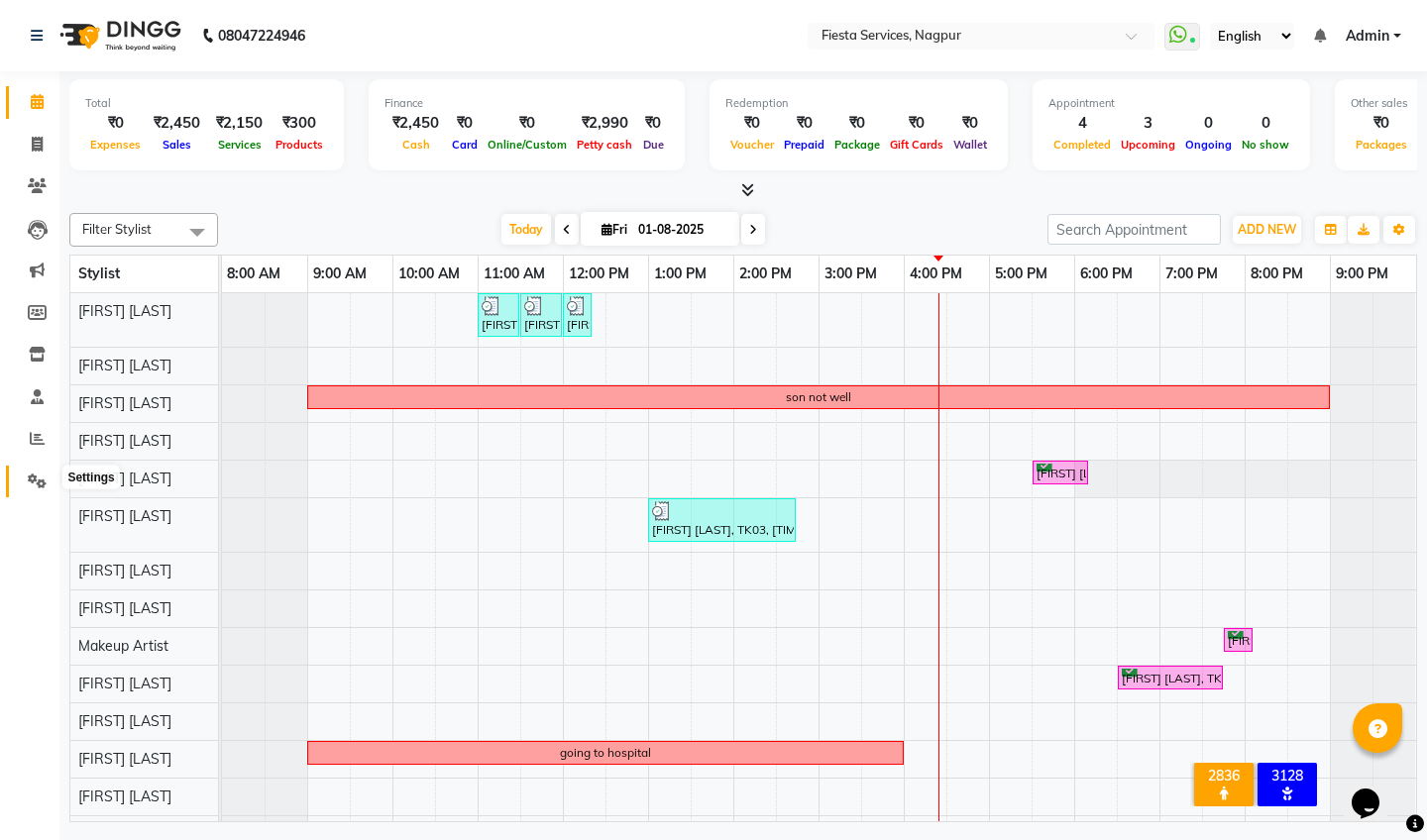 click 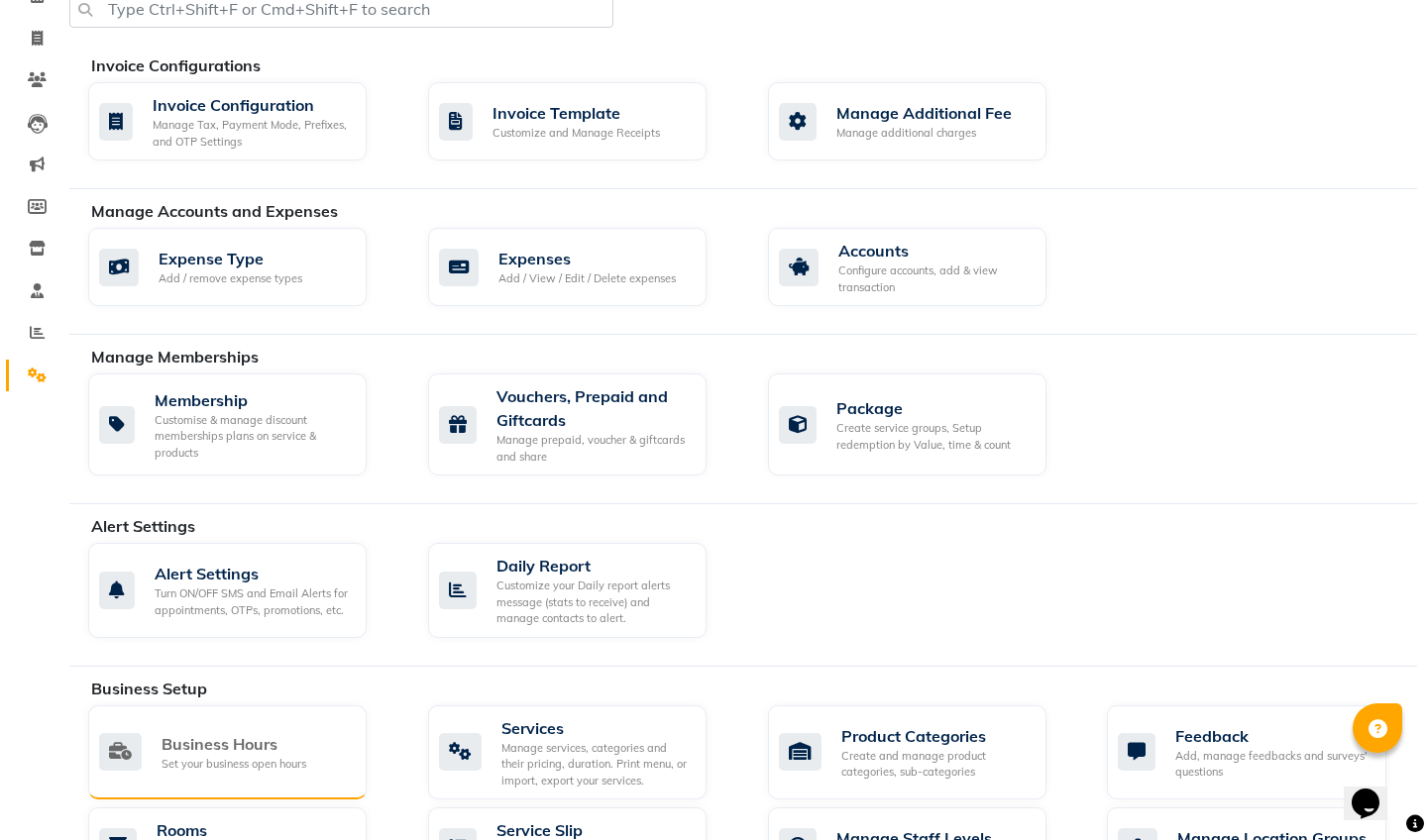 scroll, scrollTop: 92, scrollLeft: 0, axis: vertical 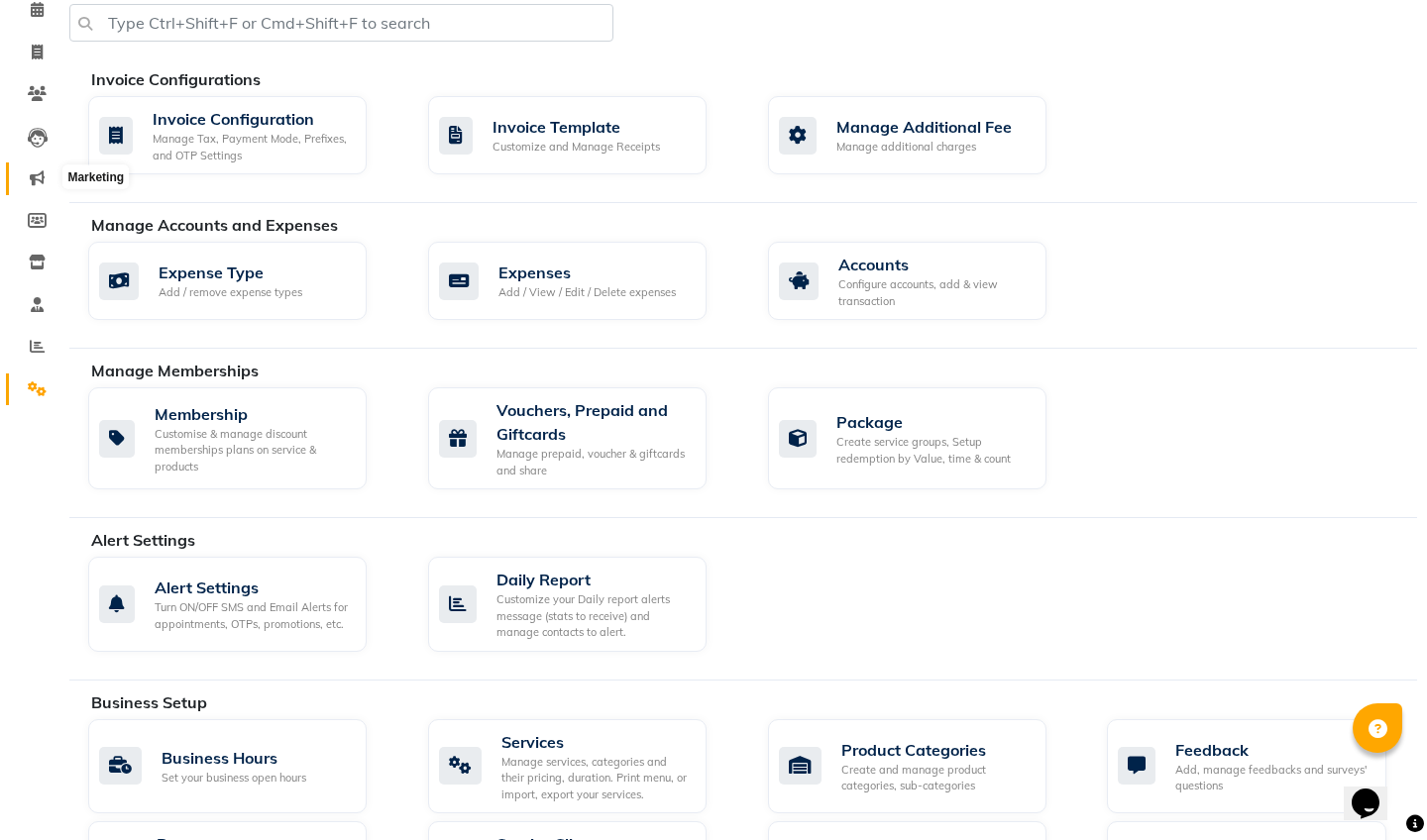 click 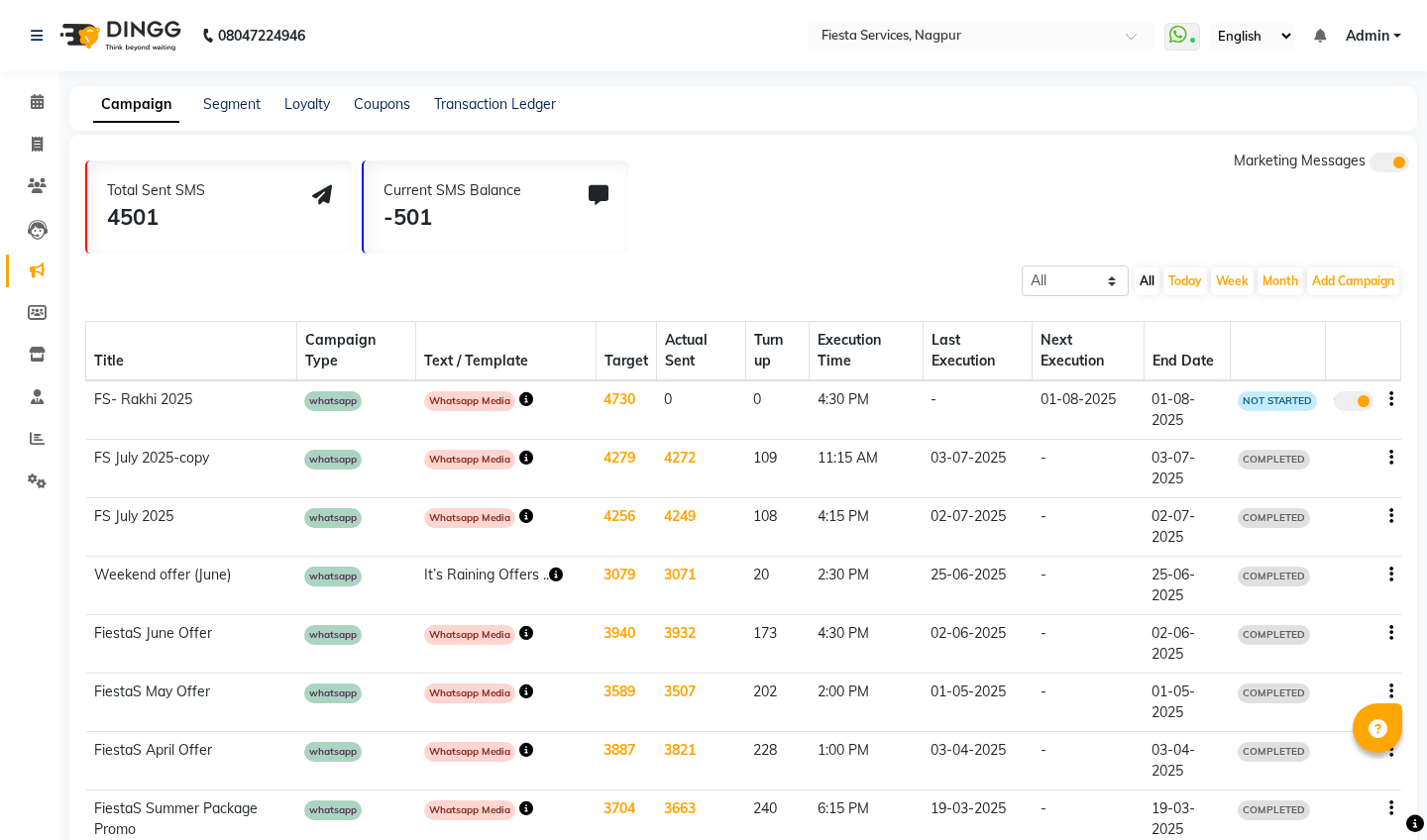scroll, scrollTop: 0, scrollLeft: 0, axis: both 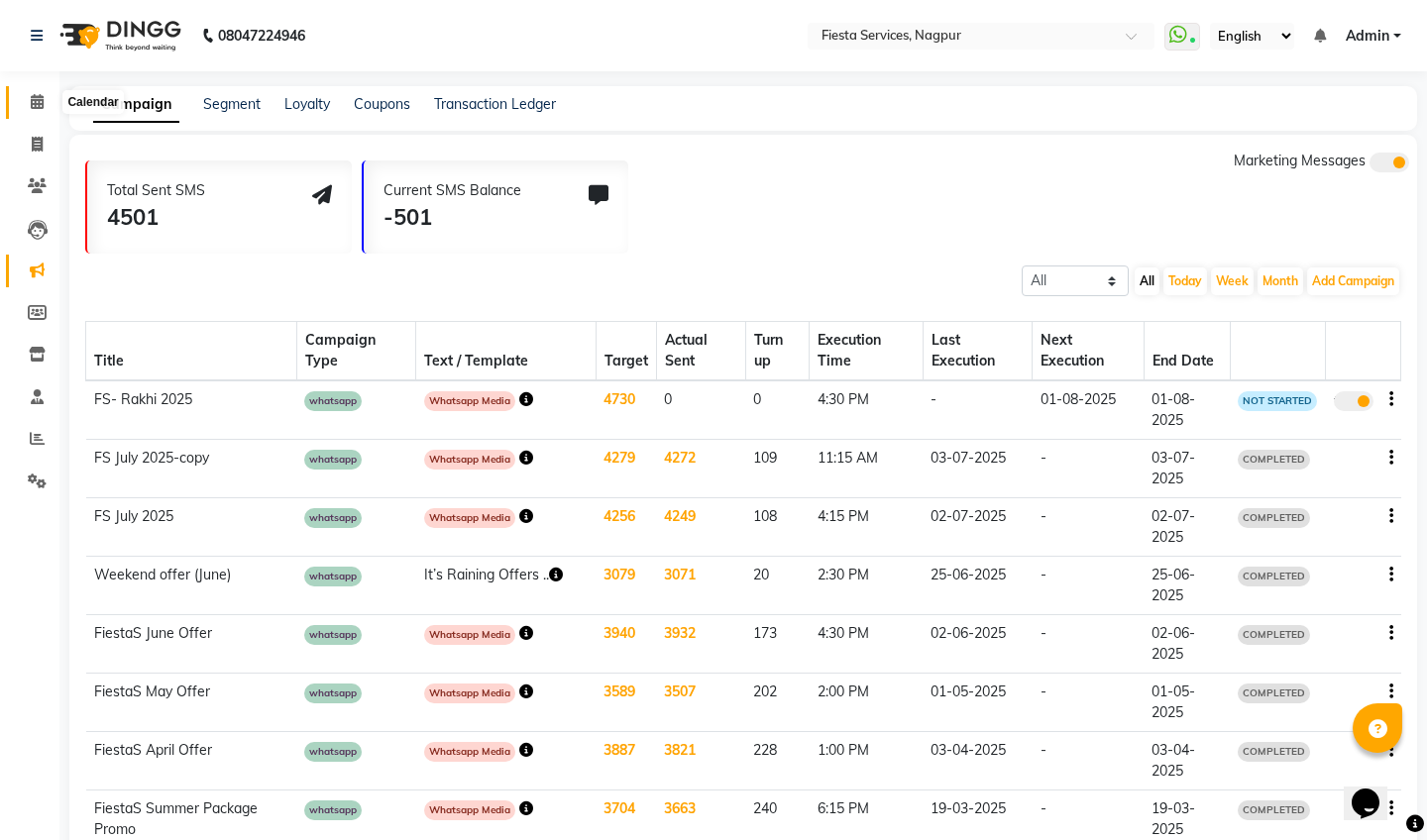 click 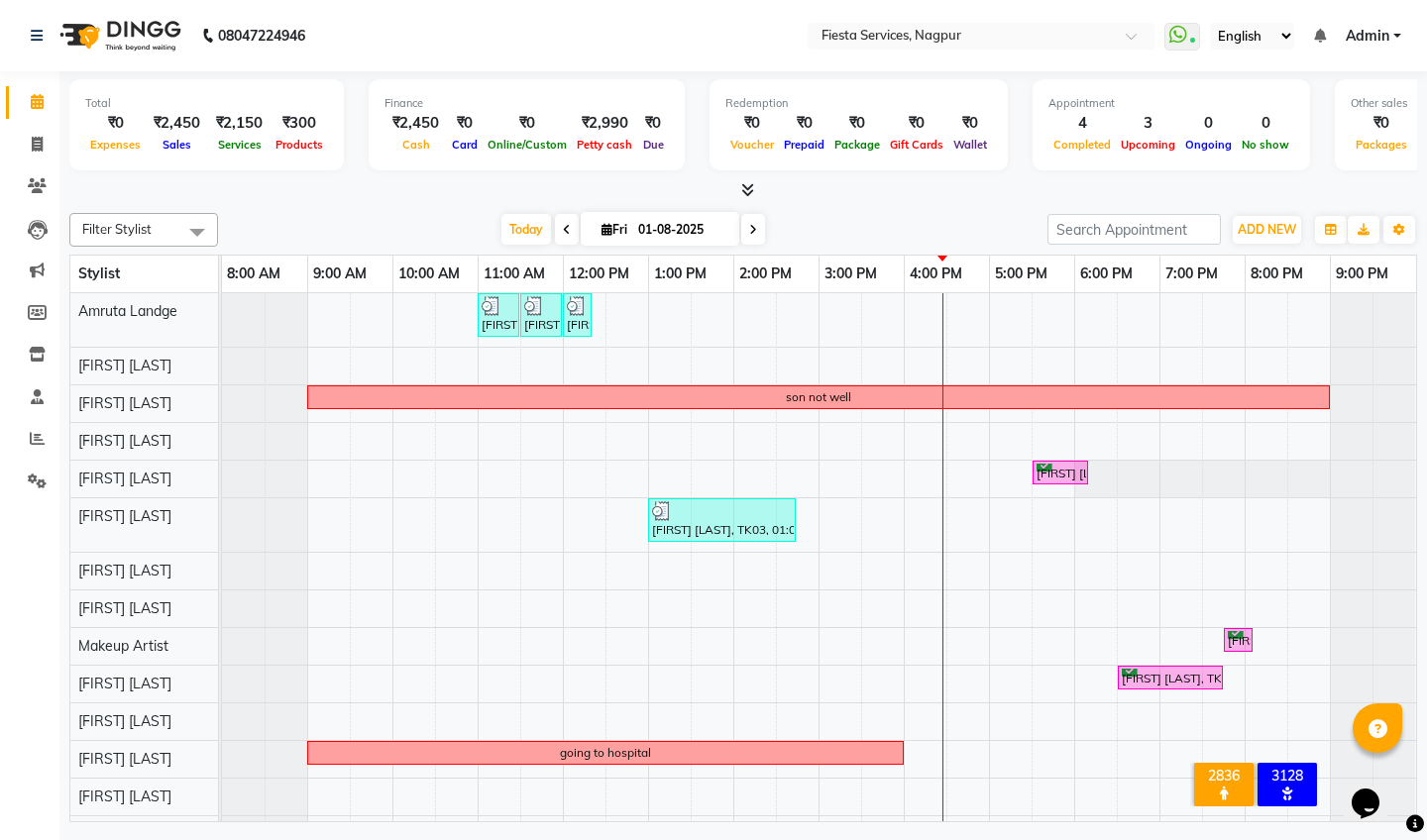 scroll, scrollTop: 0, scrollLeft: 0, axis: both 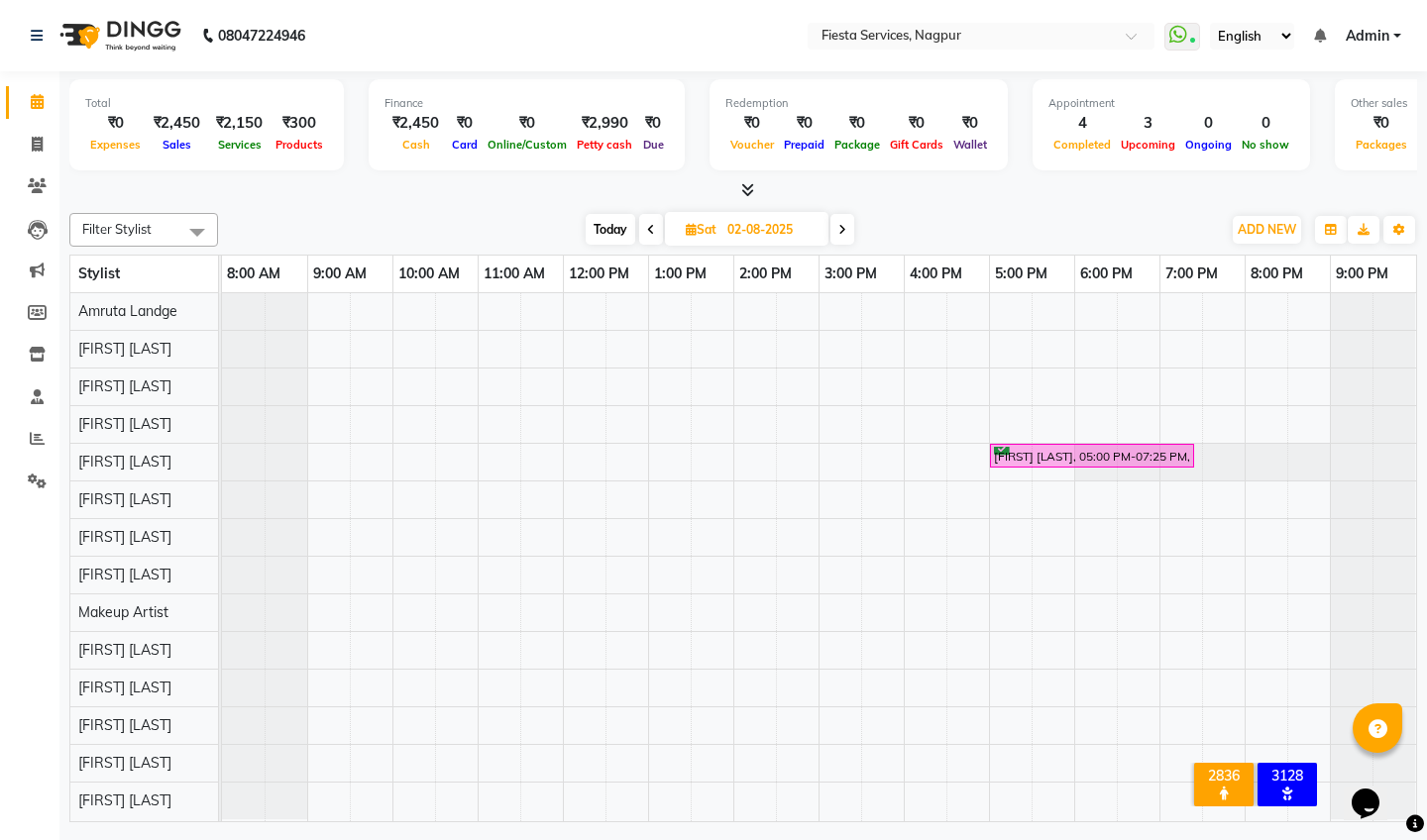 click at bounding box center (842, 230) 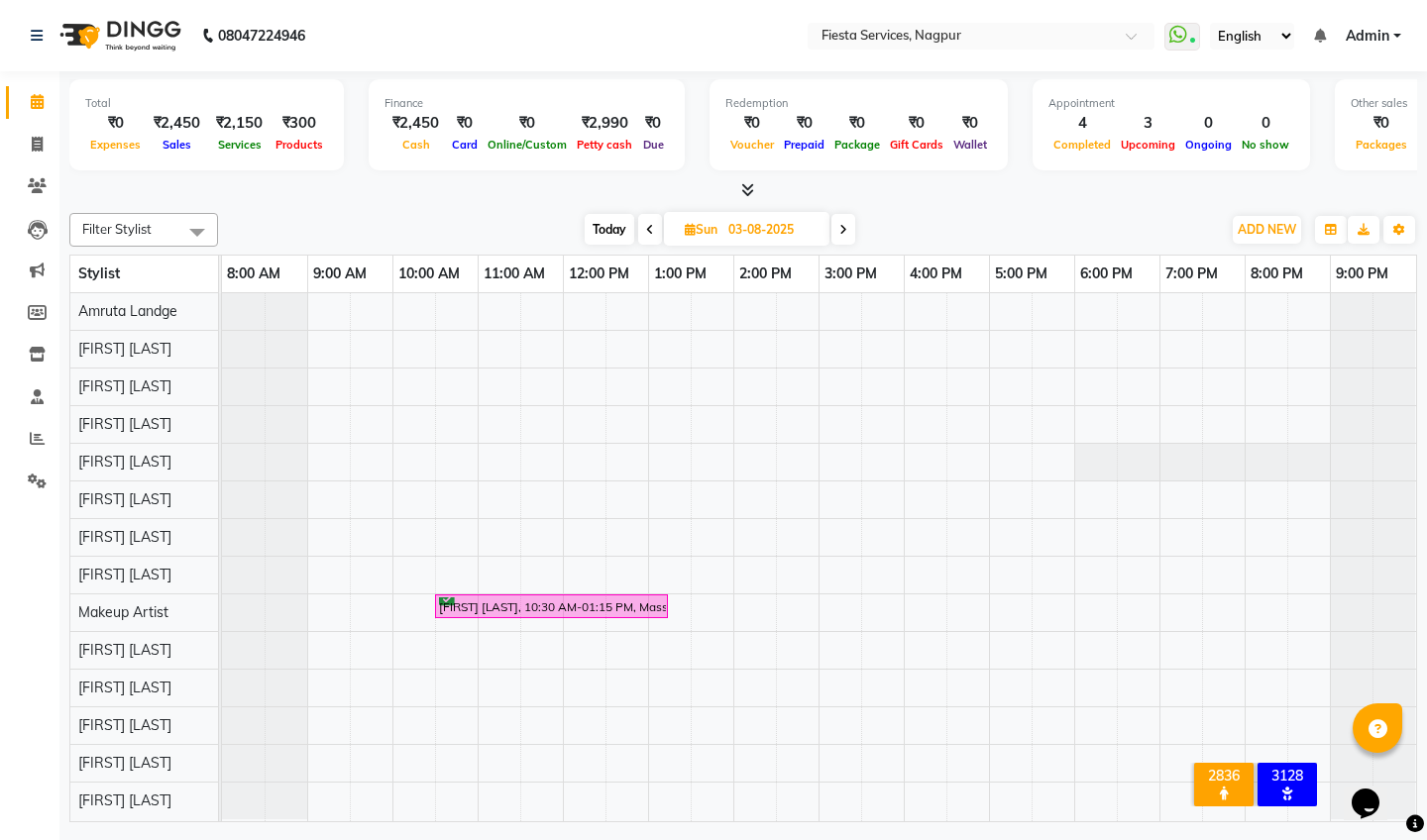 click at bounding box center (650, 230) 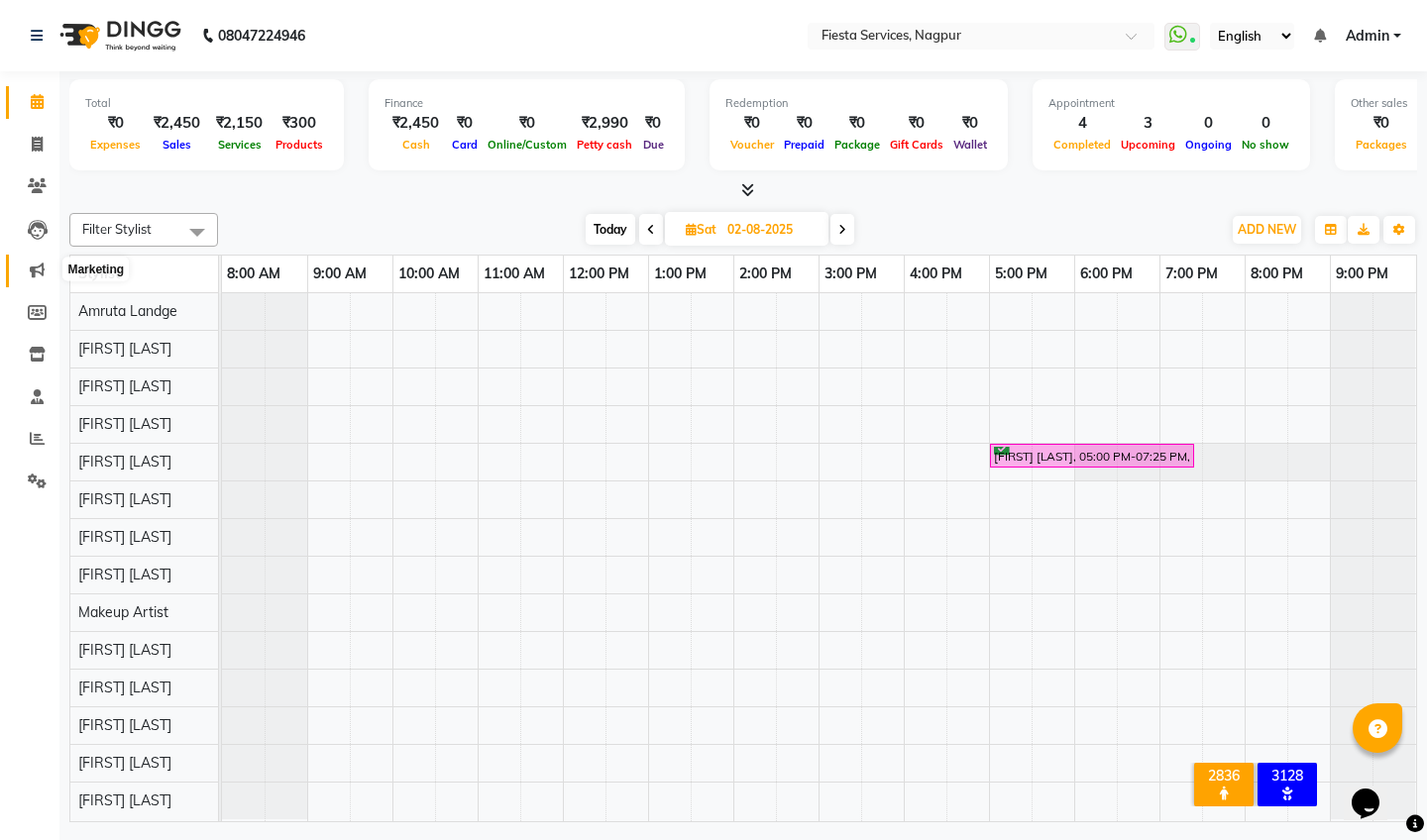 click 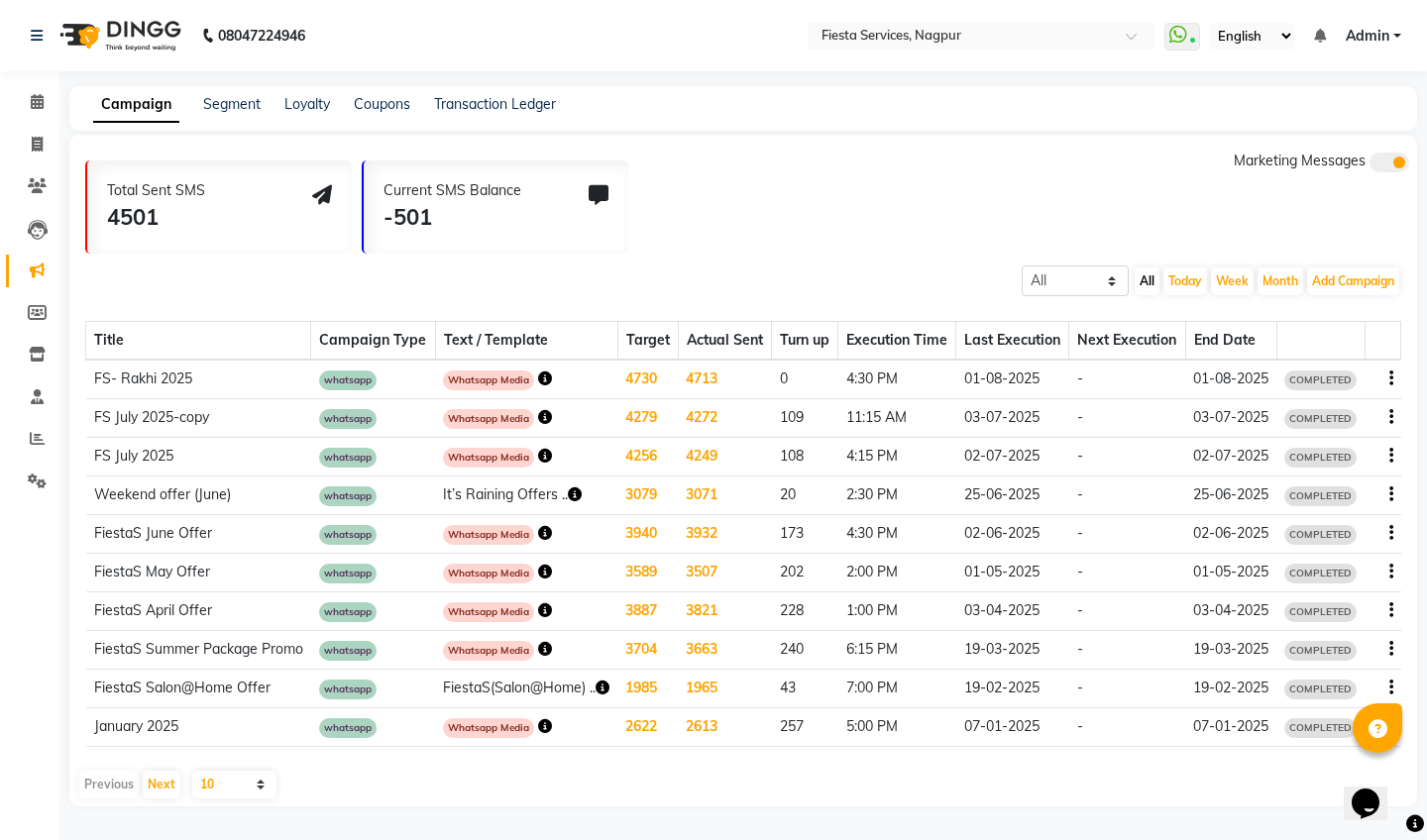 click 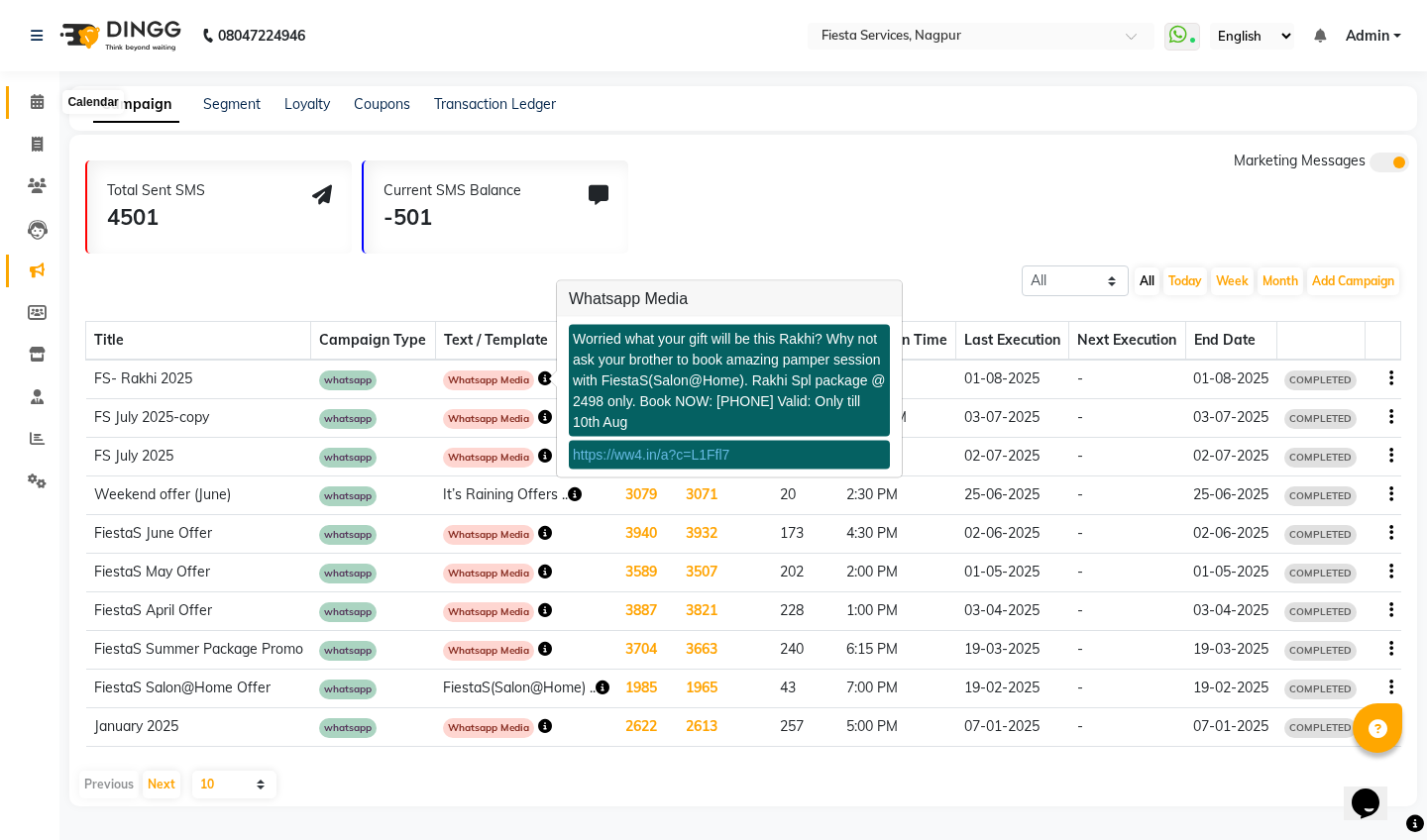 click 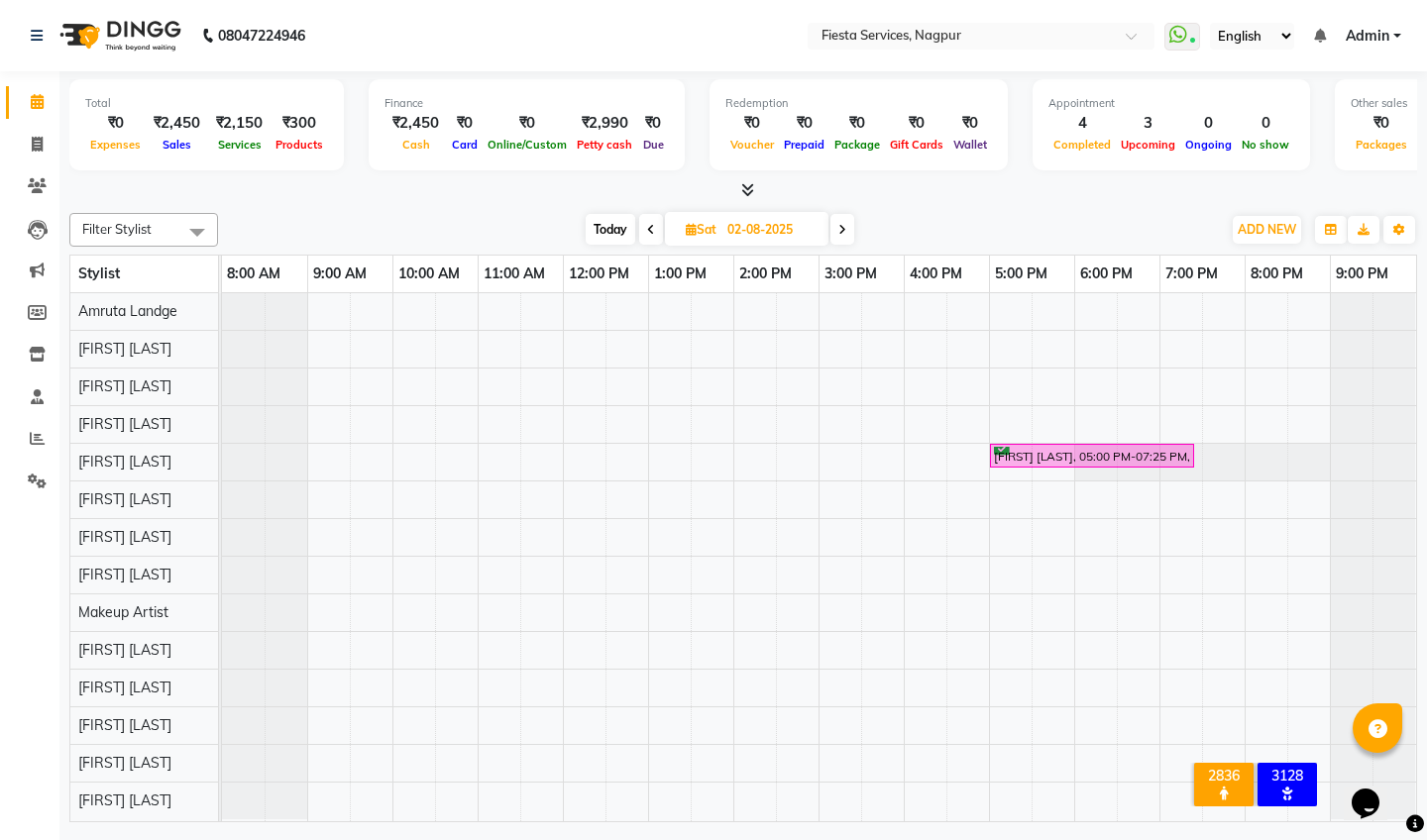 scroll, scrollTop: 0, scrollLeft: 0, axis: both 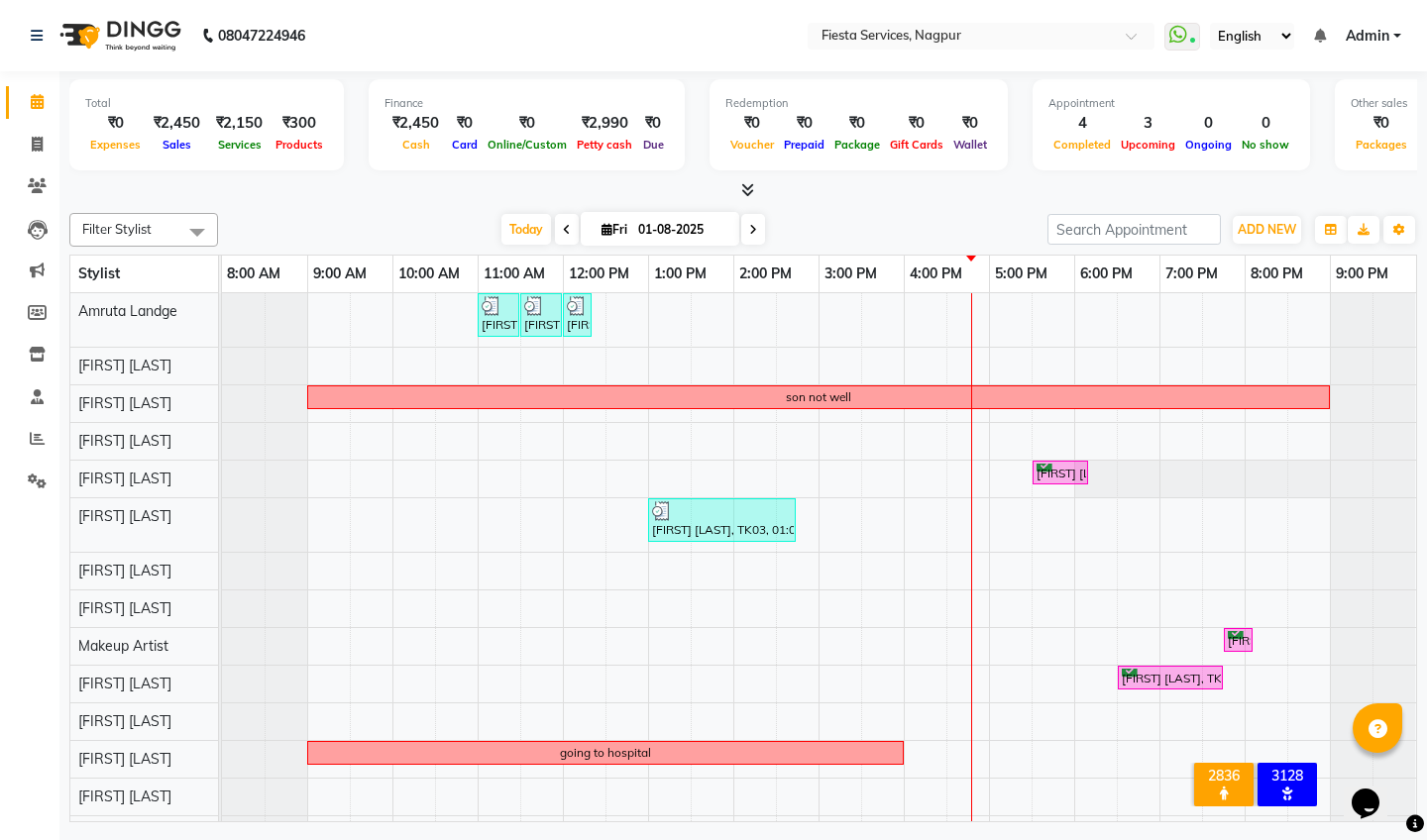 click at bounding box center [753, 229] 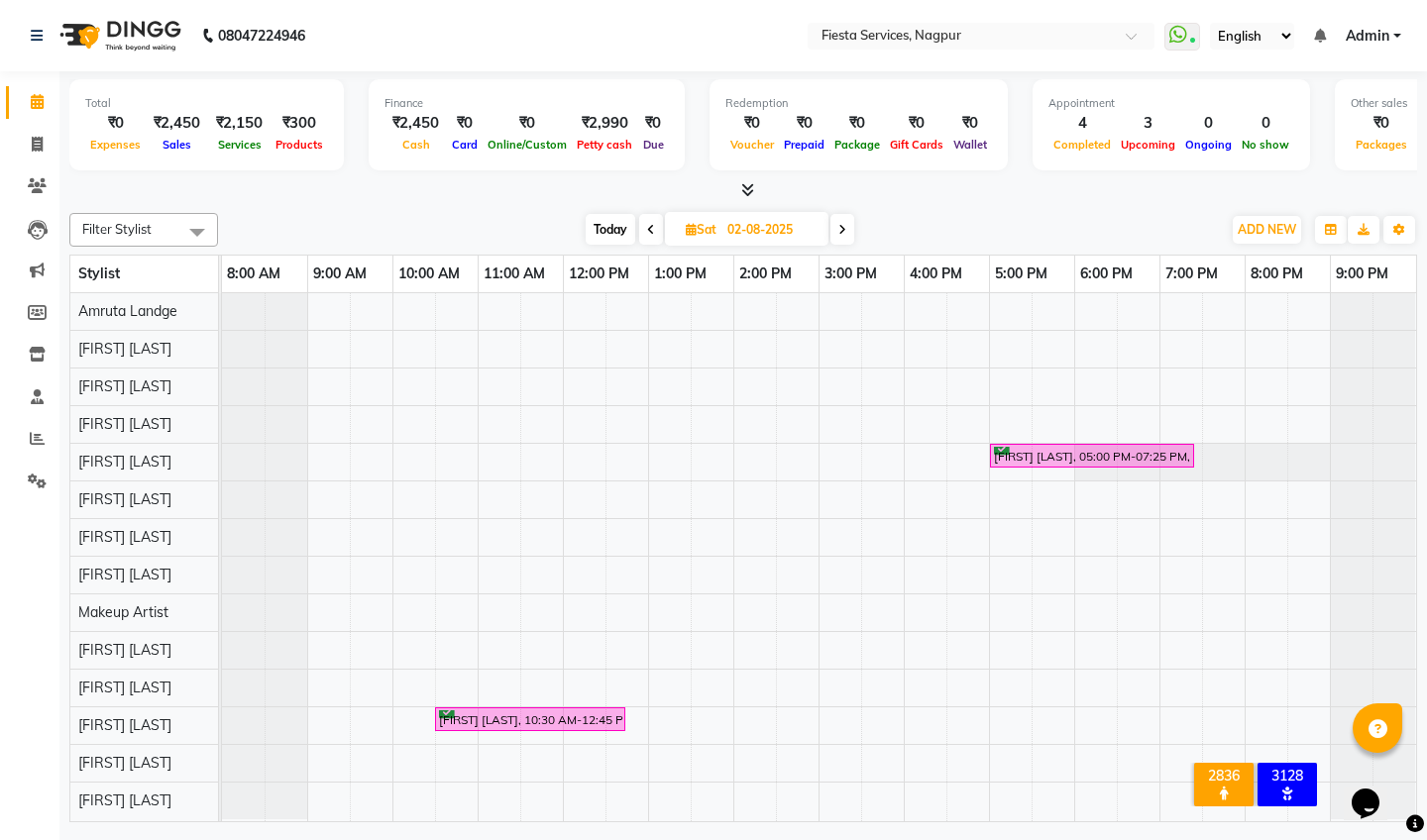 scroll, scrollTop: 0, scrollLeft: 0, axis: both 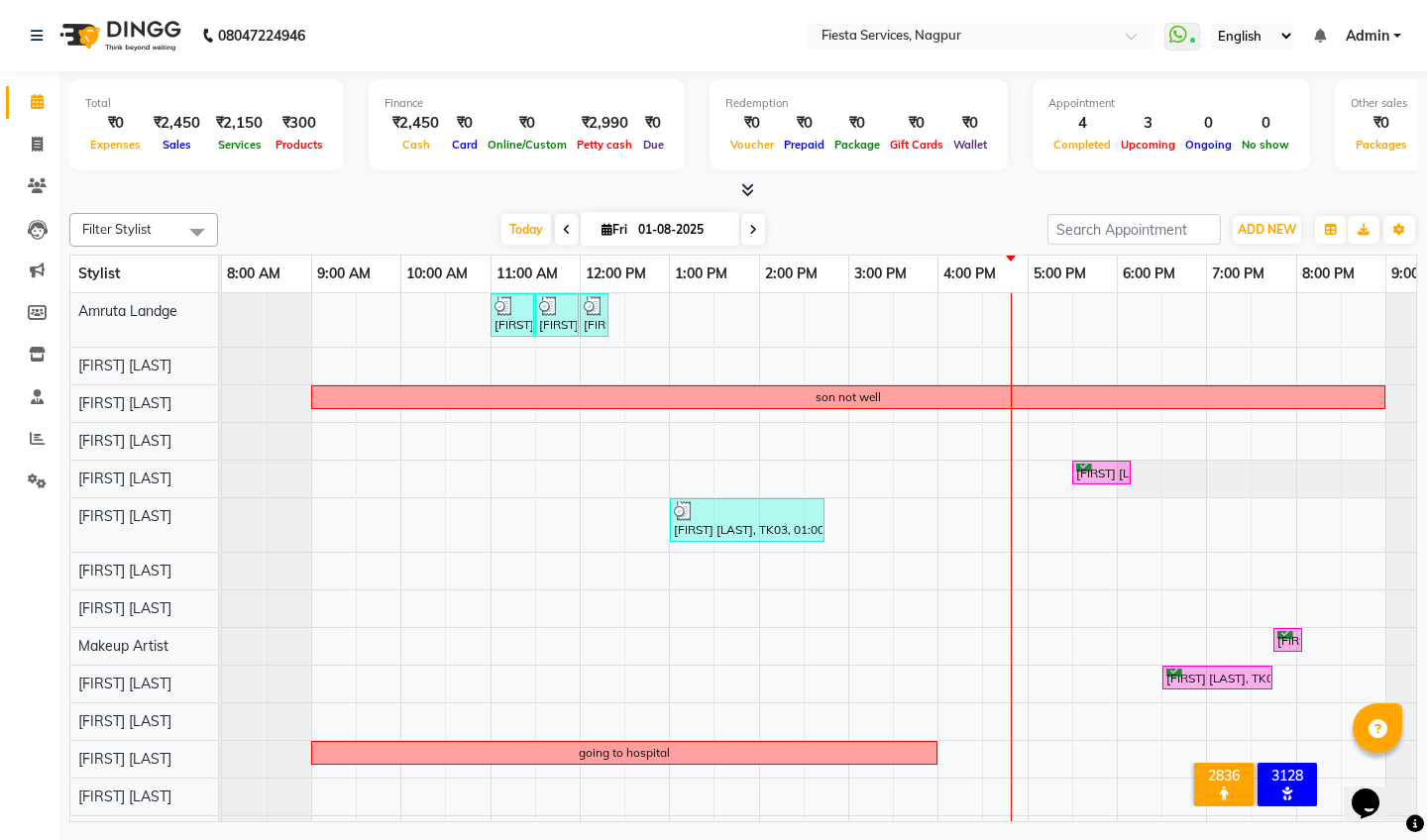 click at bounding box center [848, 573] 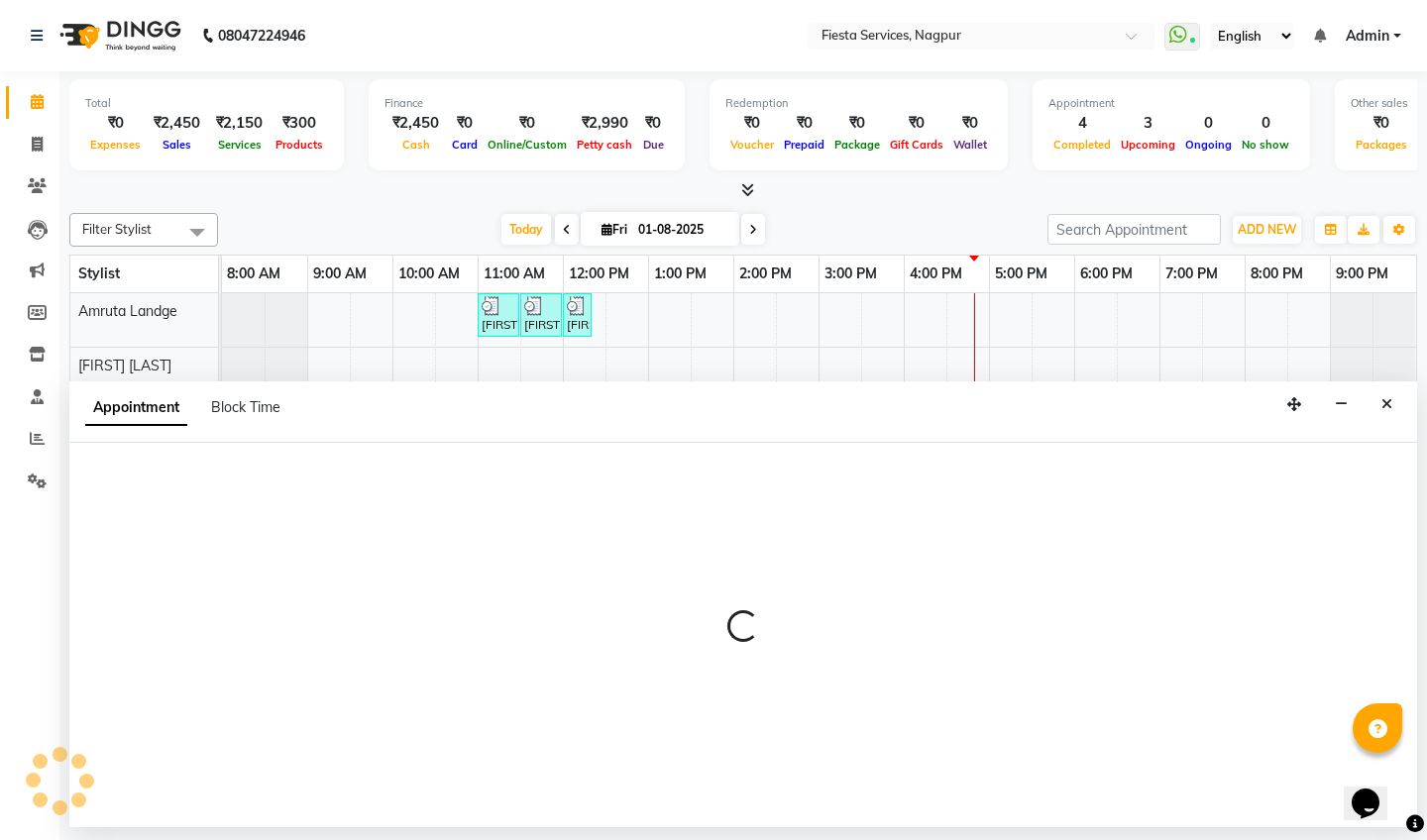 select on "82617" 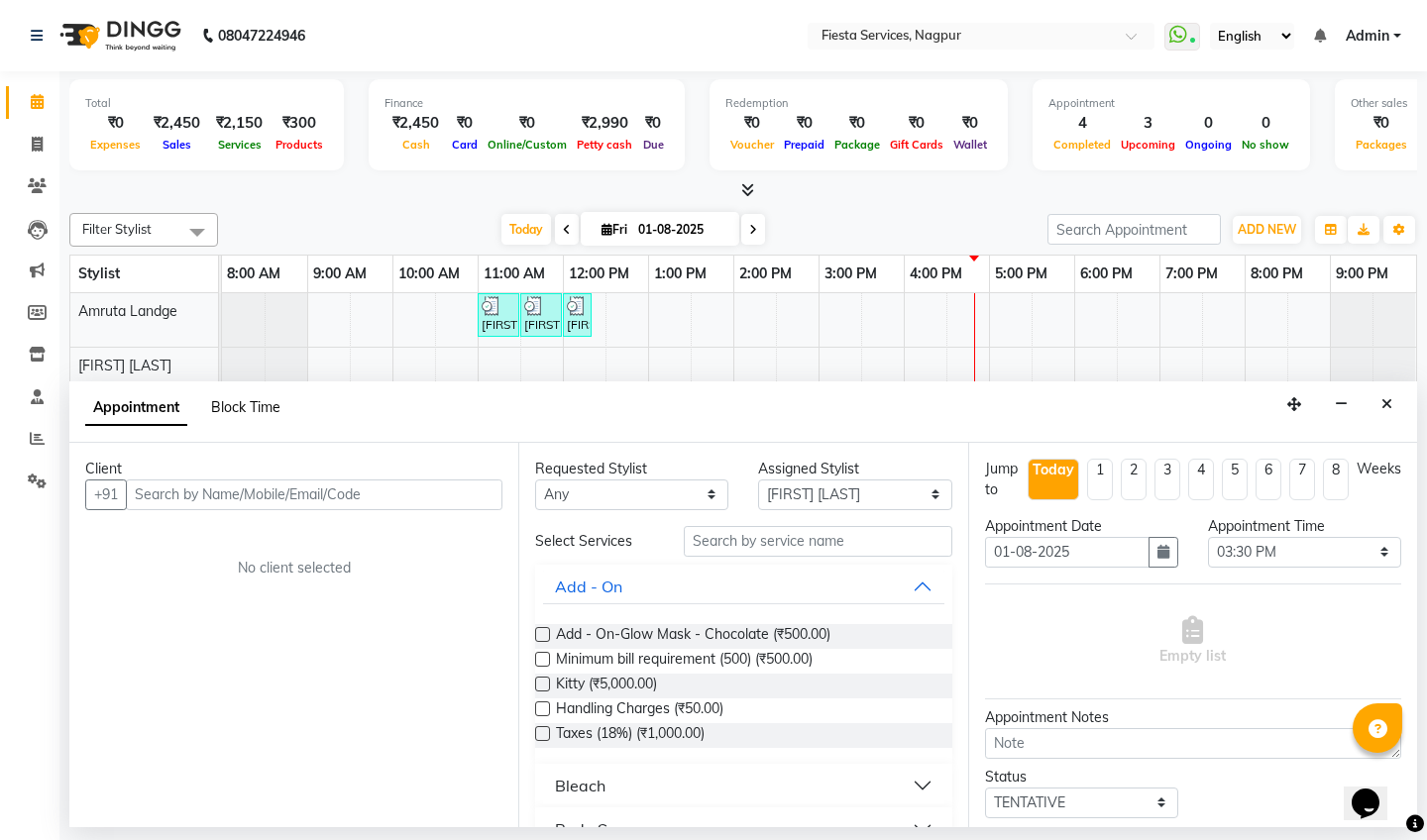click on "Block Time" at bounding box center [246, 407] 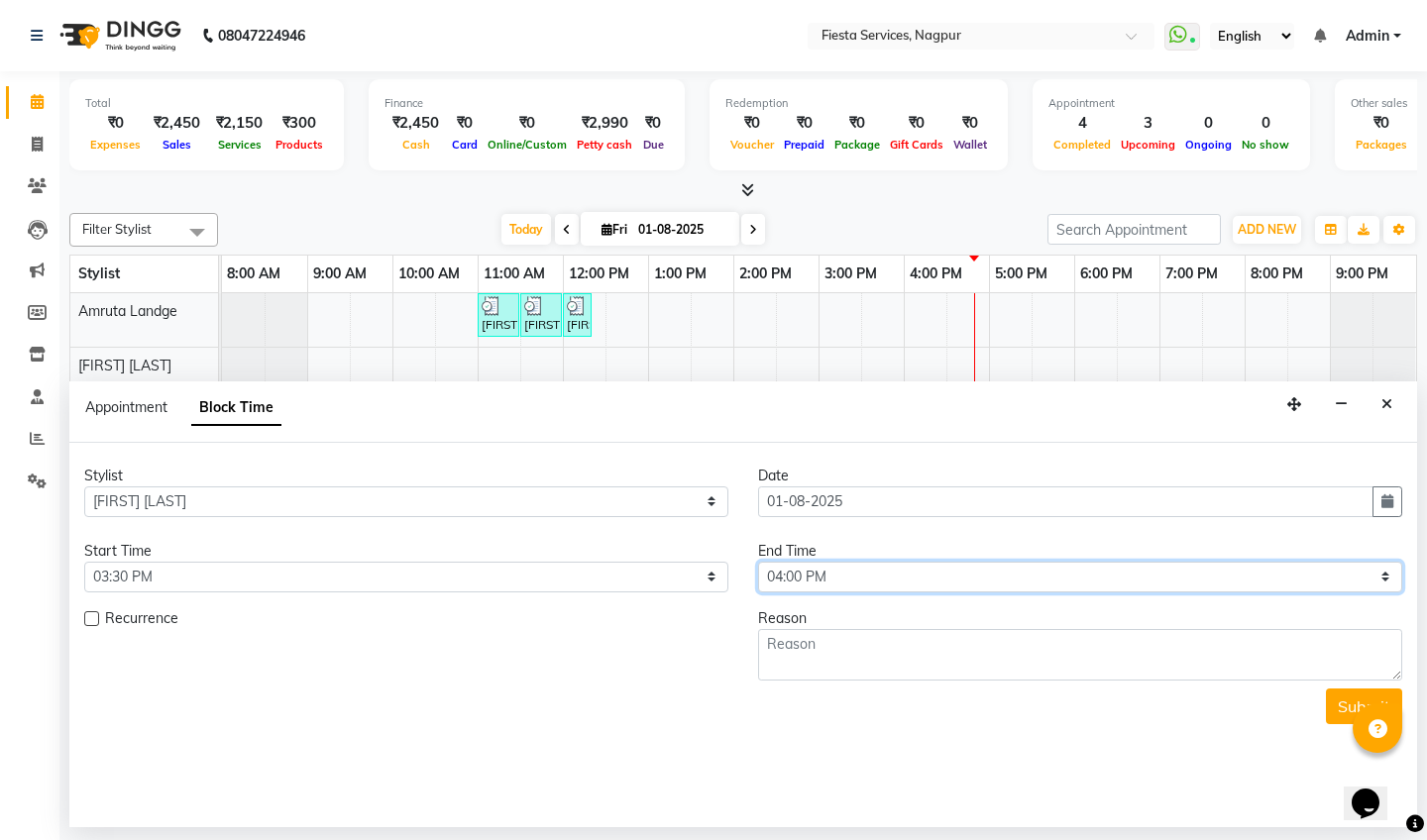 click on "Select 09:00 AM 09:15 AM 09:30 AM 09:45 AM 10:00 AM 10:15 AM 10:30 AM 10:45 AM 11:00 AM 11:15 AM 11:30 AM 11:45 AM 12:00 PM 12:15 PM 12:30 PM 12:45 PM 01:00 PM 01:15 PM 01:30 PM 01:45 PM 02:00 PM 02:15 PM 02:30 PM 02:45 PM 03:00 PM 03:15 PM 03:30 PM 03:45 PM 04:00 PM 04:15 PM 04:30 PM 04:45 PM 05:00 PM 05:15 PM 05:30 PM 05:45 PM 06:00 PM 06:15 PM 06:30 PM 06:45 PM 07:00 PM 07:15 PM 07:30 PM 07:45 PM 08:00 PM 08:15 PM 08:30 PM 08:45 PM 09:00 PM" at bounding box center (1080, 577) 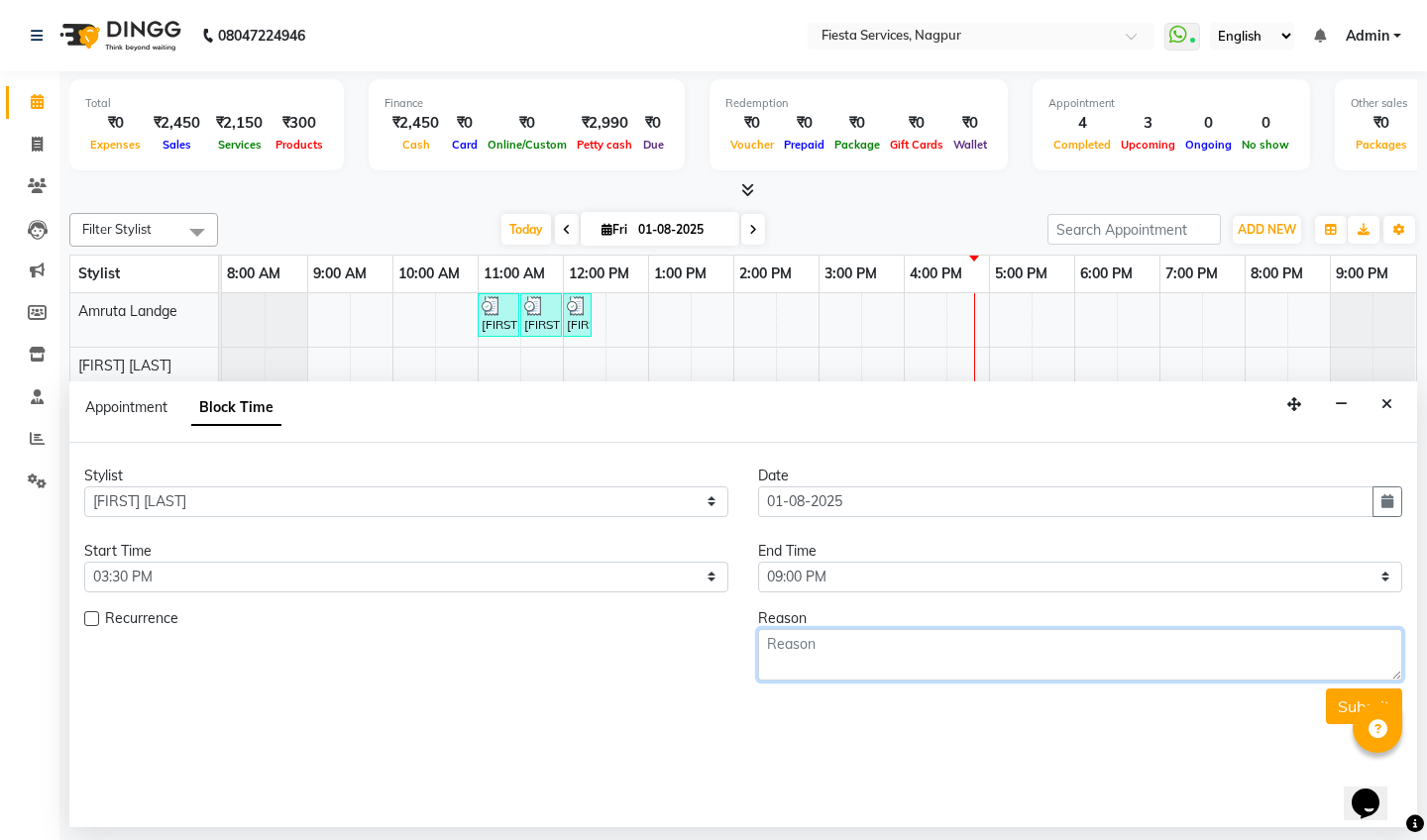 click at bounding box center [1080, 655] 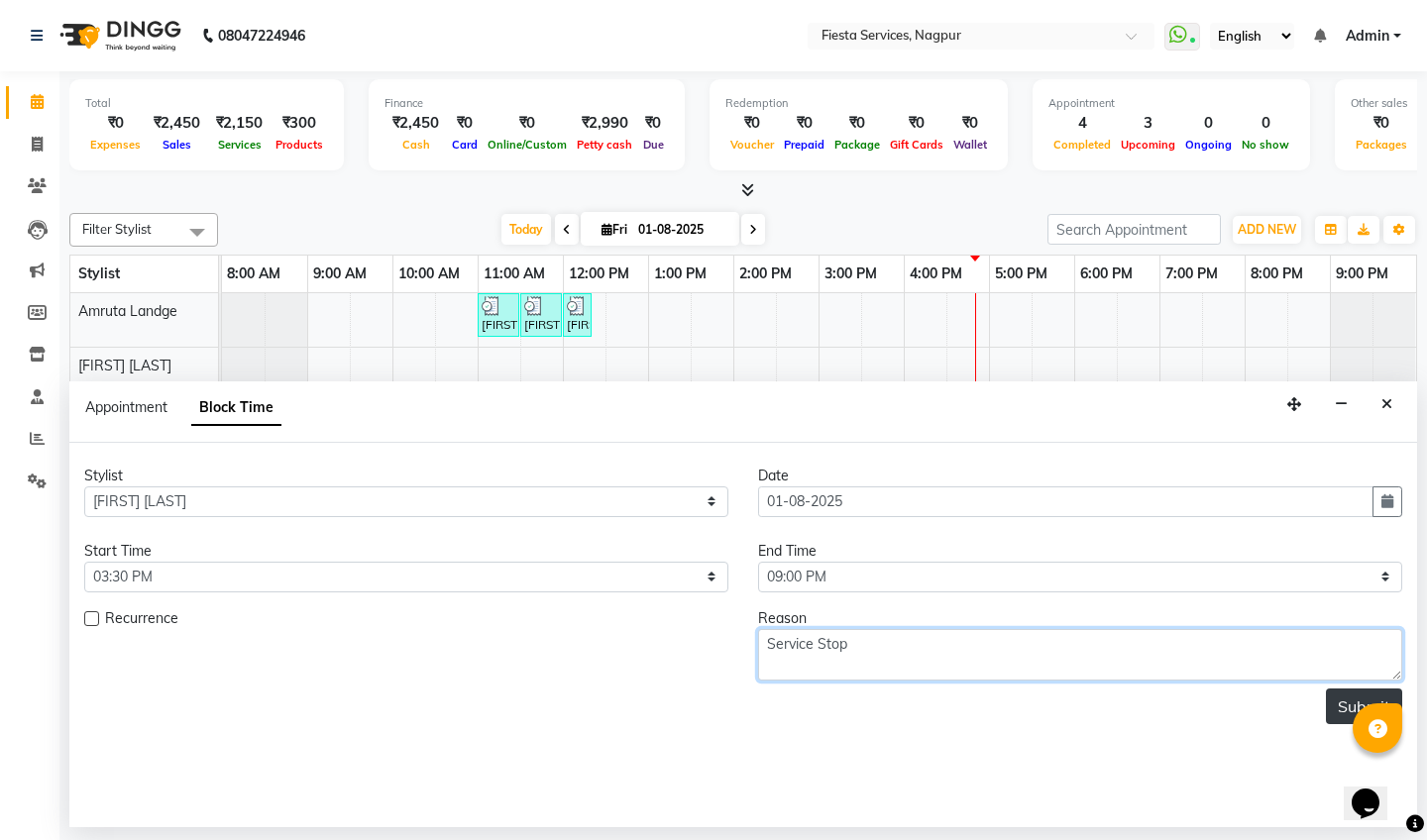type on "Service Stop" 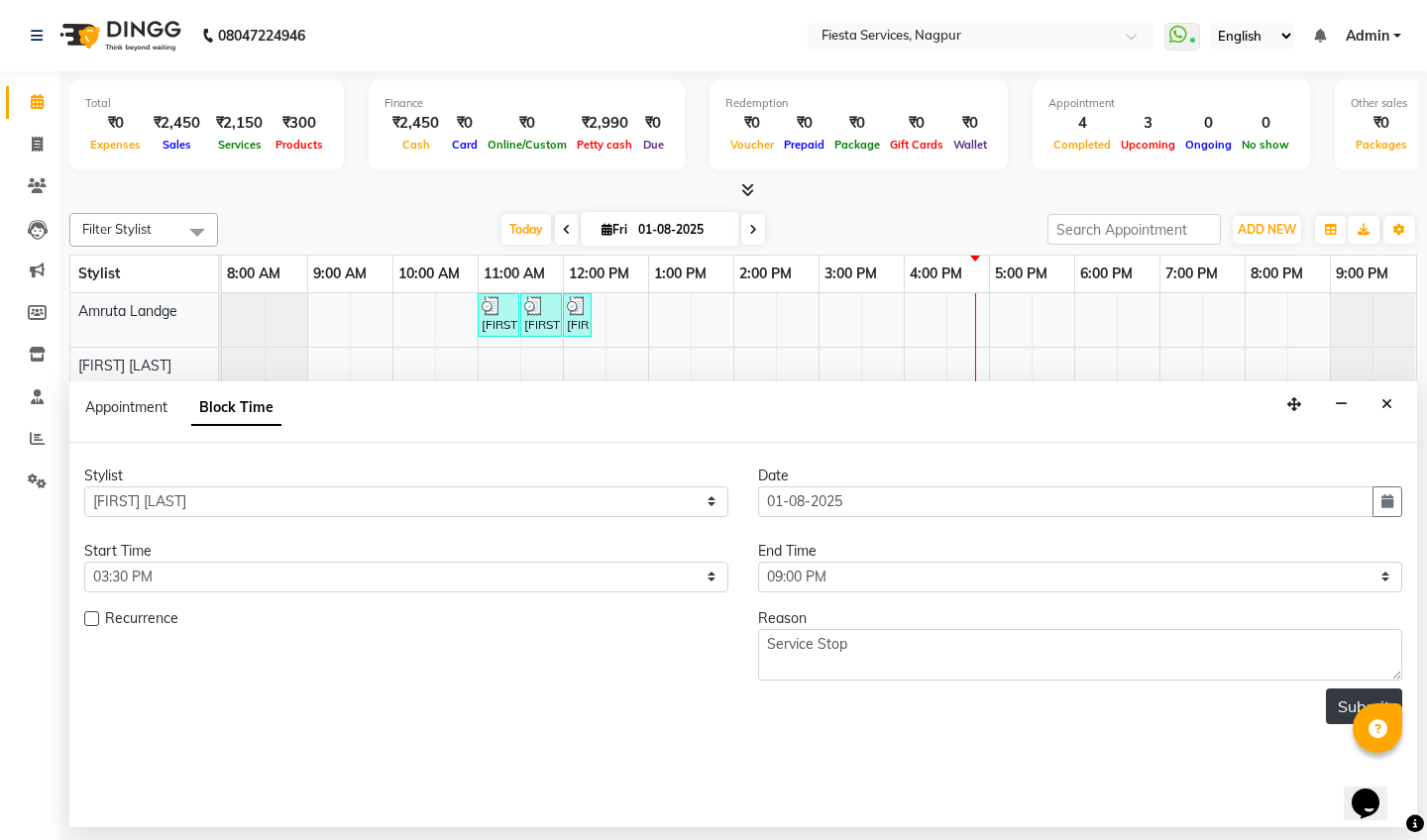 click on "Submit" at bounding box center [1364, 706] 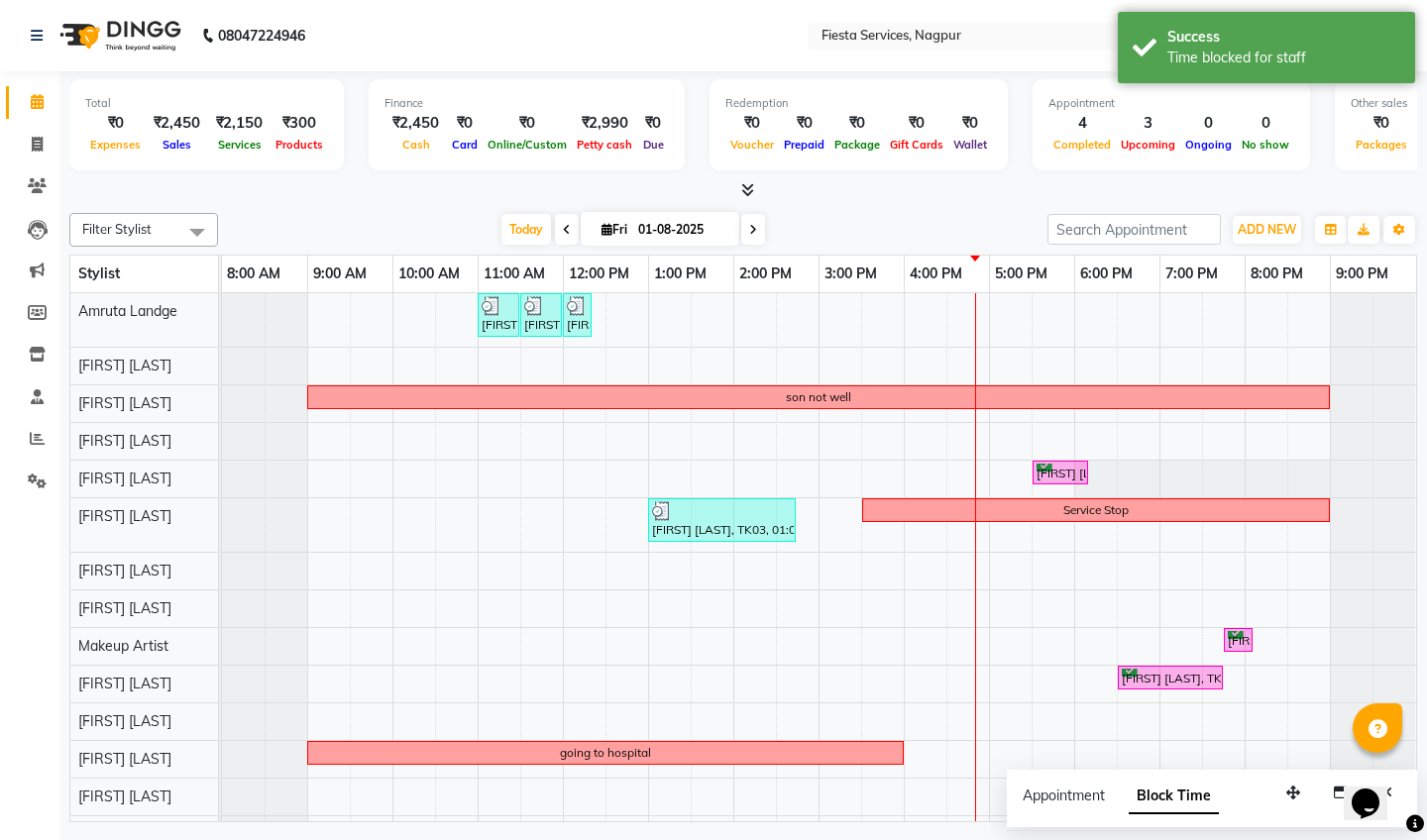 scroll, scrollTop: 35, scrollLeft: 0, axis: vertical 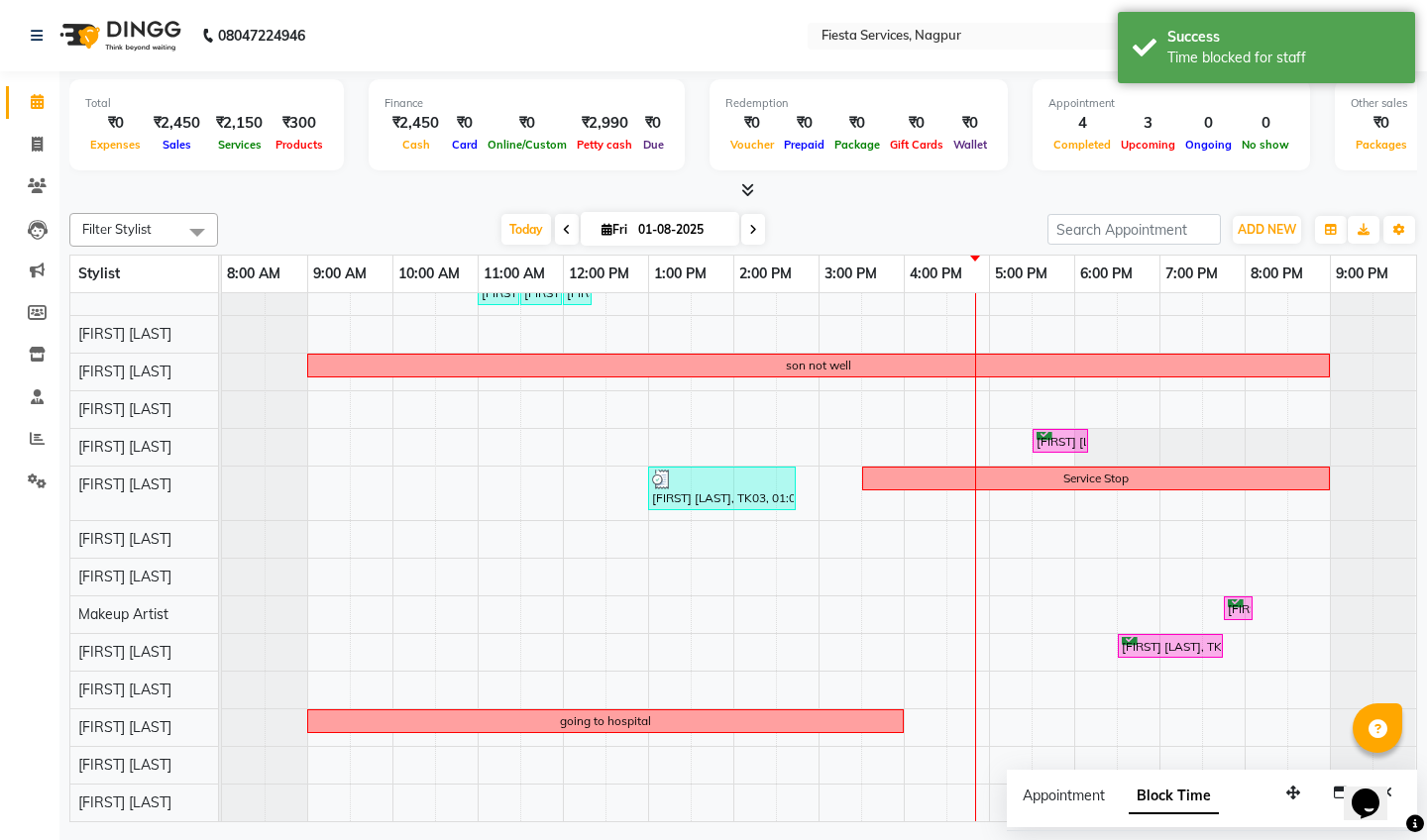 click at bounding box center [753, 229] 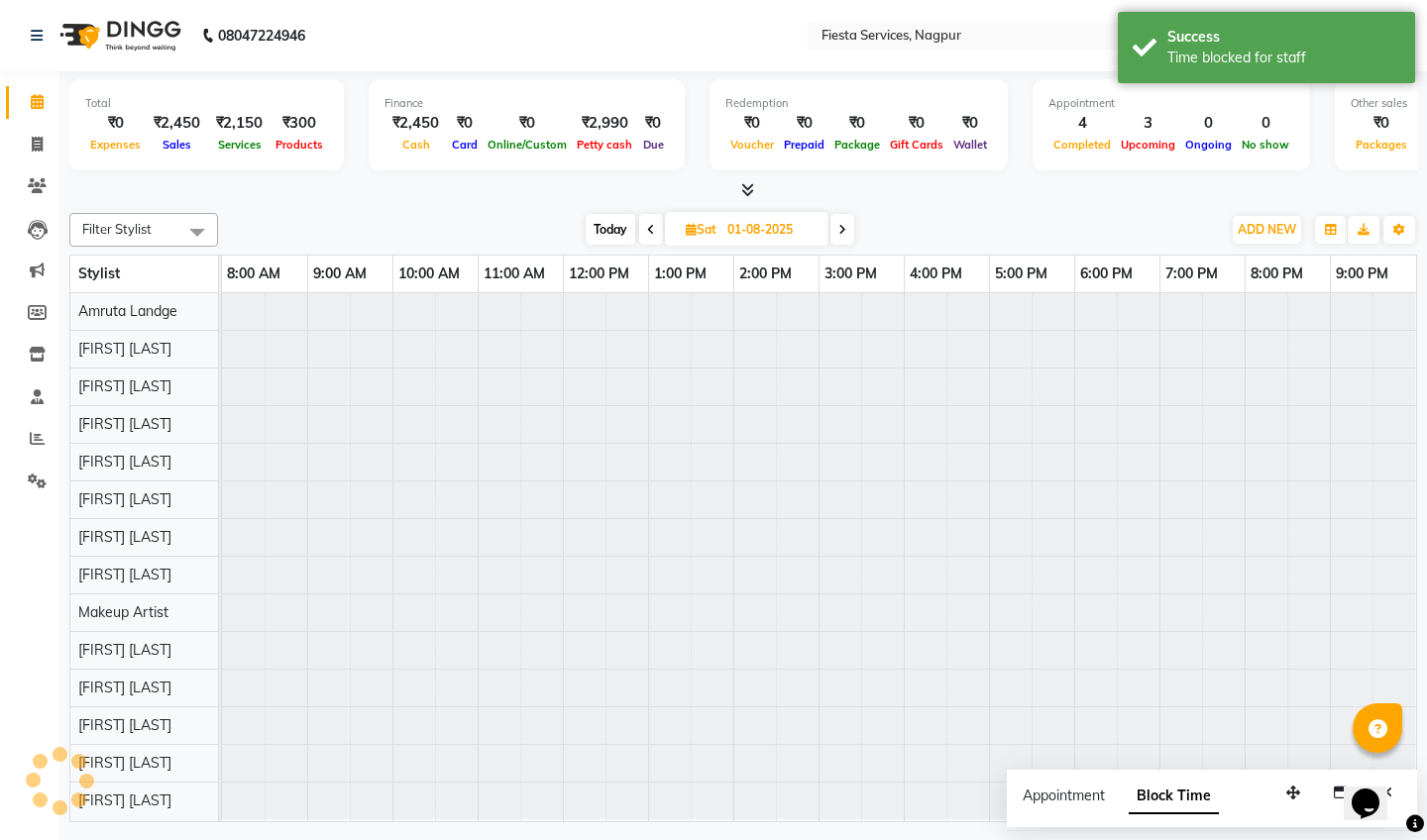type on "02-08-2025" 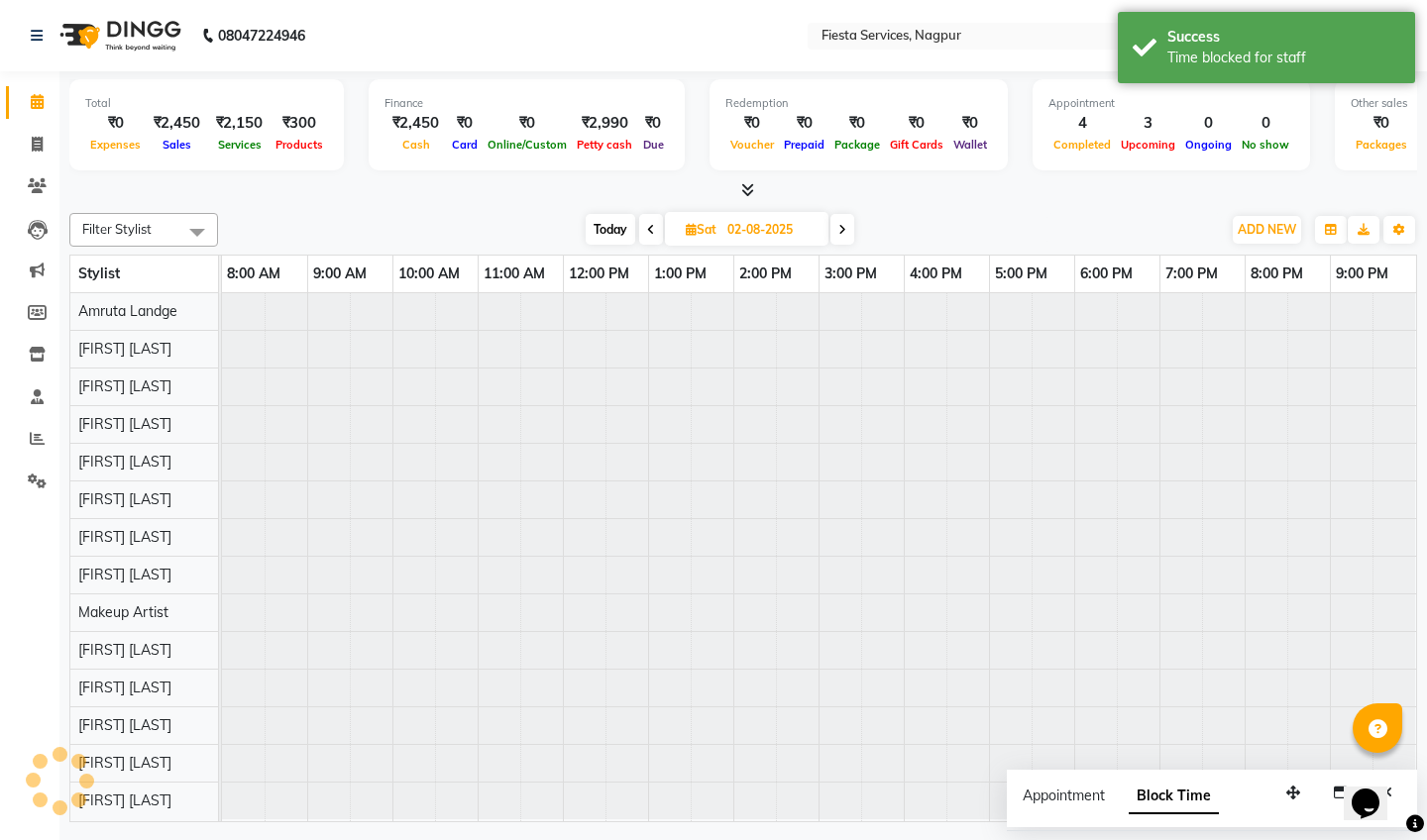 scroll, scrollTop: 0, scrollLeft: 0, axis: both 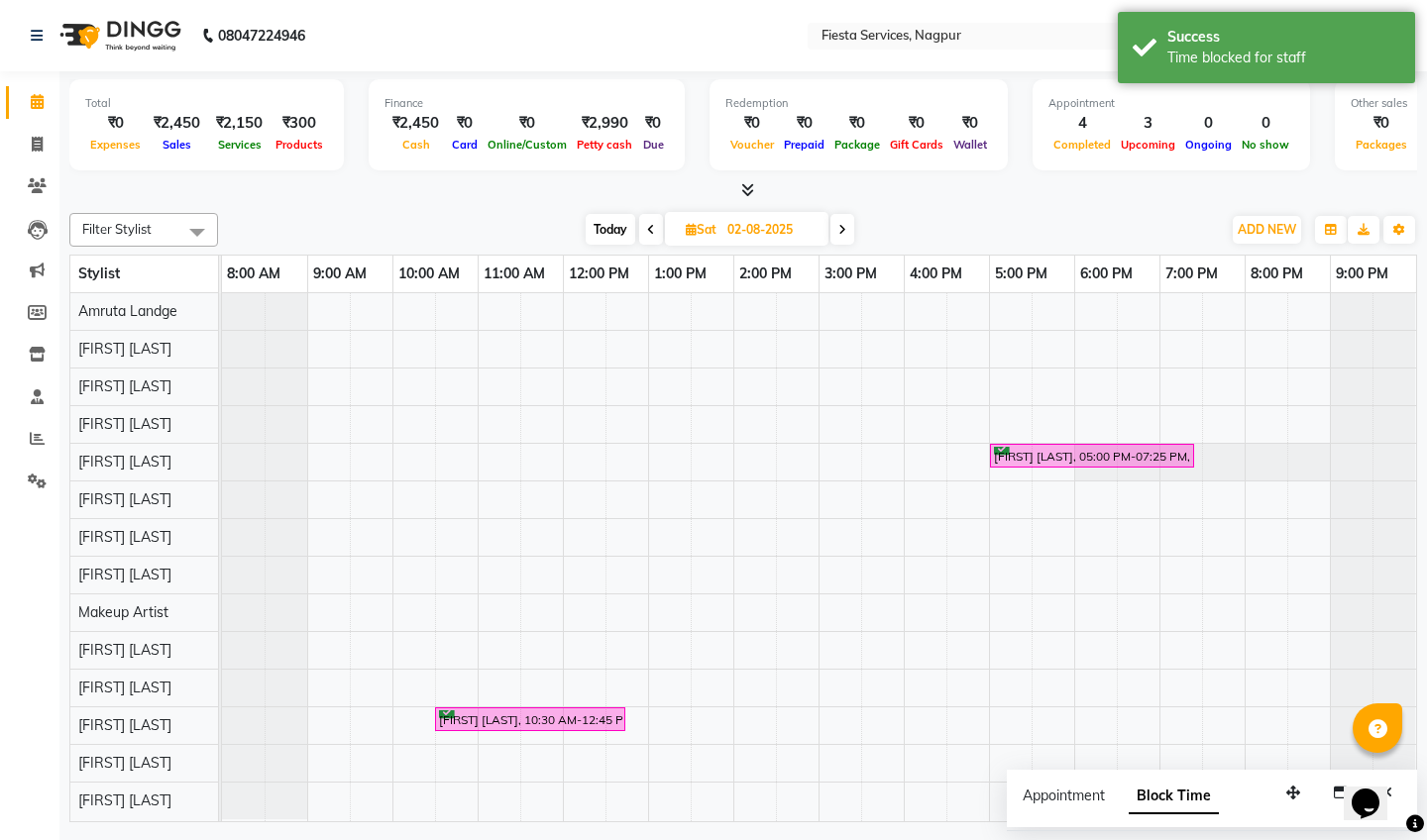 click on "Niharika Dayal, 05:00 PM-07:25 PM, Facials-Basic Facial,Threading-Threading - Chin,Threading-Threading - Eyebrows,Pedicure-Regular Pedicure,Threading-Threading - Upperlip     Vibha Sharma, 10:30 AM-12:45 PM, Massage- Head (Oil),Clean Up-Regular Cleanup,Threading-Threading - Eyebrows,Waxing-Wax Regular Full Hands,Waxing-Wax Regular Half Legs,Waxing-Wax Regular Underarms" at bounding box center [819, 557] 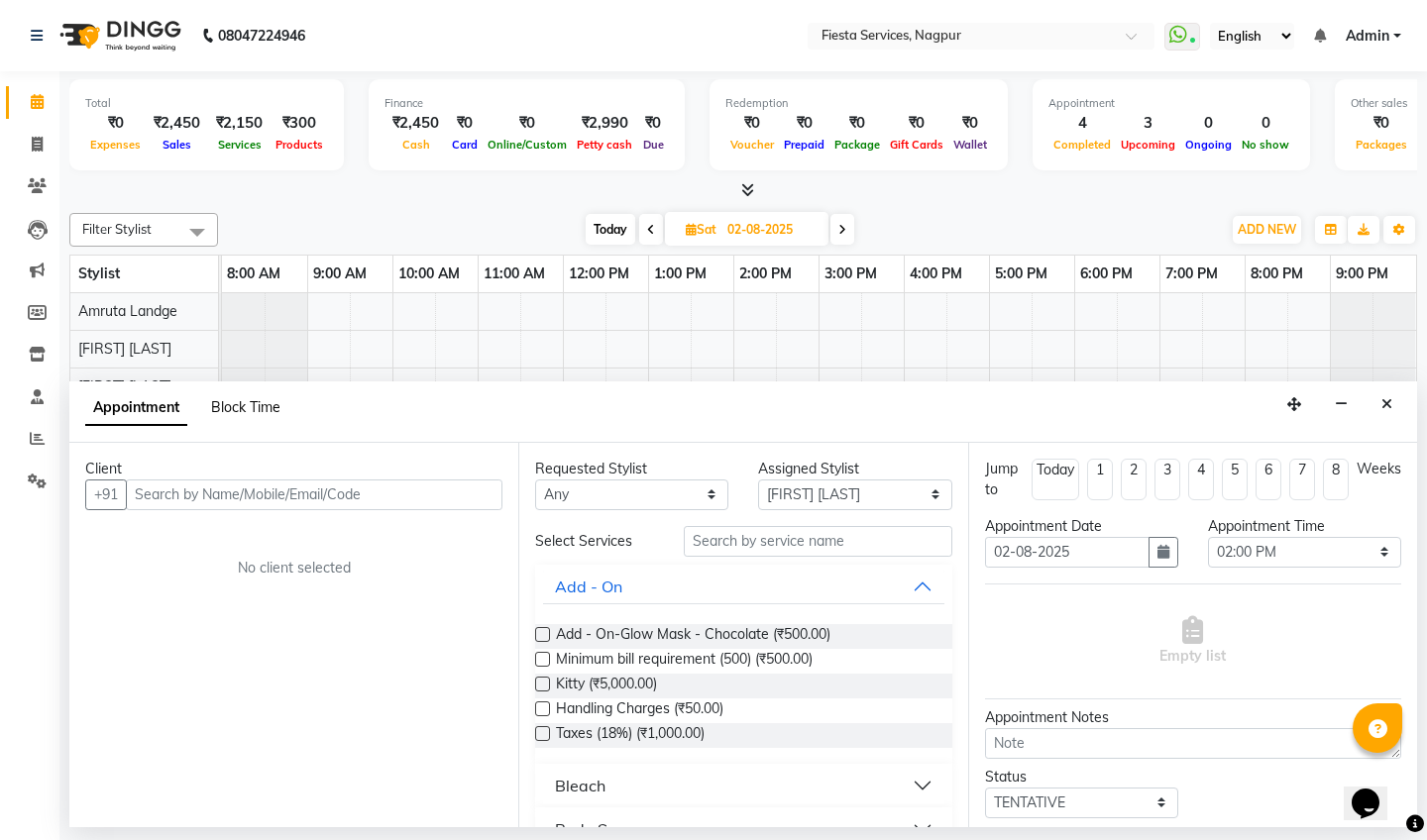 click on "Block Time" at bounding box center (246, 407) 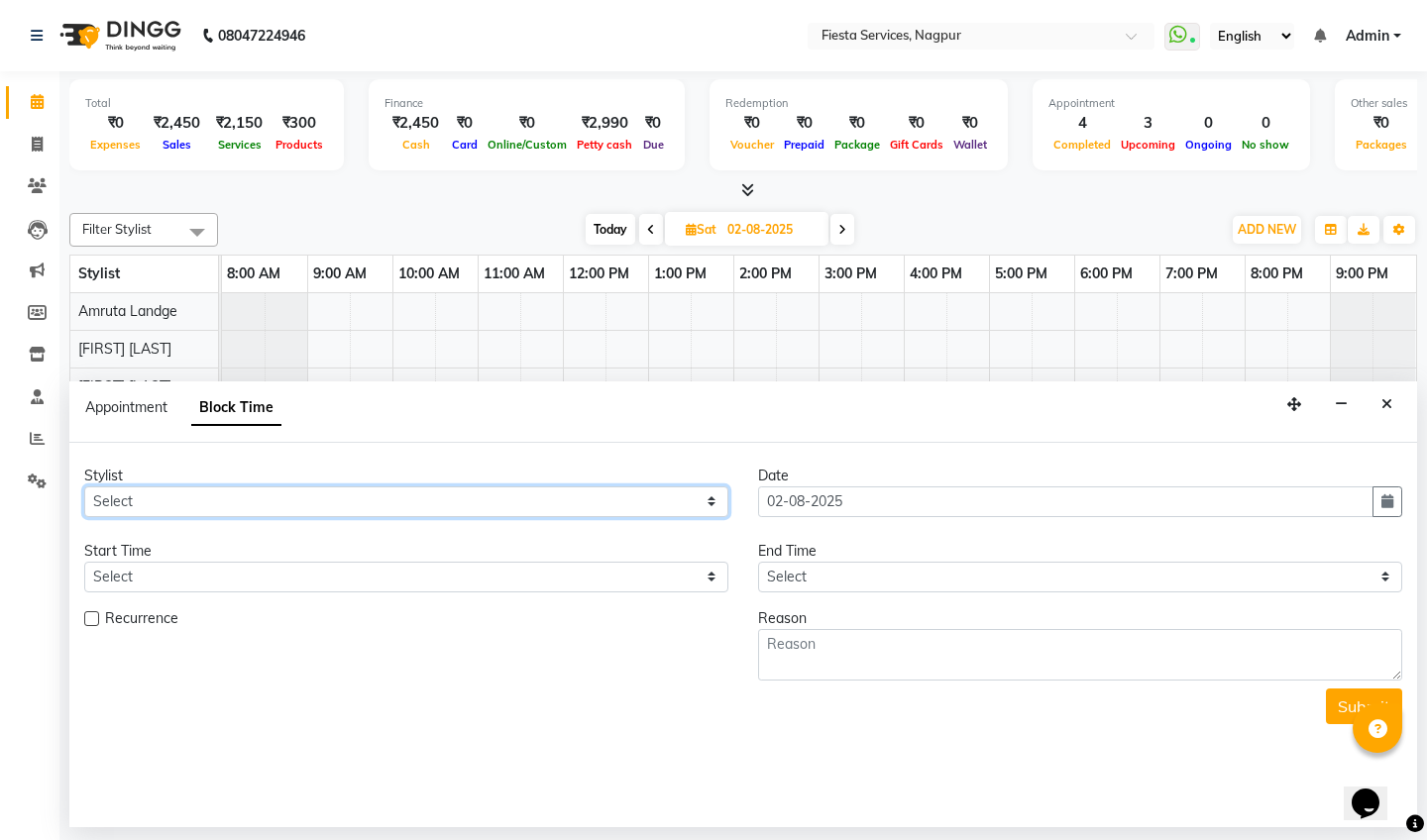 select on "80011" 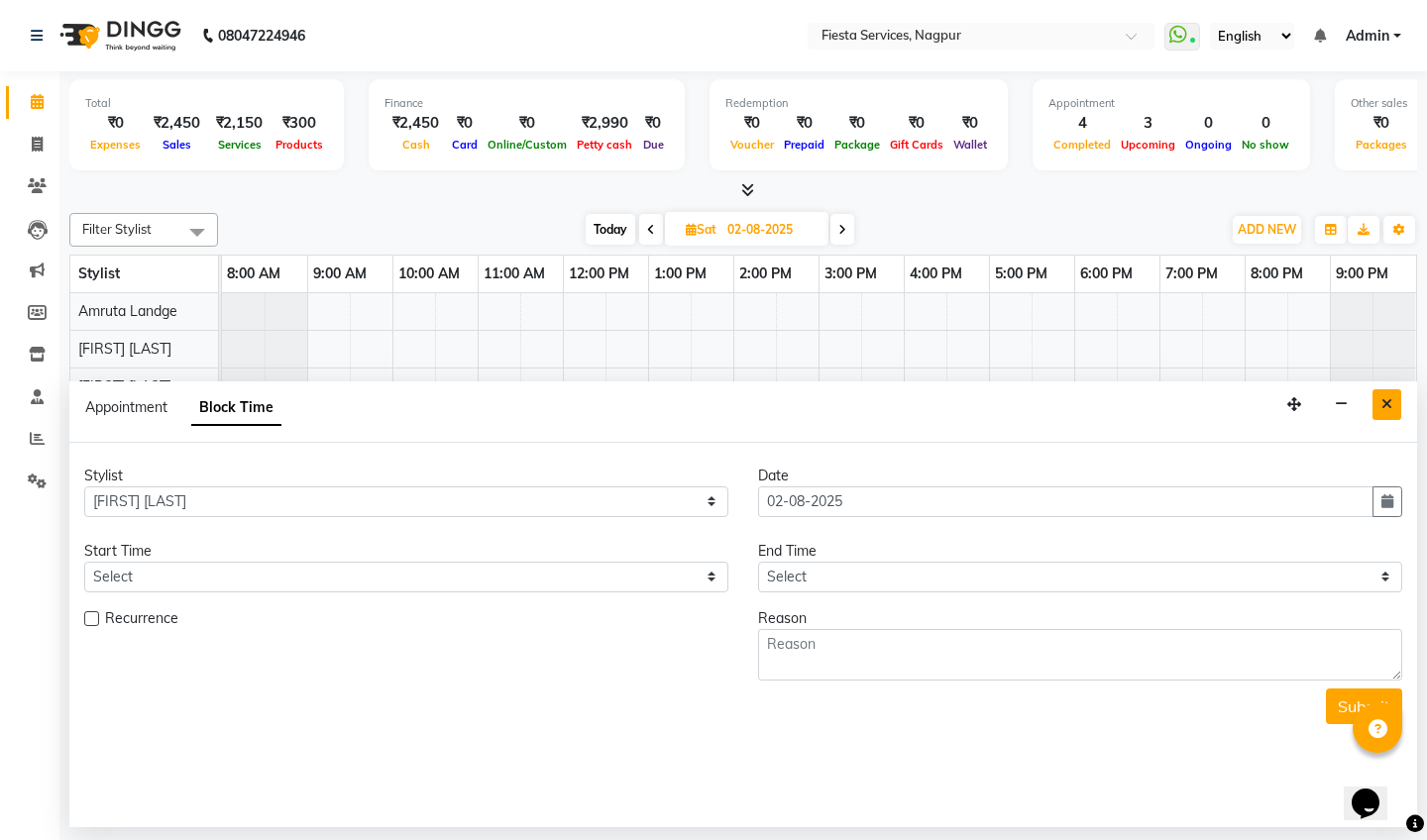 click at bounding box center (1386, 404) 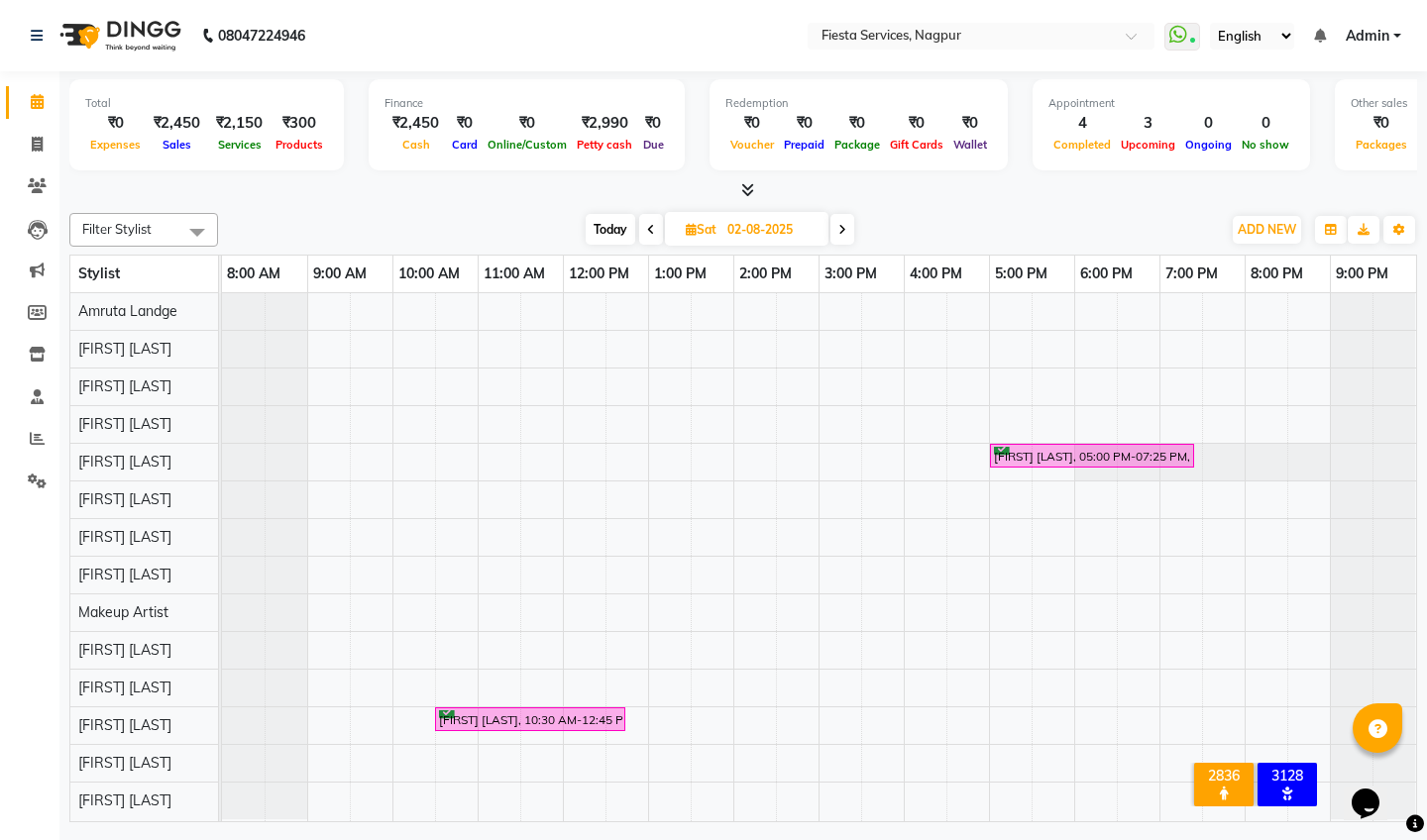 click on "Niharika Dayal, 05:00 PM-07:25 PM, Facials-Basic Facial,Threading-Threading - Chin,Threading-Threading - Eyebrows,Pedicure-Regular Pedicure,Threading-Threading - Upperlip     Vibha Sharma, 10:30 AM-12:45 PM, Massage- Head (Oil),Clean Up-Regular Cleanup,Threading-Threading - Eyebrows,Waxing-Wax Regular Full Hands,Waxing-Wax Regular Half Legs,Waxing-Wax Regular Underarms" at bounding box center [819, 557] 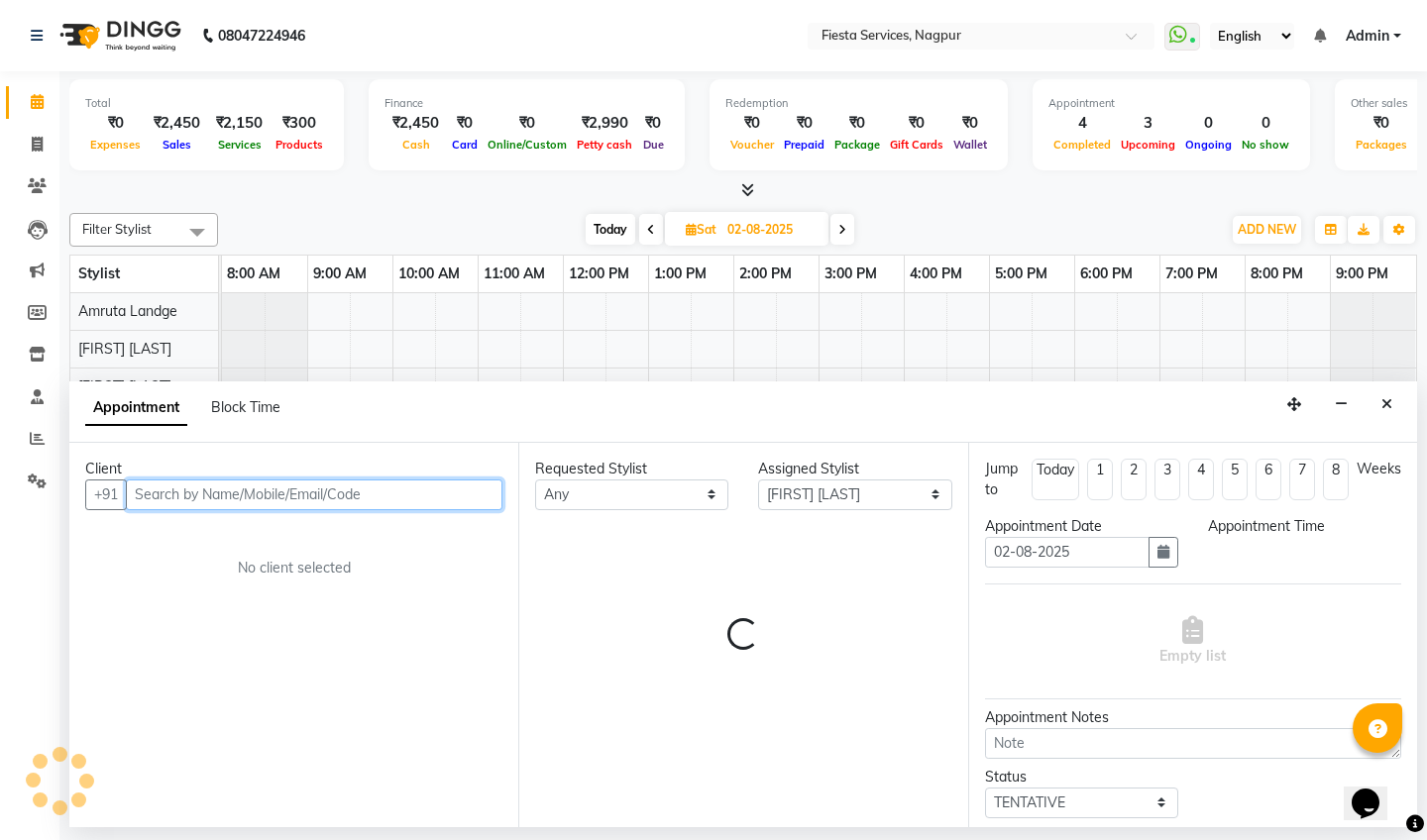select on "840" 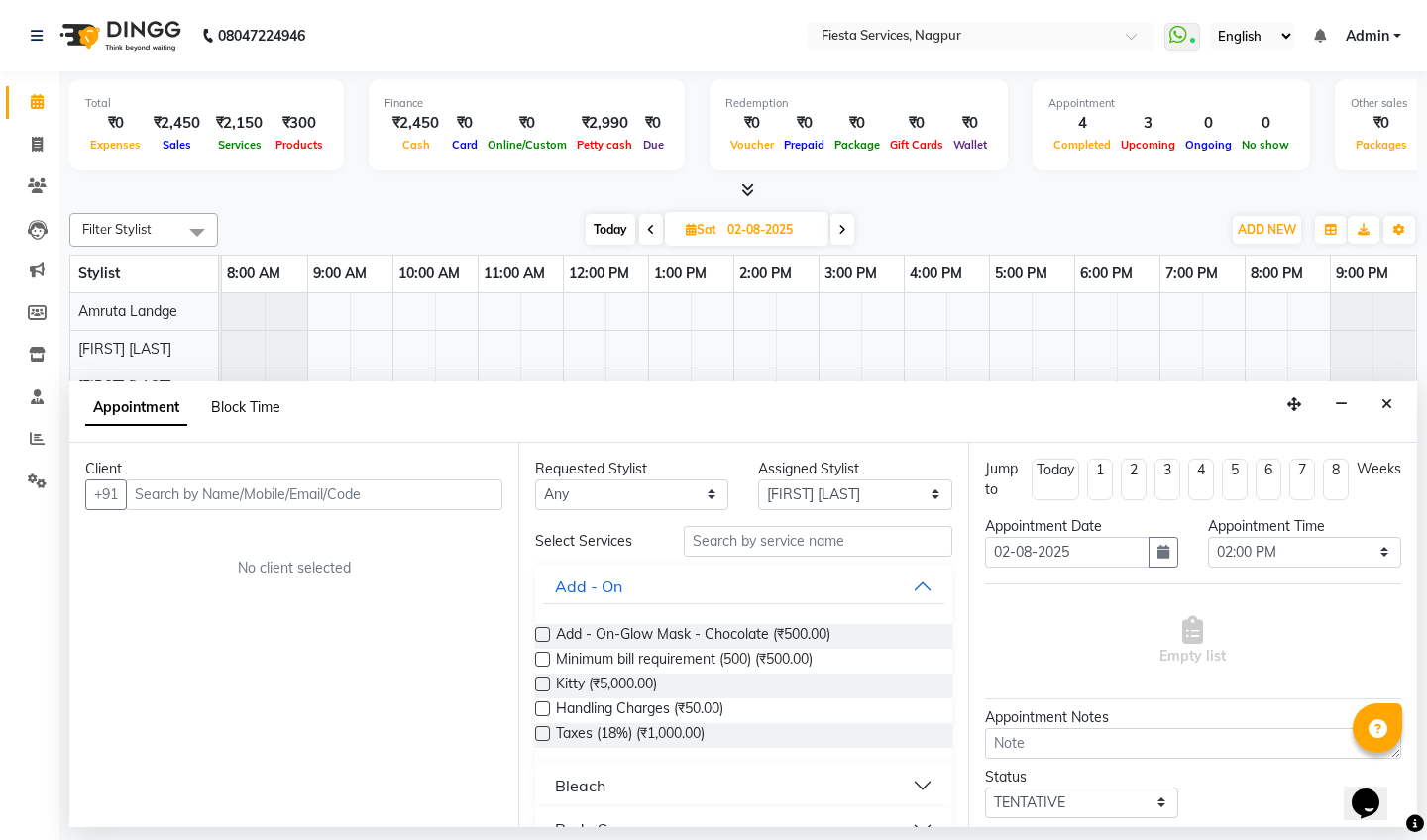 click on "Block Time" at bounding box center [246, 407] 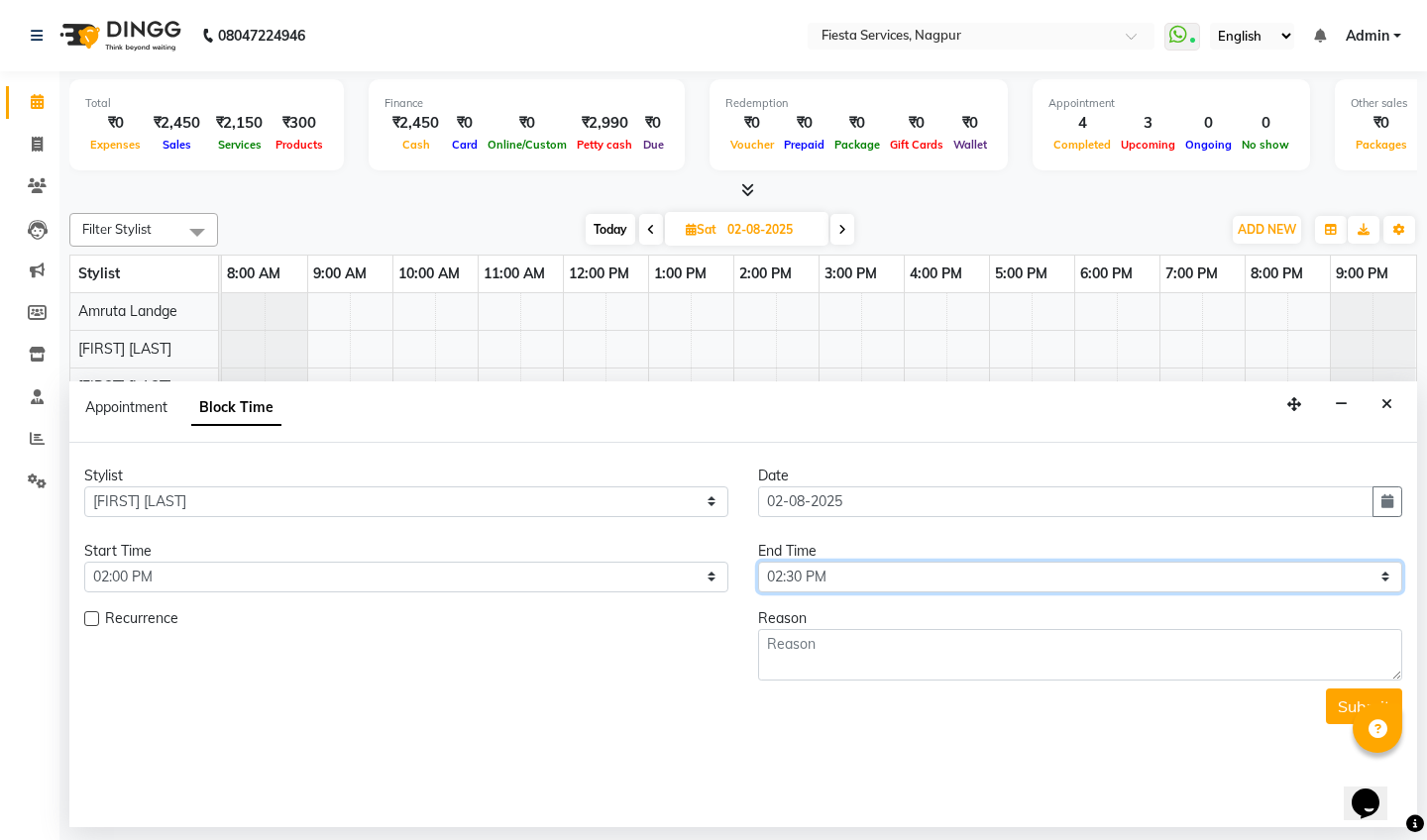 select on "1260" 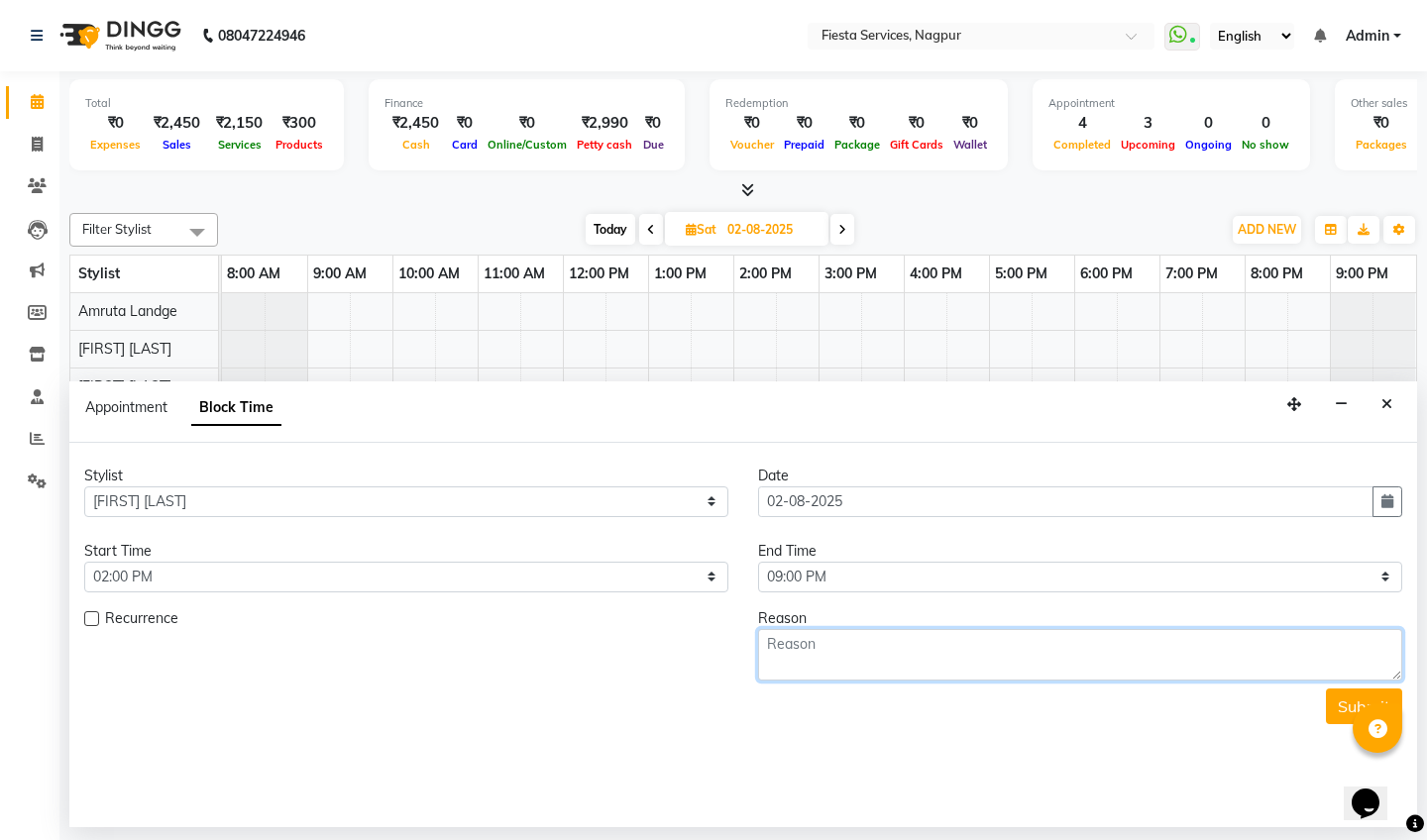 click at bounding box center (1080, 655) 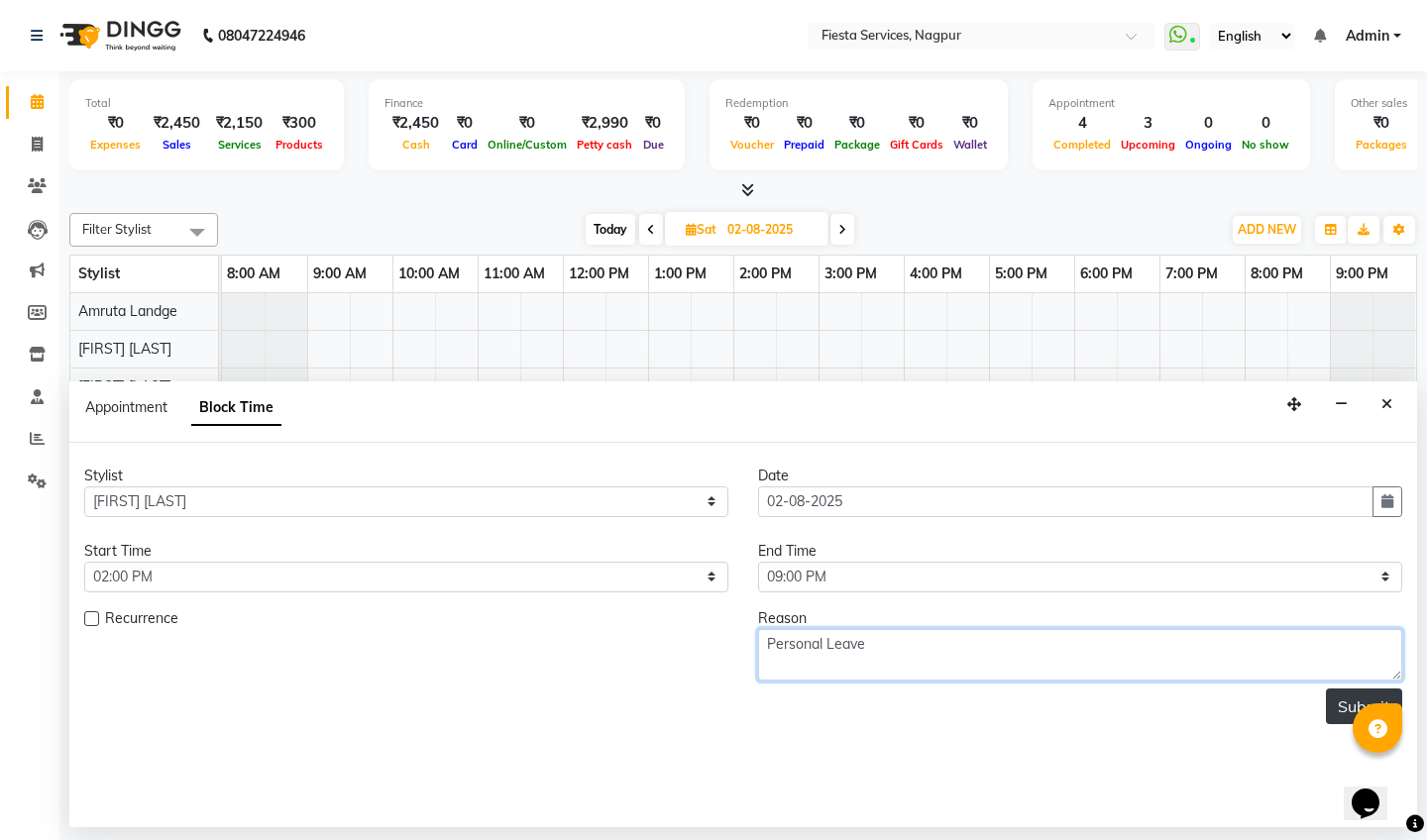 type on "Personal Leave" 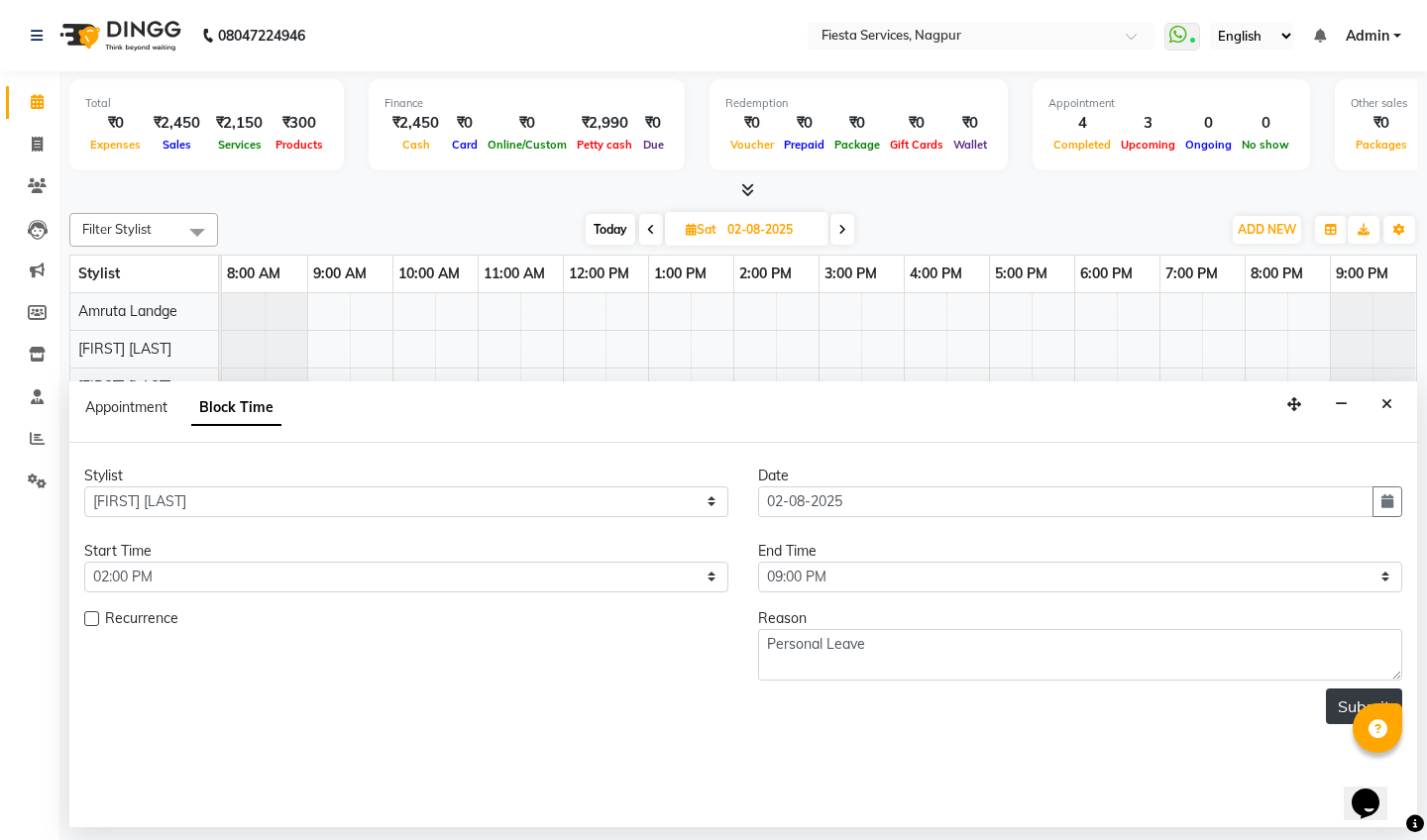 click on "Submit" at bounding box center [1364, 706] 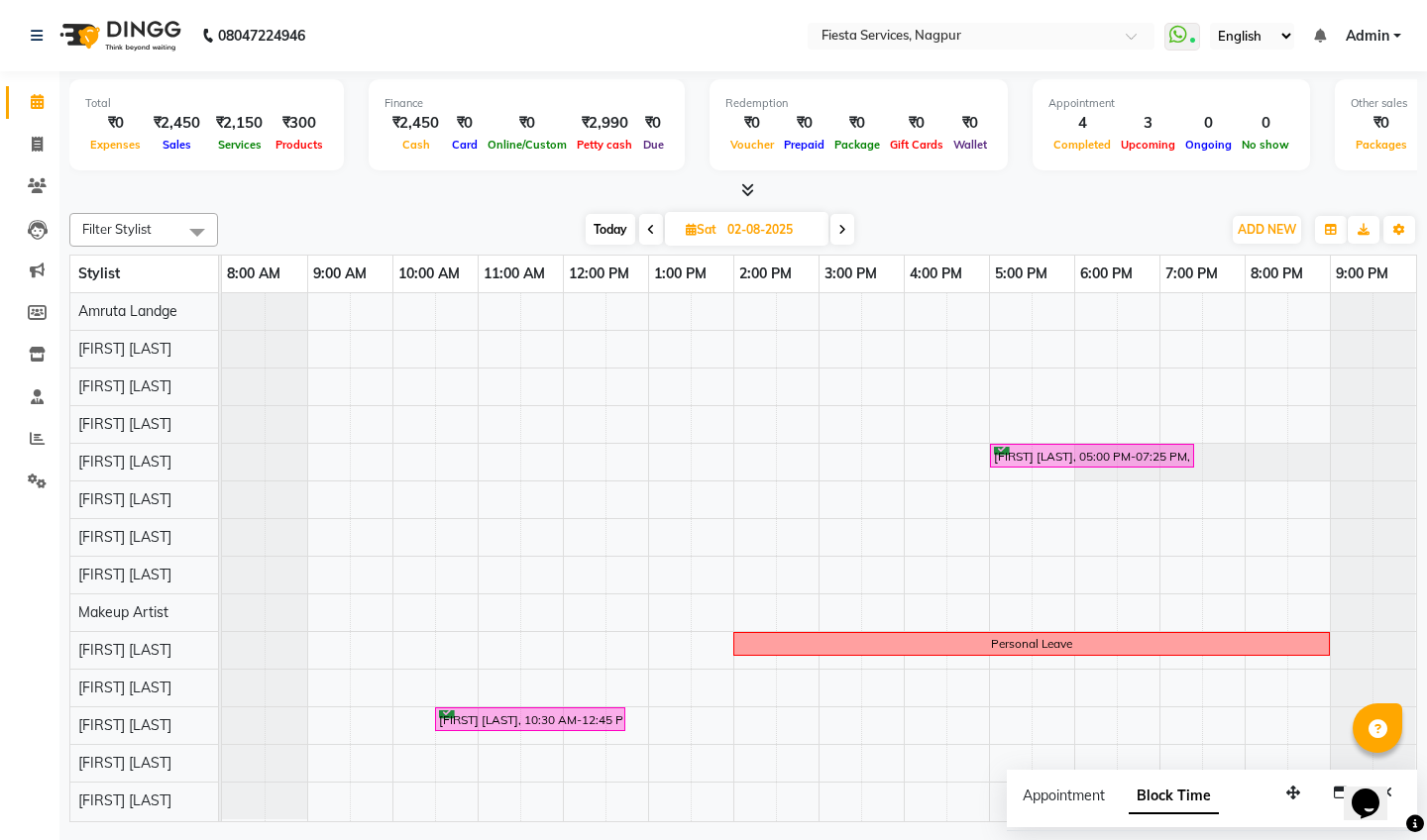 click at bounding box center (651, 230) 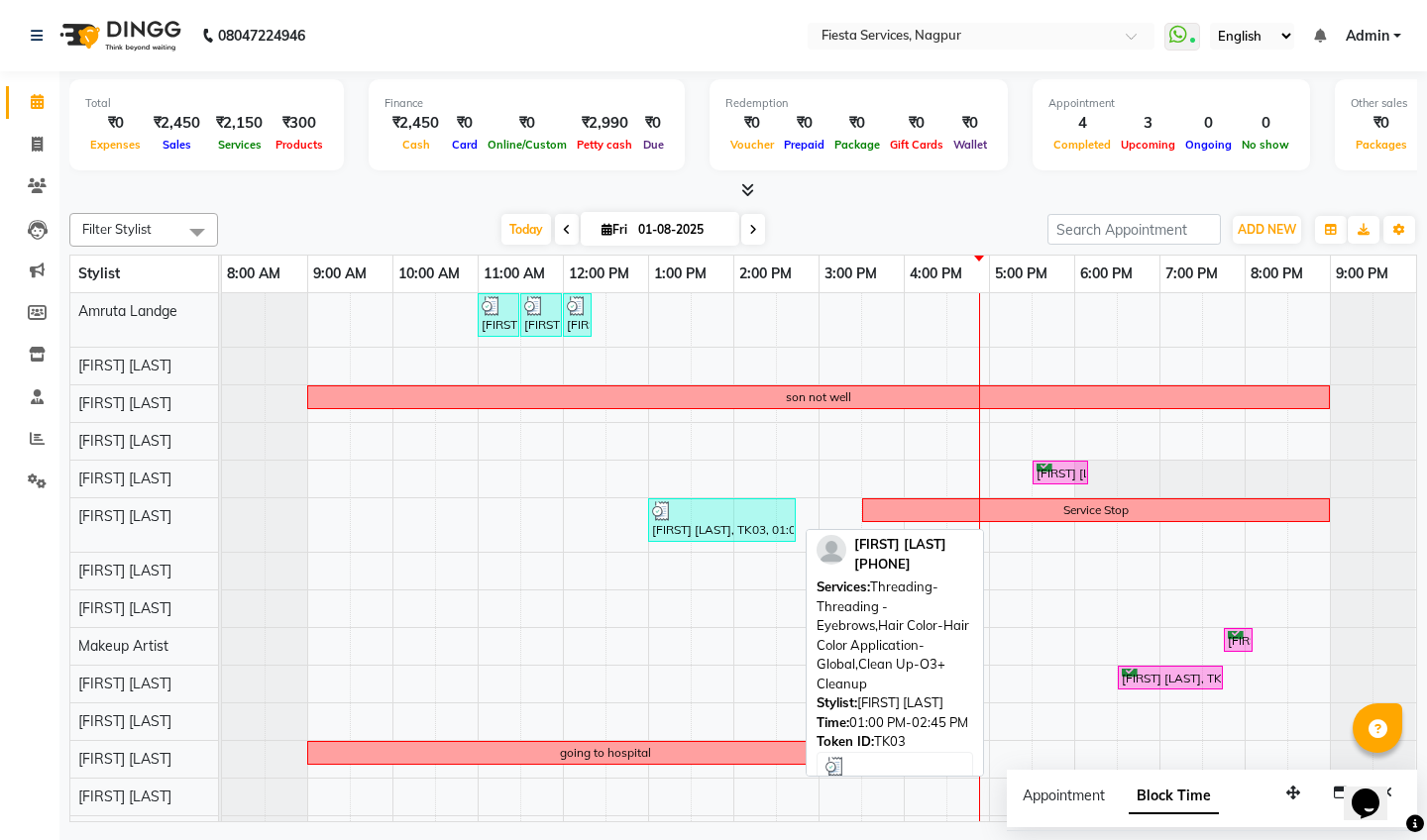 scroll, scrollTop: 45, scrollLeft: 0, axis: vertical 